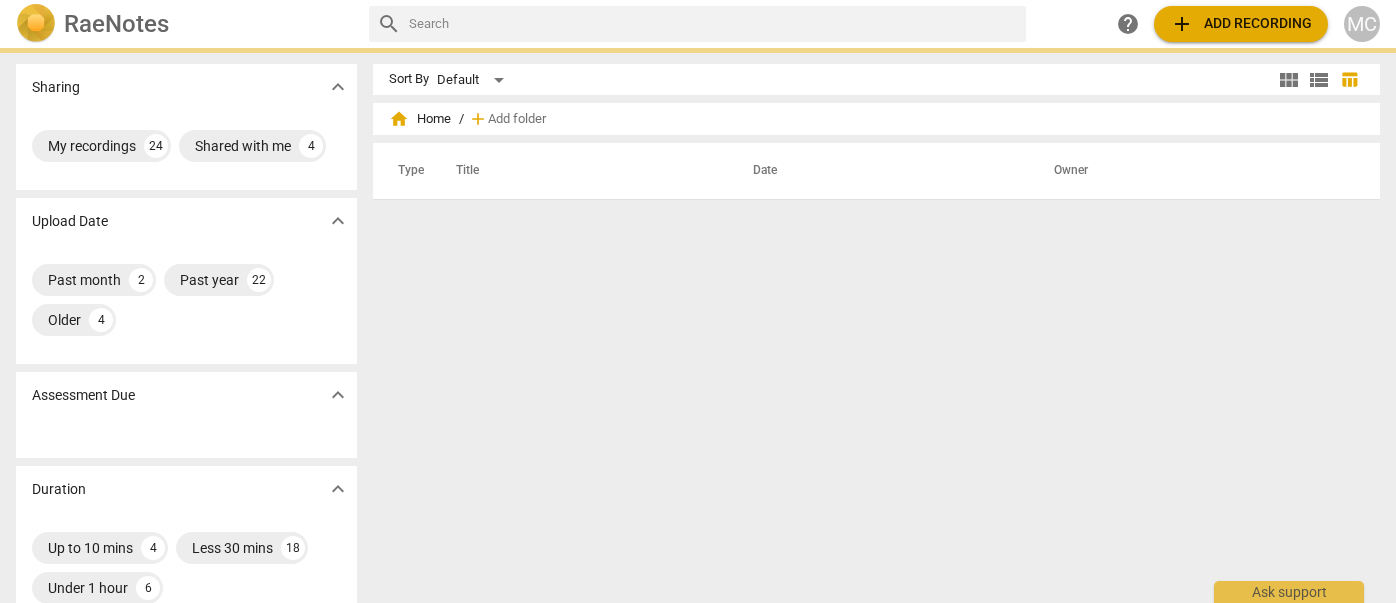 scroll, scrollTop: 0, scrollLeft: 0, axis: both 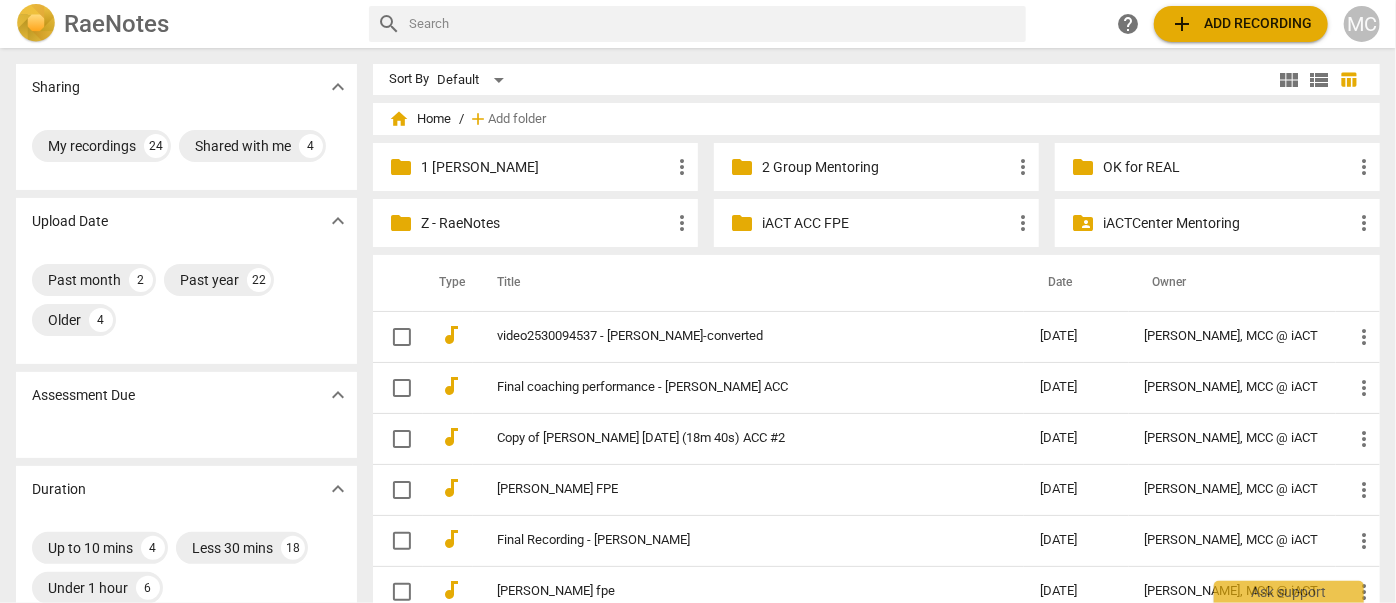 click on "1 [PERSON_NAME]" at bounding box center [545, 167] 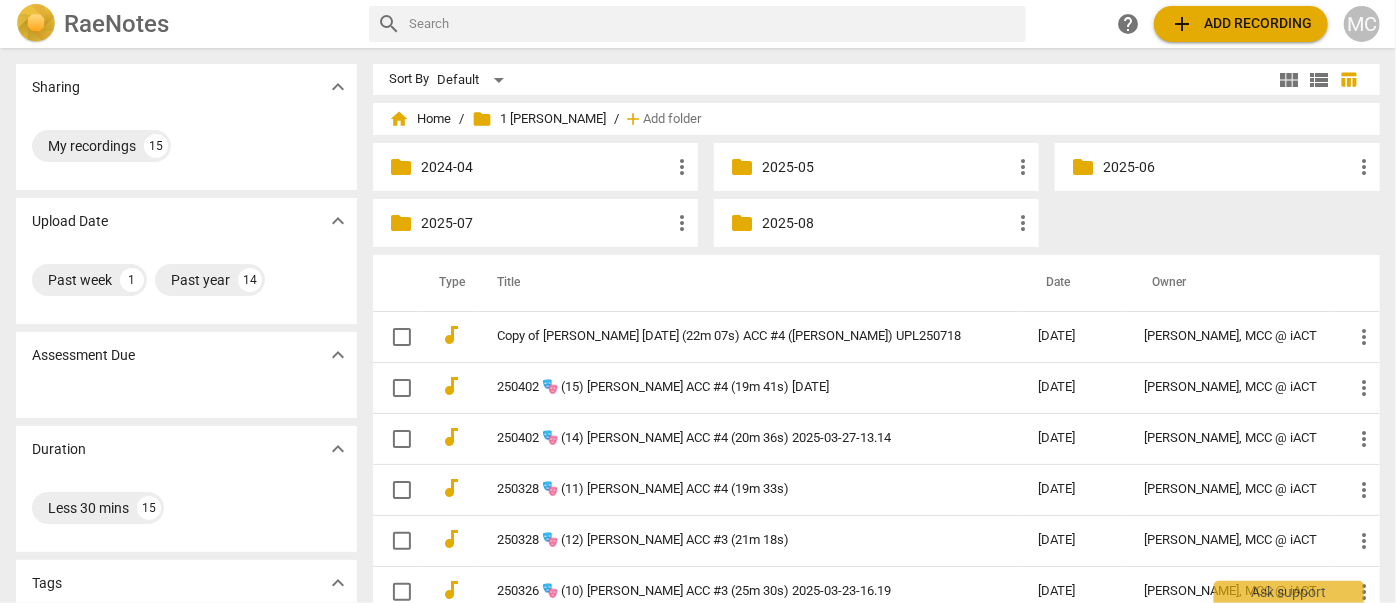 click on "2025-08" at bounding box center (886, 223) 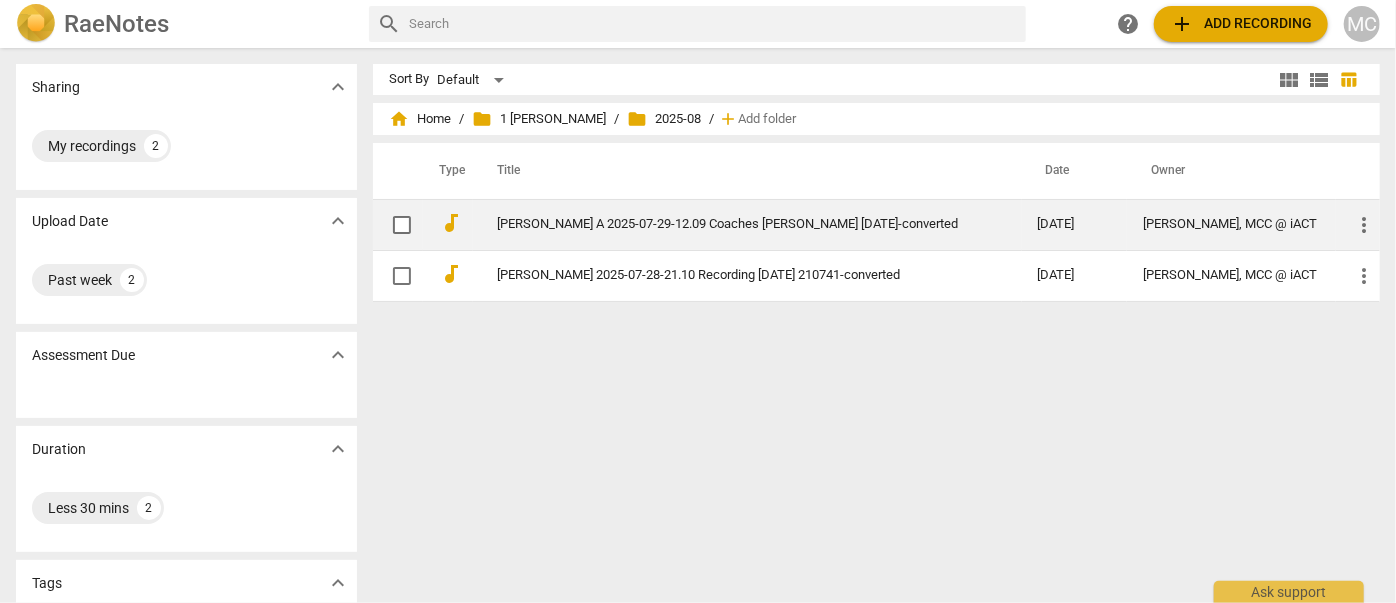 click on "[PERSON_NAME] A 2025-07-29-12.09 Coaches [PERSON_NAME] [DATE]-converted" at bounding box center (731, 224) 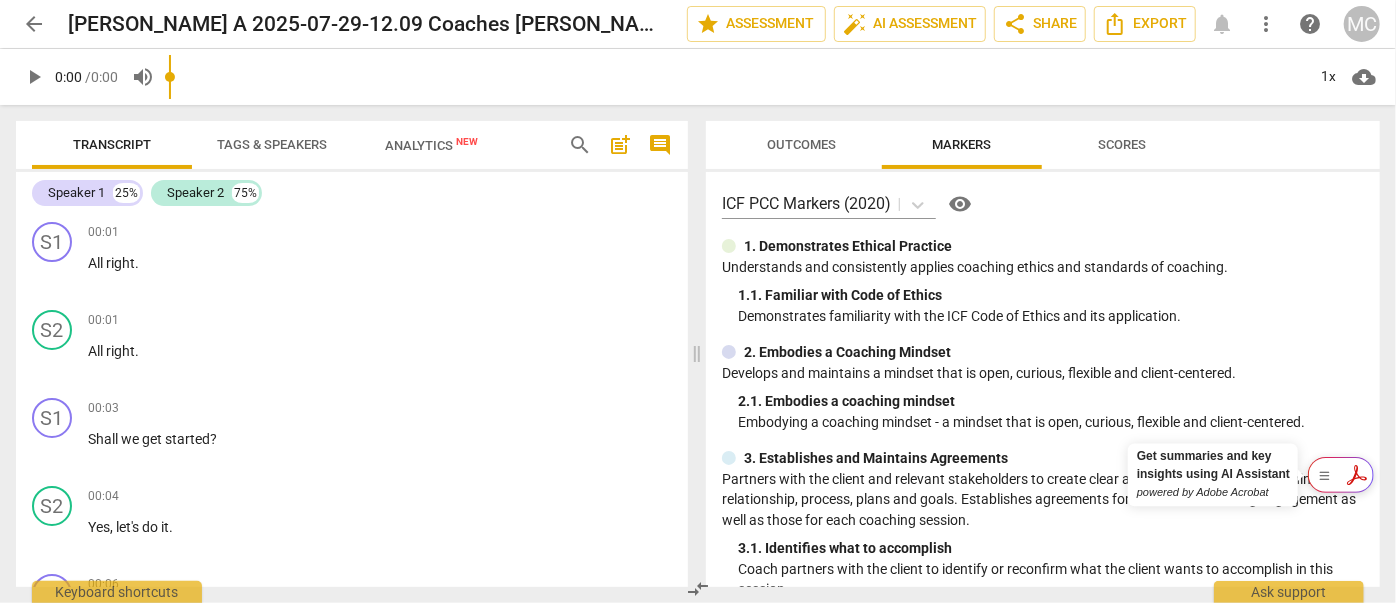 click on "arrow_back" at bounding box center [34, 24] 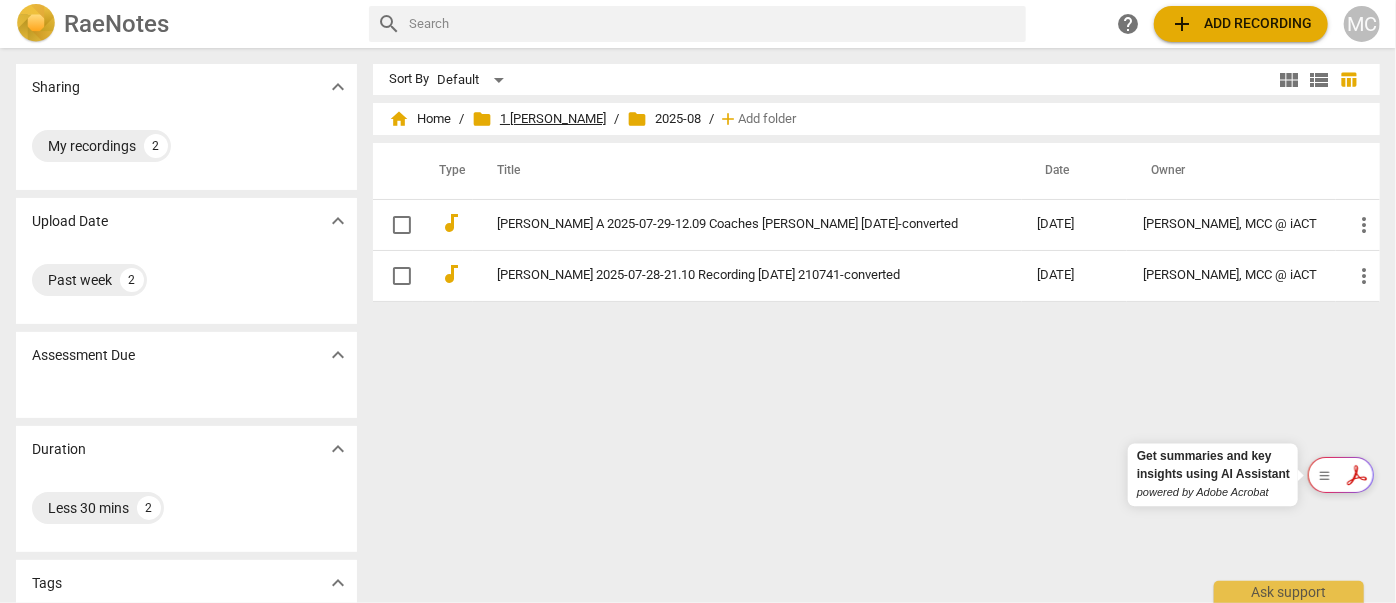 click on "folder 1 [PERSON_NAME]" at bounding box center (539, 119) 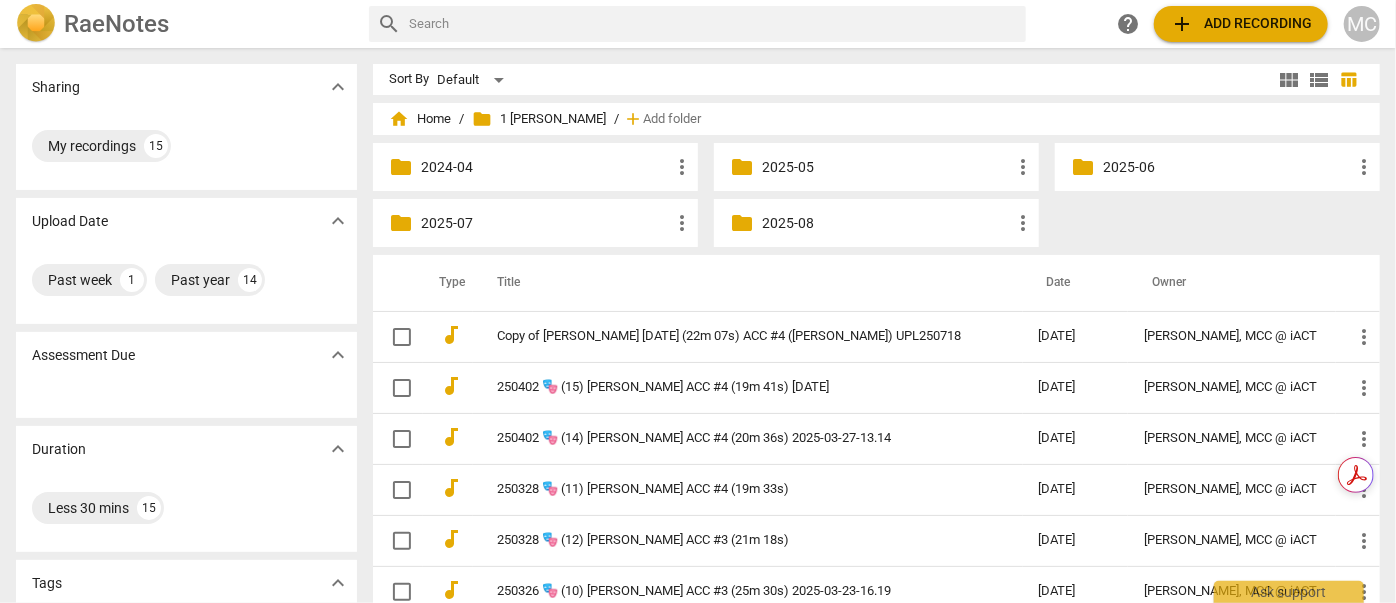 click on "2025-07" at bounding box center (545, 223) 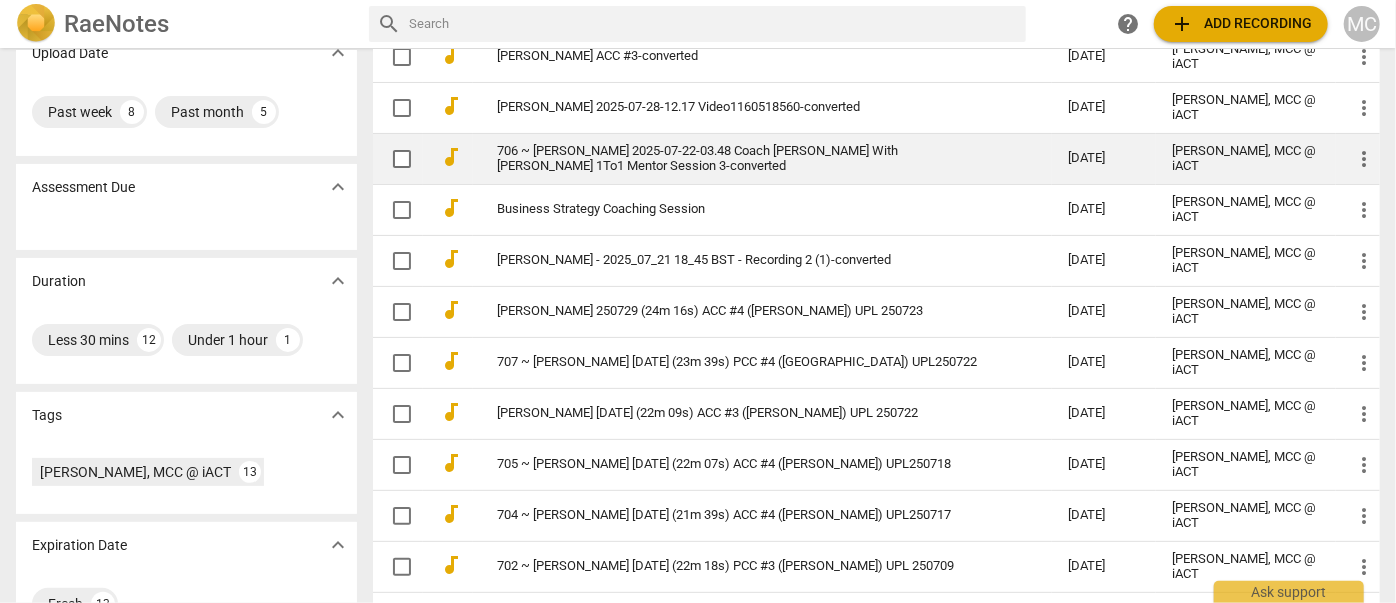 scroll, scrollTop: 272, scrollLeft: 0, axis: vertical 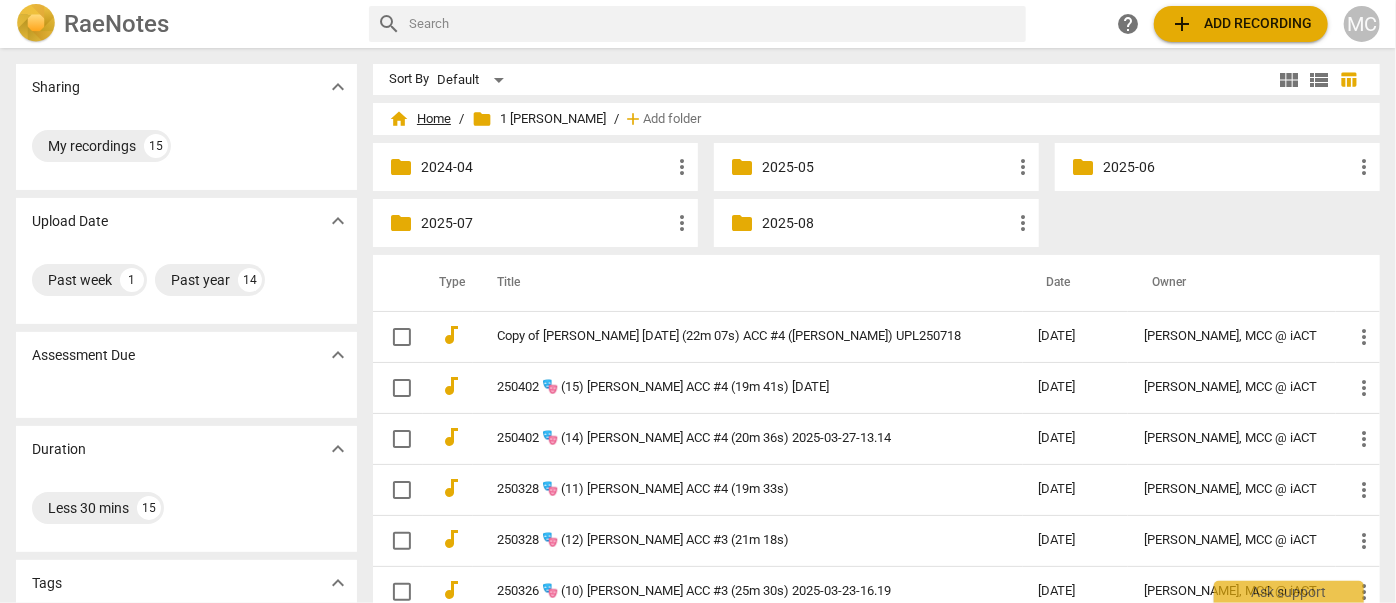 click on "home Home" at bounding box center [420, 119] 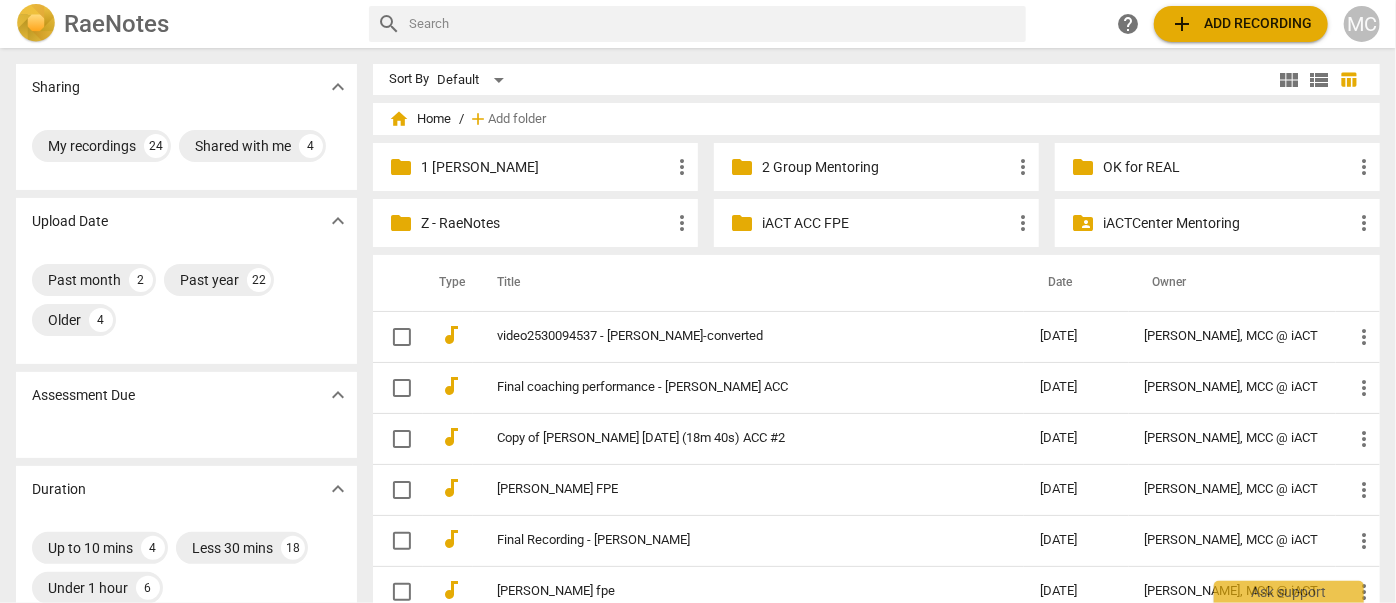 click on "1 [PERSON_NAME]" at bounding box center (545, 167) 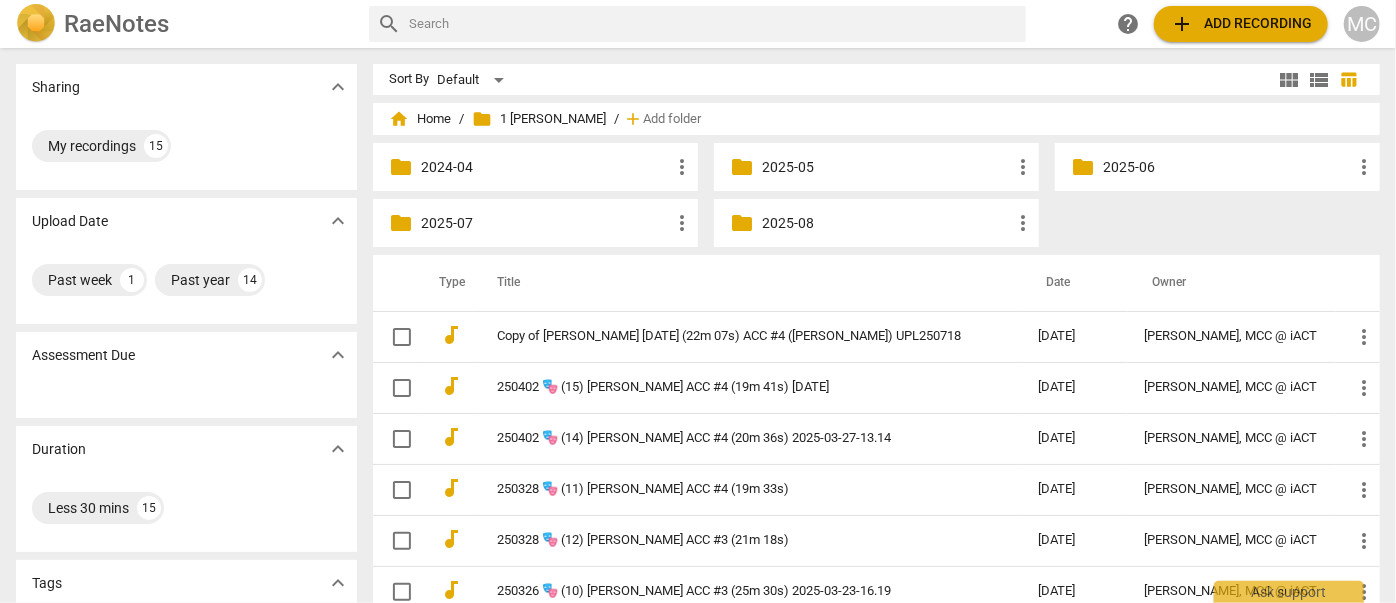 click on "2025-08" at bounding box center [886, 223] 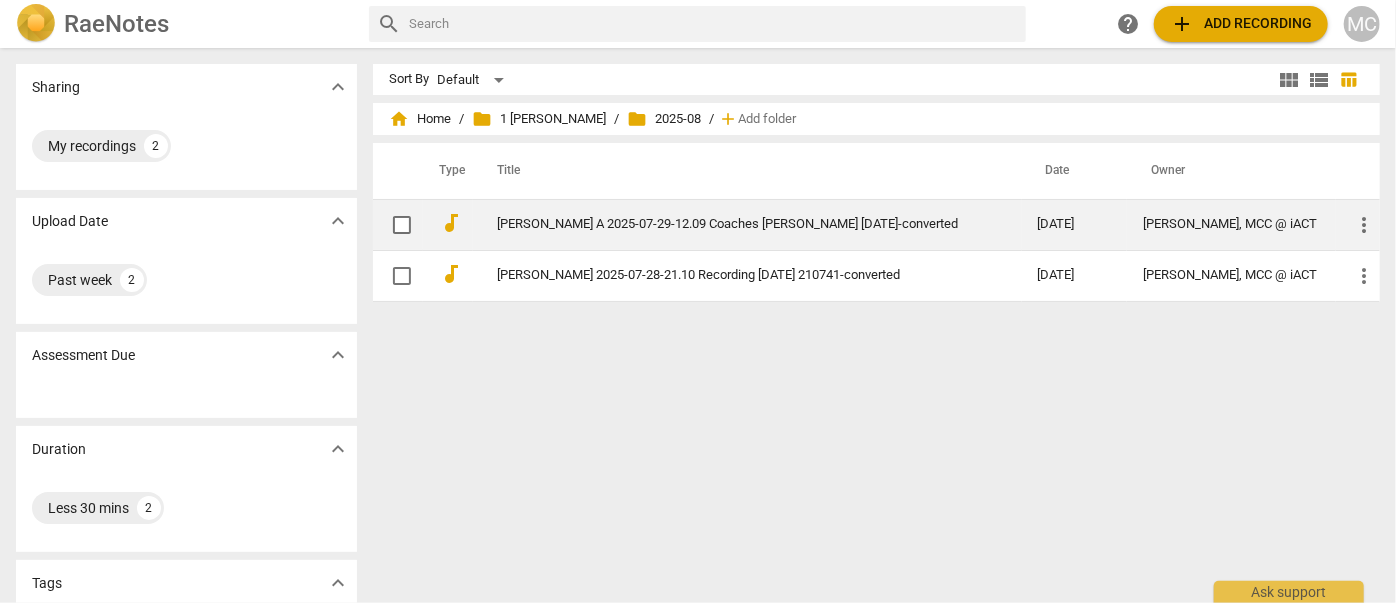 click on "[PERSON_NAME] A 2025-07-29-12.09 Coaches [PERSON_NAME] [DATE]-converted" at bounding box center (731, 224) 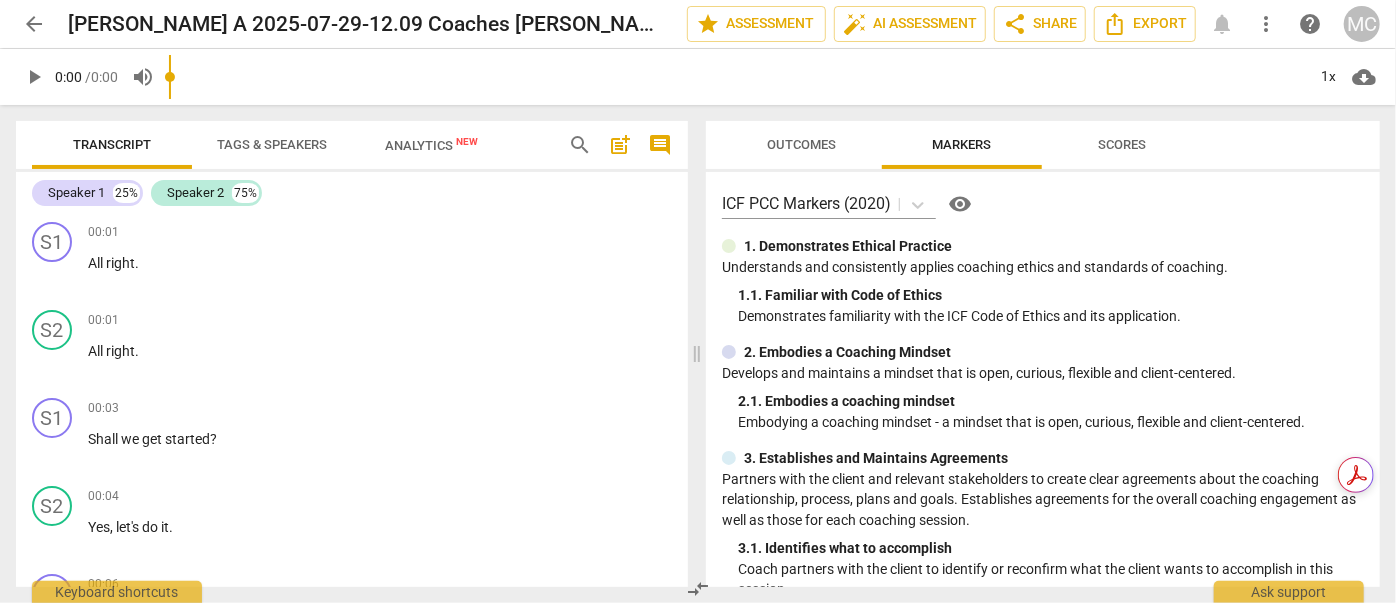 drag, startPoint x: 1217, startPoint y: 18, endPoint x: 581, endPoint y: 148, distance: 649.1502 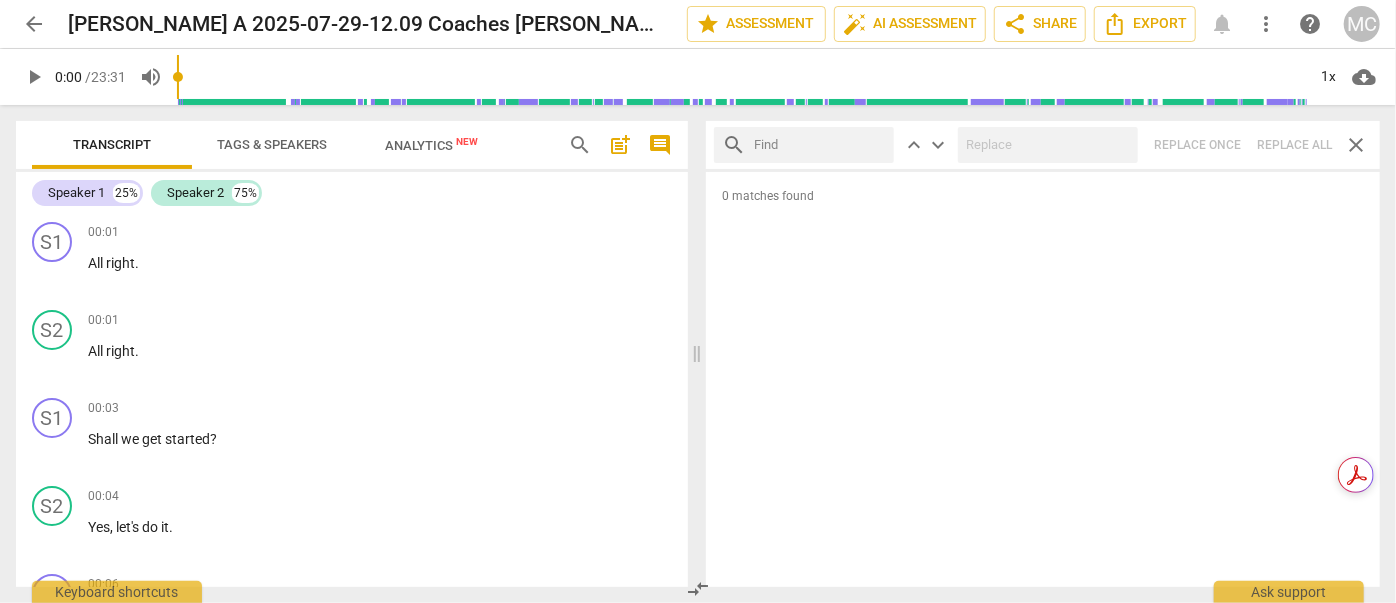 click at bounding box center [820, 145] 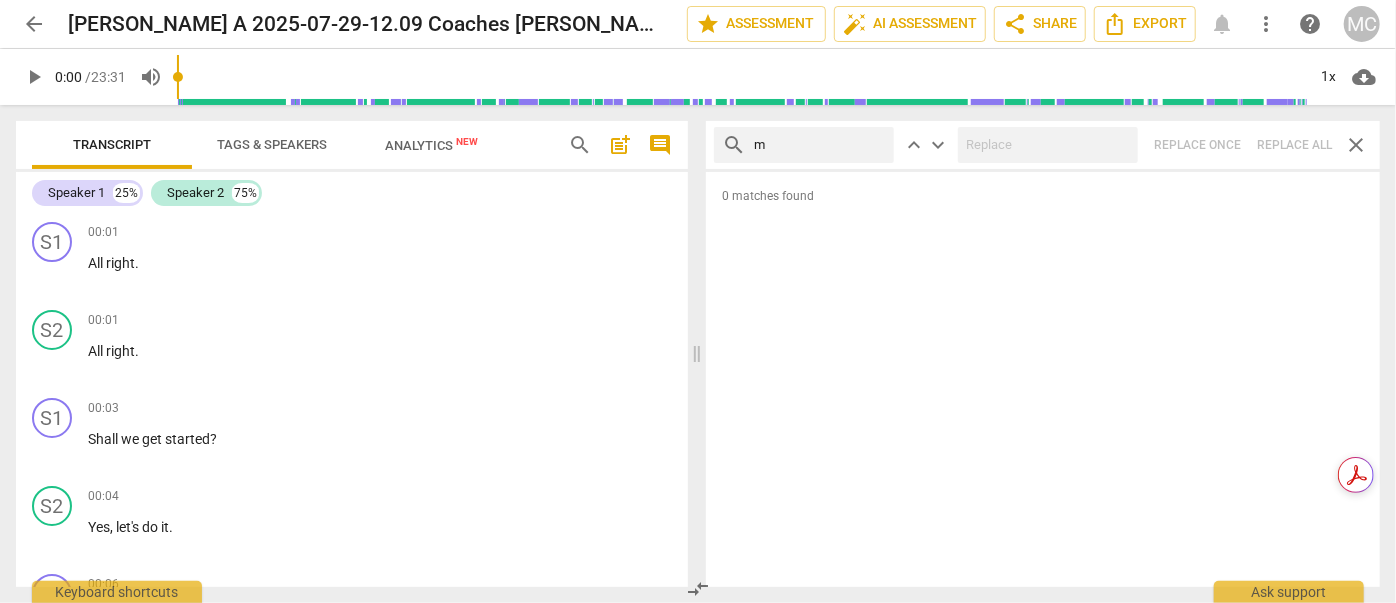 type on "m" 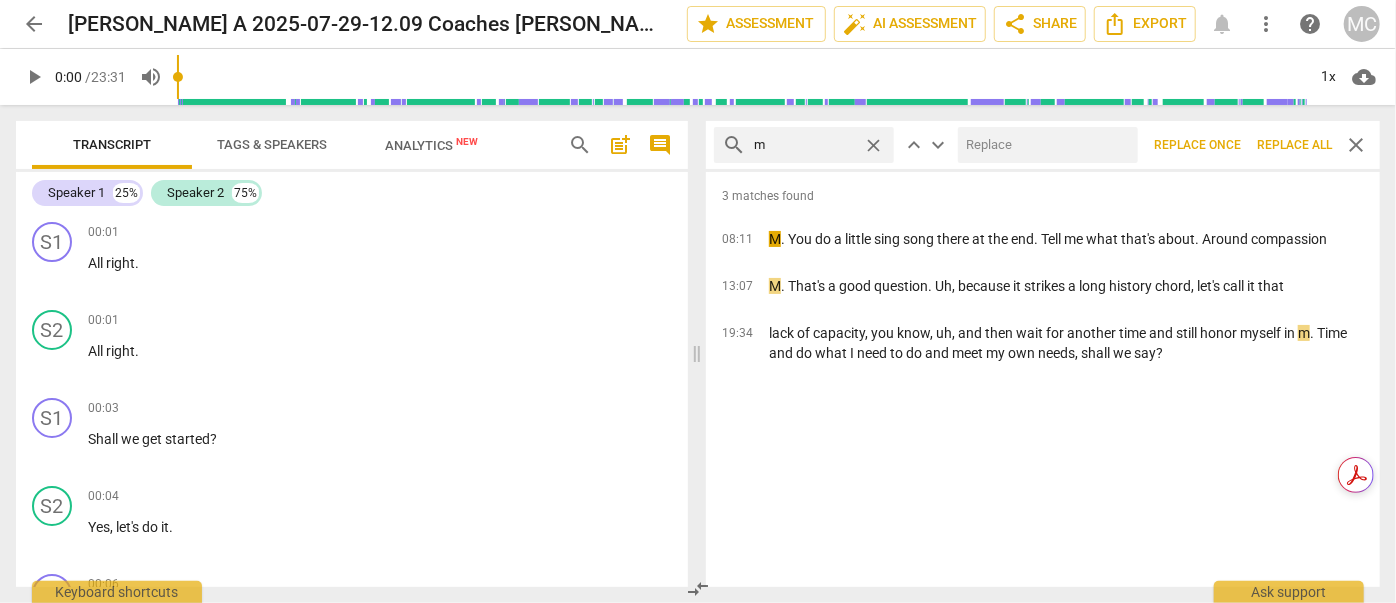 click on "Replace all" at bounding box center [1294, 145] 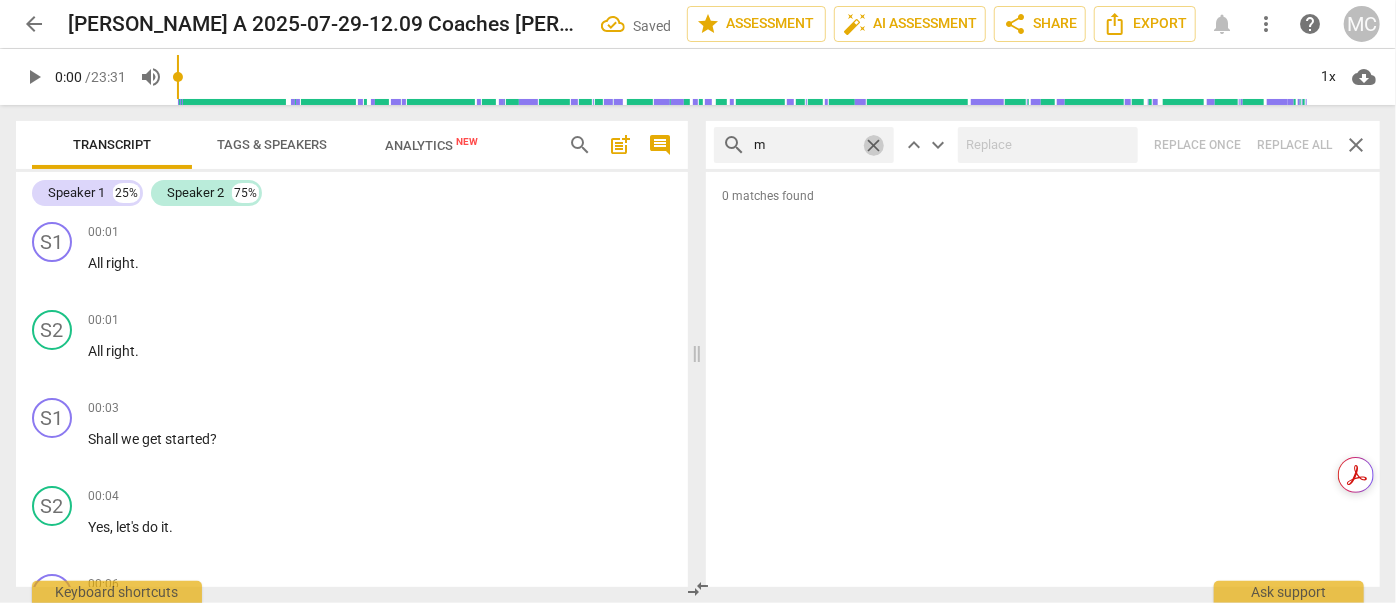 click on "close" at bounding box center [873, 145] 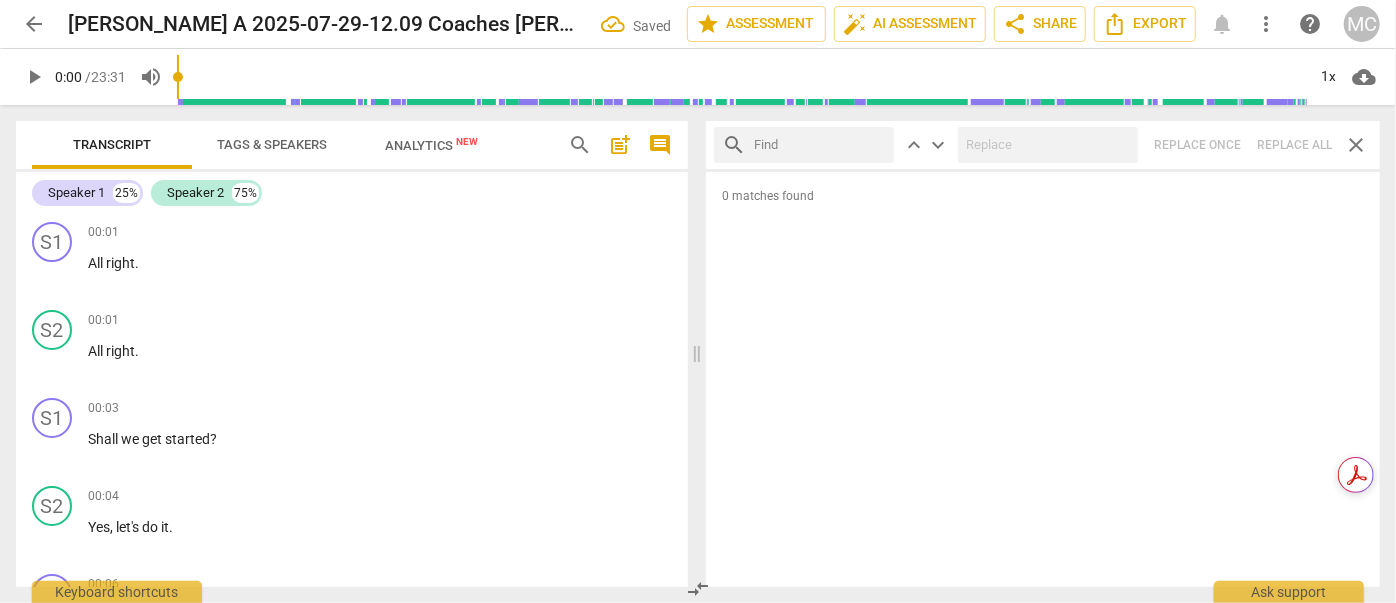 click at bounding box center (820, 145) 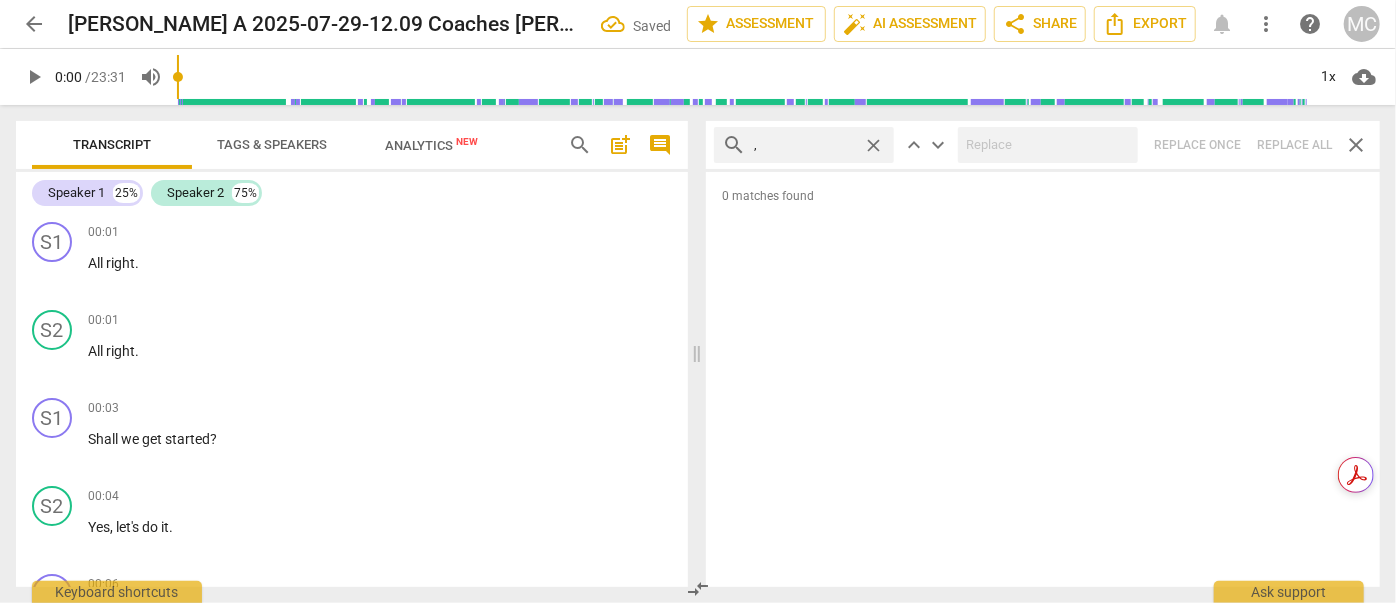 type on "," 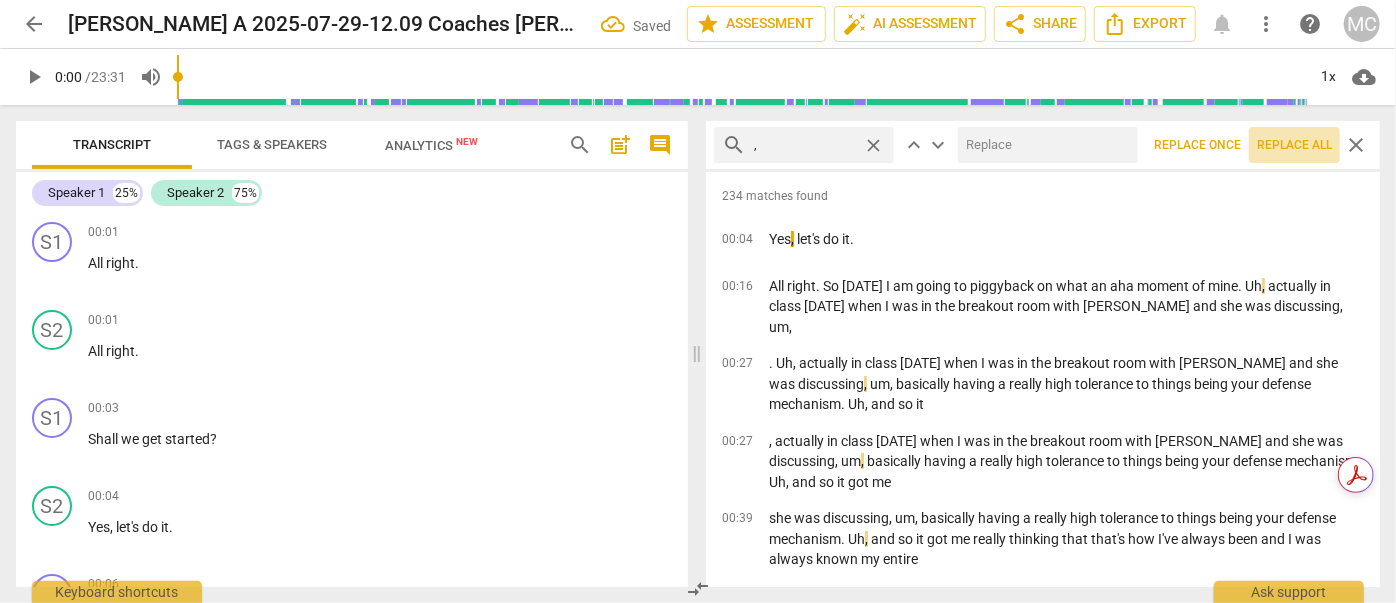 click on "Replace all" at bounding box center [1294, 145] 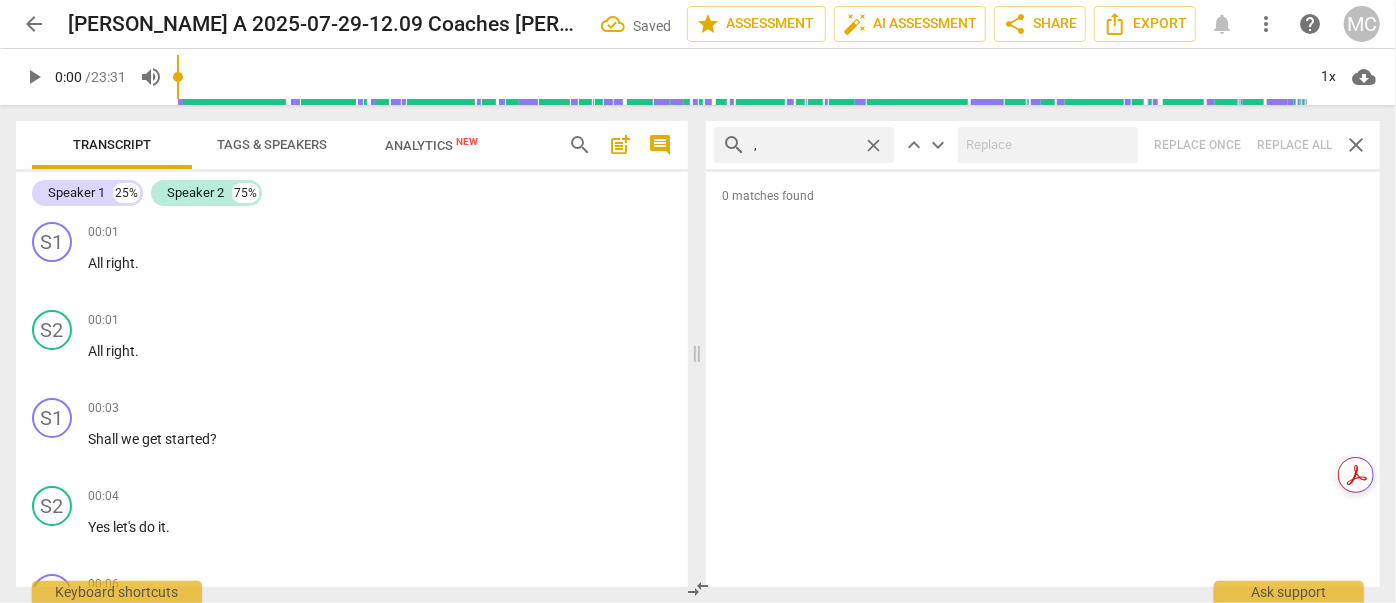 click on "close" at bounding box center [873, 145] 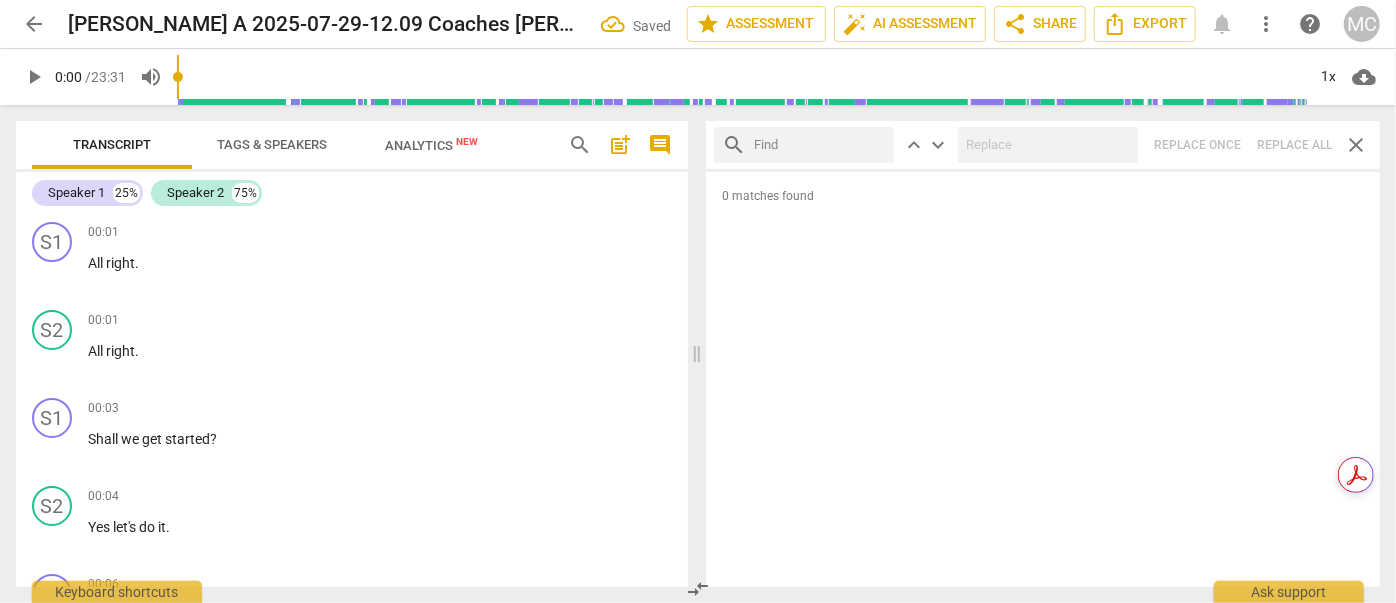 click at bounding box center (820, 145) 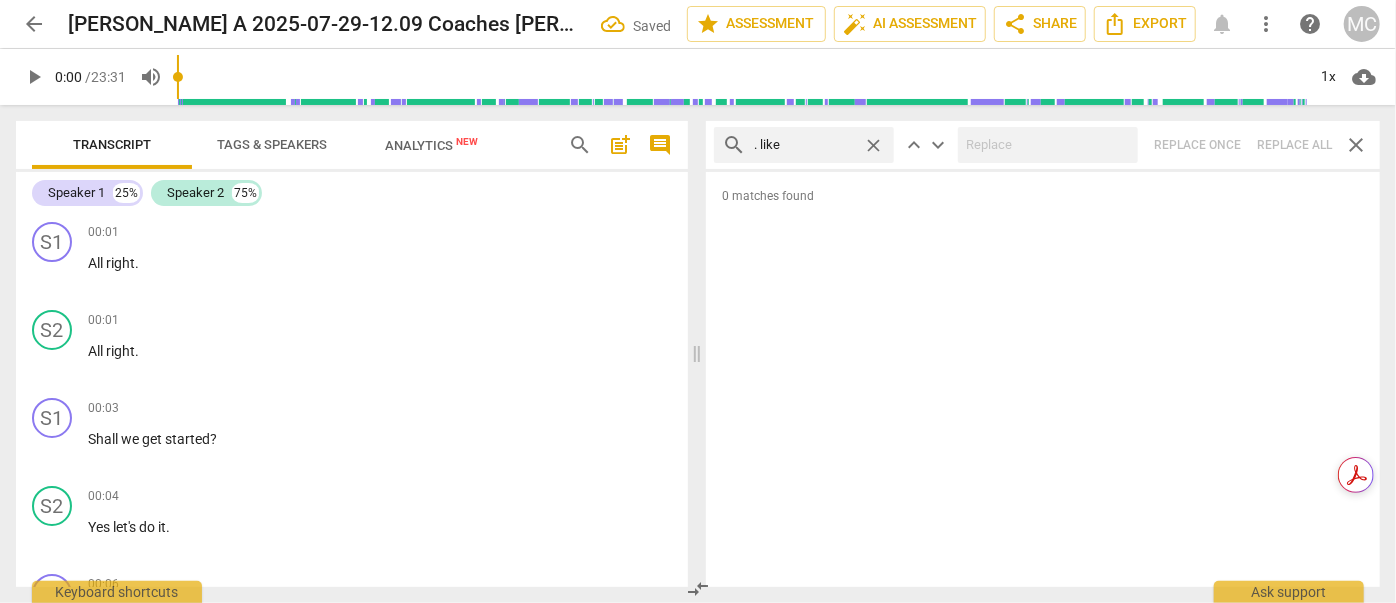 type on ". like" 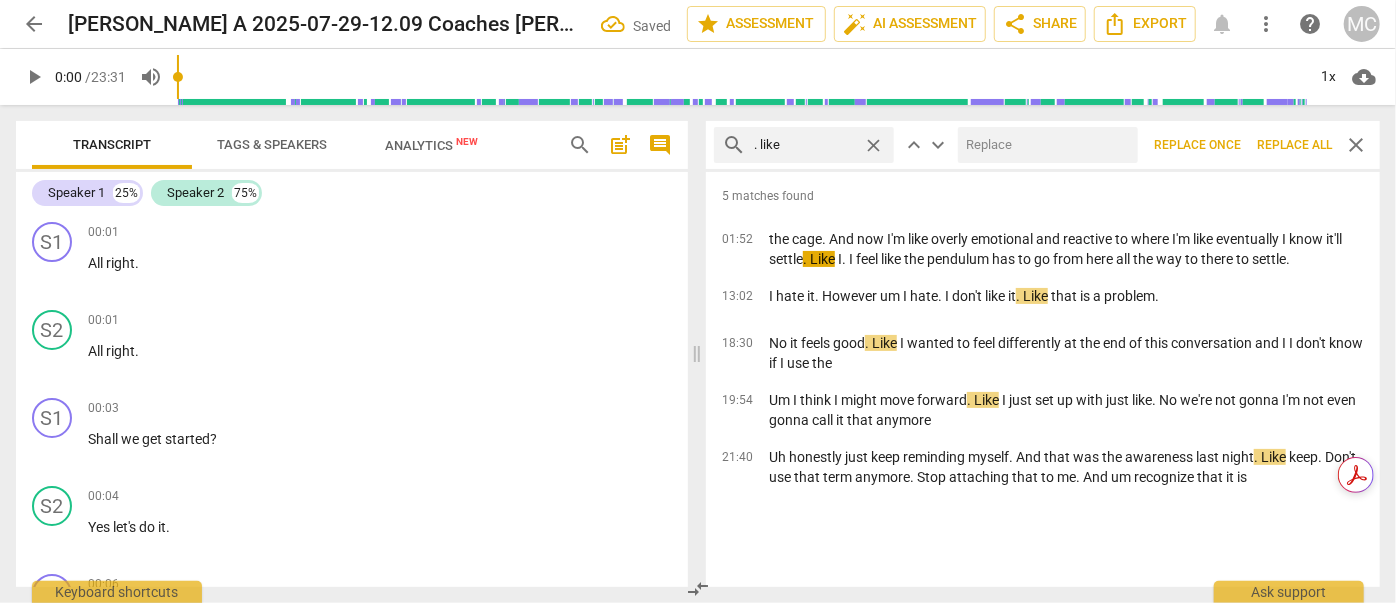 click at bounding box center (1044, 145) 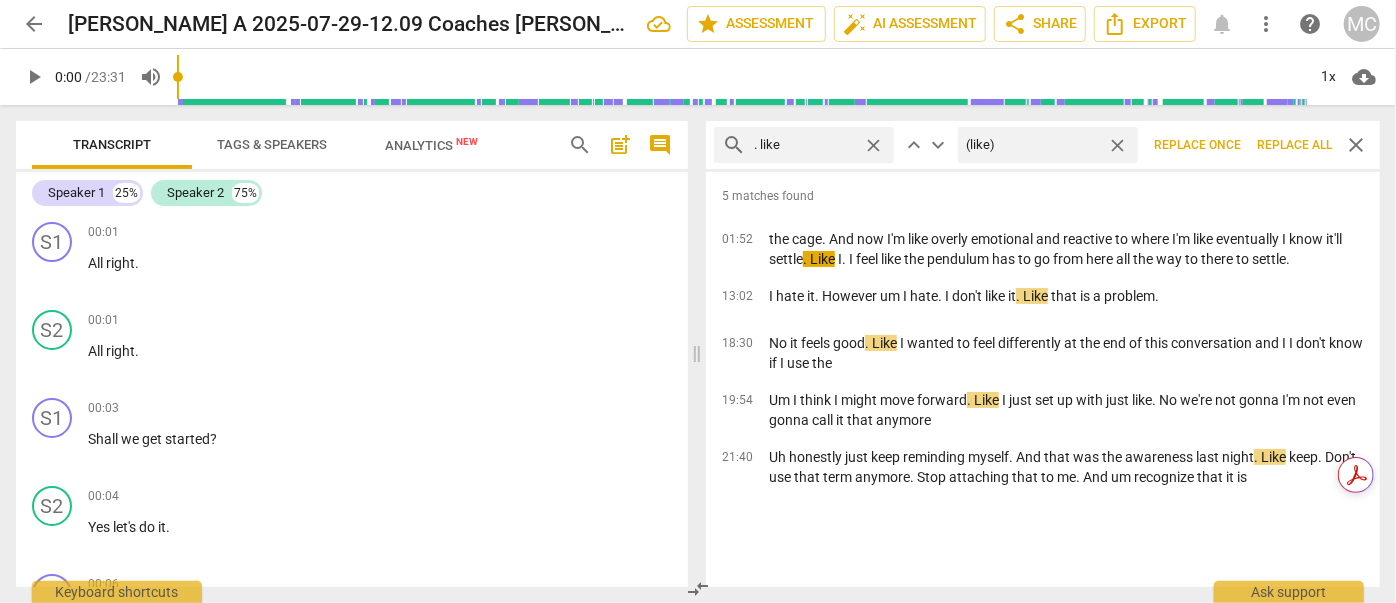type on "(like)" 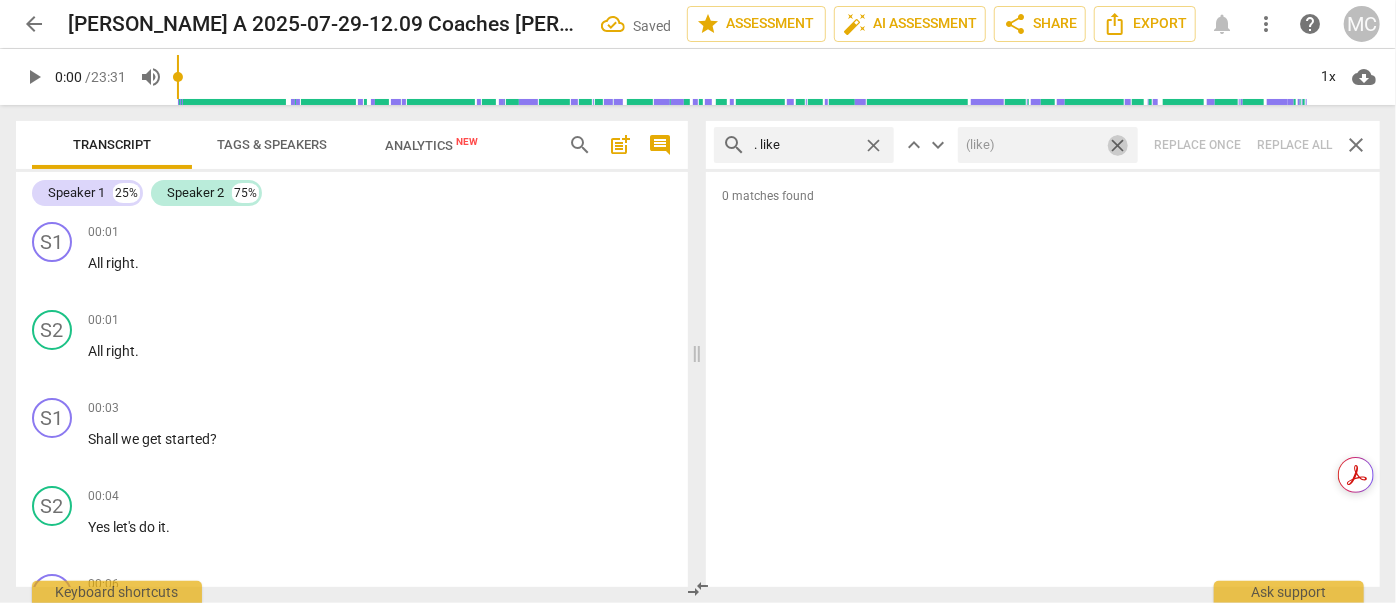click on "close" at bounding box center (1117, 145) 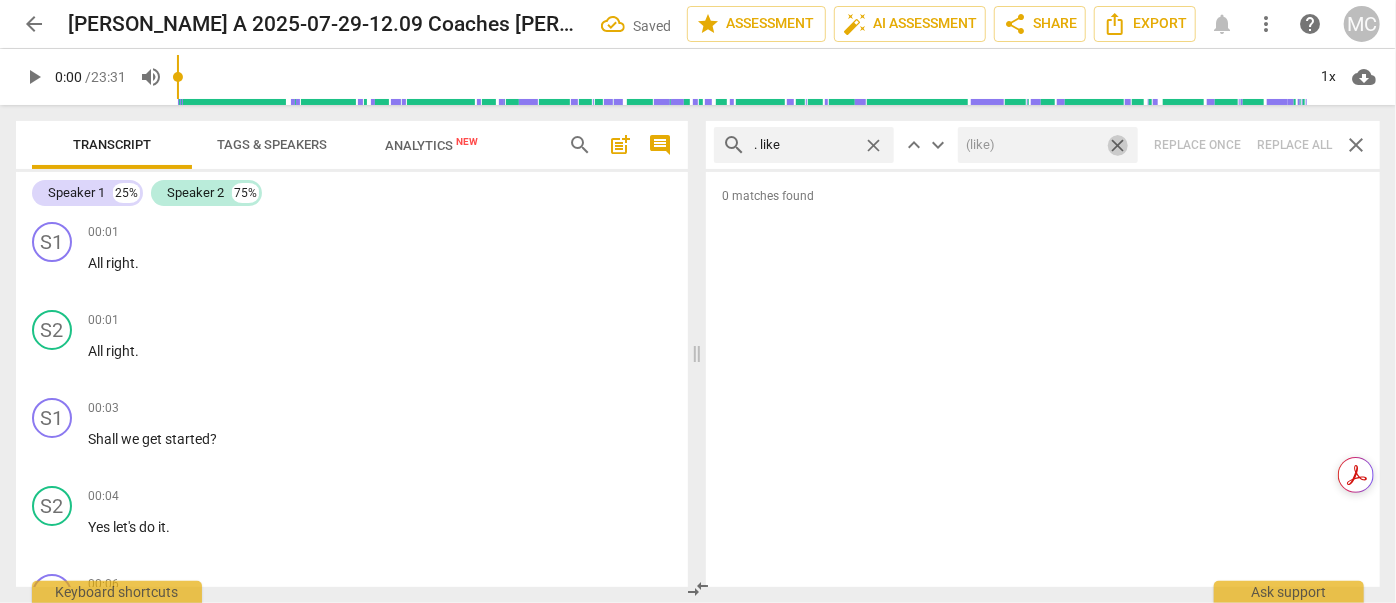 type 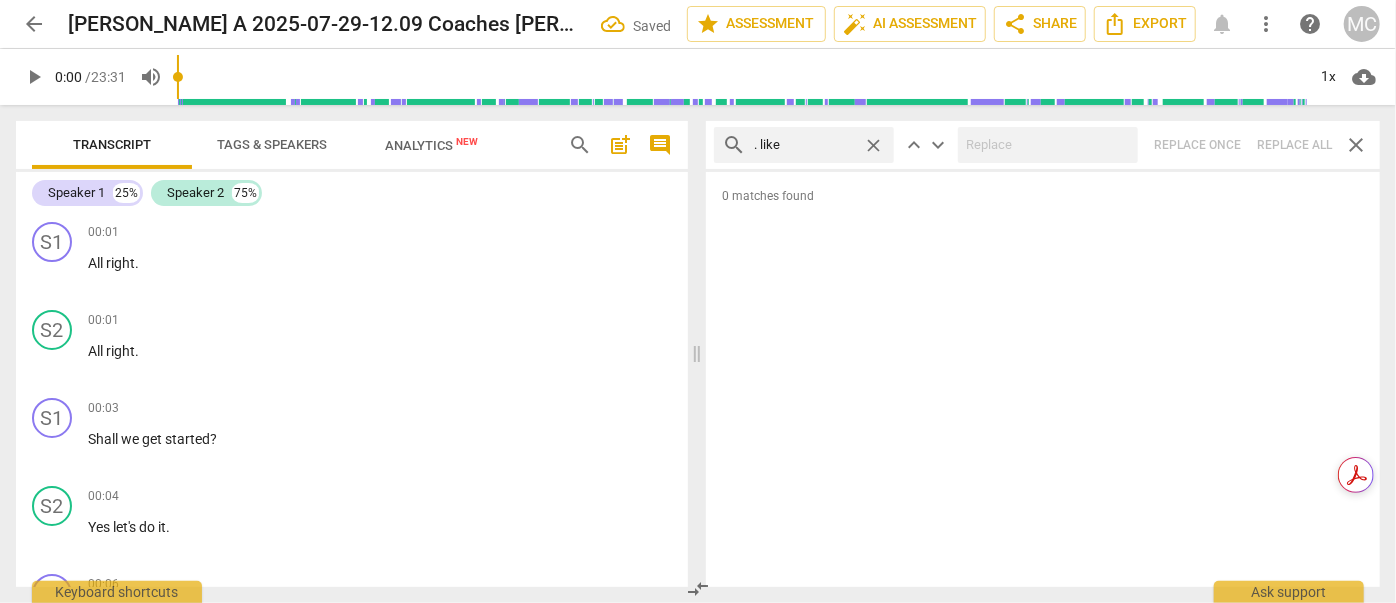 click on "close" at bounding box center (873, 145) 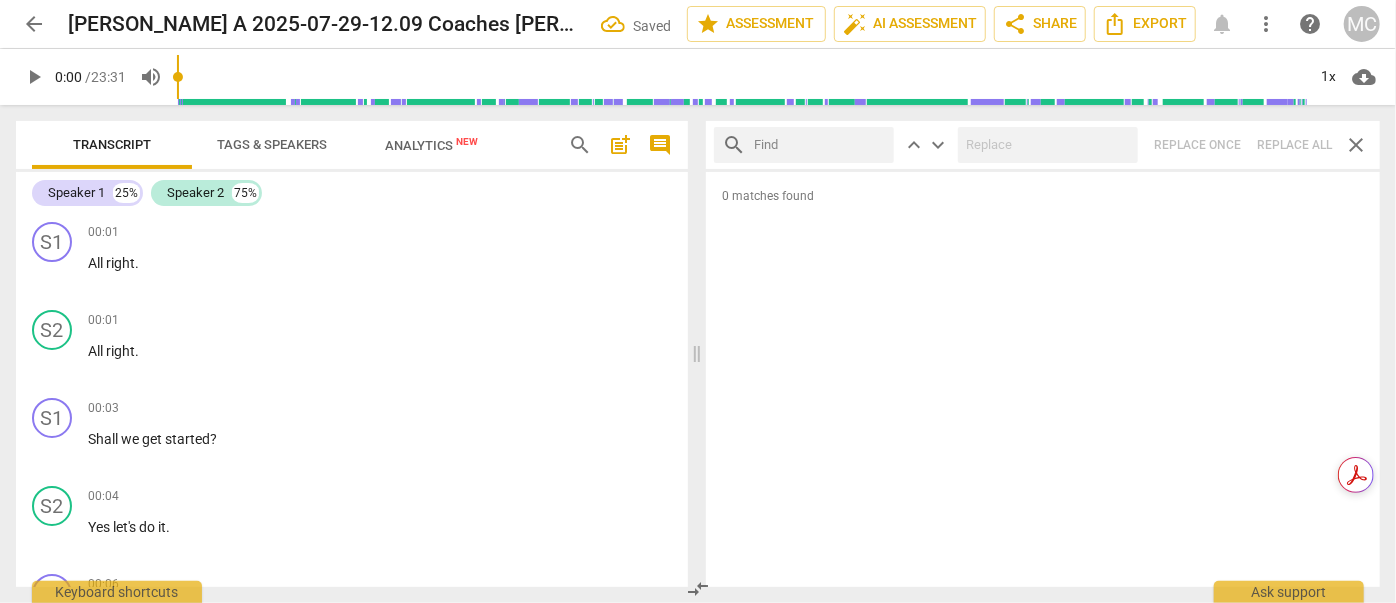 click at bounding box center (820, 145) 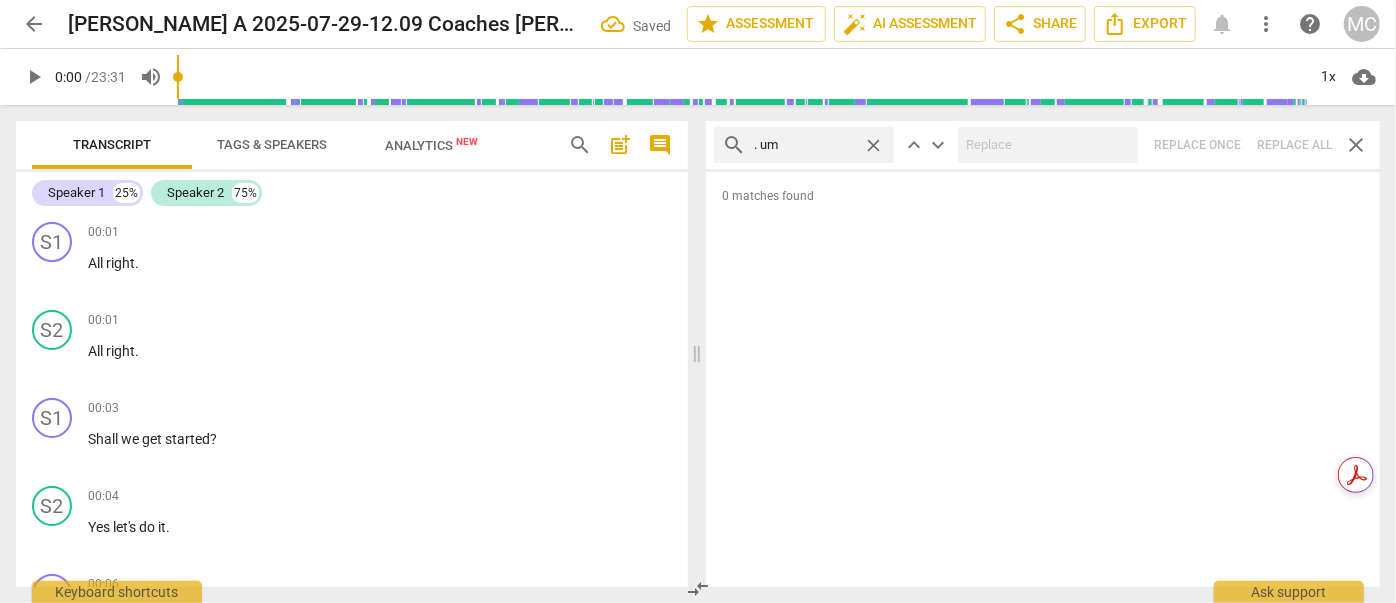 type on ". um" 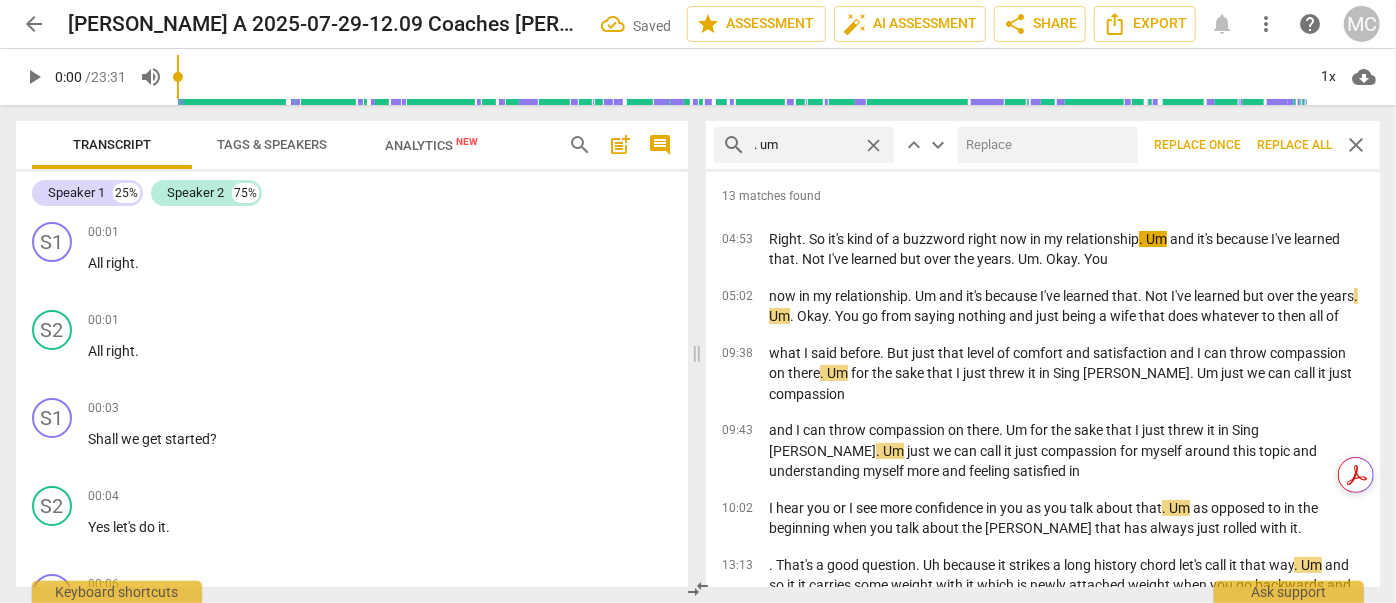 click at bounding box center [1044, 145] 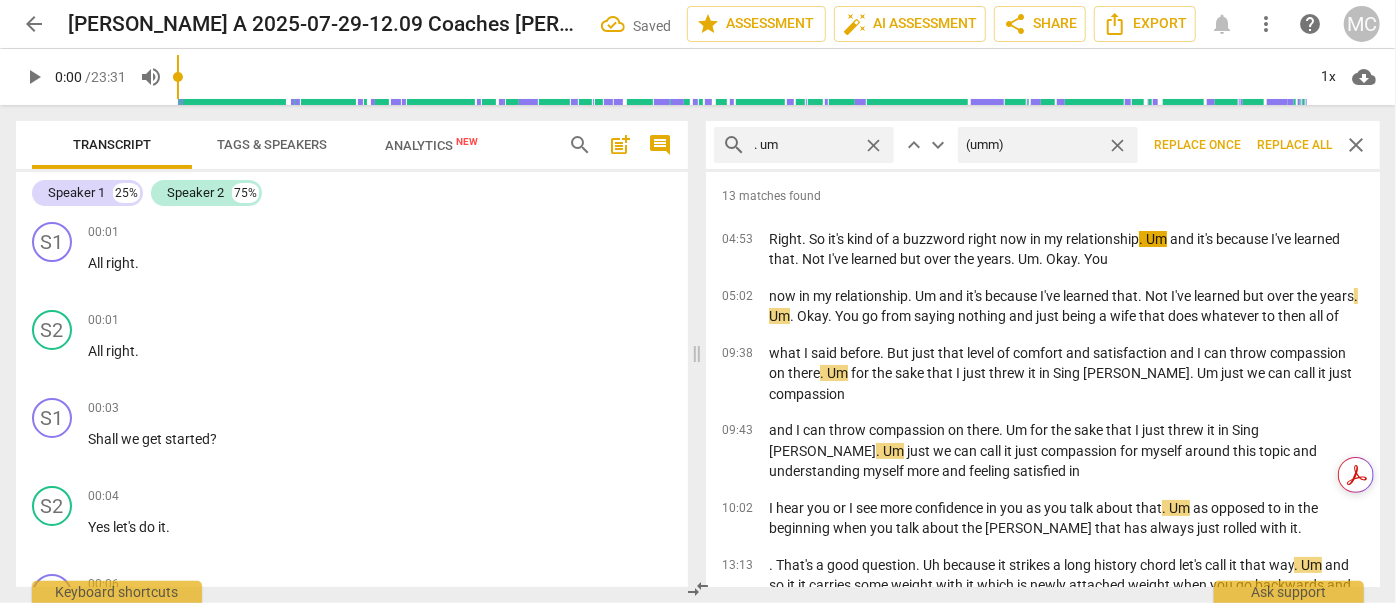 type on "(umm)" 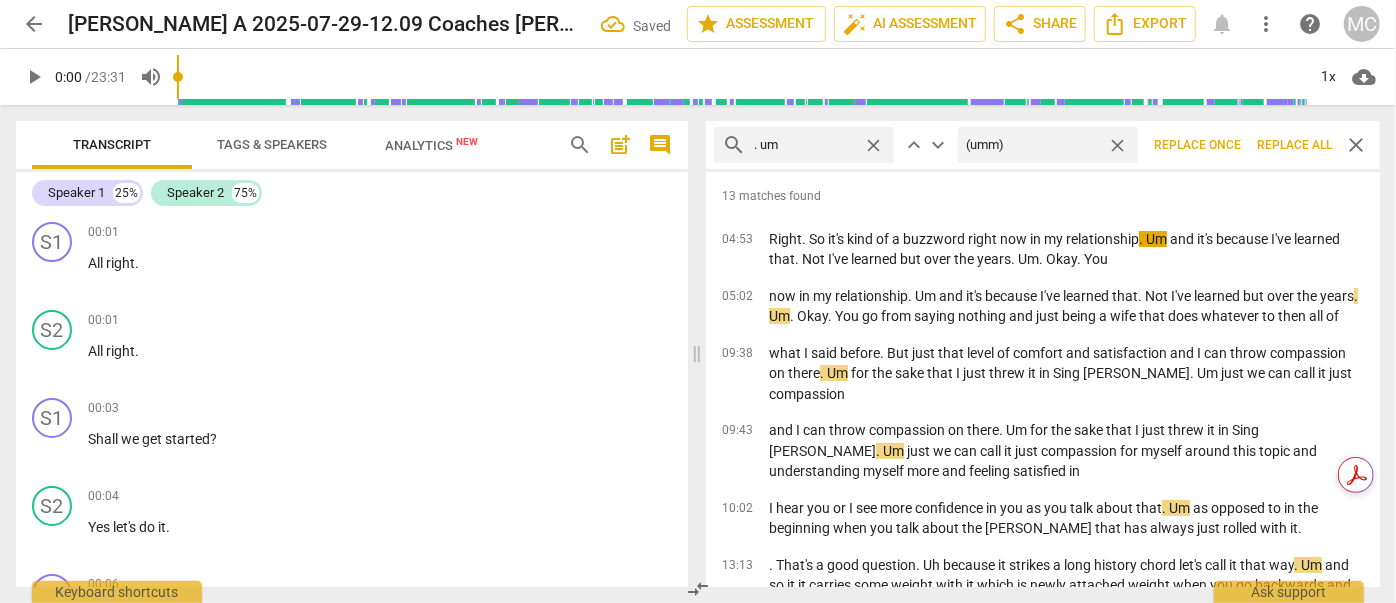 click on "Replace all" at bounding box center (1294, 145) 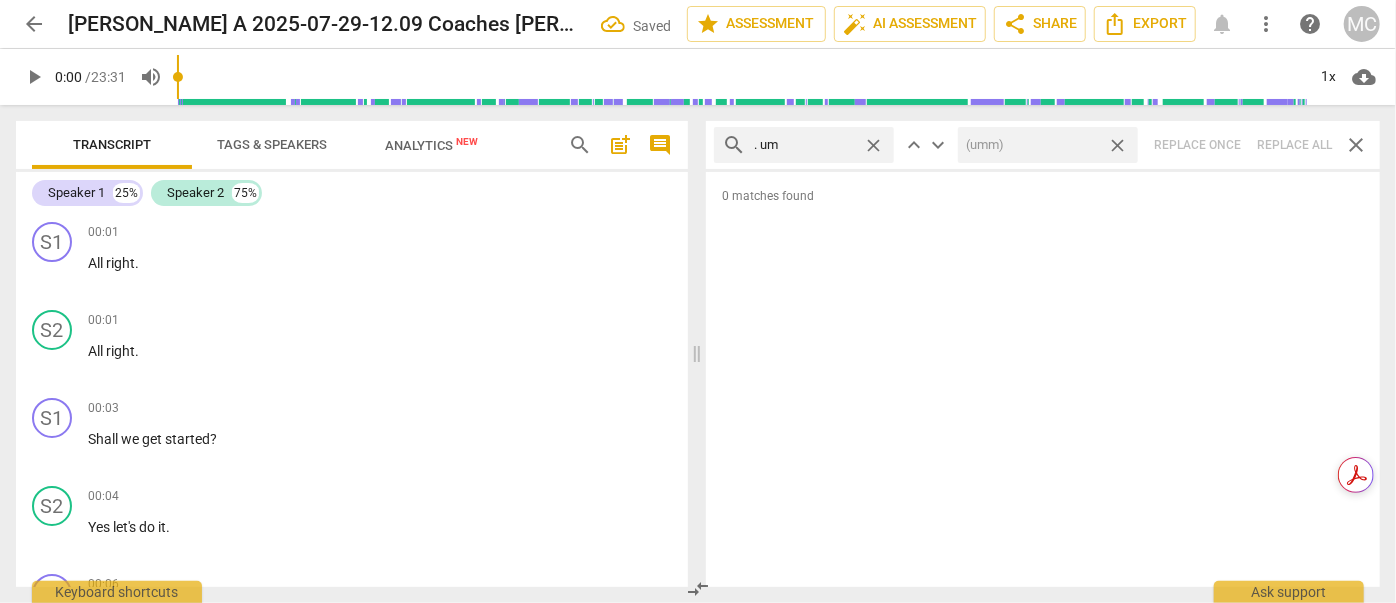 click on "close" at bounding box center (1117, 145) 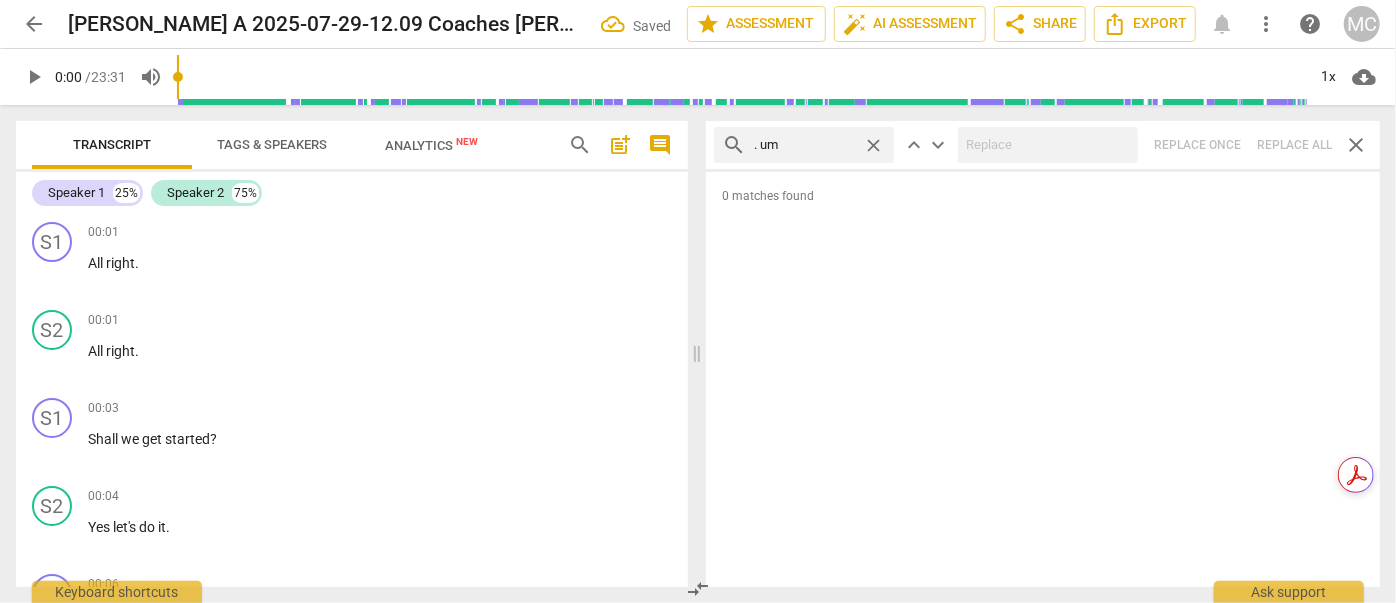 click on "close" at bounding box center [873, 145] 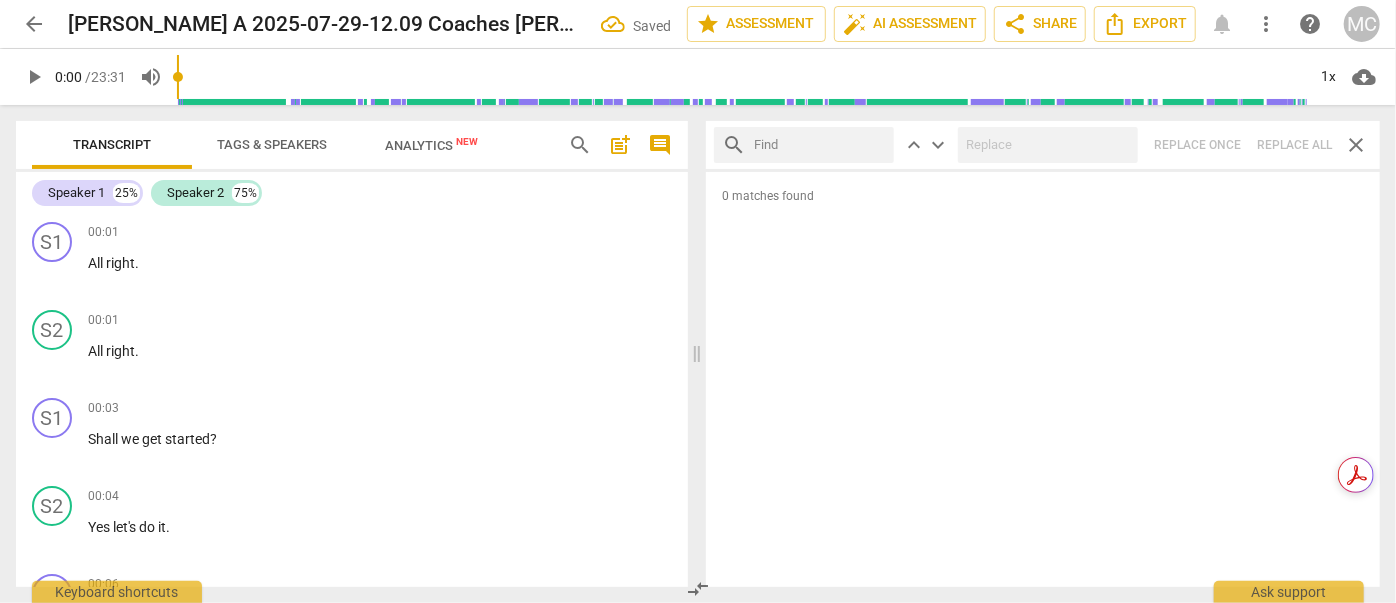 click at bounding box center [820, 145] 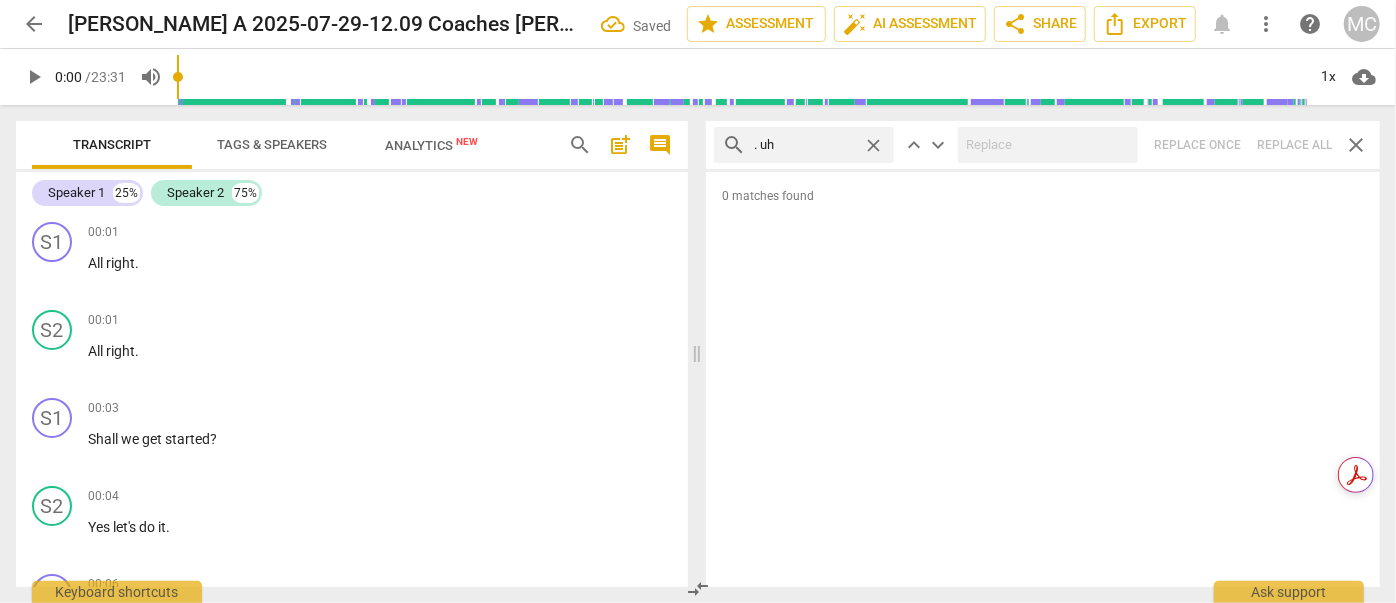 type on ". uh" 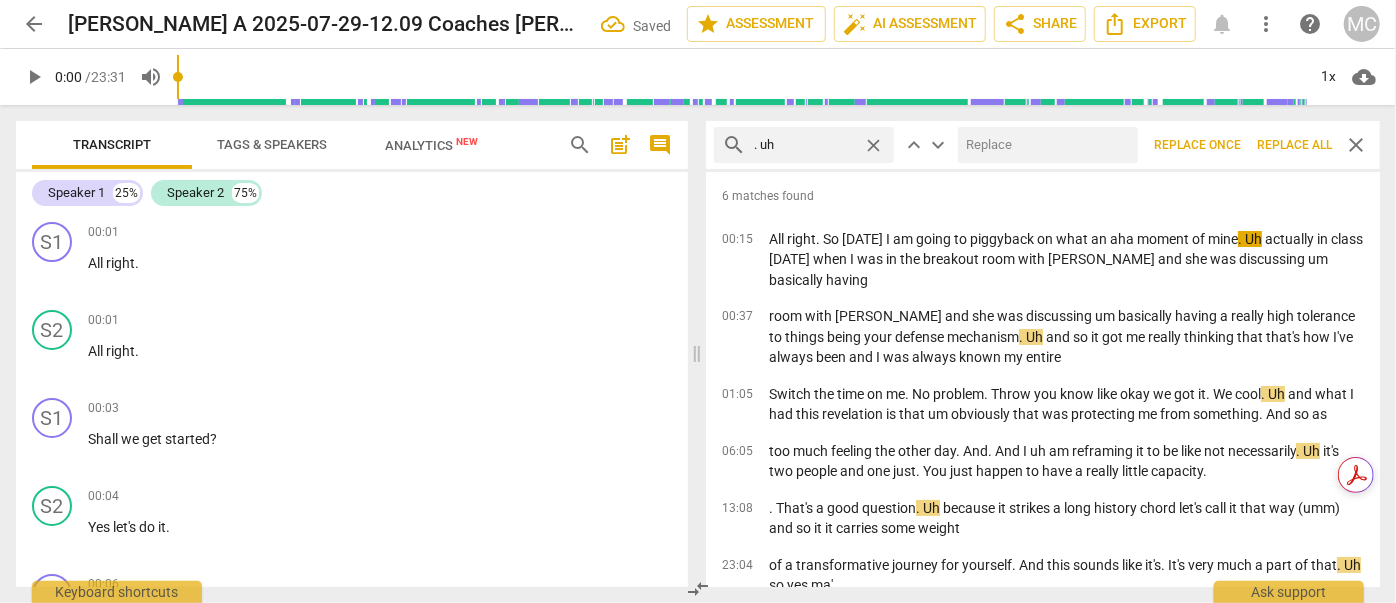click at bounding box center (1044, 145) 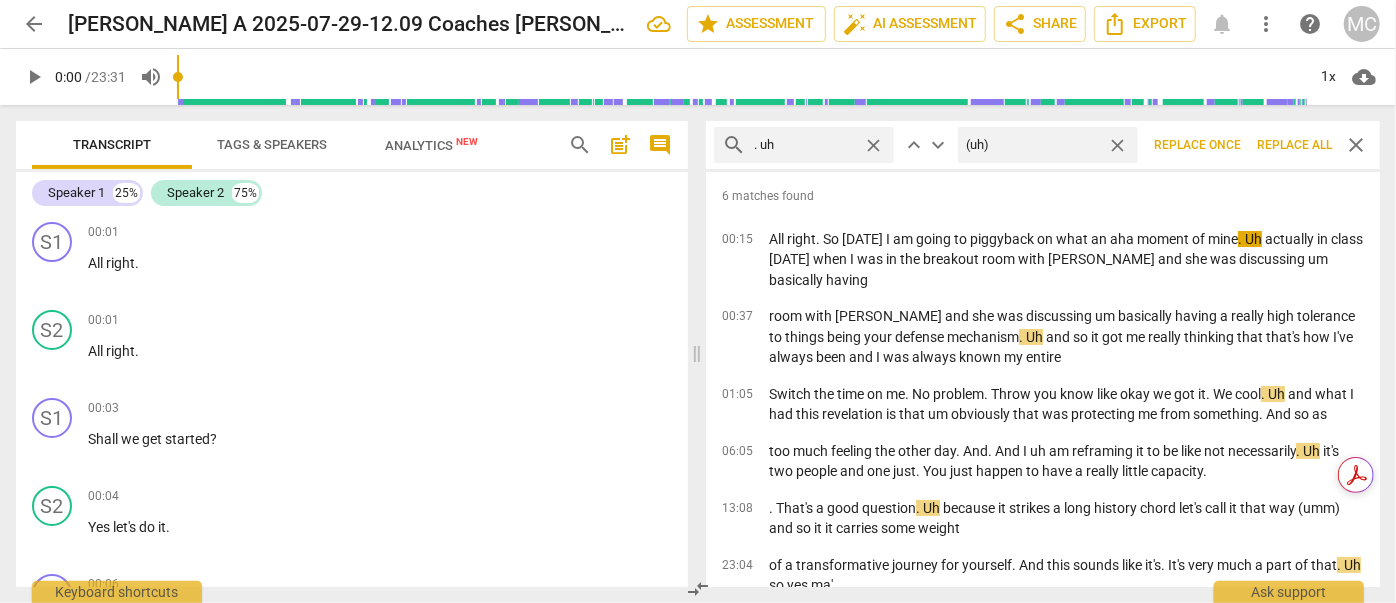 type on "(uh)" 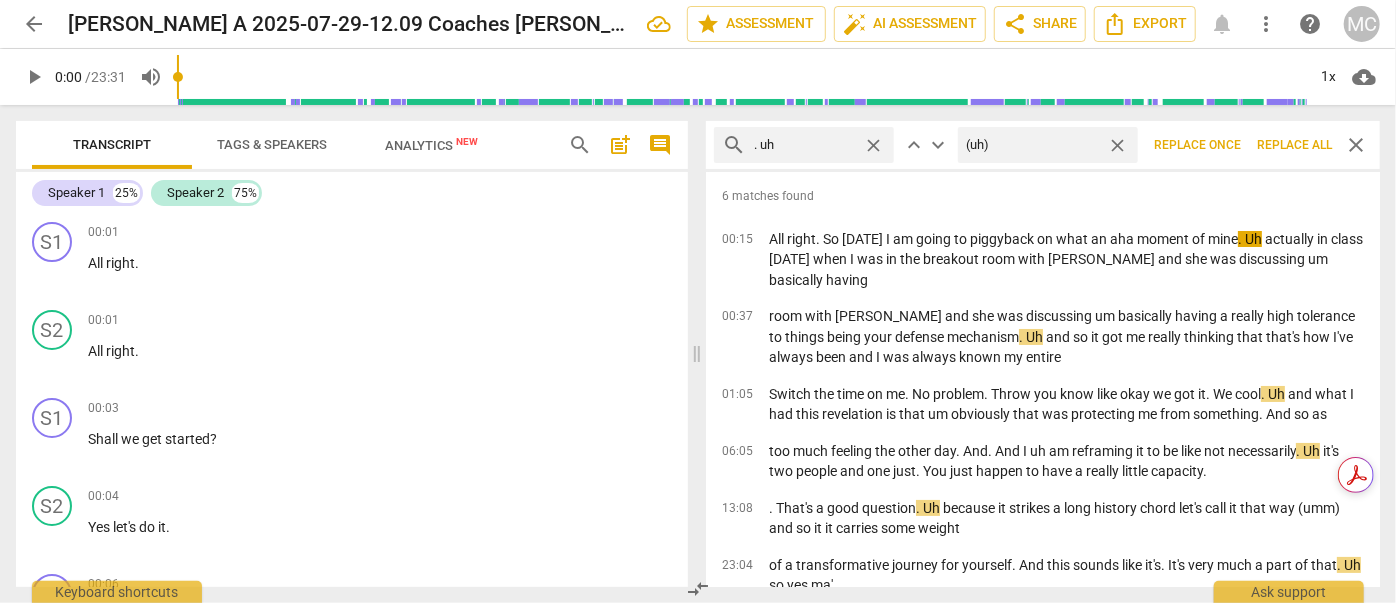 click on "Replace all" at bounding box center (1294, 145) 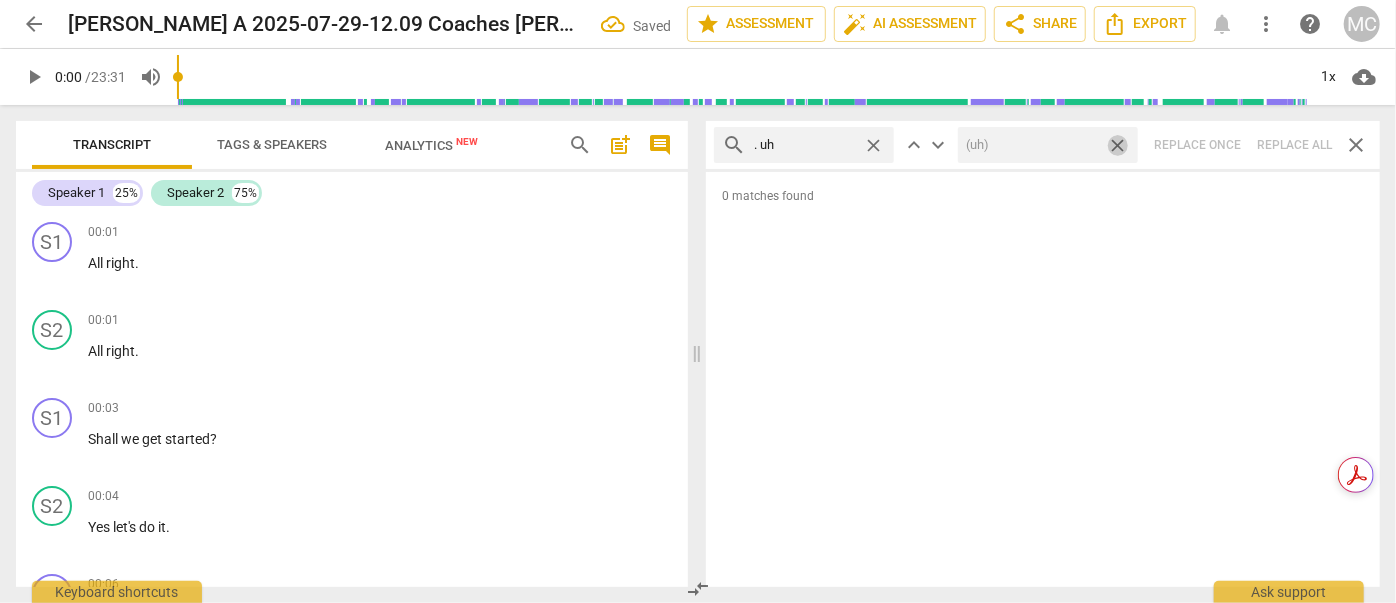 click on "close" at bounding box center [1117, 145] 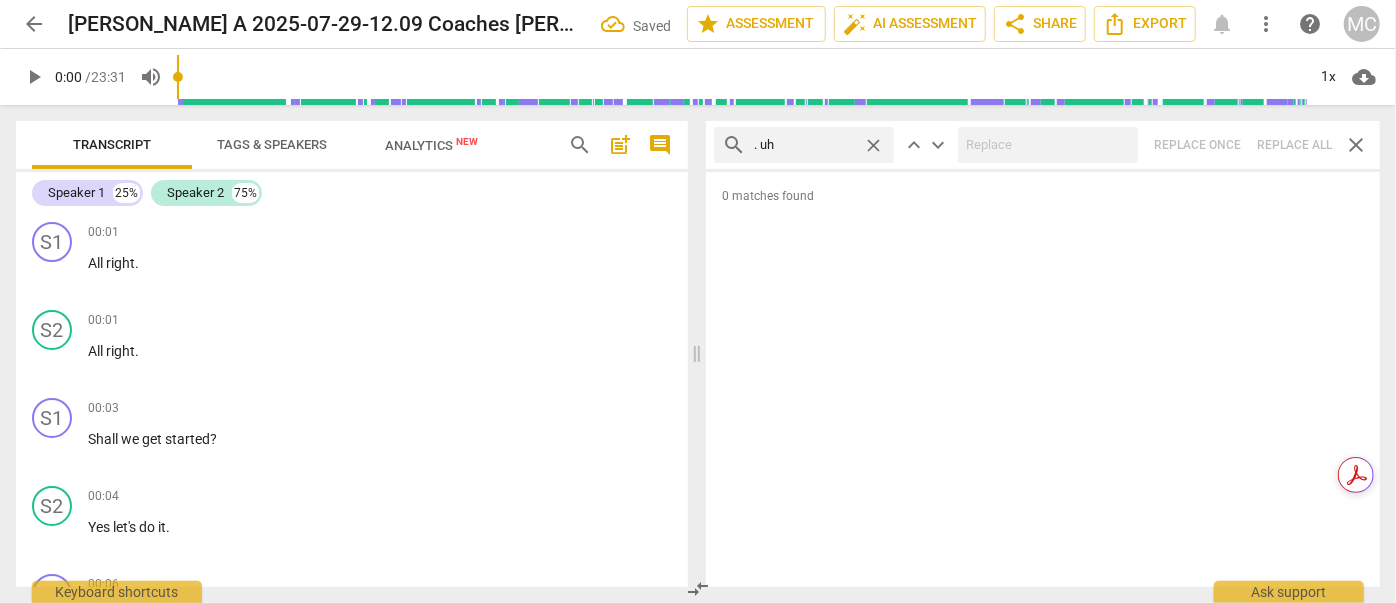 click on "close" at bounding box center (873, 145) 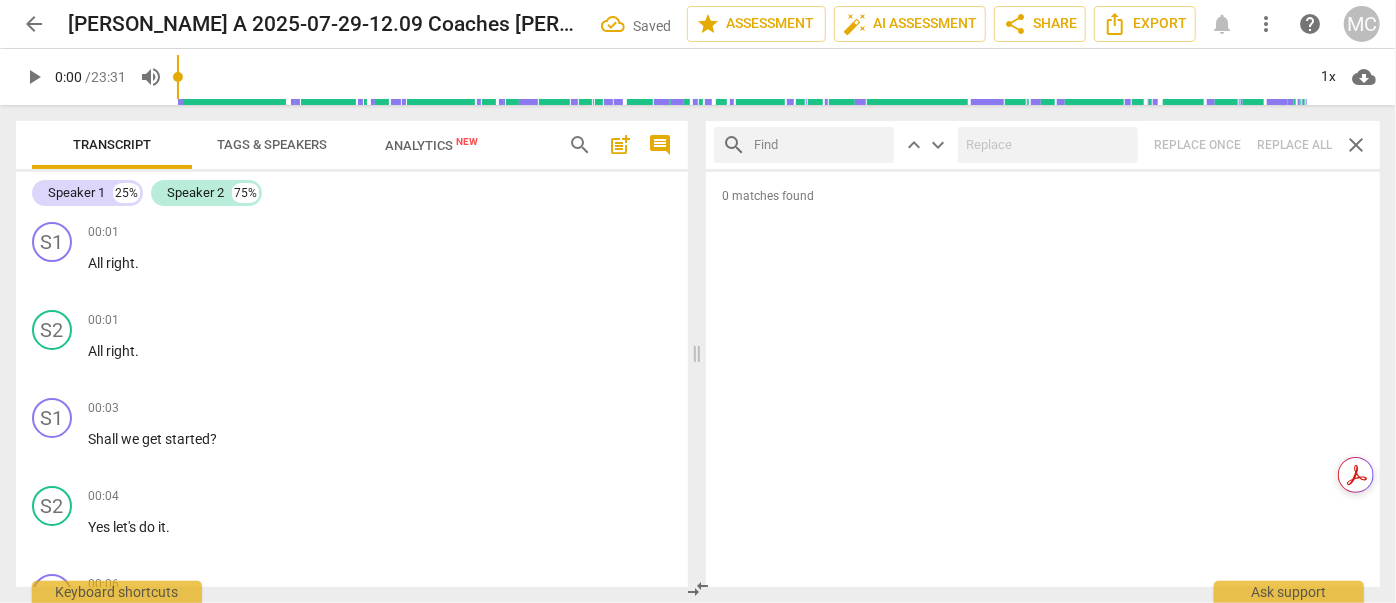 click at bounding box center (820, 145) 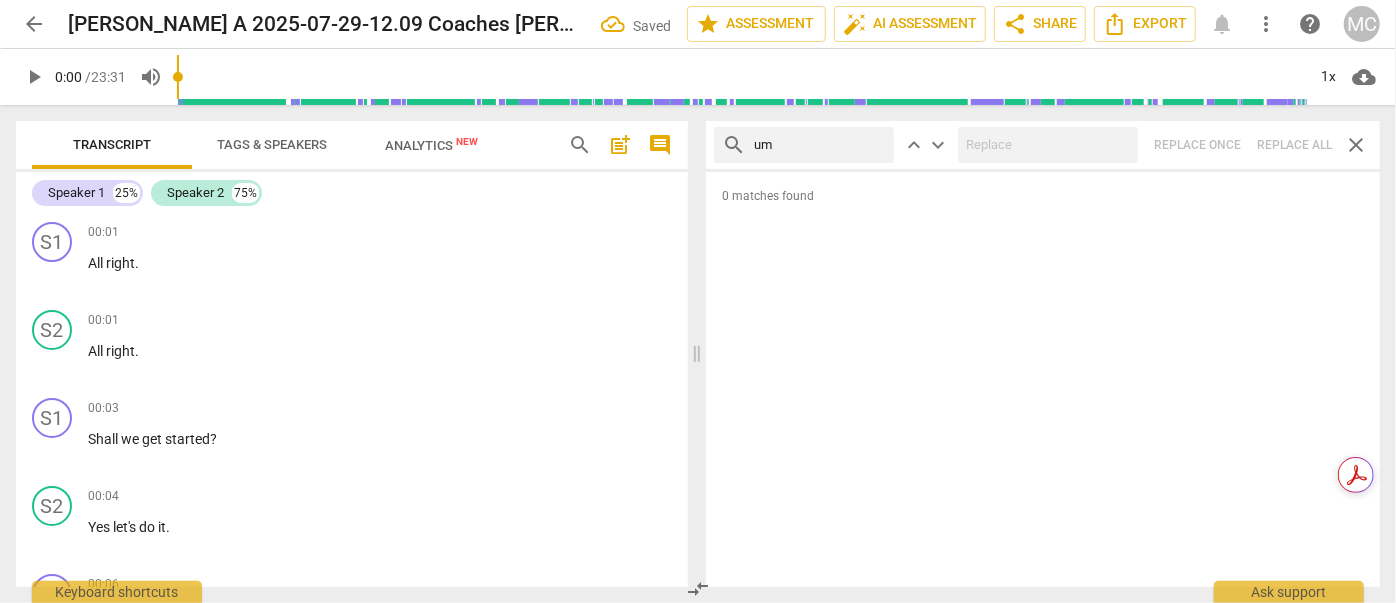 type on "um" 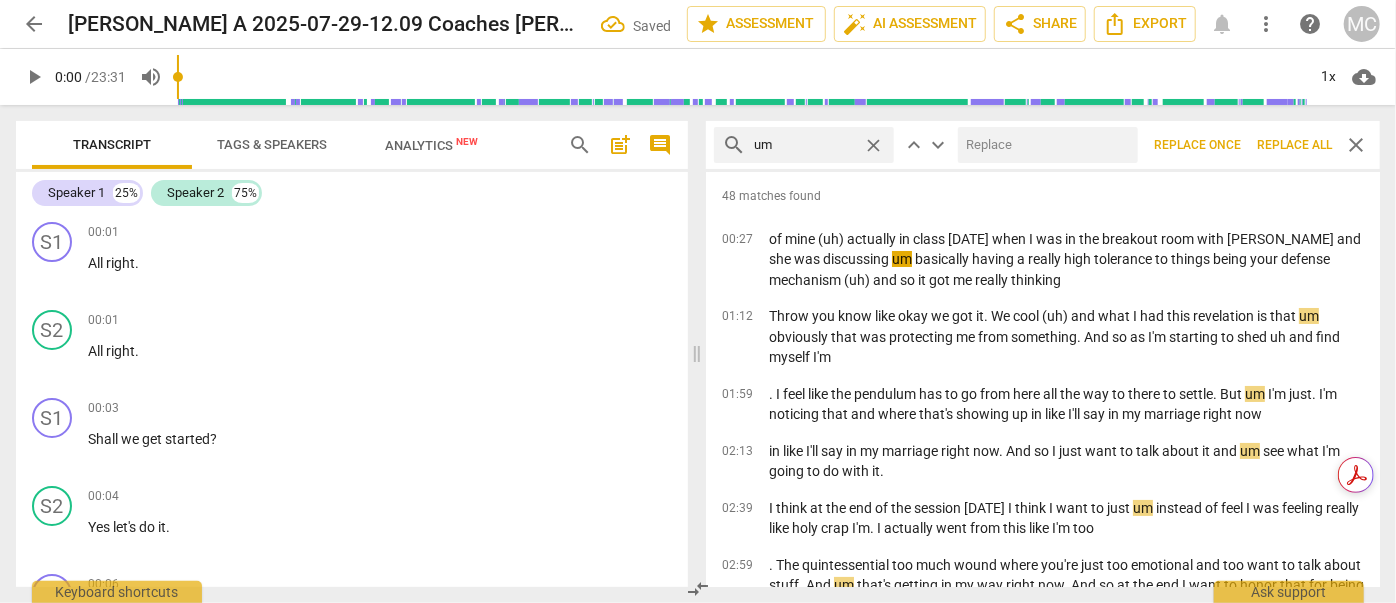 click at bounding box center (1044, 145) 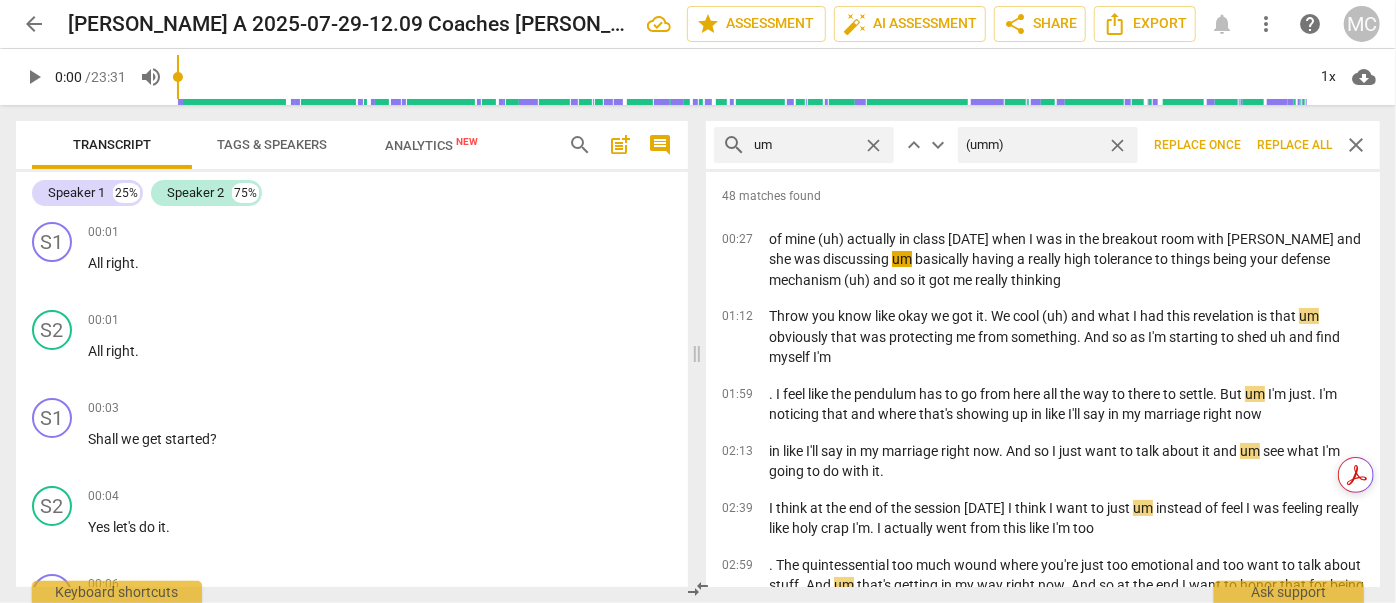type on "(umm)" 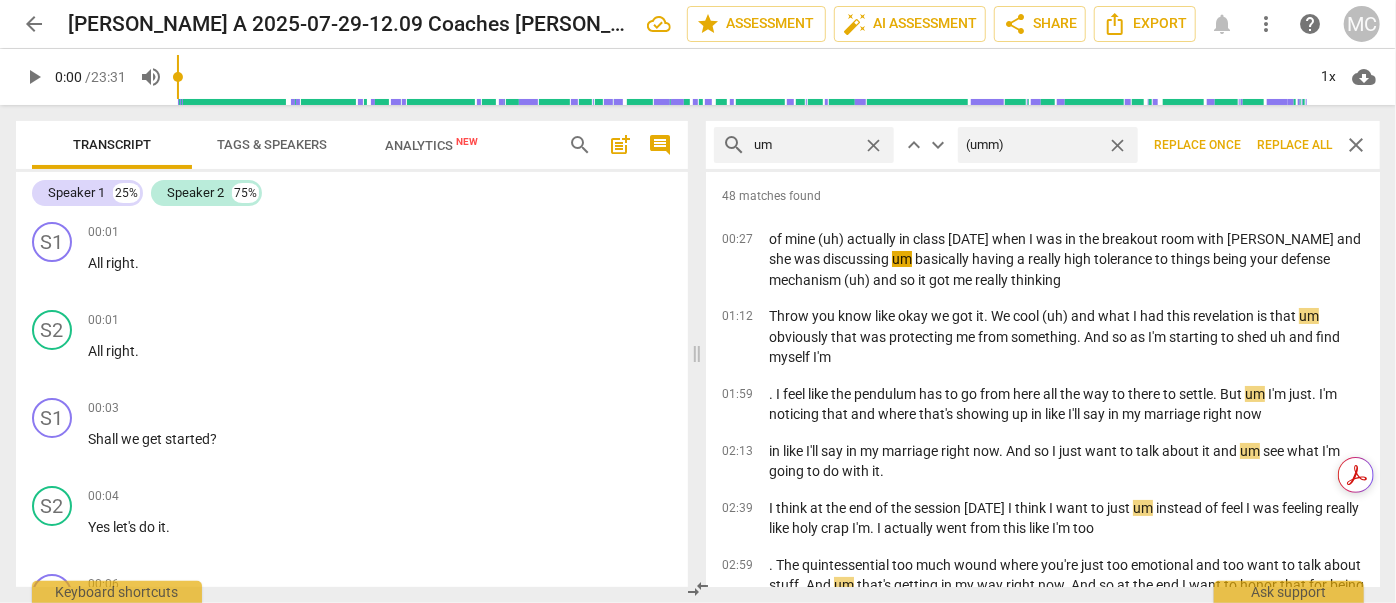 click on "Replace all" at bounding box center [1294, 145] 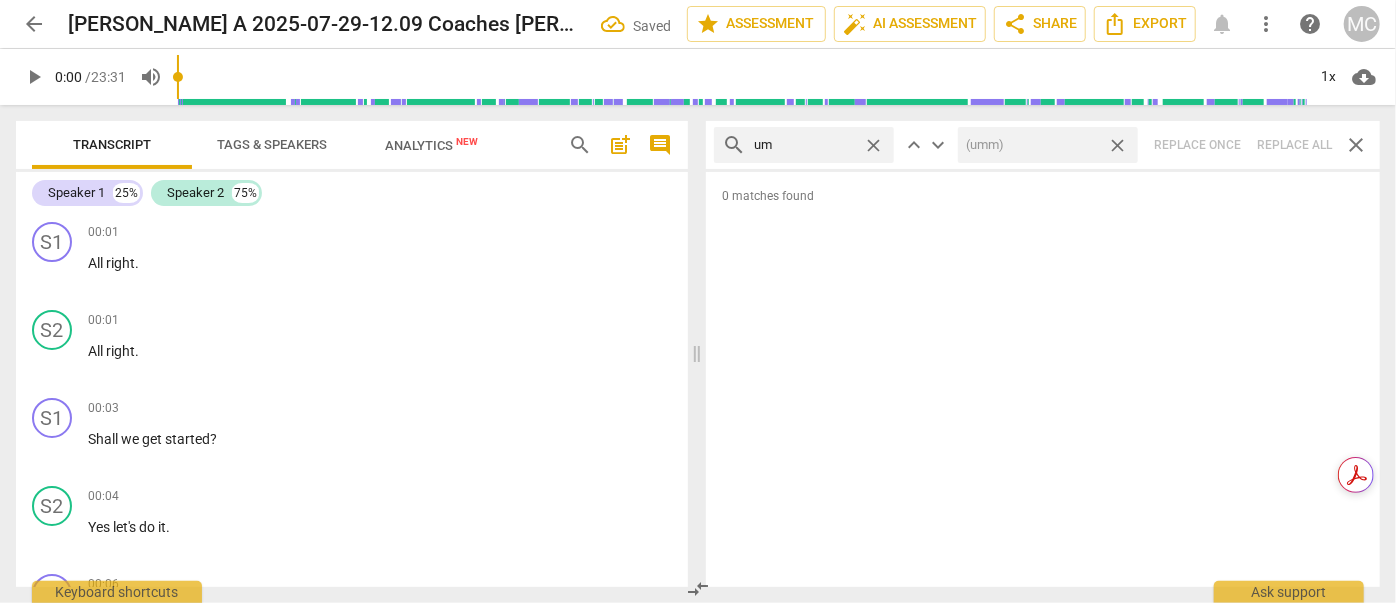 click on "close" at bounding box center [1117, 145] 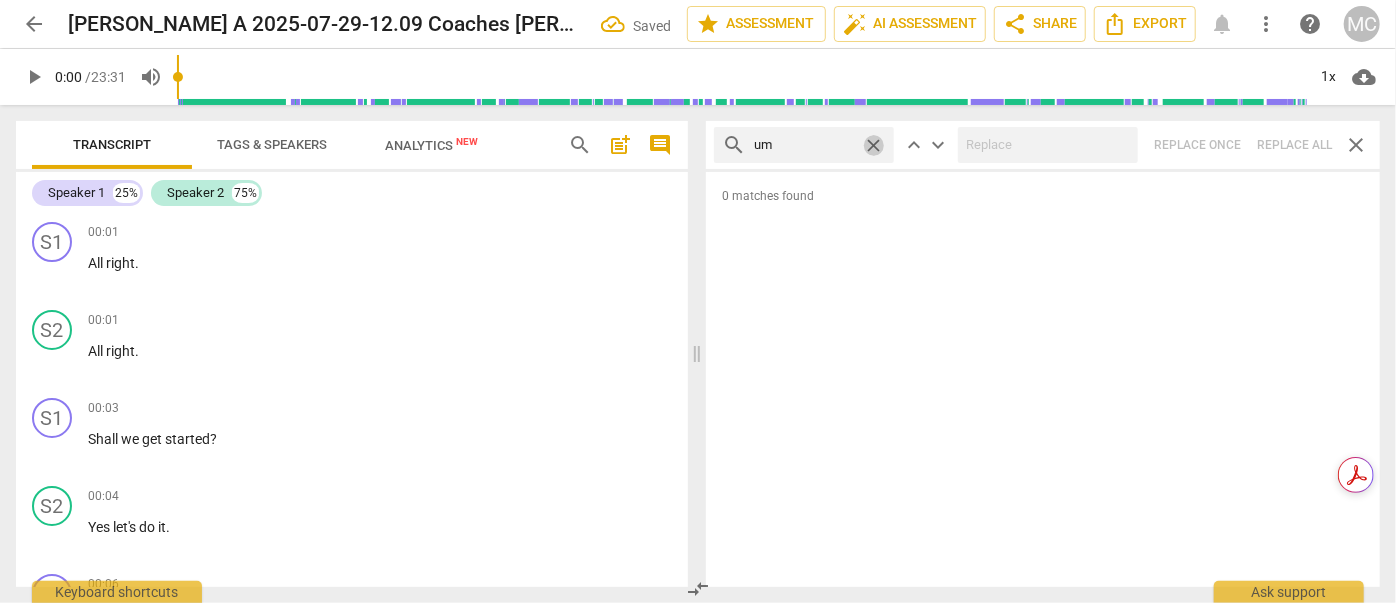 click on "close" at bounding box center [873, 145] 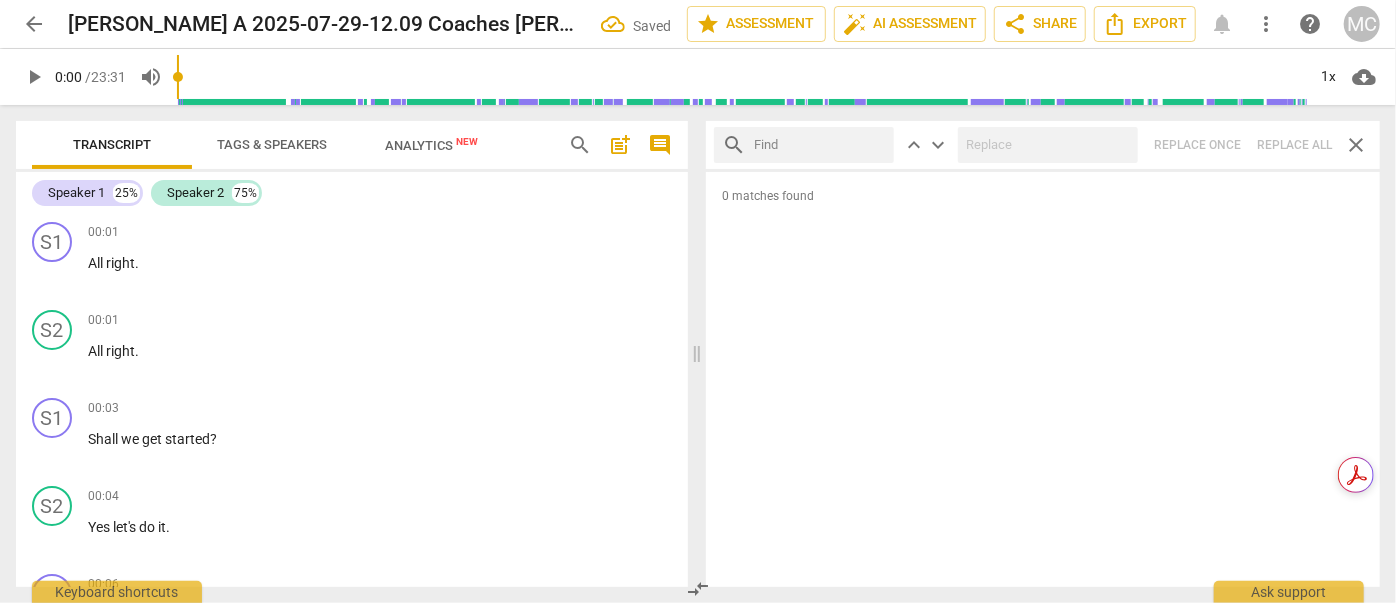 click at bounding box center (820, 145) 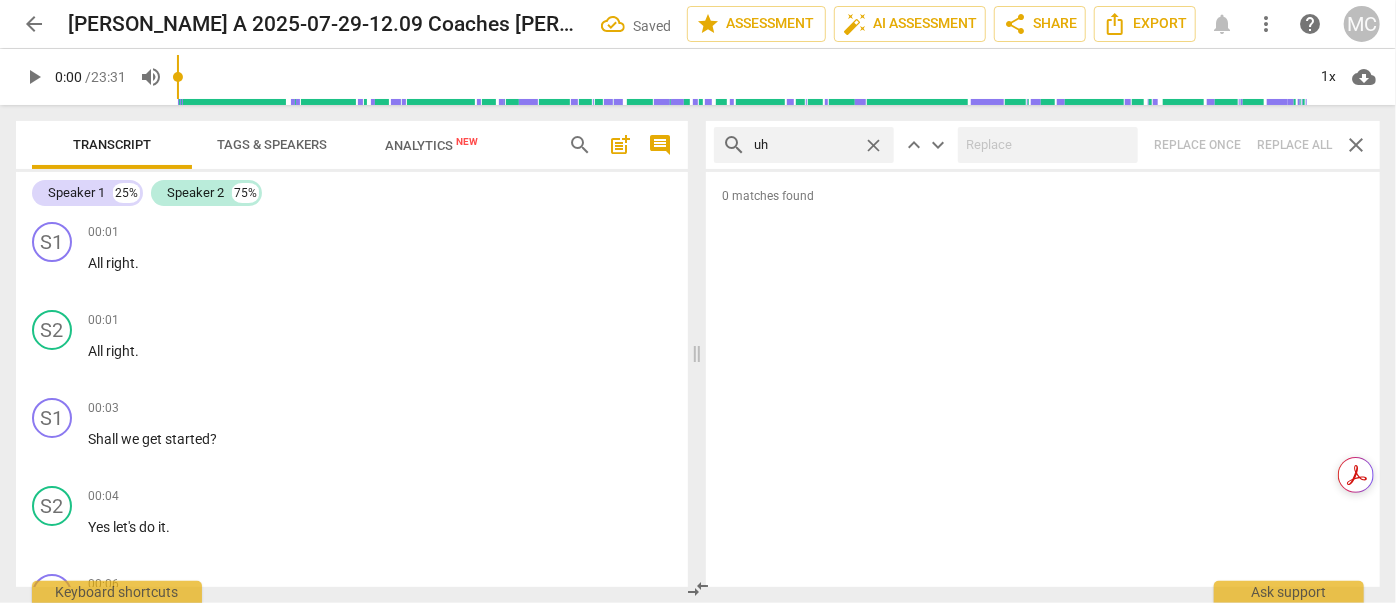type on "uh" 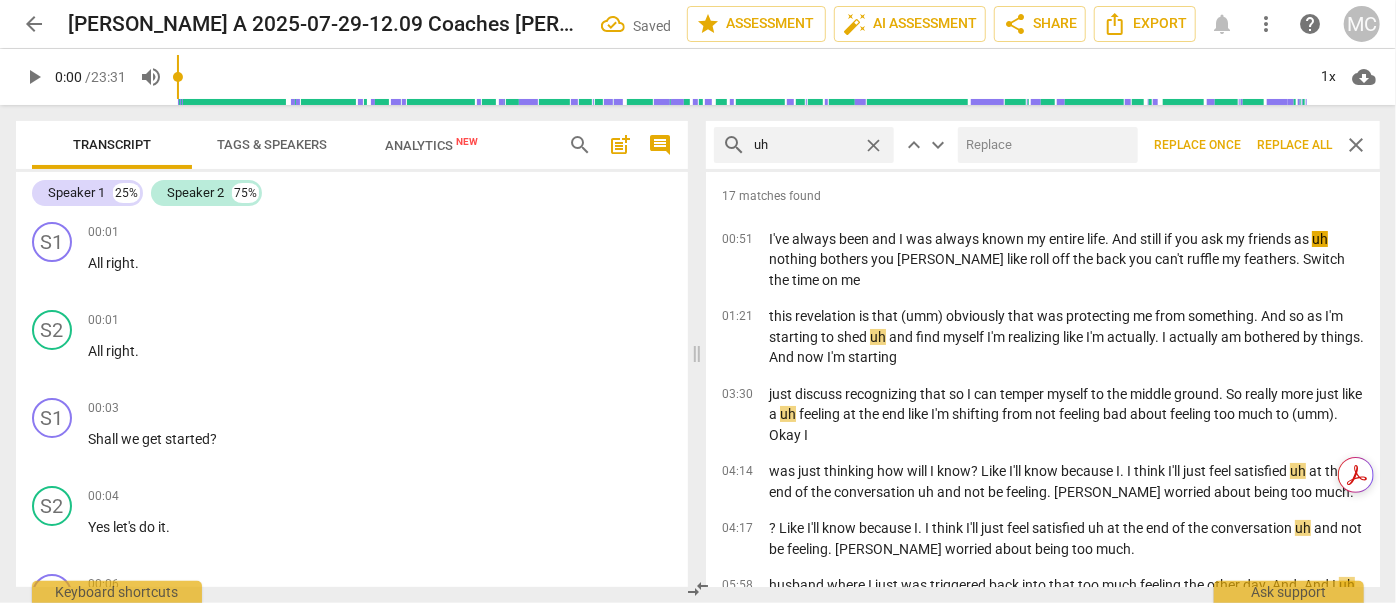 click at bounding box center (1044, 145) 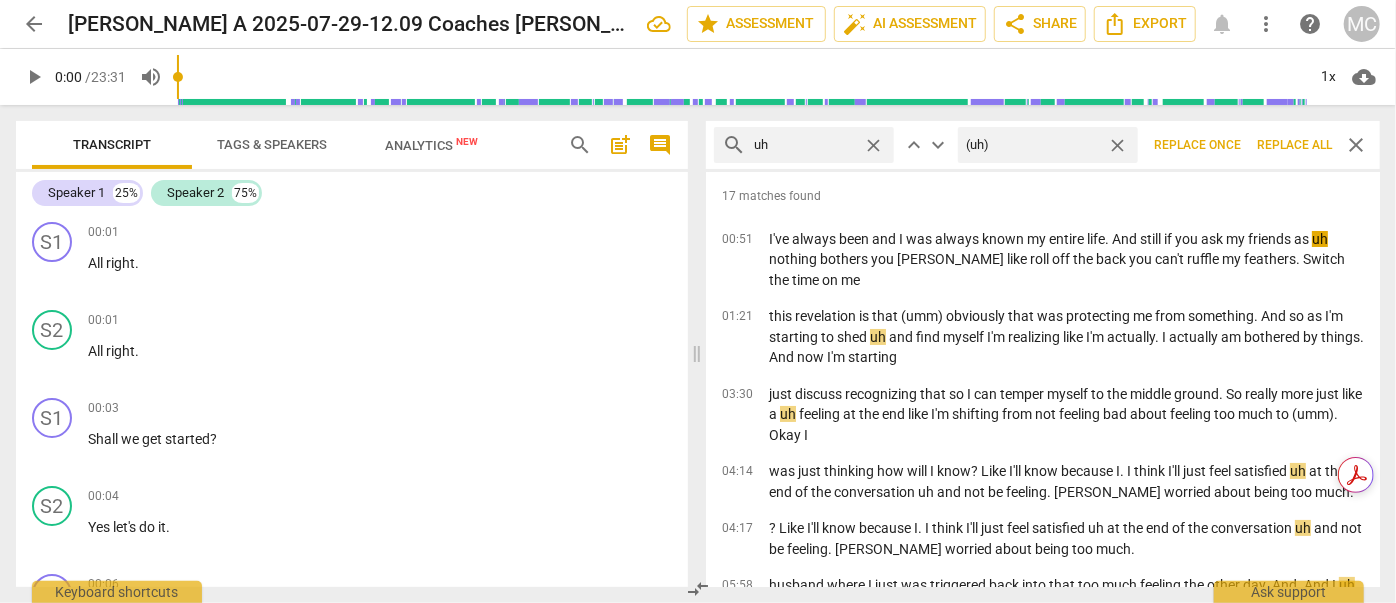 type on "(uh)" 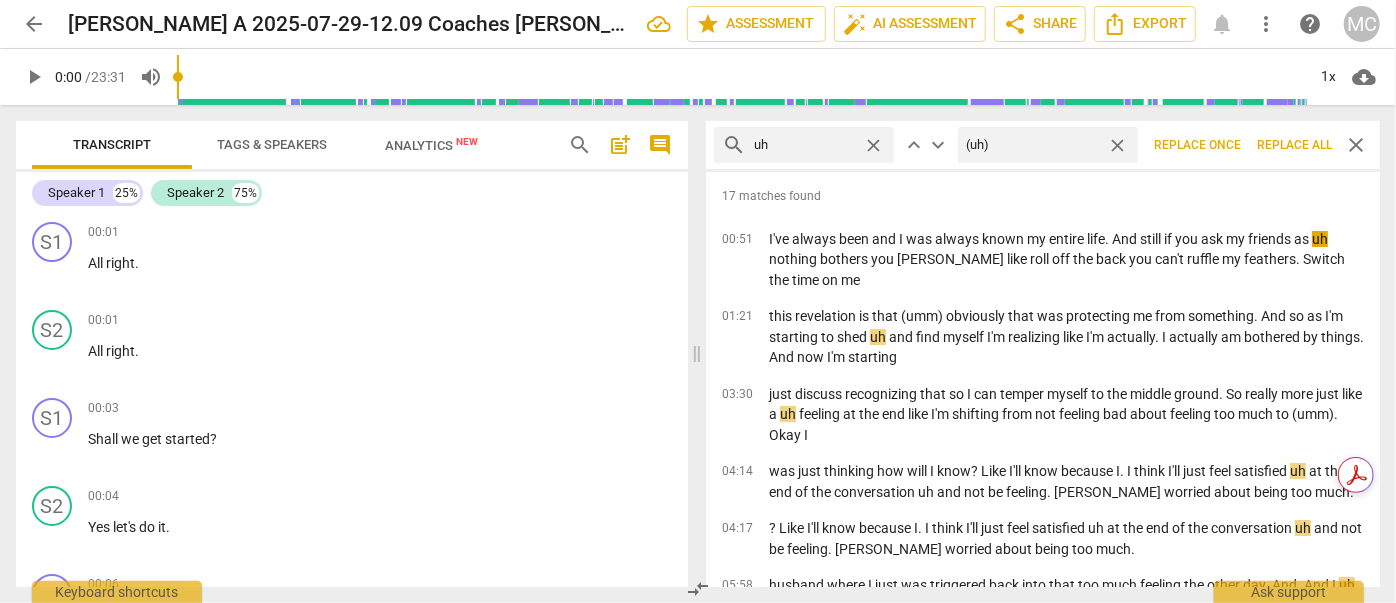 click on "Replace all" at bounding box center [1294, 145] 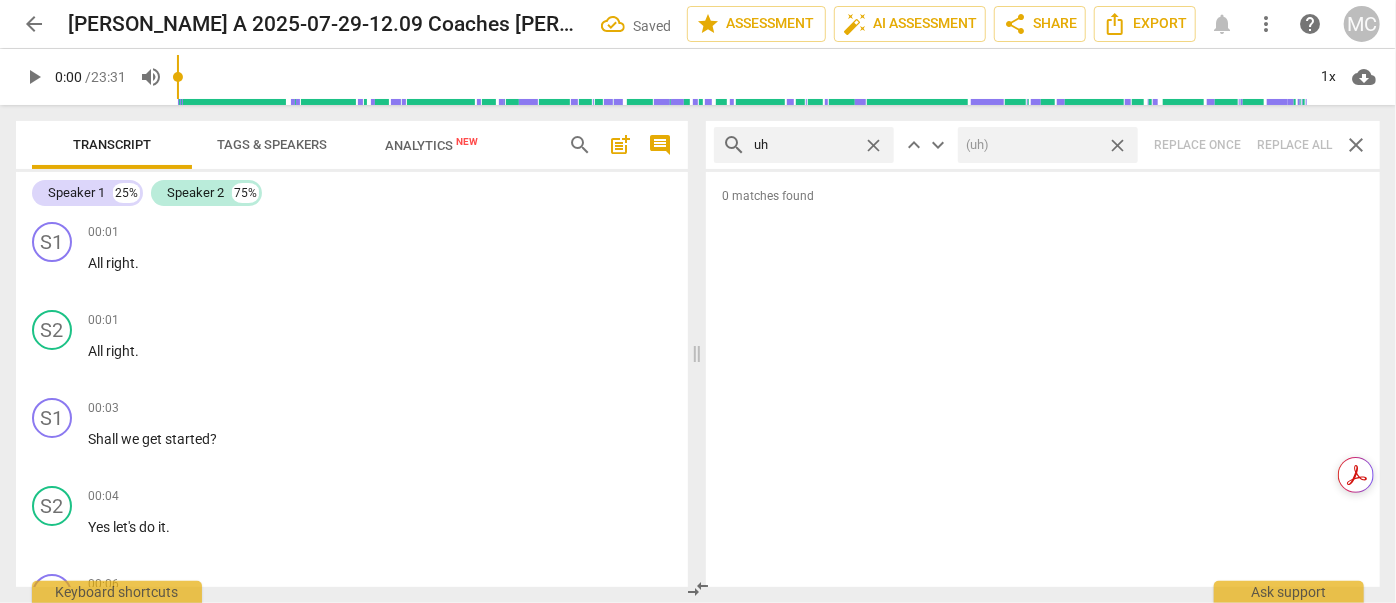 click on "close" at bounding box center (1117, 145) 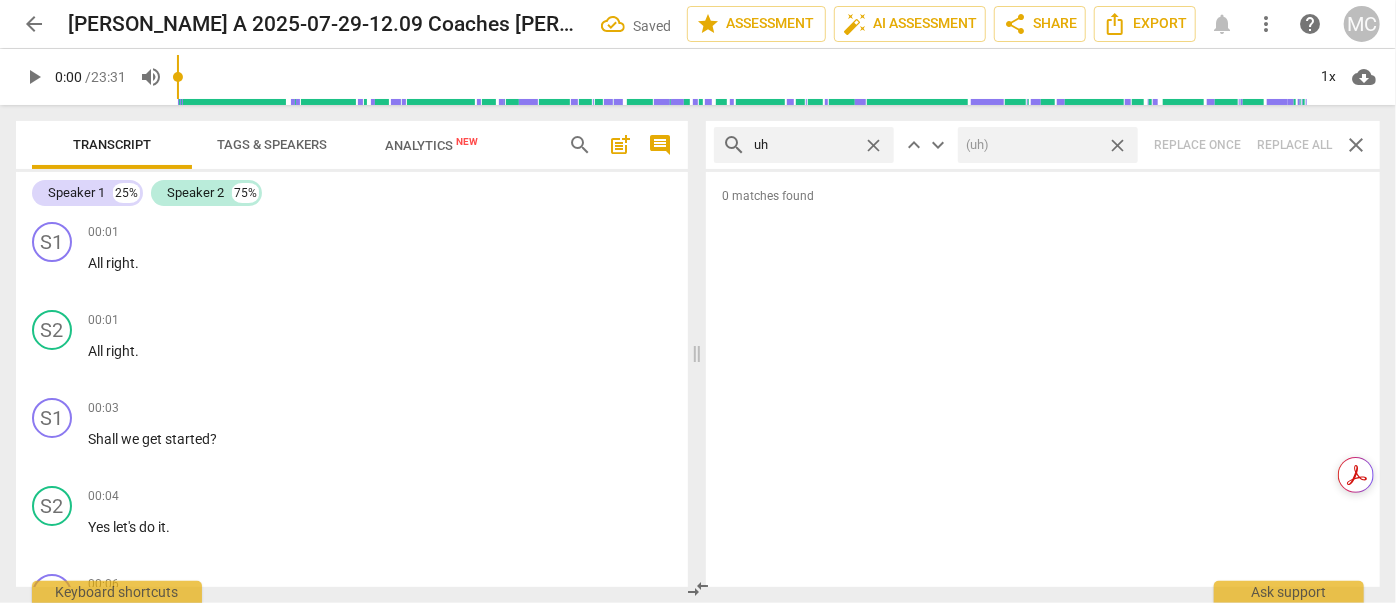 type 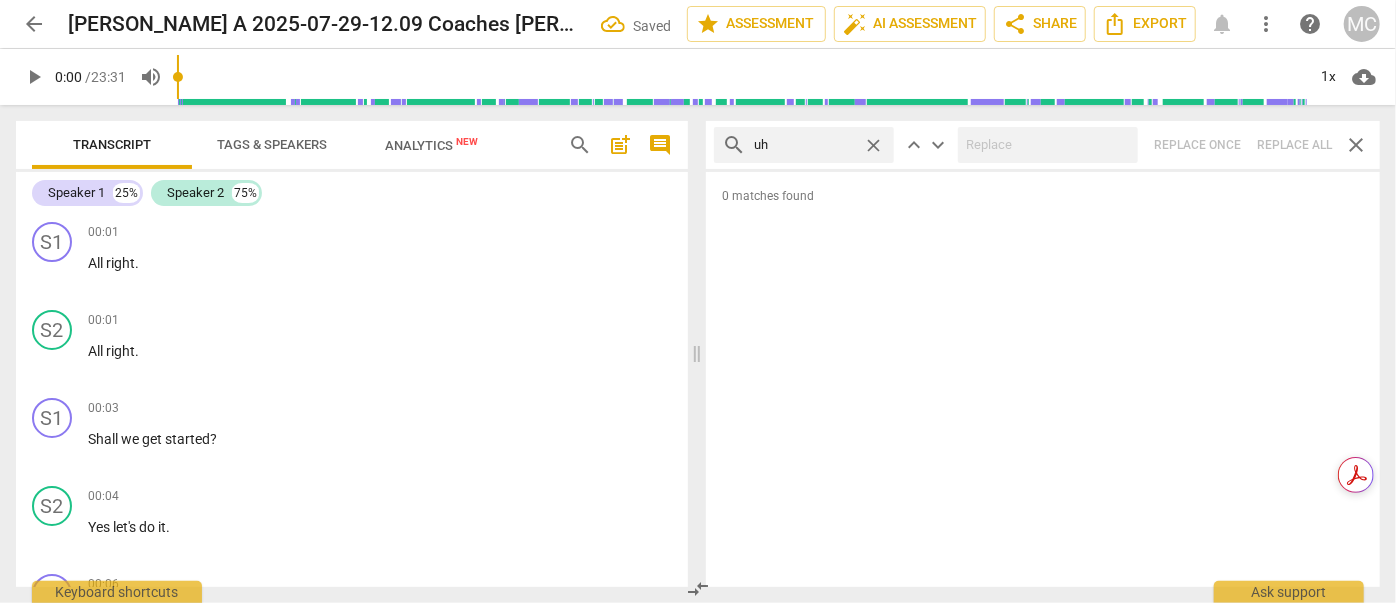 click on "close" at bounding box center [873, 145] 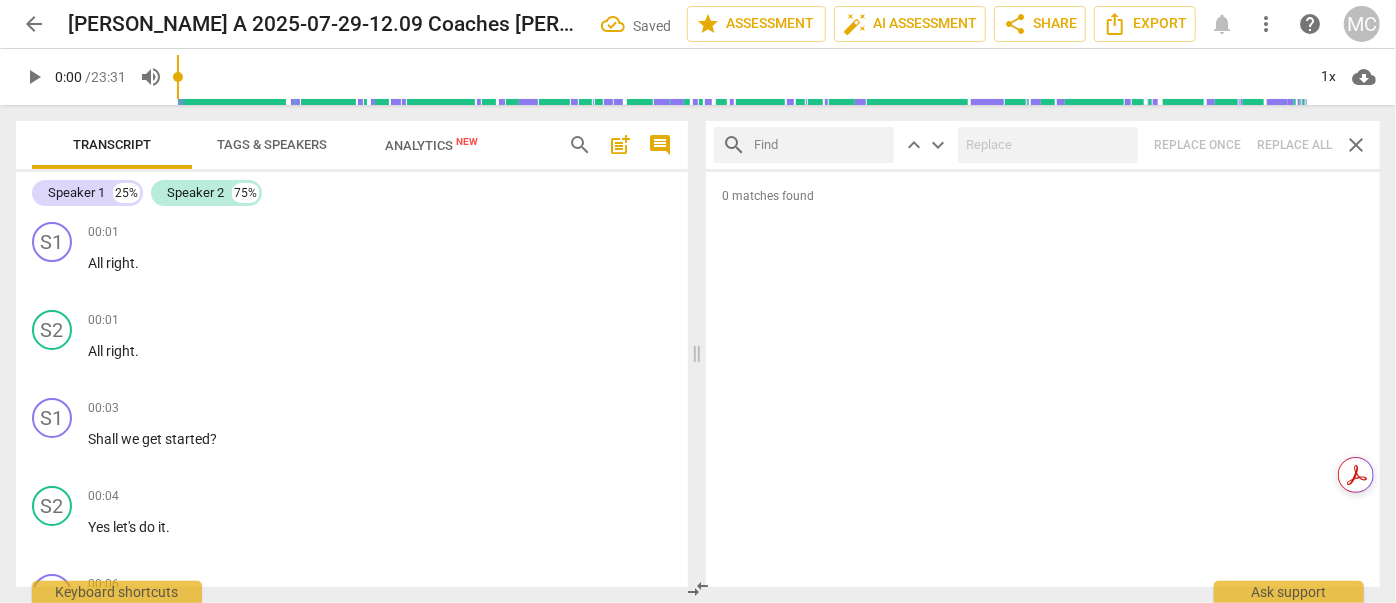 click at bounding box center [820, 145] 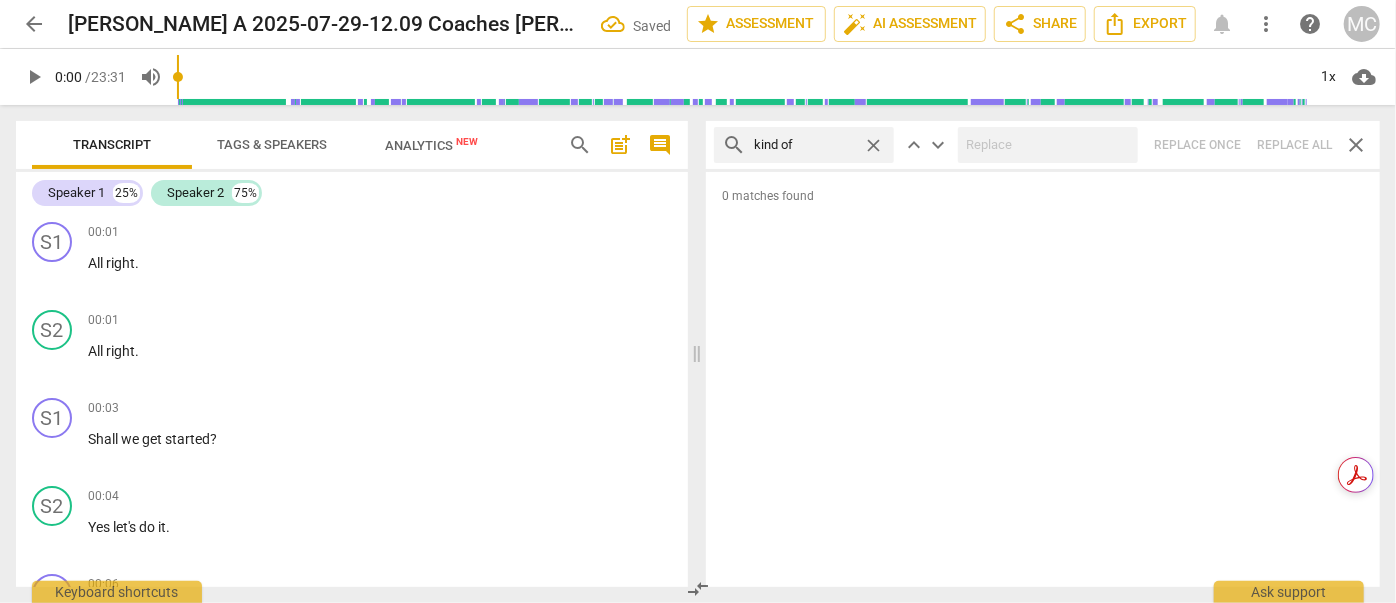 type on "kind of" 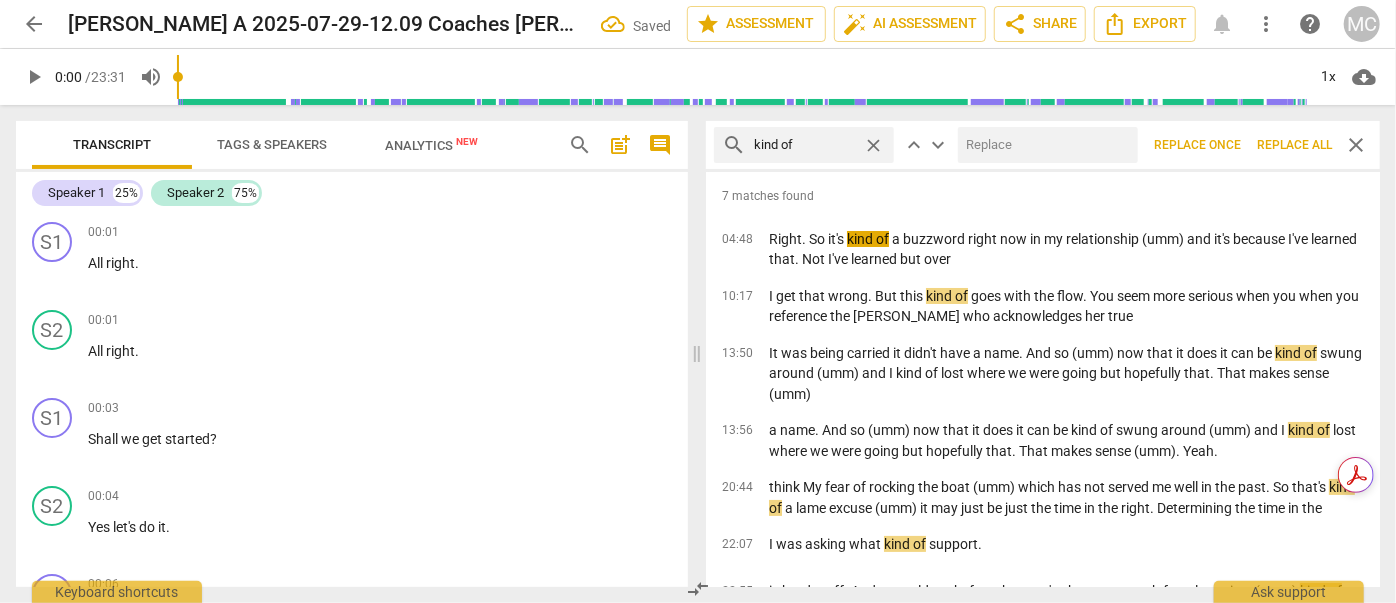 click at bounding box center [1044, 145] 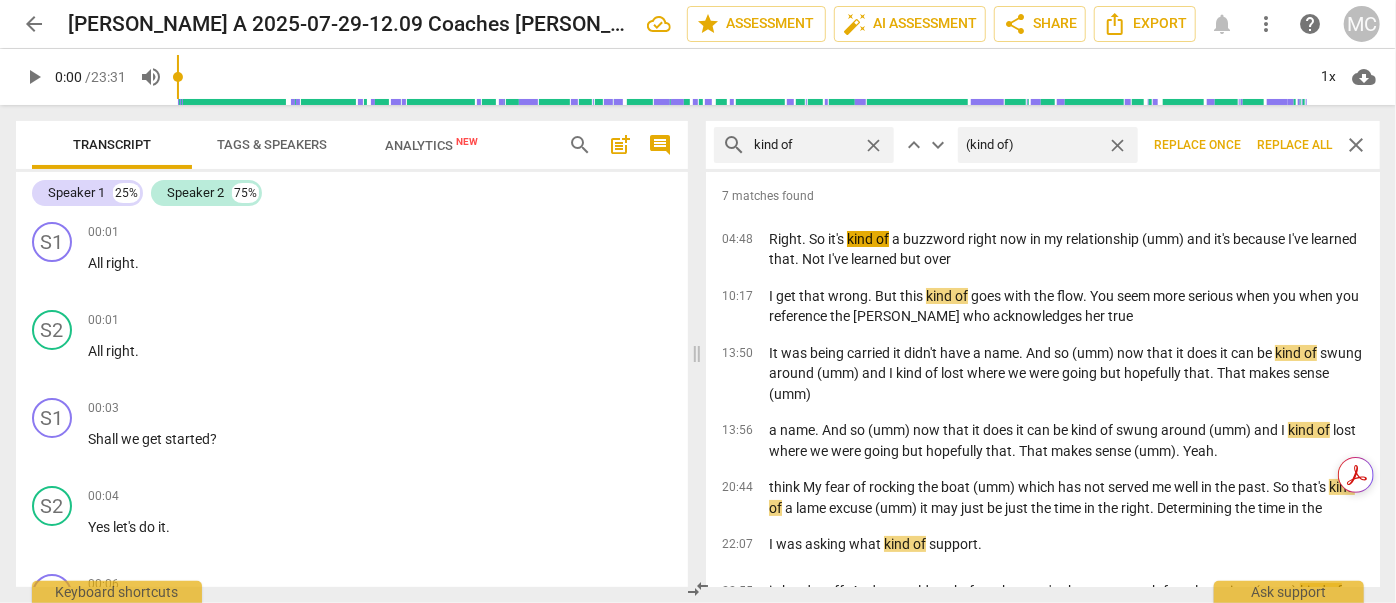 type on "(kind of)" 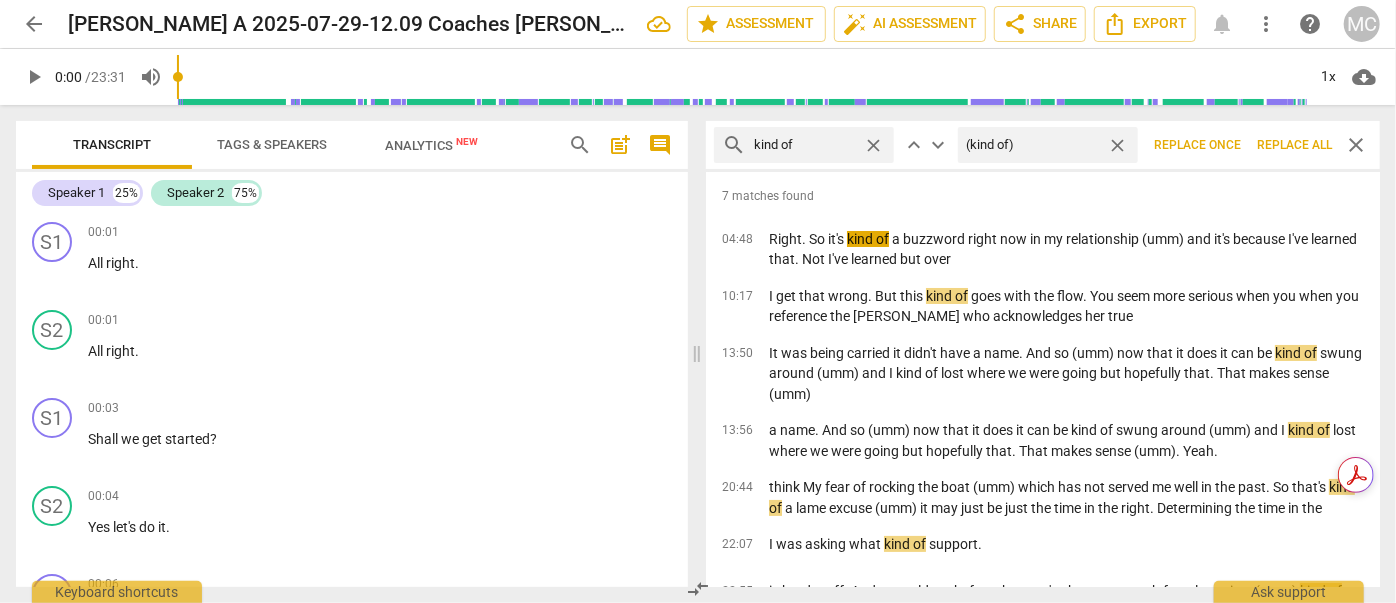 click on "Replace all" at bounding box center [1294, 145] 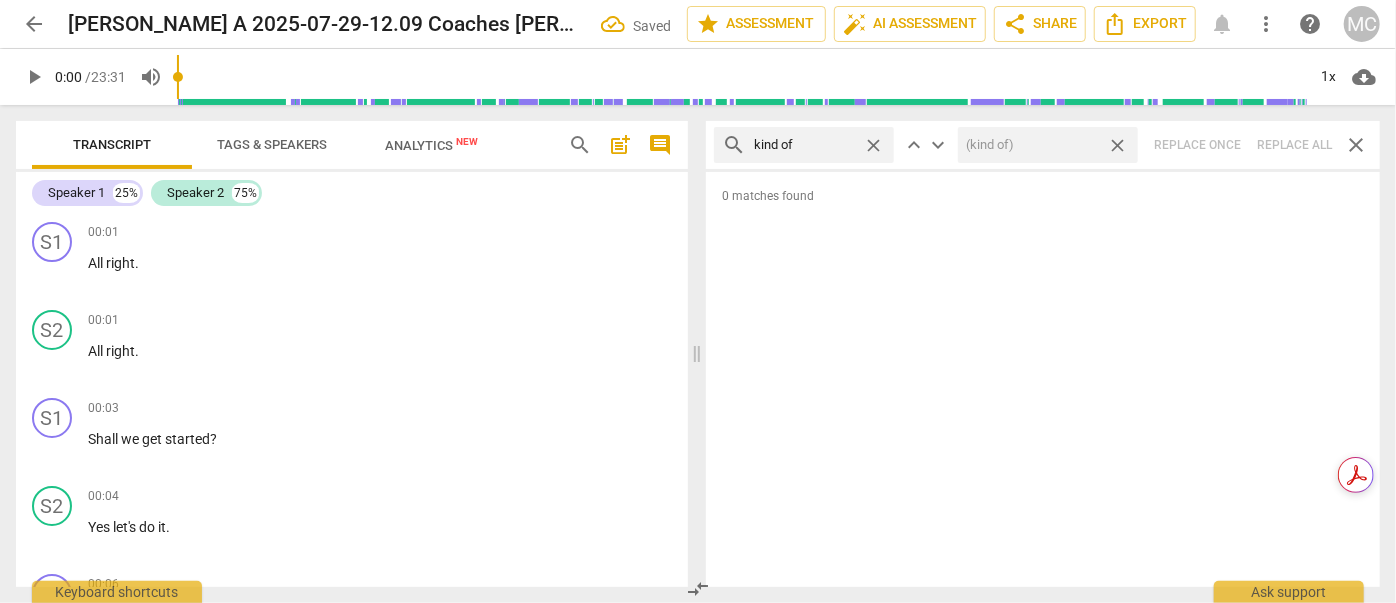 click on "close" at bounding box center (1117, 145) 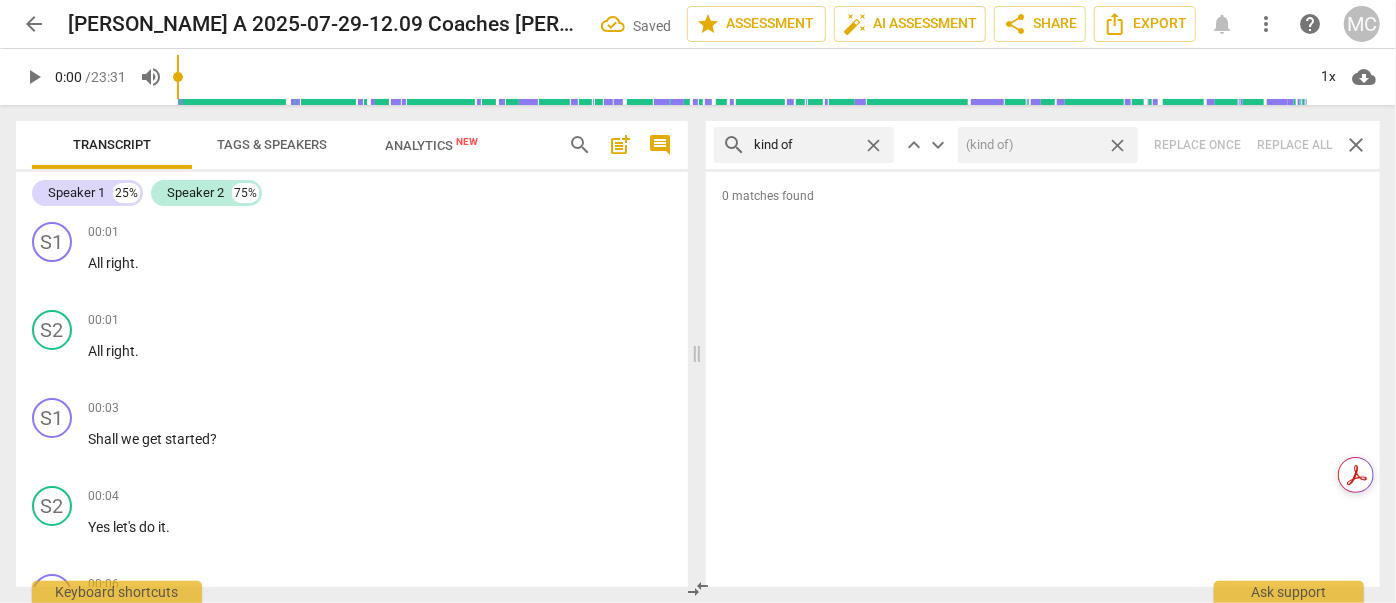 type 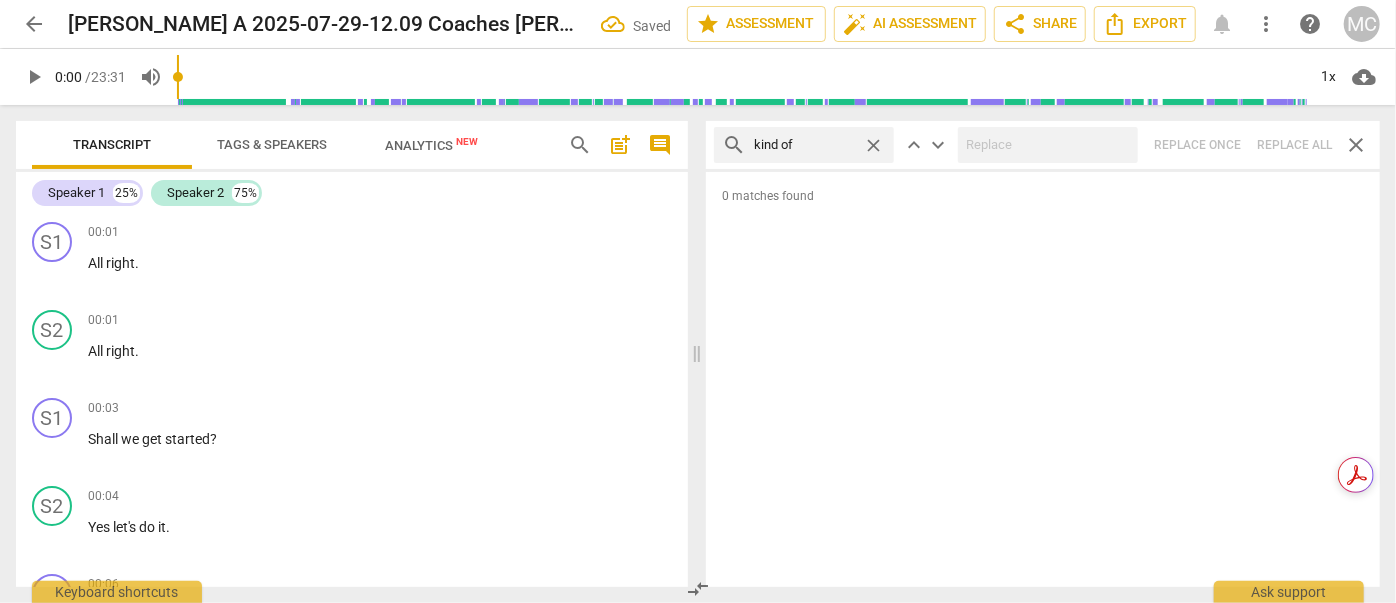 click on "close" at bounding box center (873, 145) 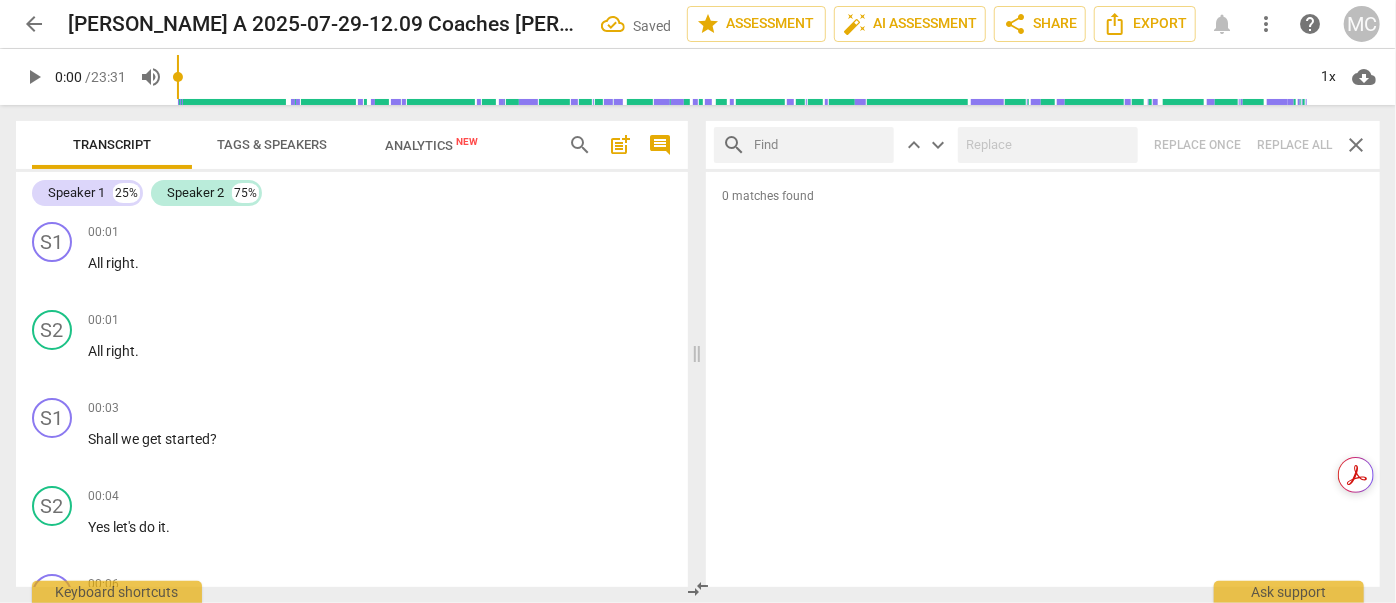 click at bounding box center [820, 145] 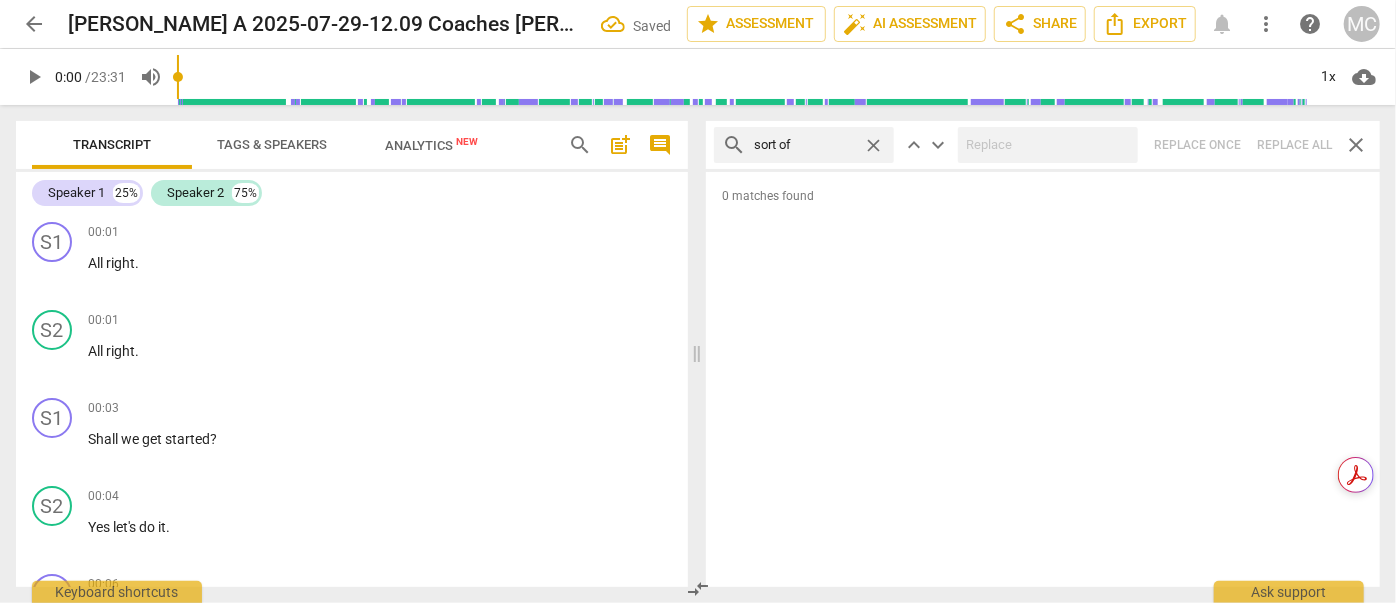 type on "sort of" 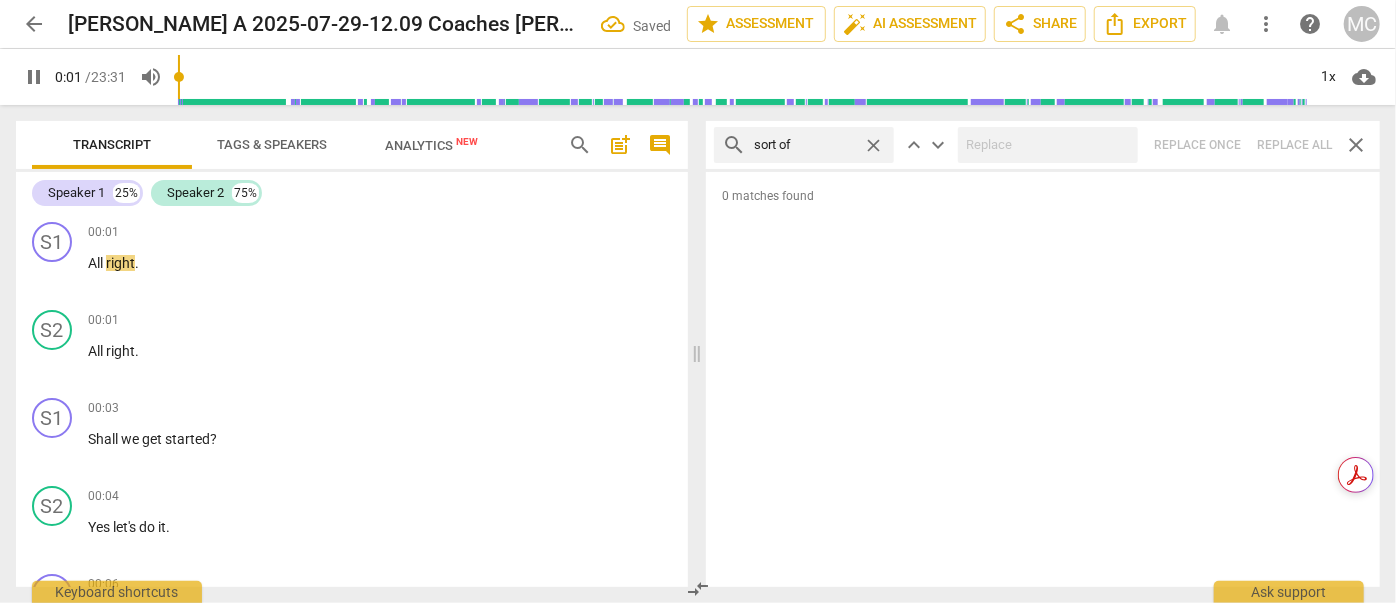 click on "search sort of close keyboard_arrow_up keyboard_arrow_down Replace once Replace all close" at bounding box center (1043, 145) 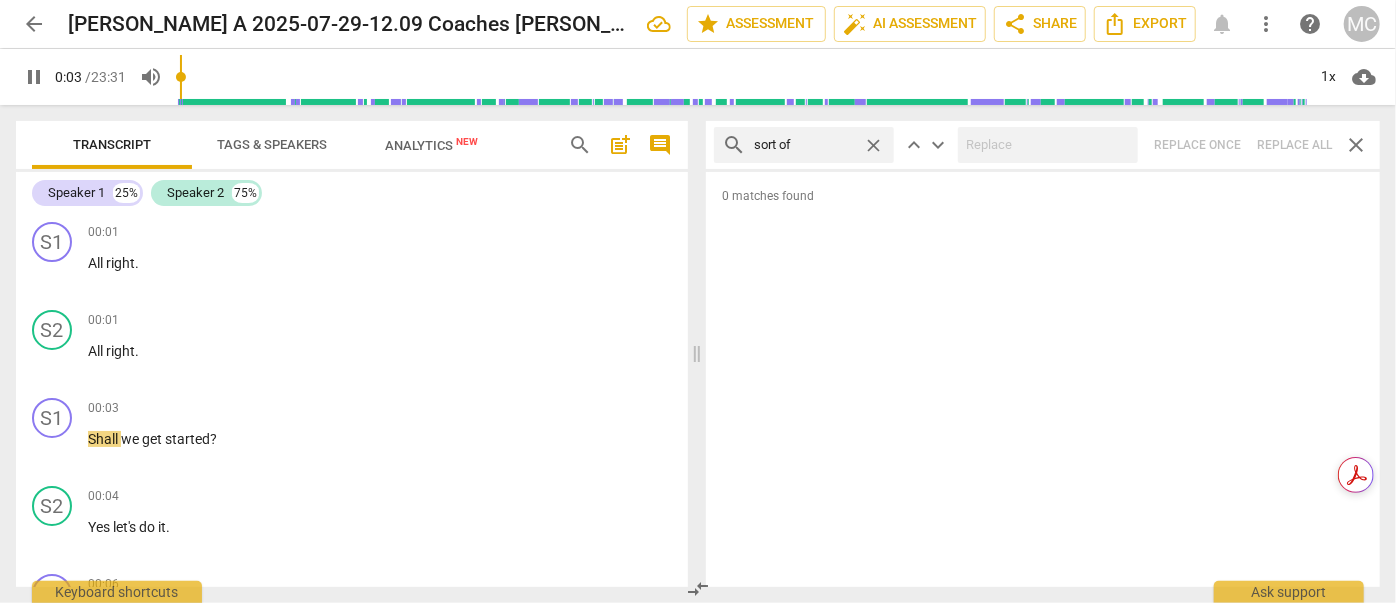 type on "4" 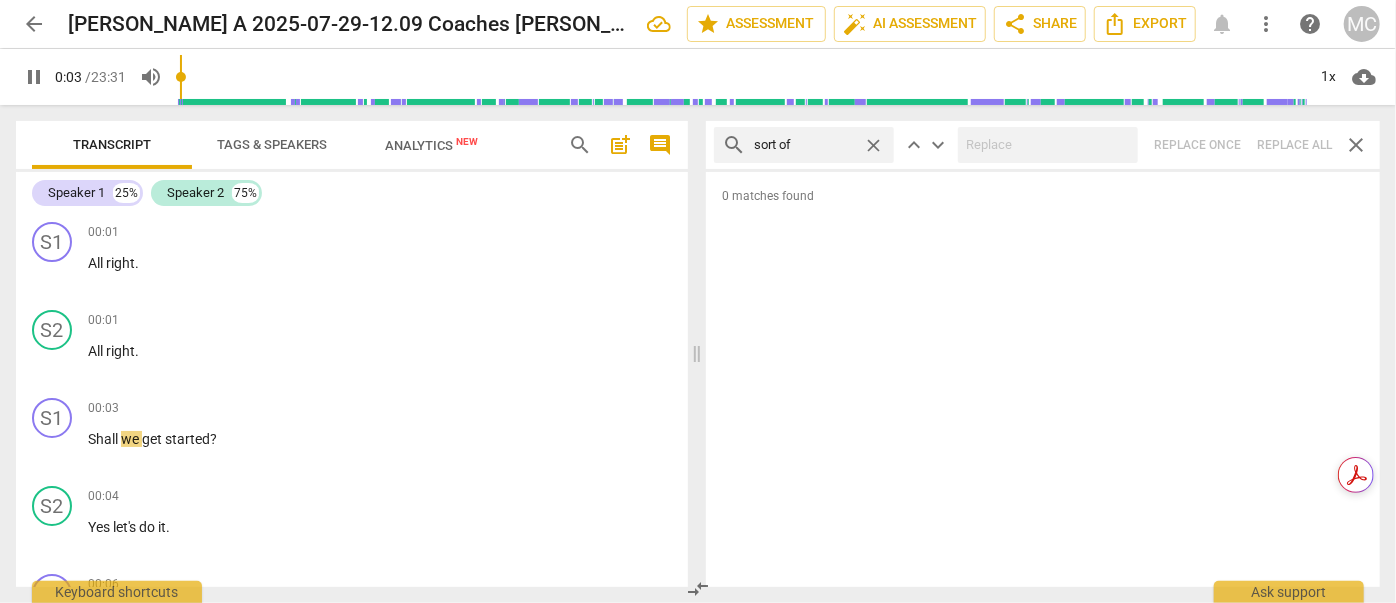 click on "close" at bounding box center [873, 145] 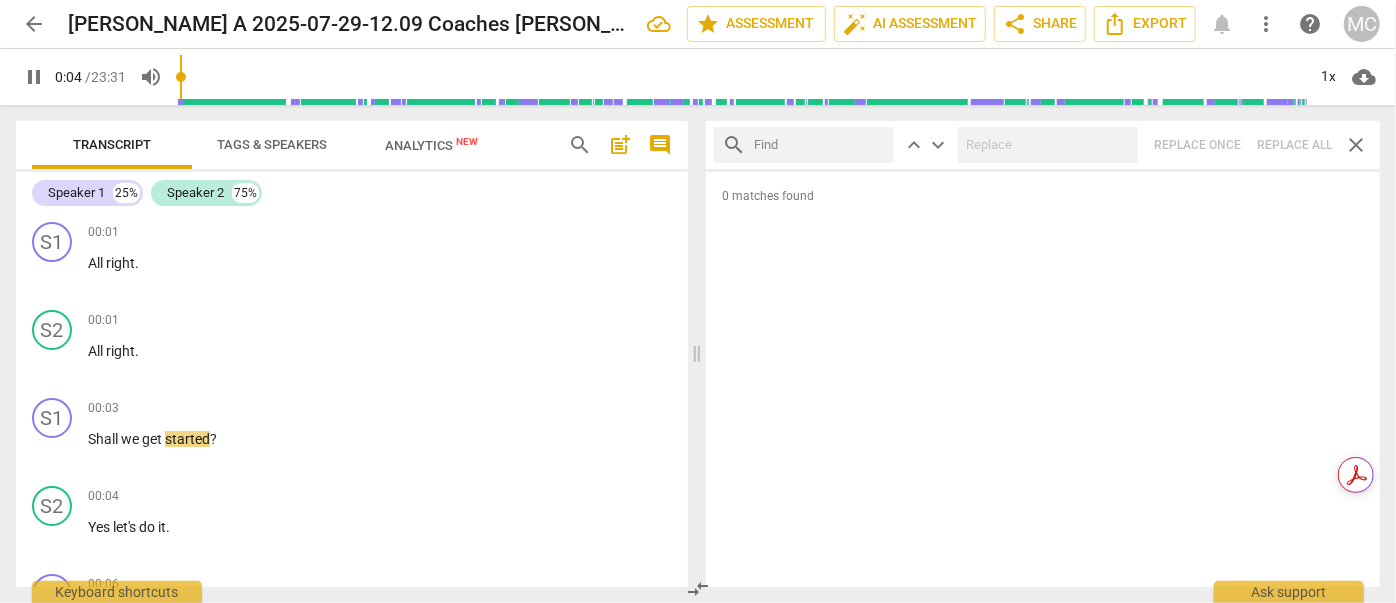 click at bounding box center (820, 145) 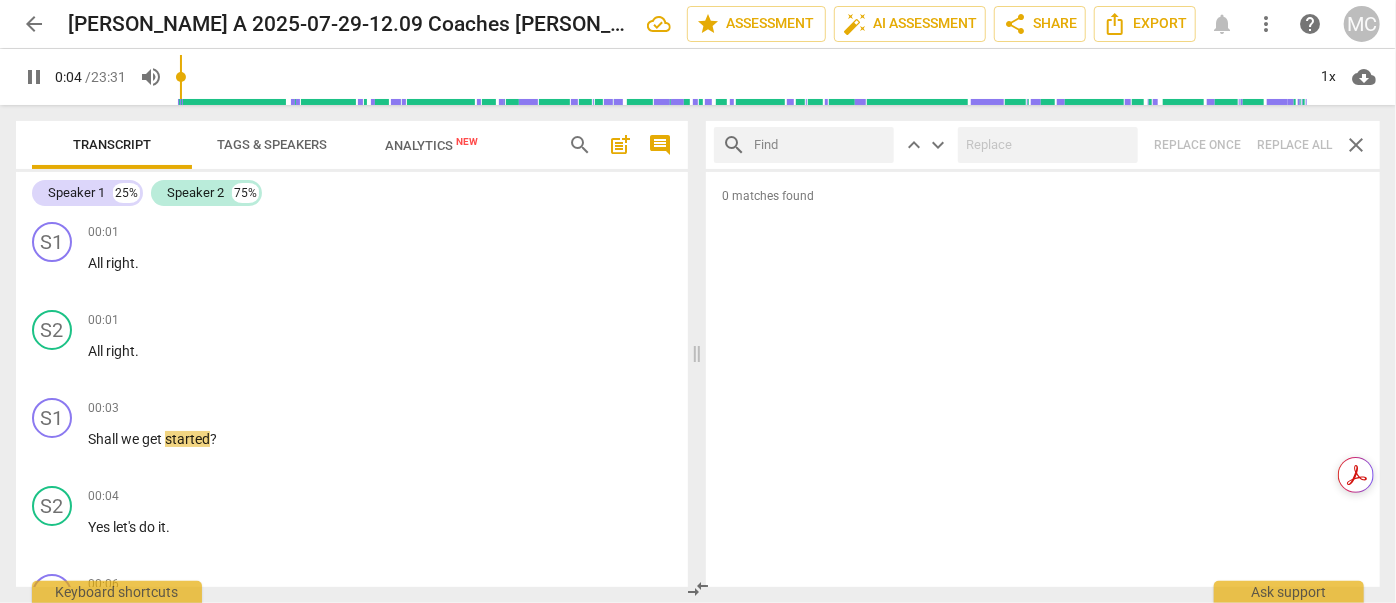 type on "4" 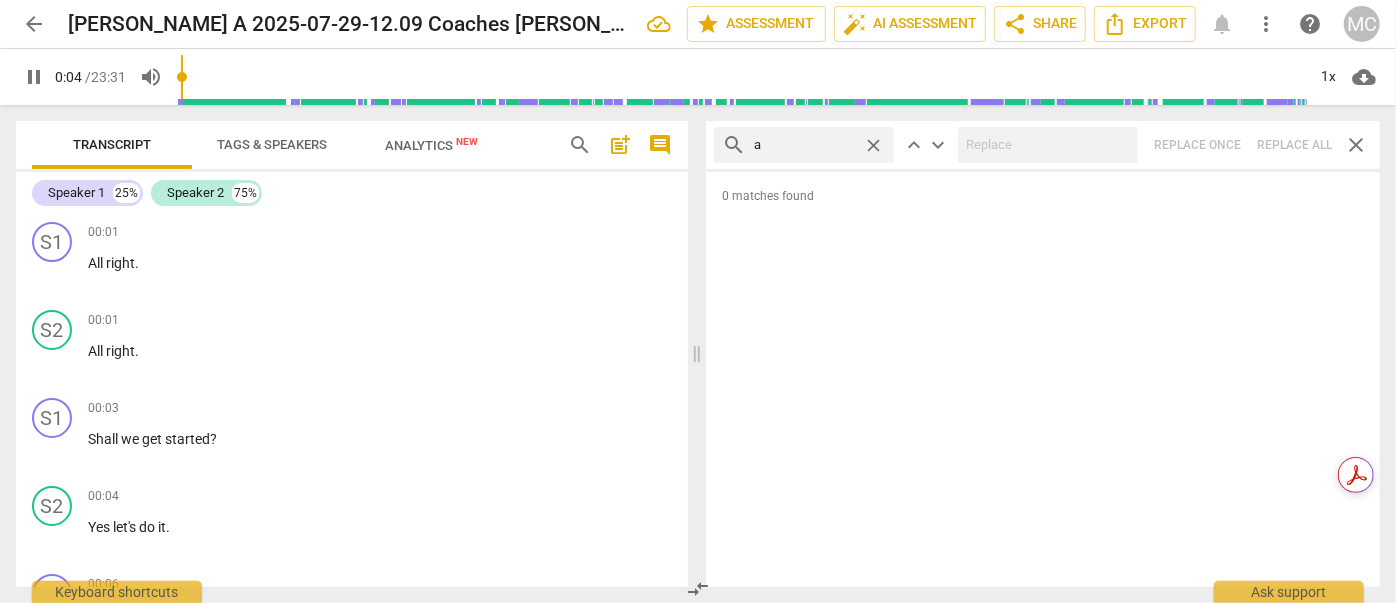 type on "5" 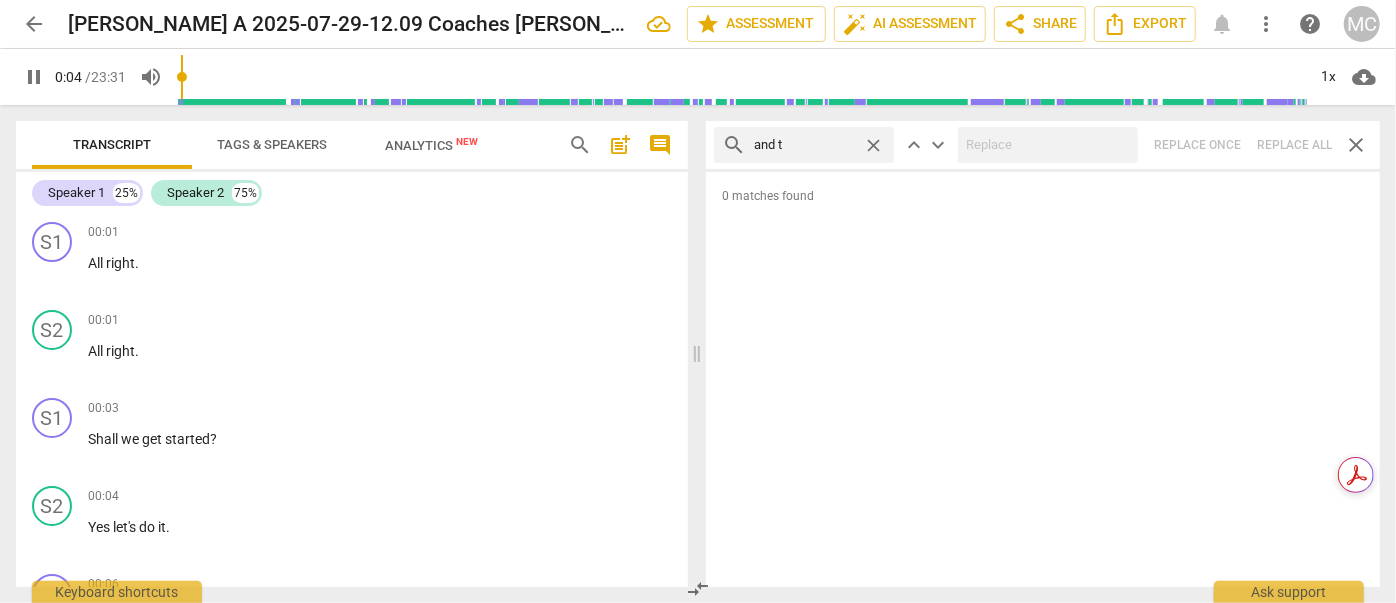 type on "and th" 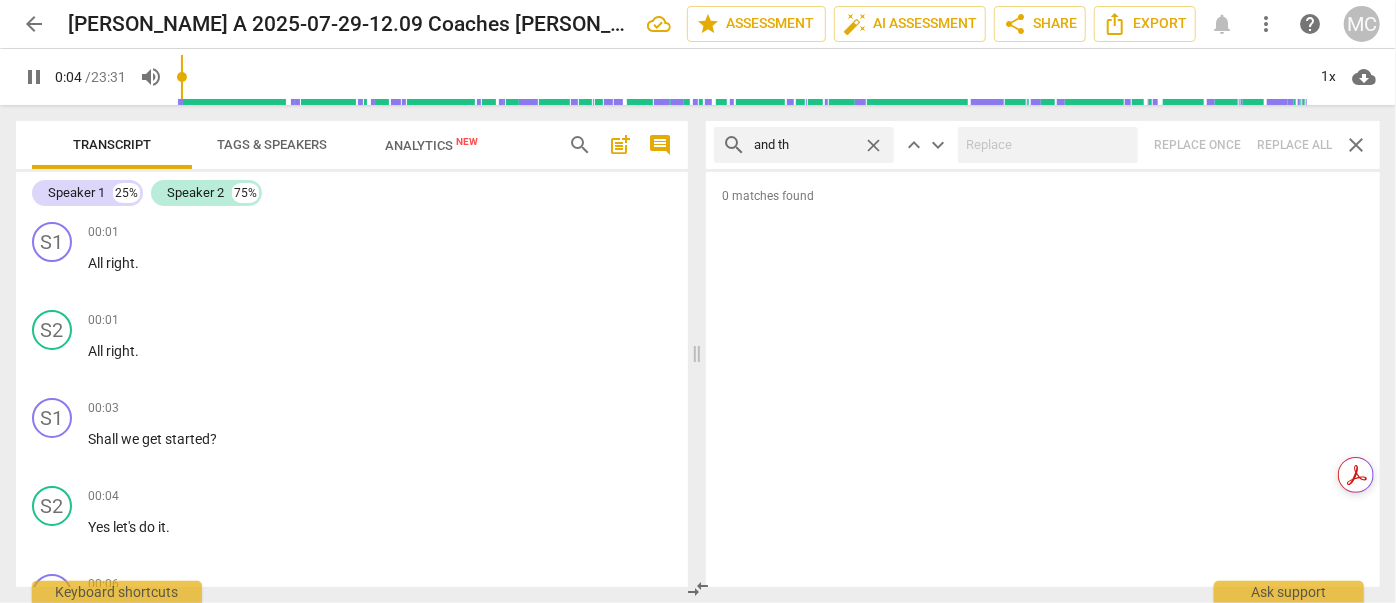 type on "5" 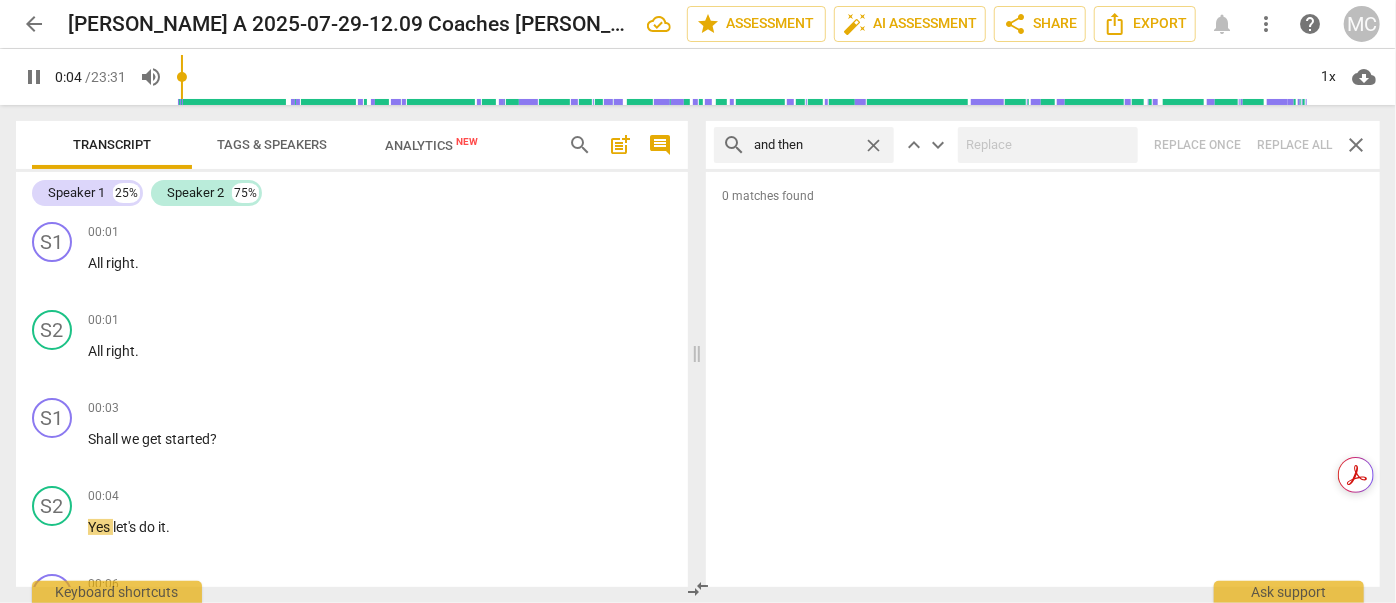 type on "and then" 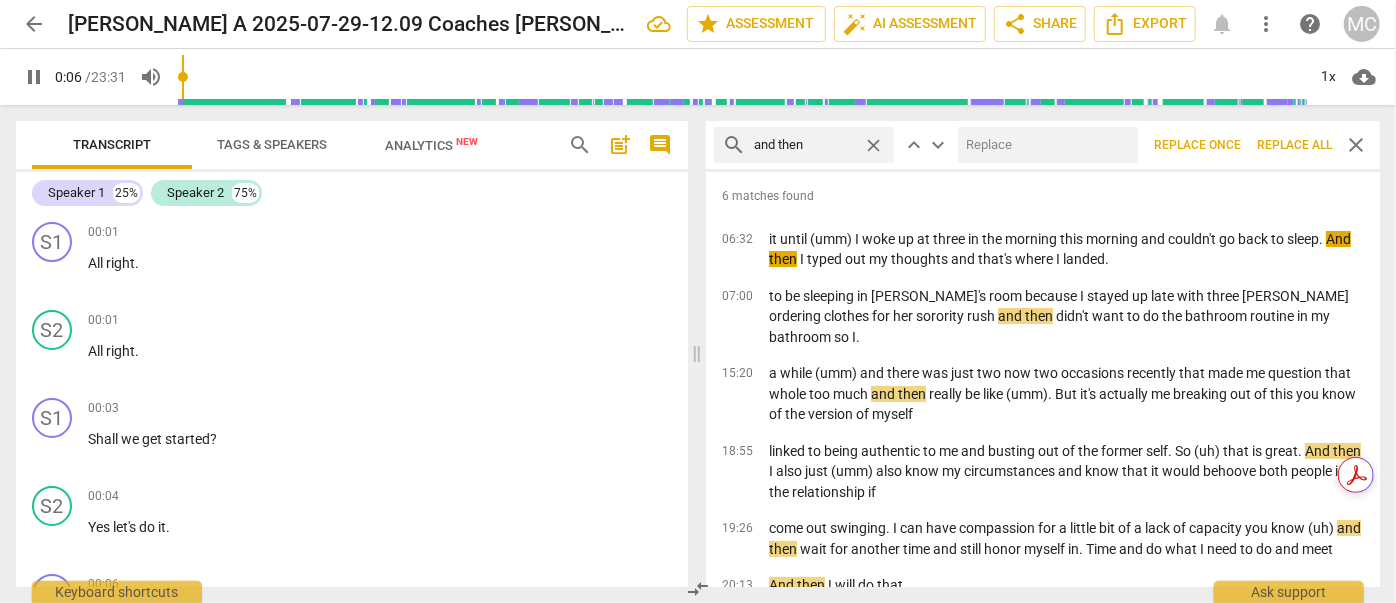 scroll, scrollTop: 388, scrollLeft: 0, axis: vertical 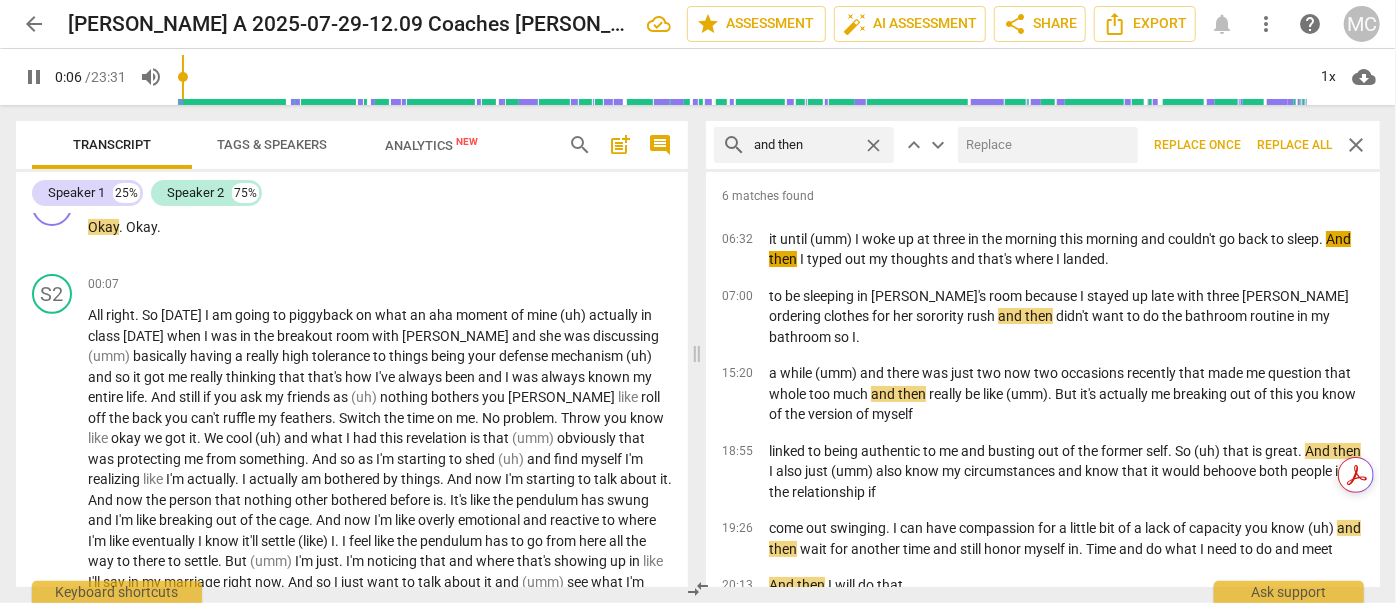click at bounding box center (1044, 145) 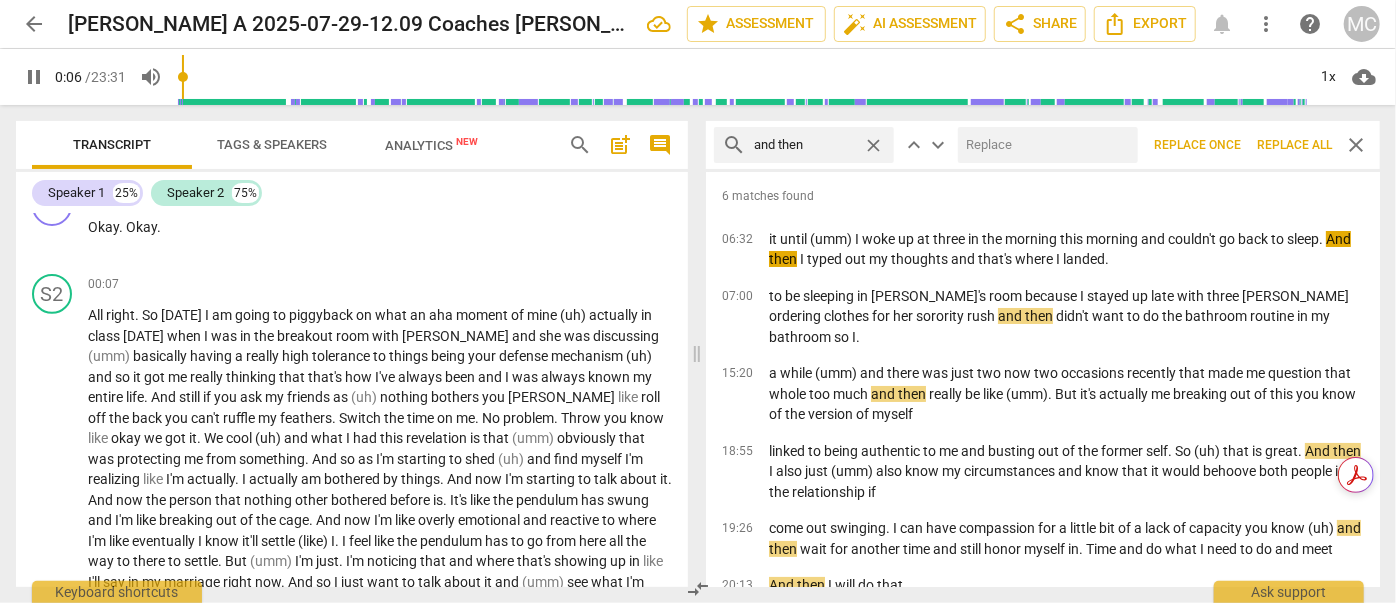 type on "7" 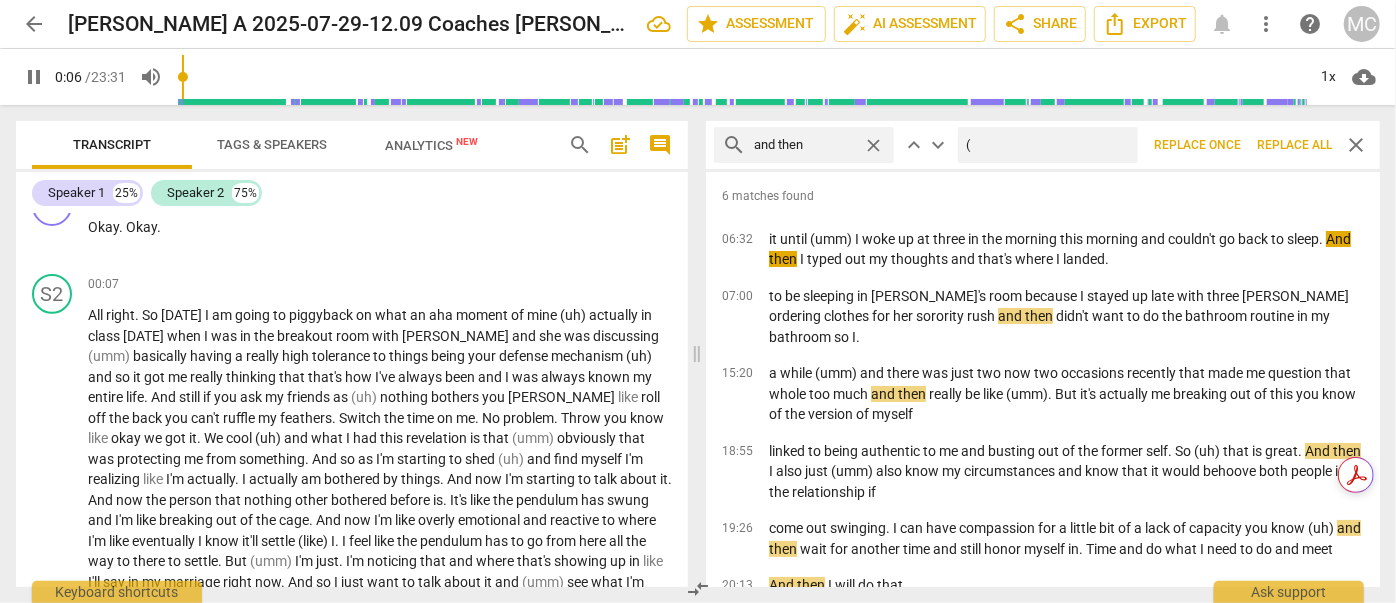 type on "7" 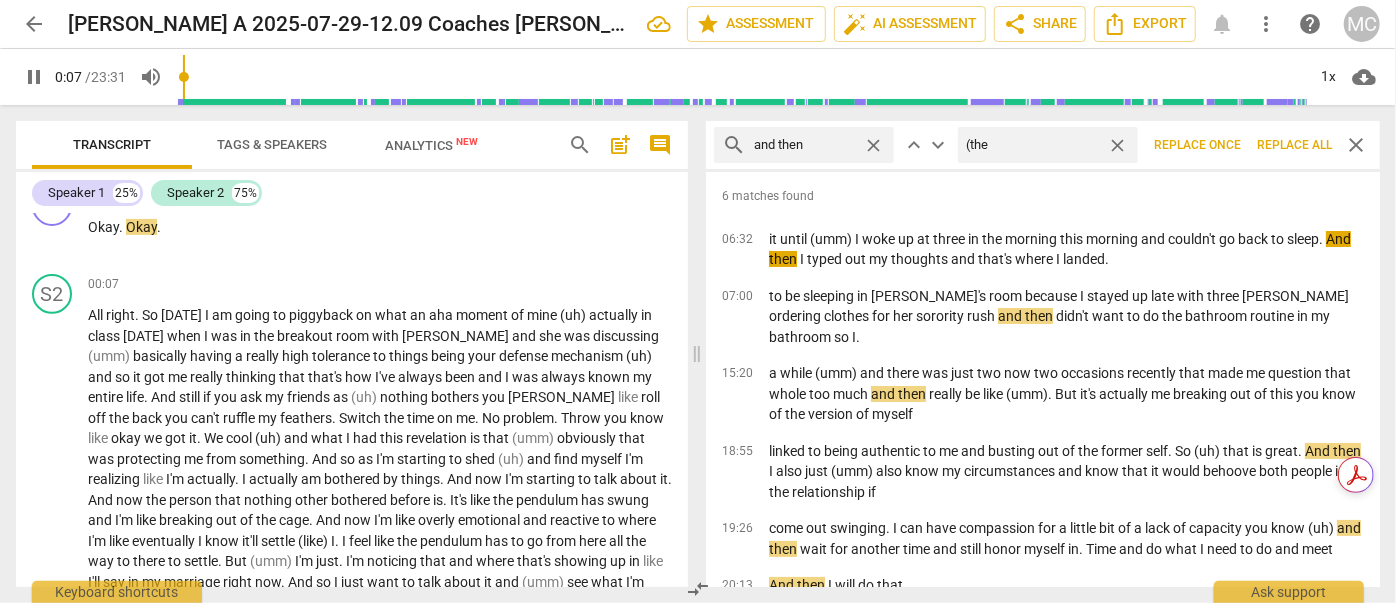 type on "(then" 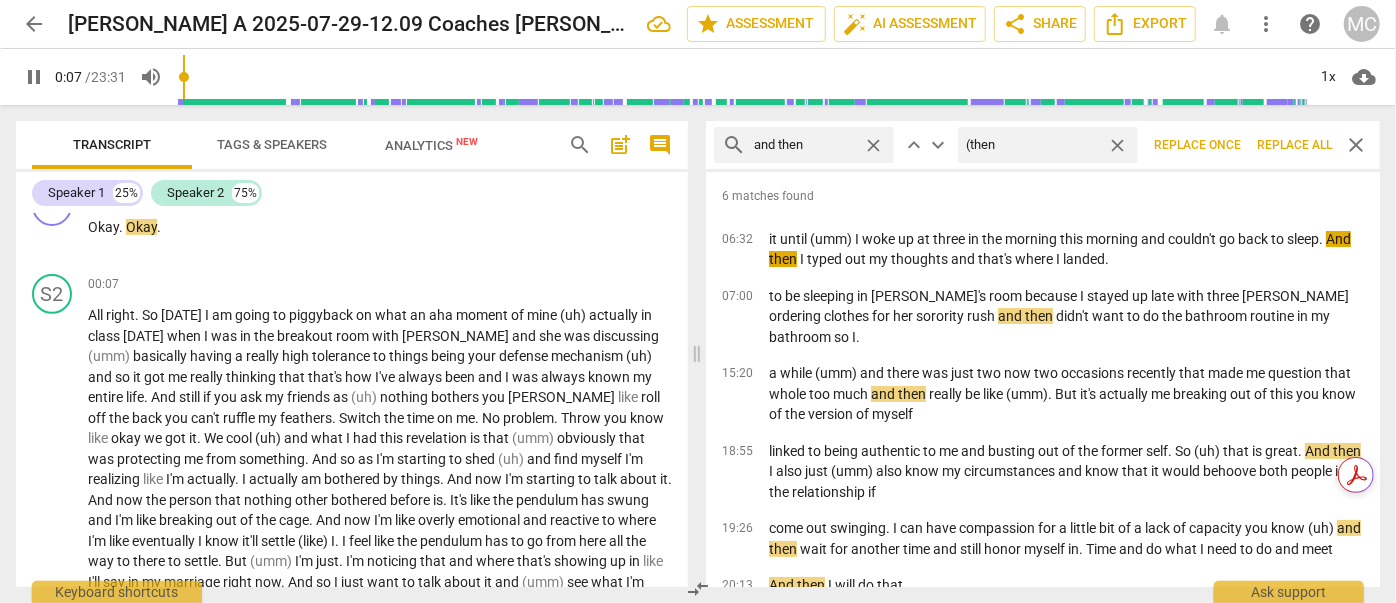 type on "7" 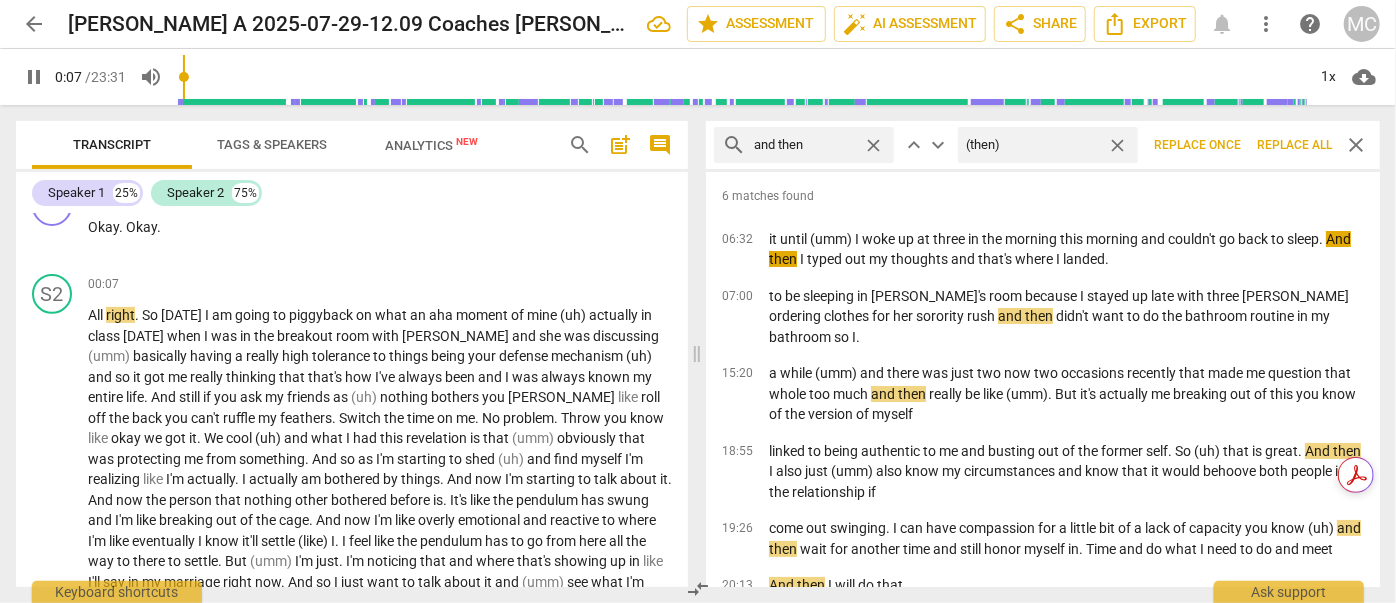 type on "8" 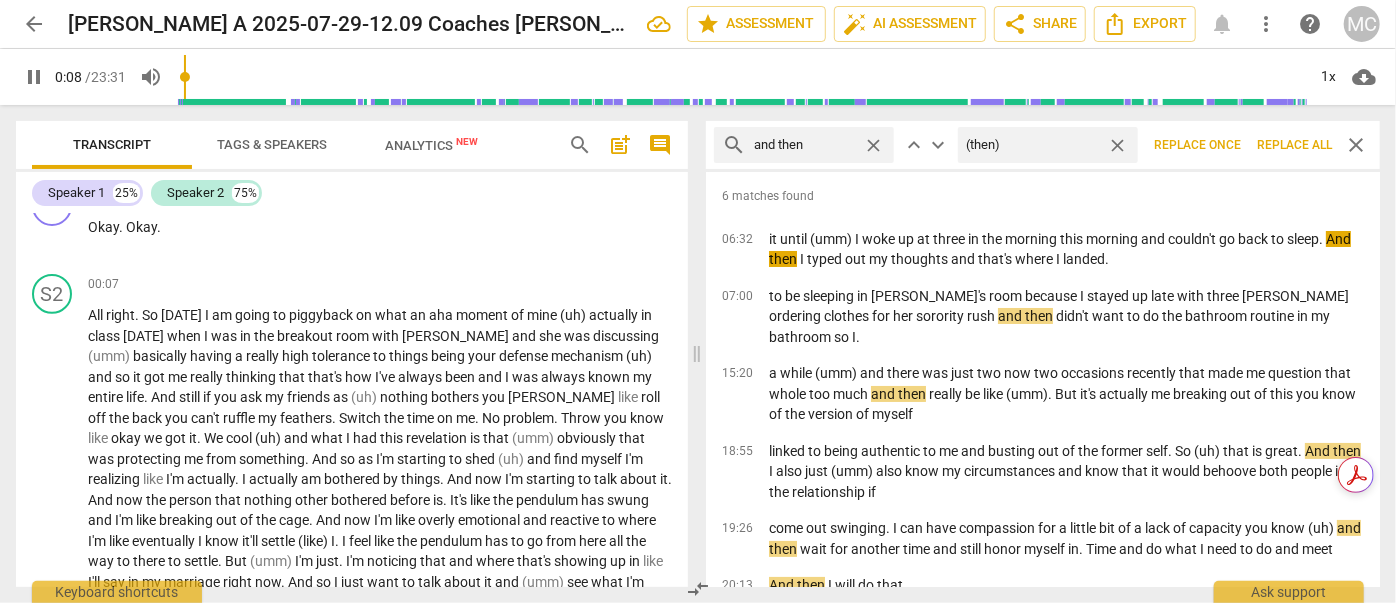 type on "(then)" 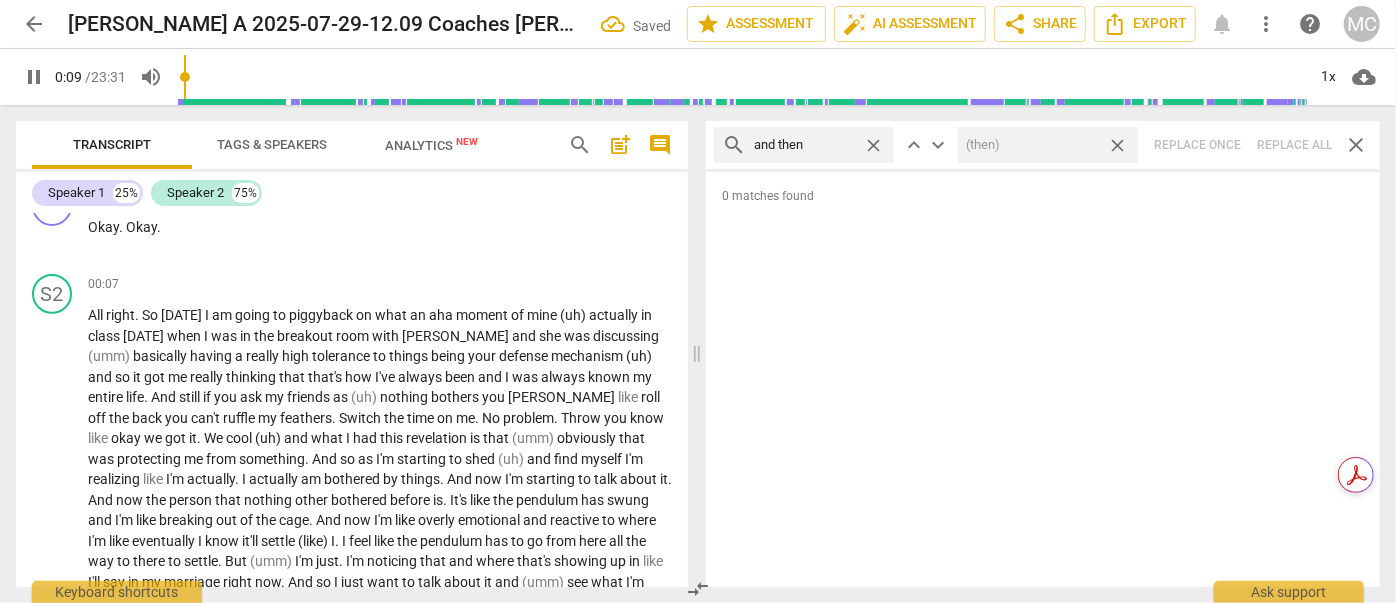 drag, startPoint x: 1116, startPoint y: 144, endPoint x: 898, endPoint y: 128, distance: 218.58636 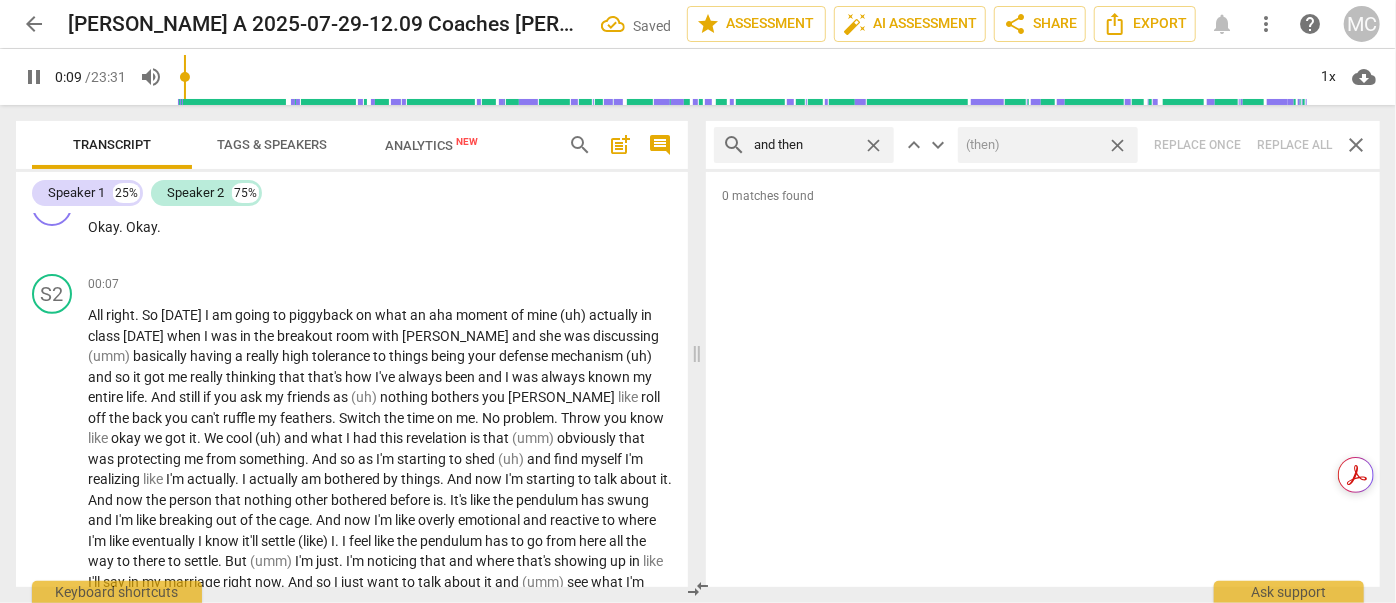 click on "close" at bounding box center [1117, 145] 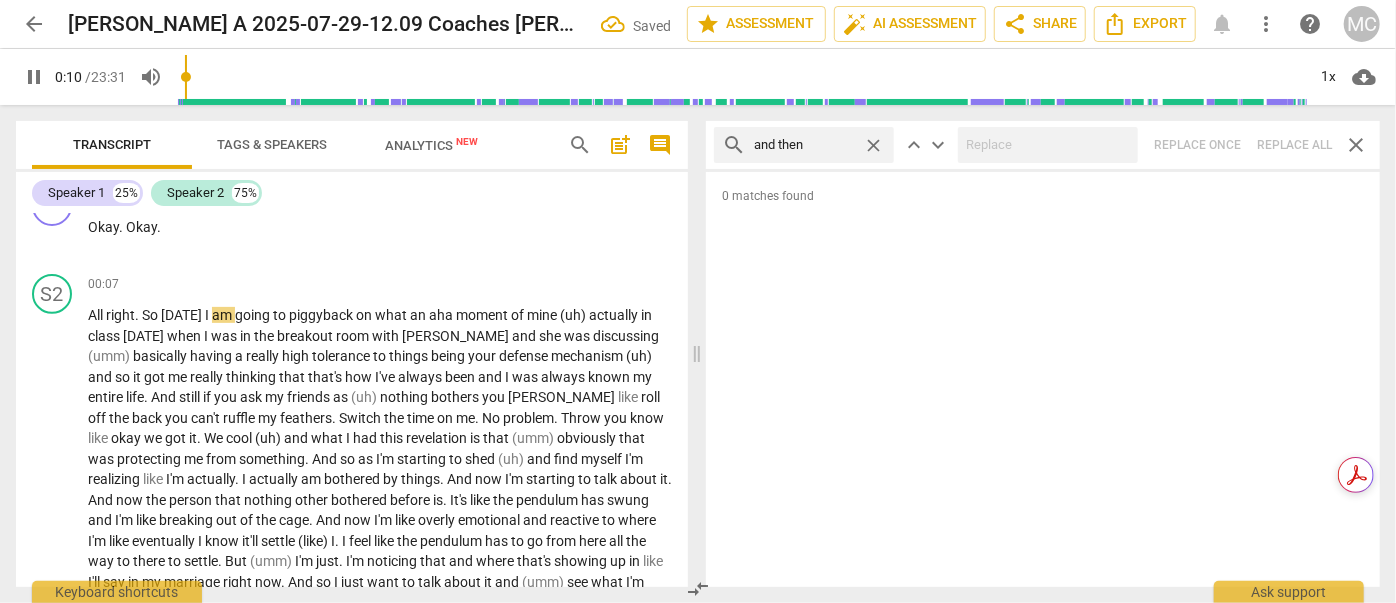 type on "10" 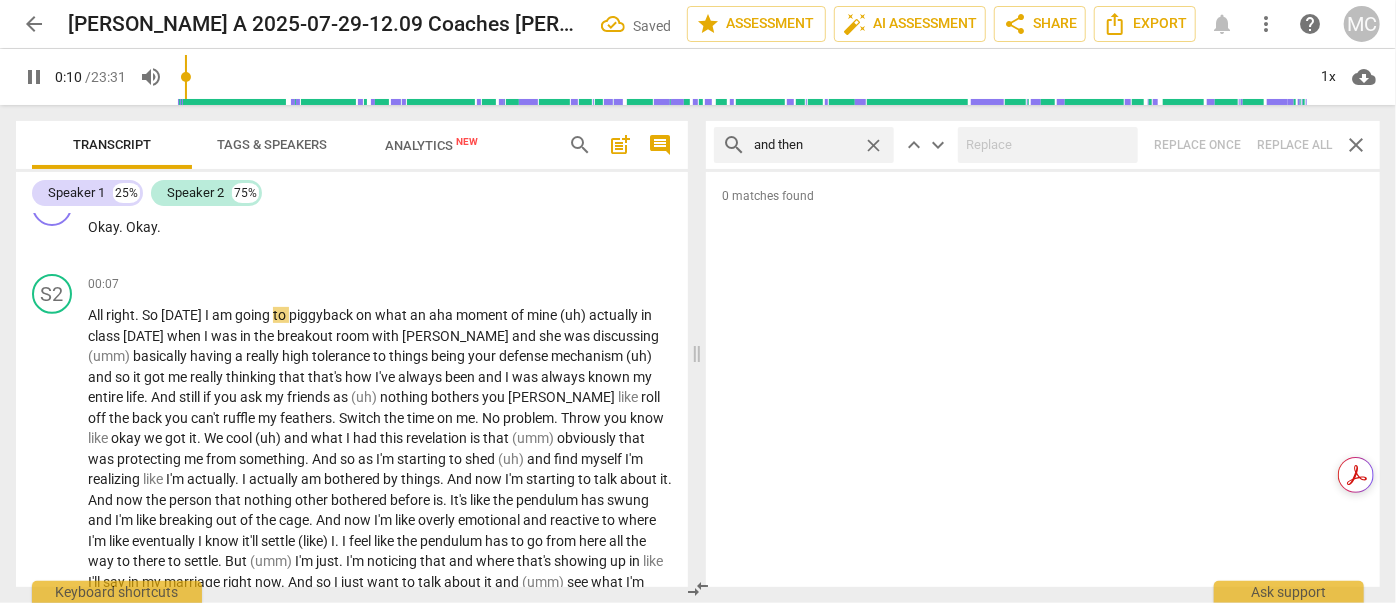 click on "close" at bounding box center (873, 145) 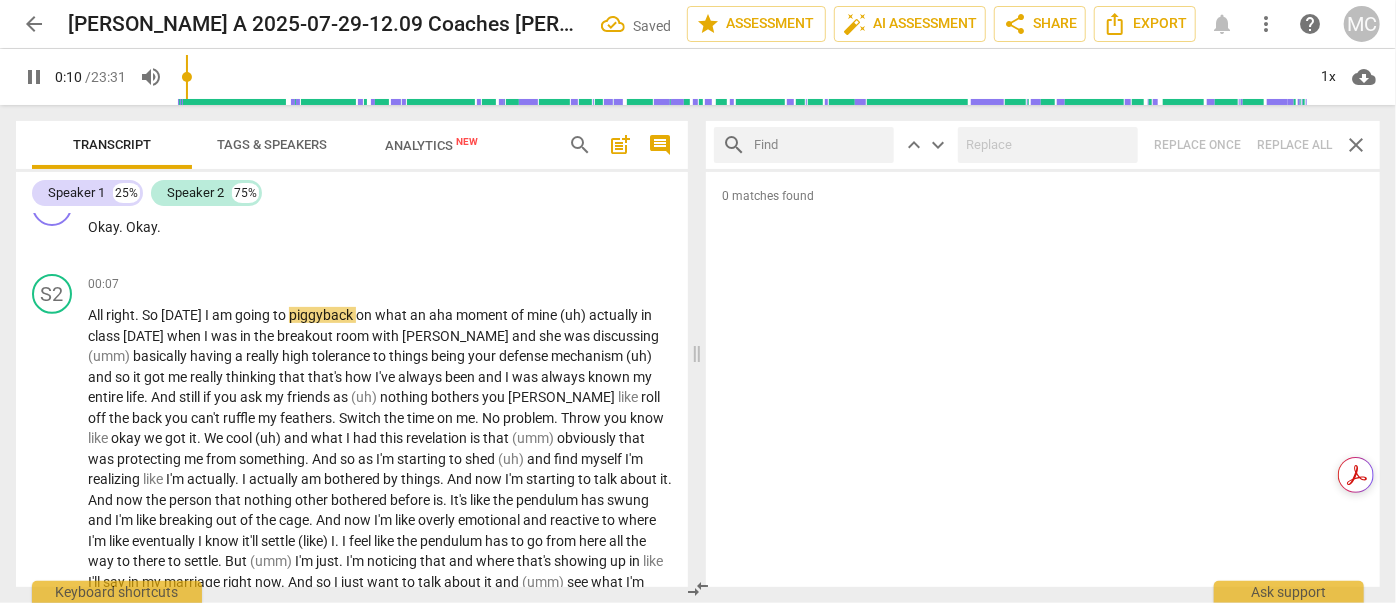 click at bounding box center [820, 145] 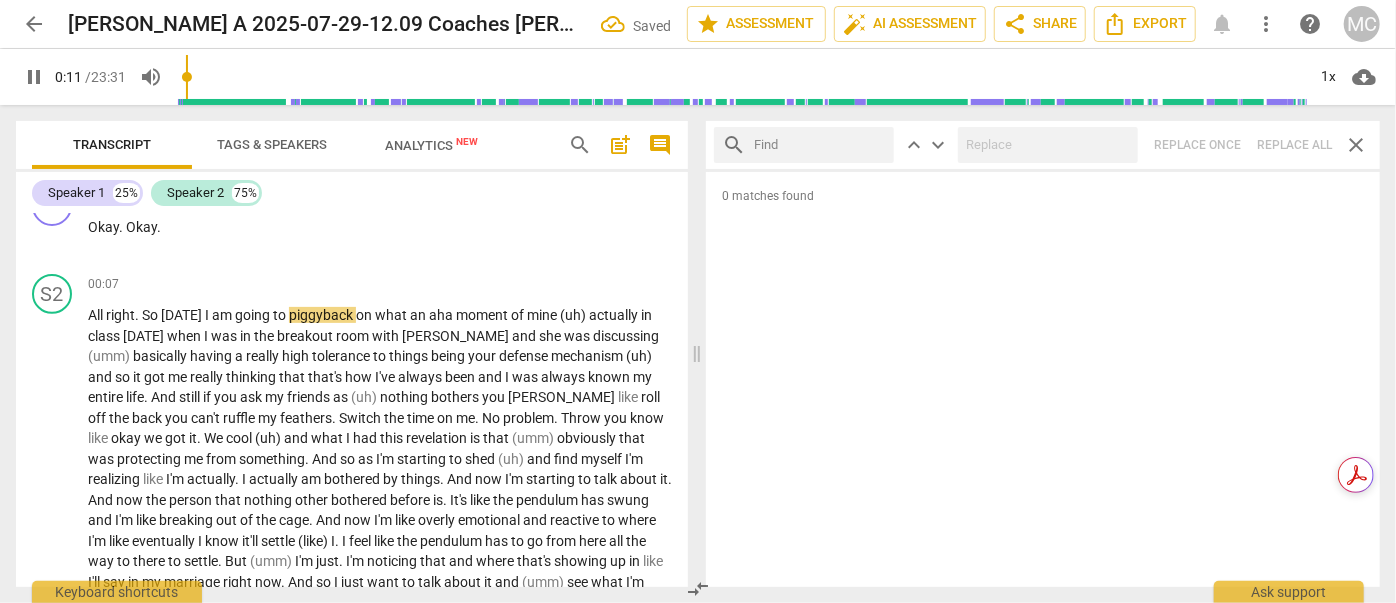 type on "11" 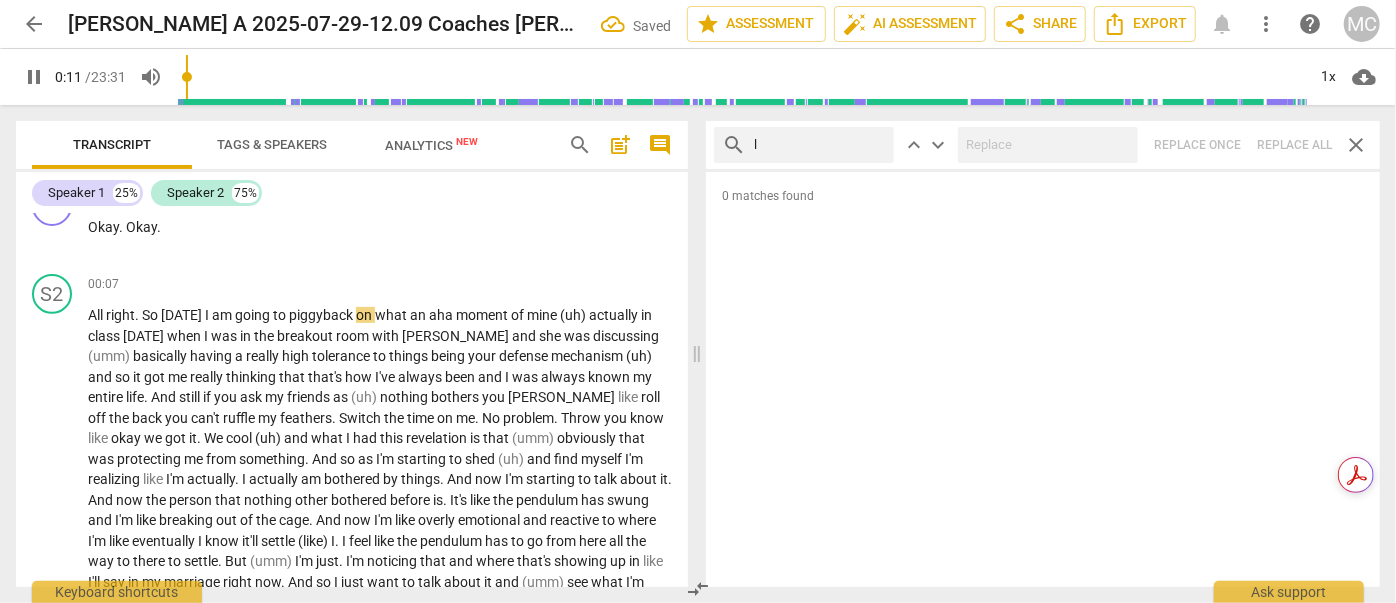 type on "li" 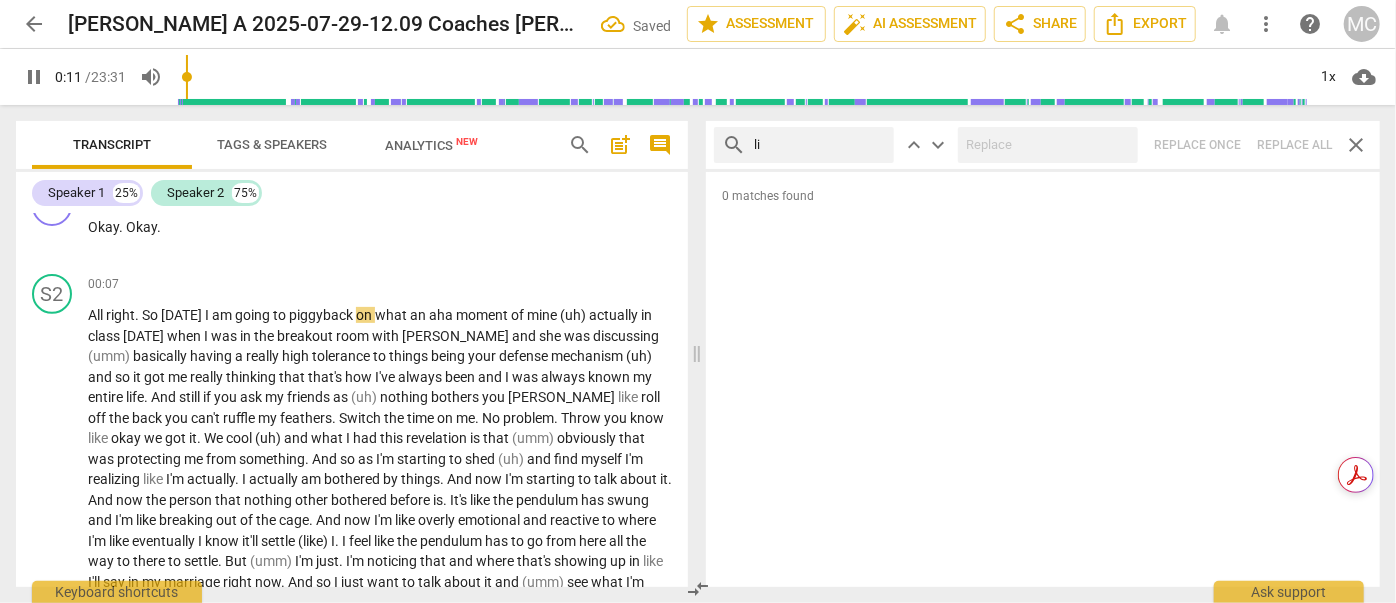 type on "12" 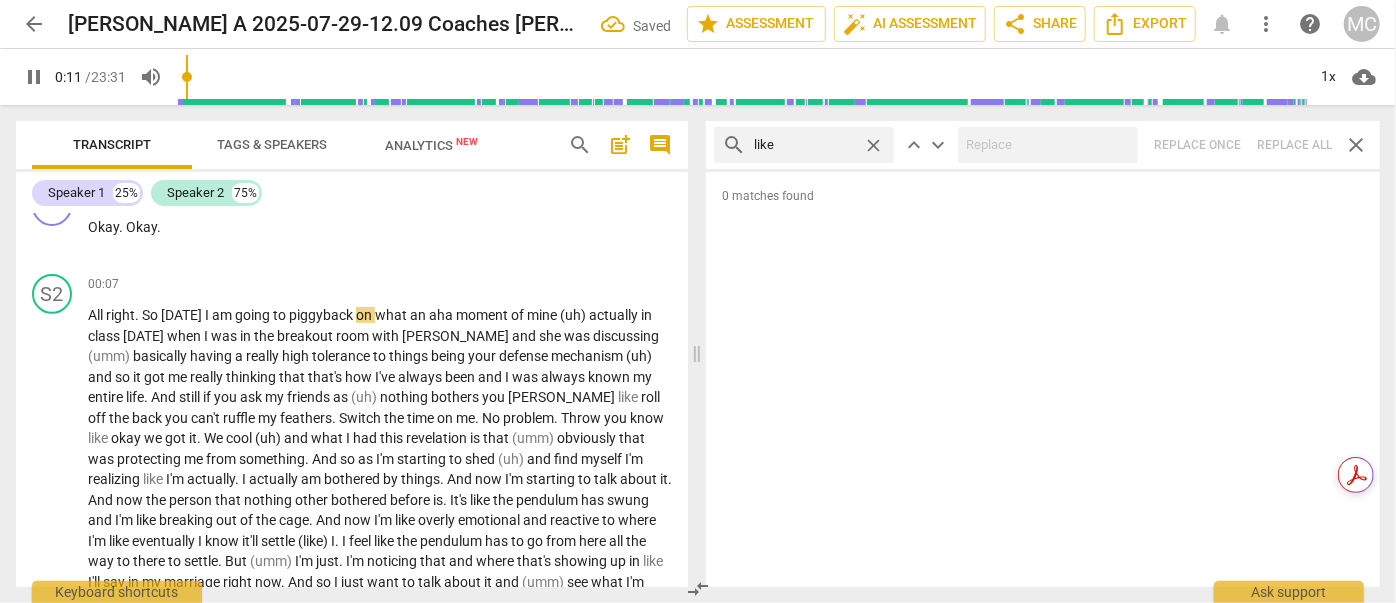 type on "like" 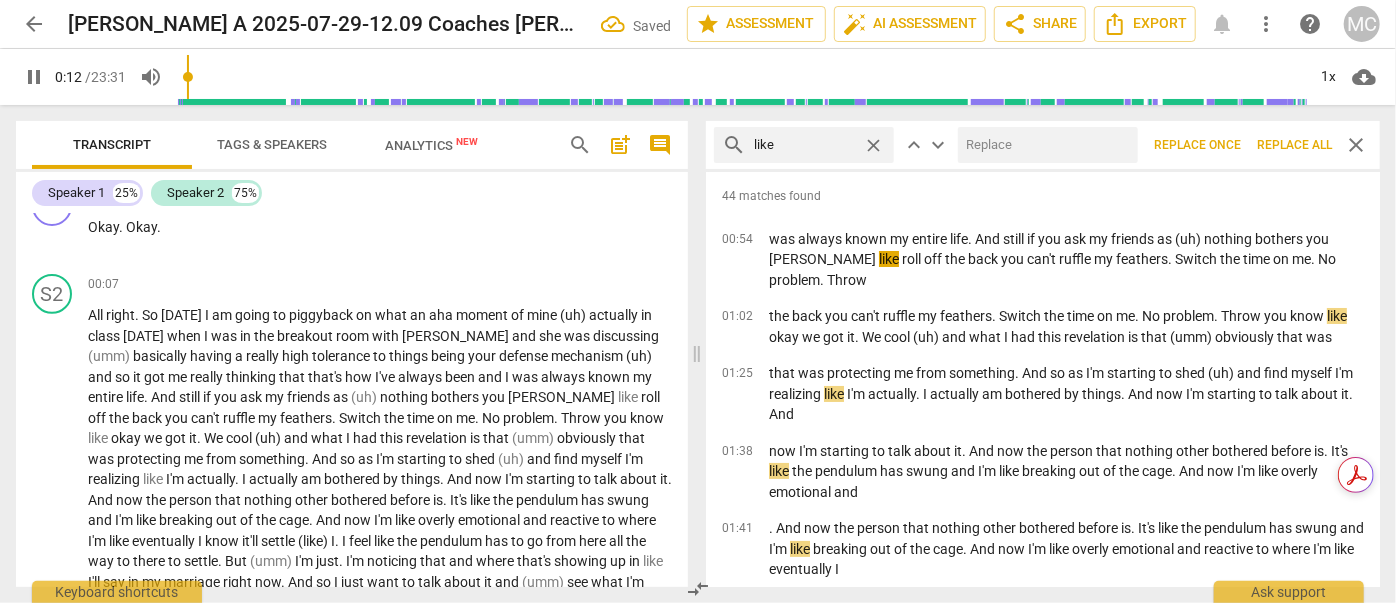 click at bounding box center [1044, 145] 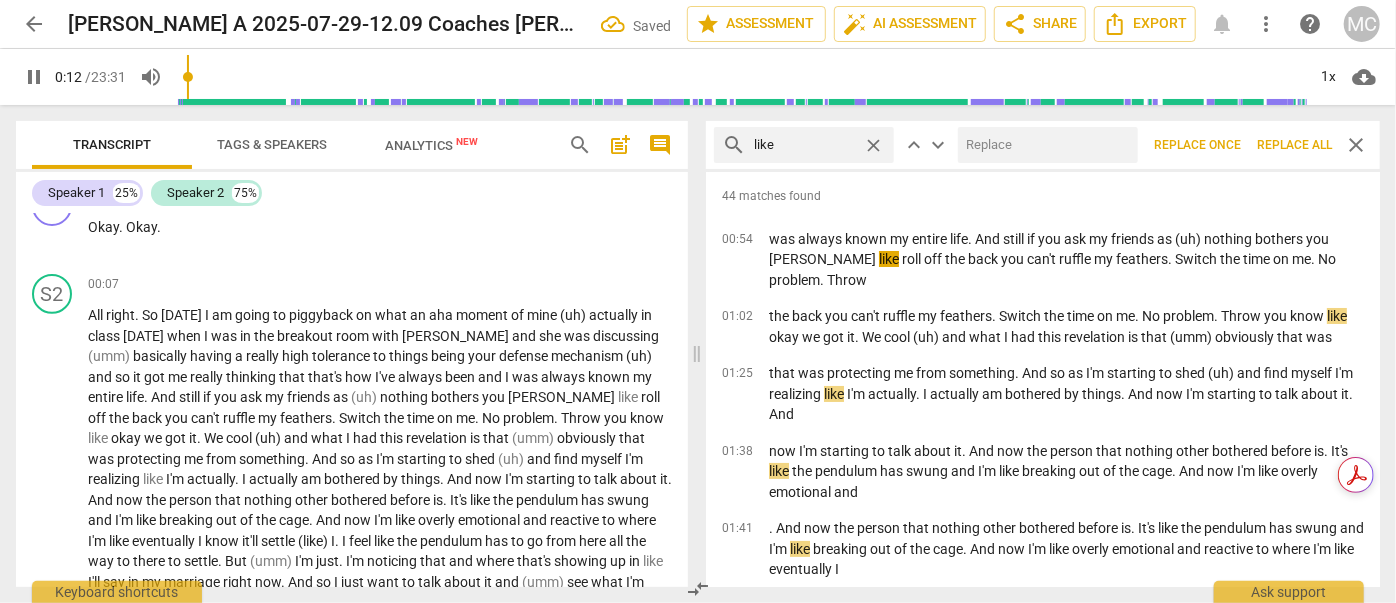 type on "13" 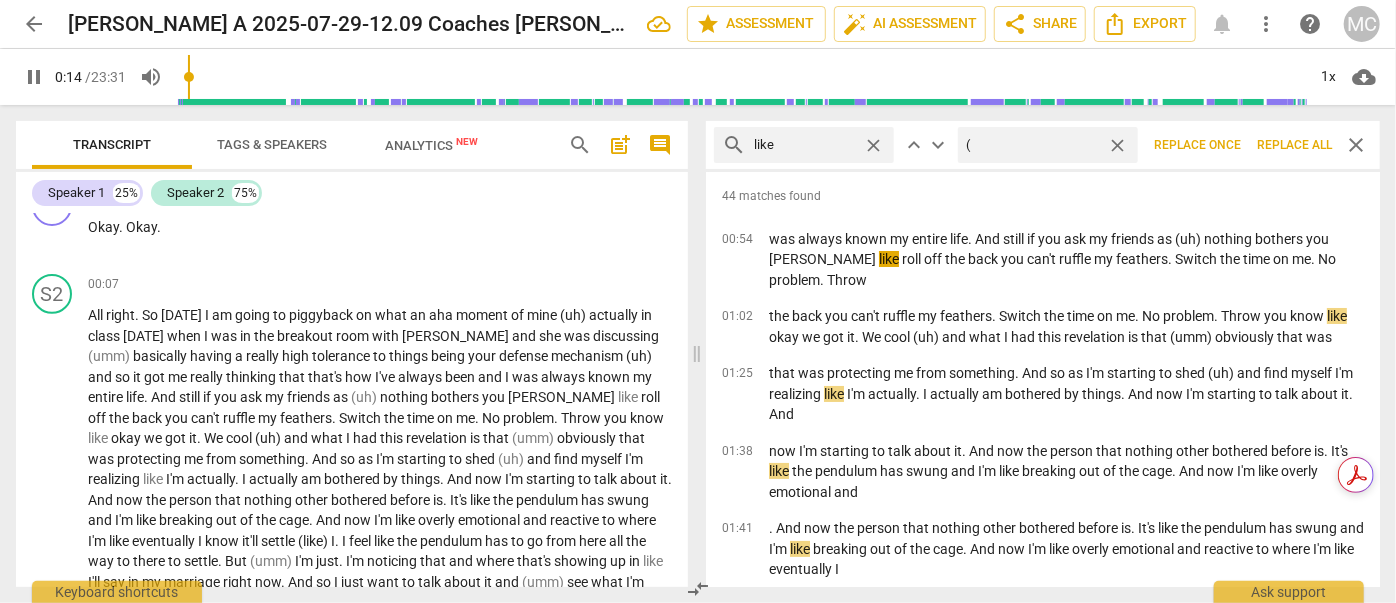type on "14" 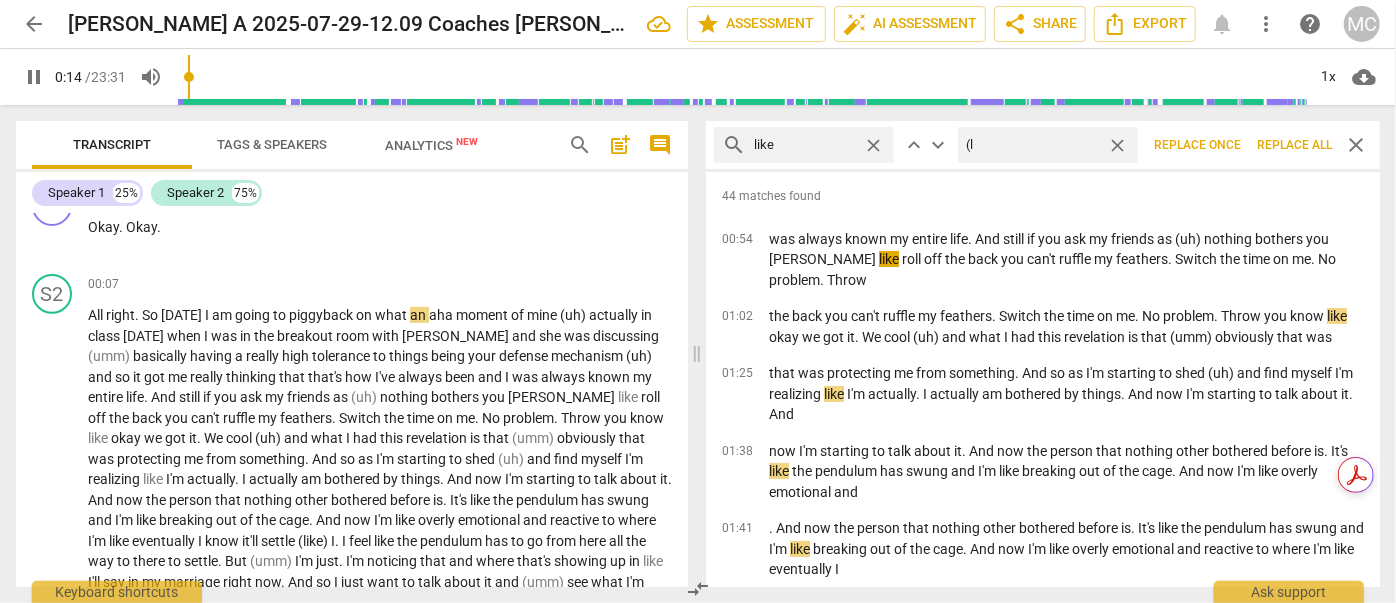 type on "(li" 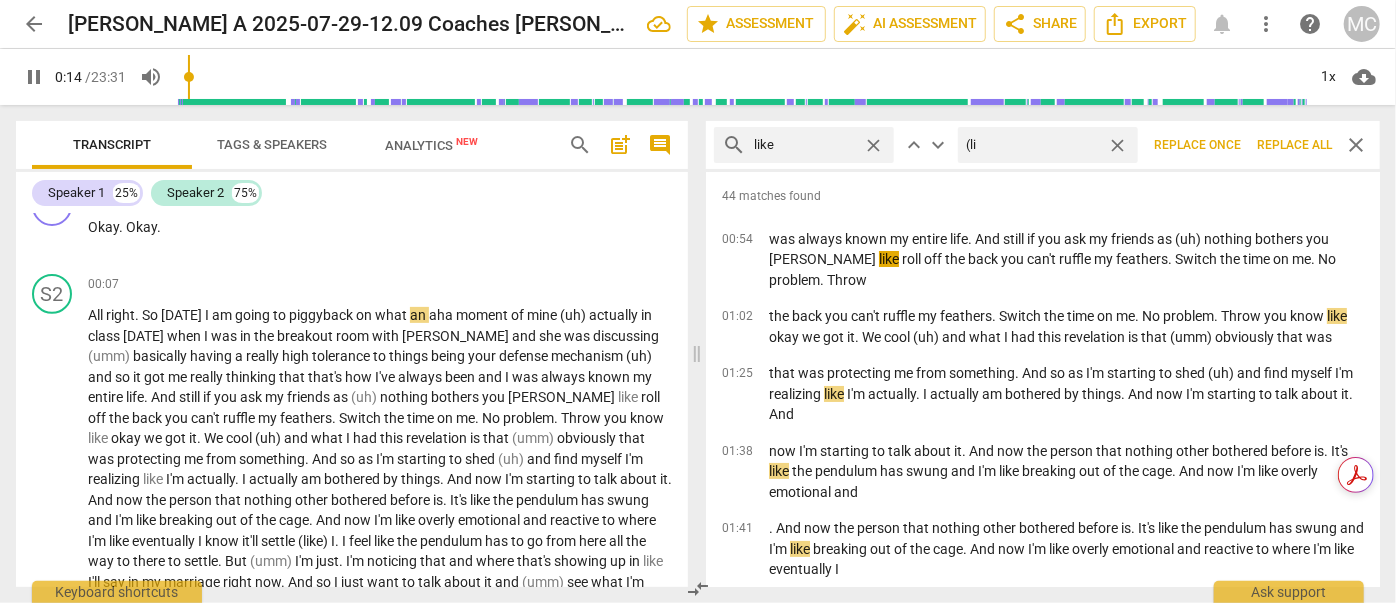 type on "15" 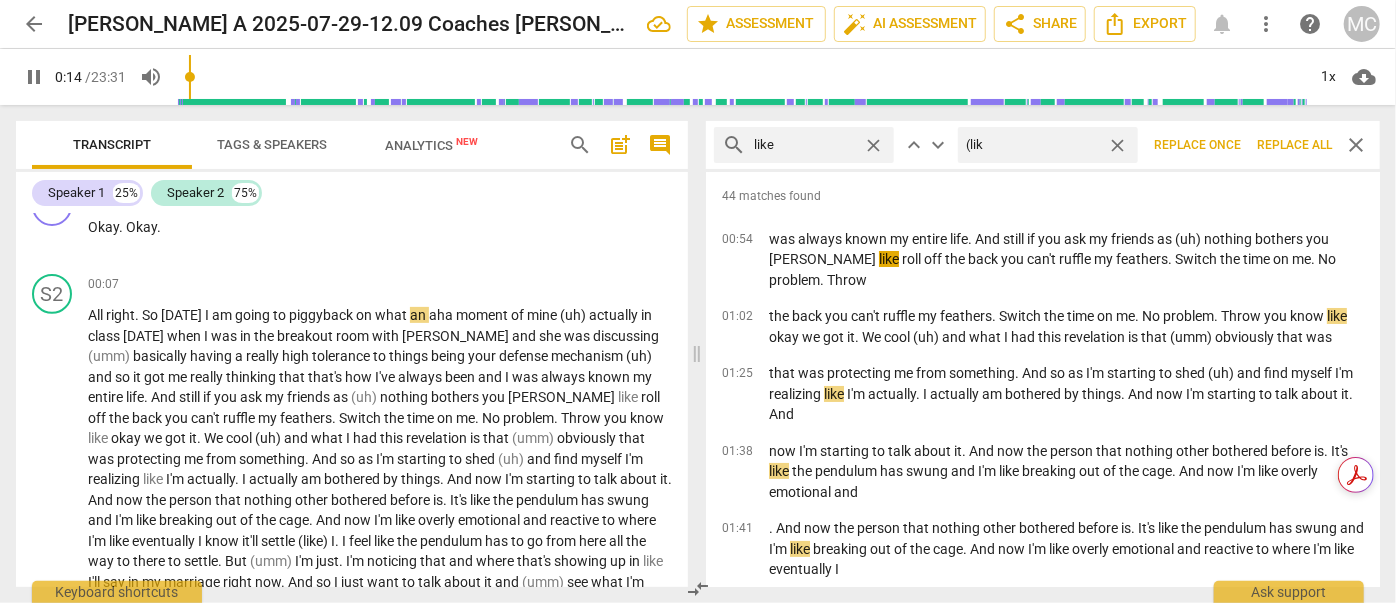 type on "(like" 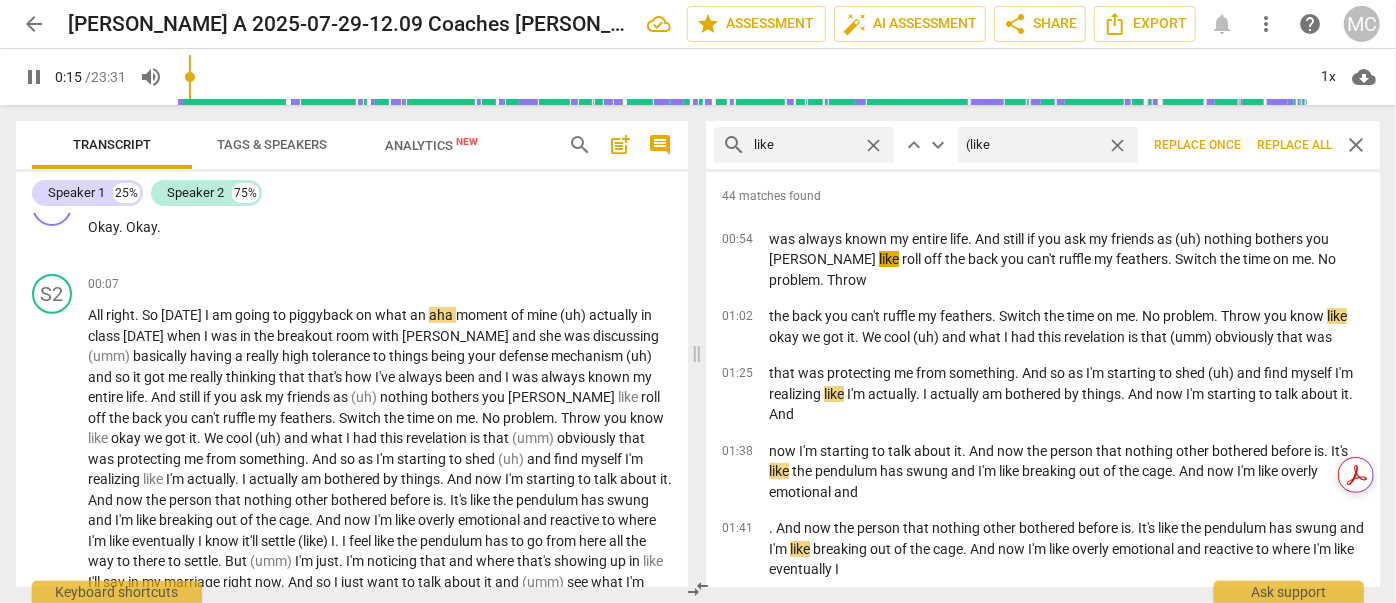 type on "15" 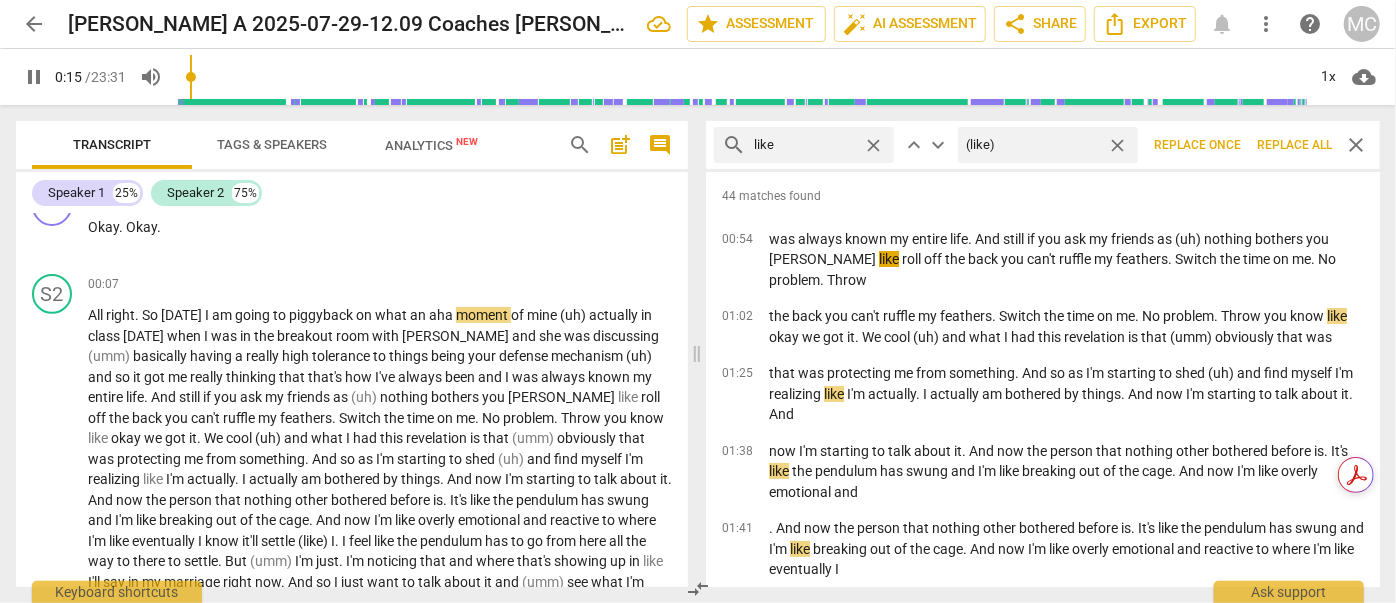 type on "16" 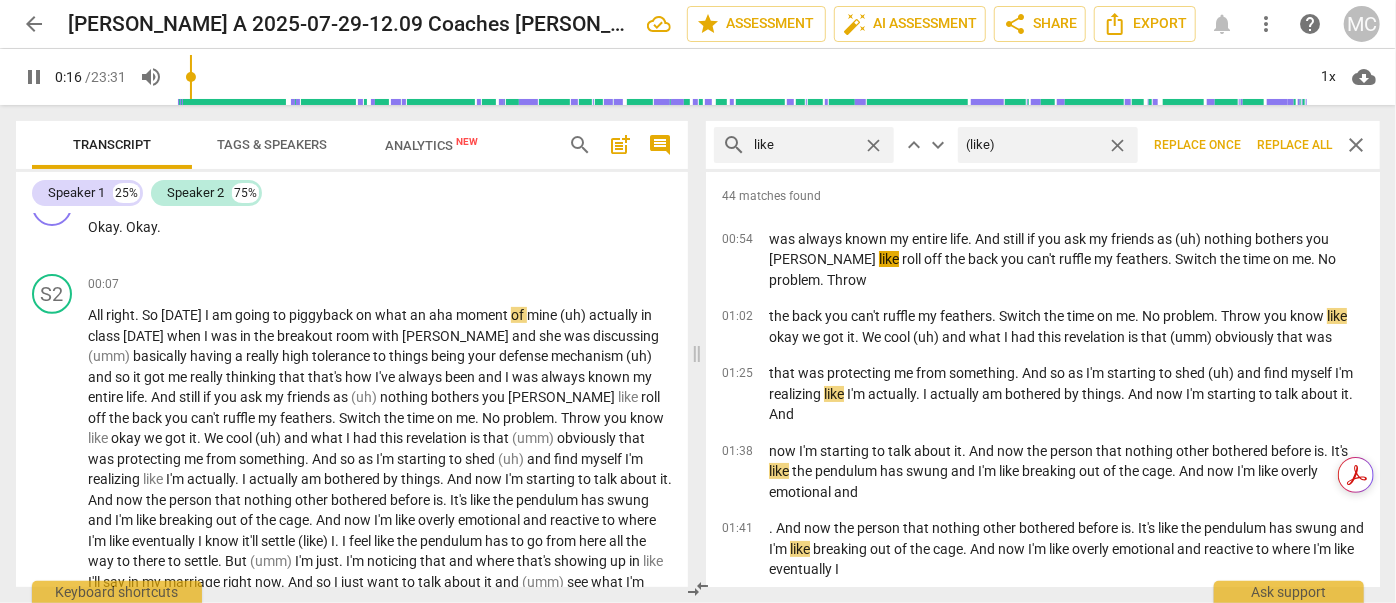 type on "16" 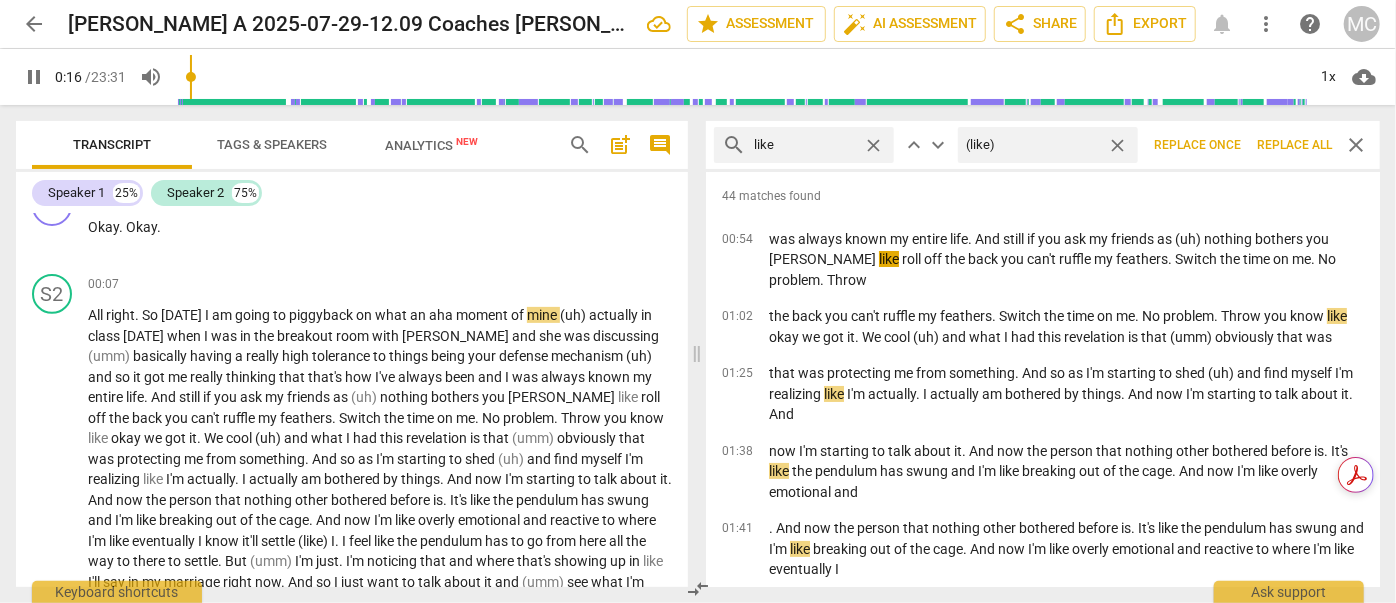 type on "17" 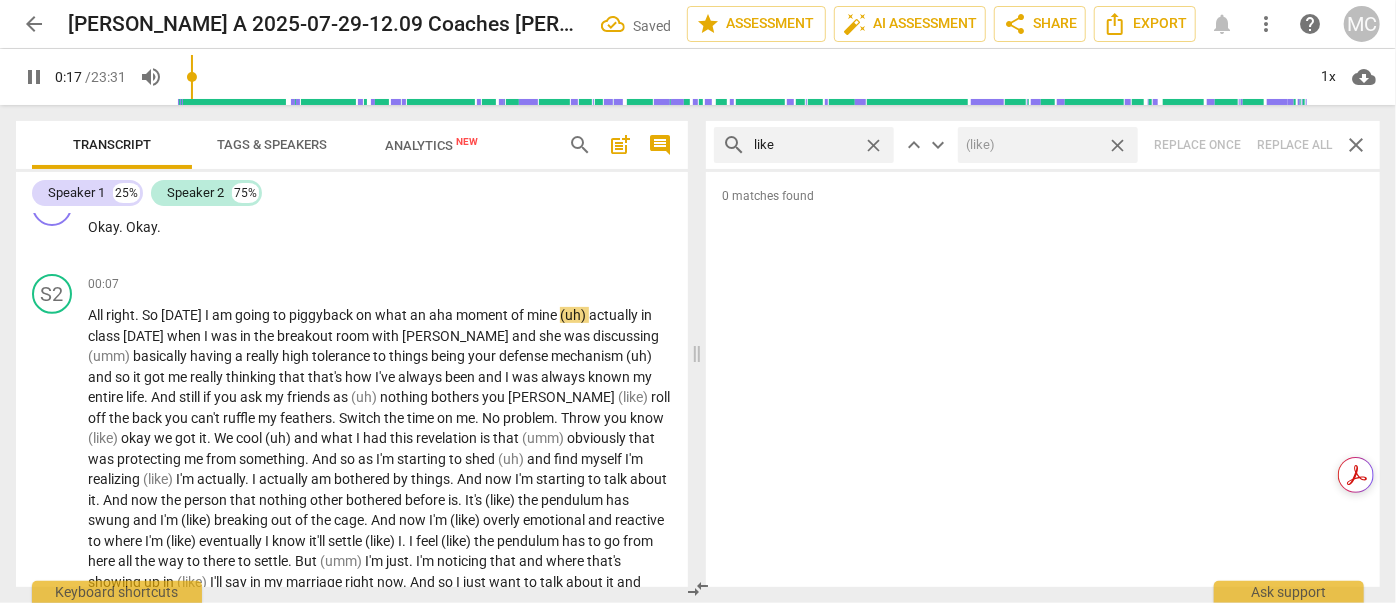 type on "18" 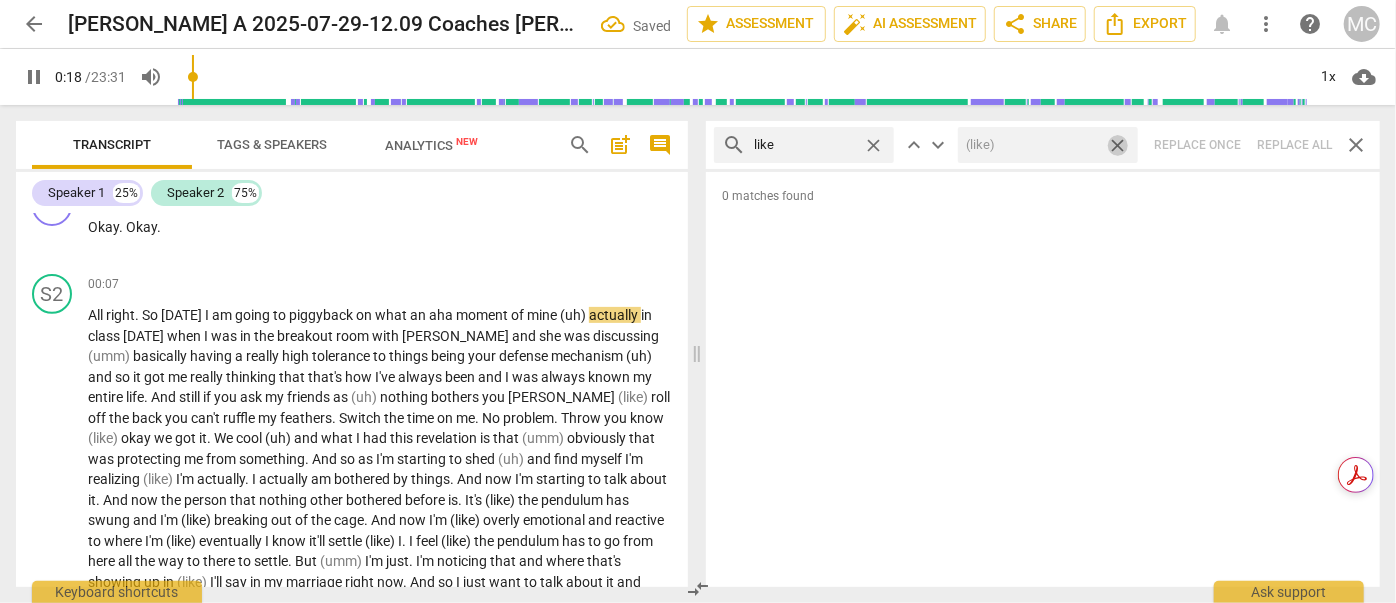 click on "close" at bounding box center [1117, 145] 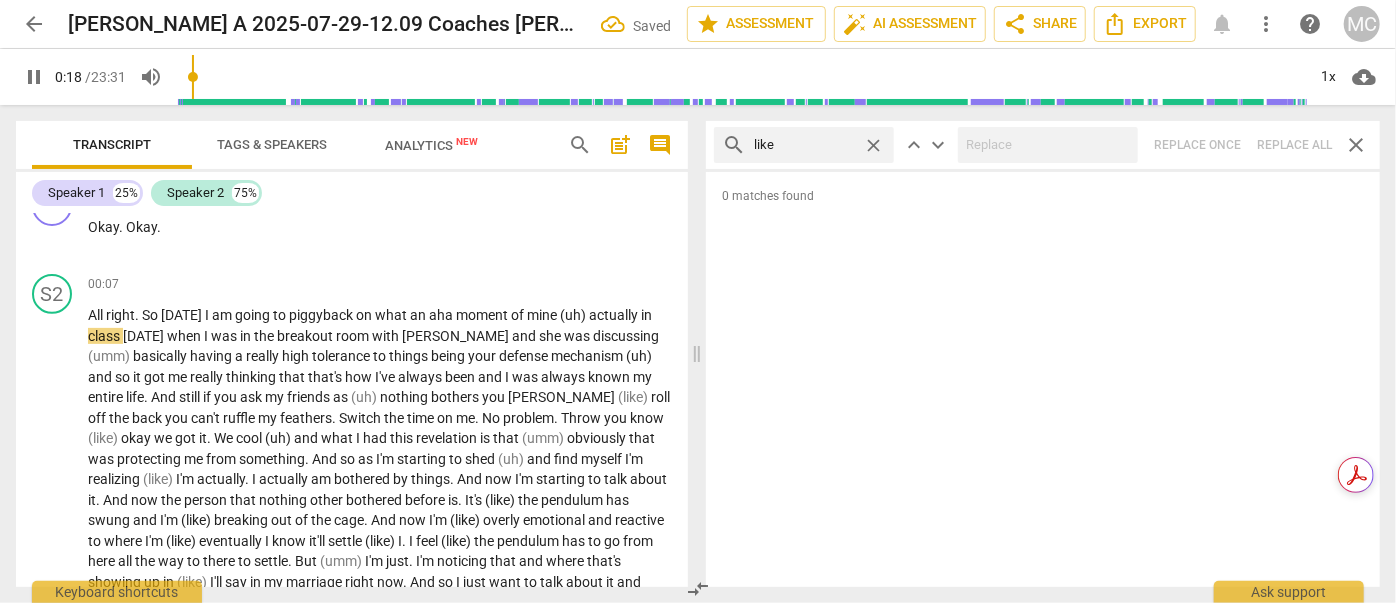 type on "19" 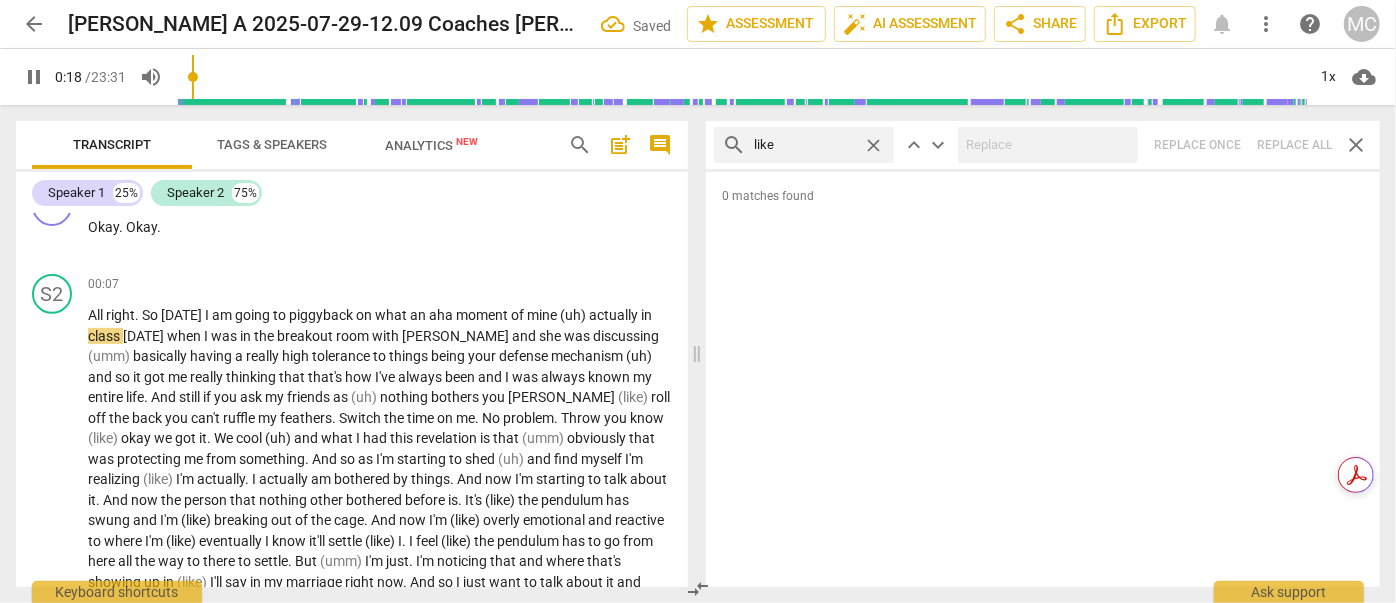click on "close" at bounding box center [873, 145] 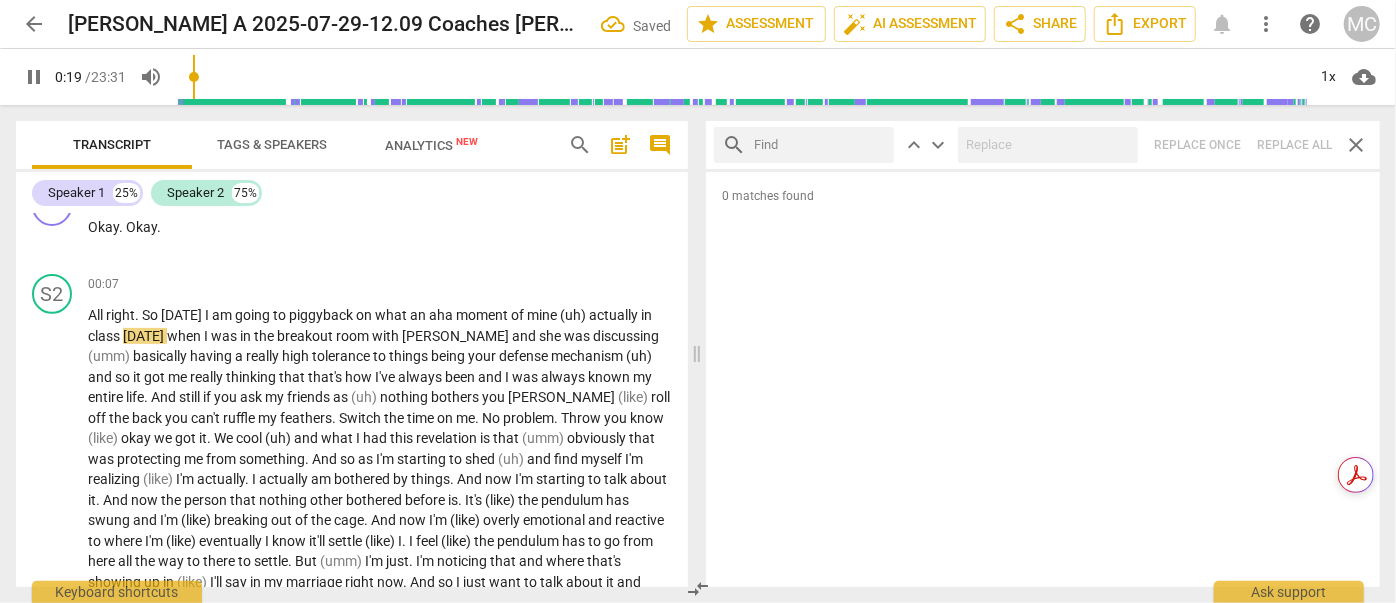 click at bounding box center (820, 145) 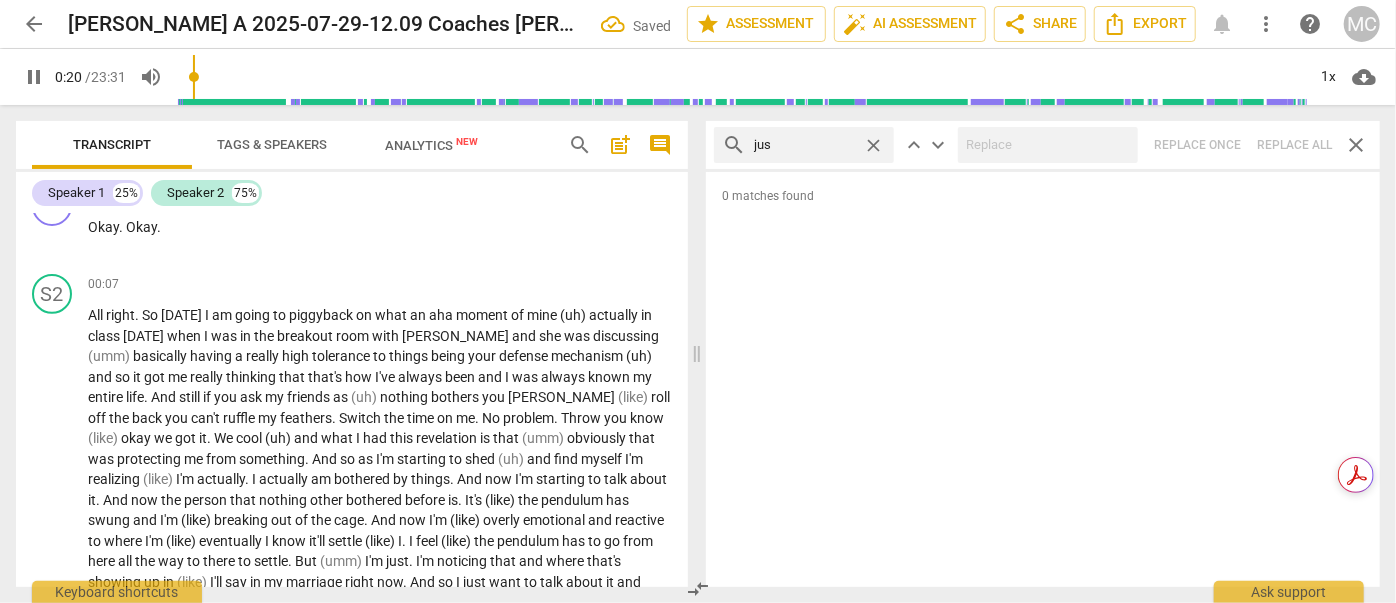type on "just" 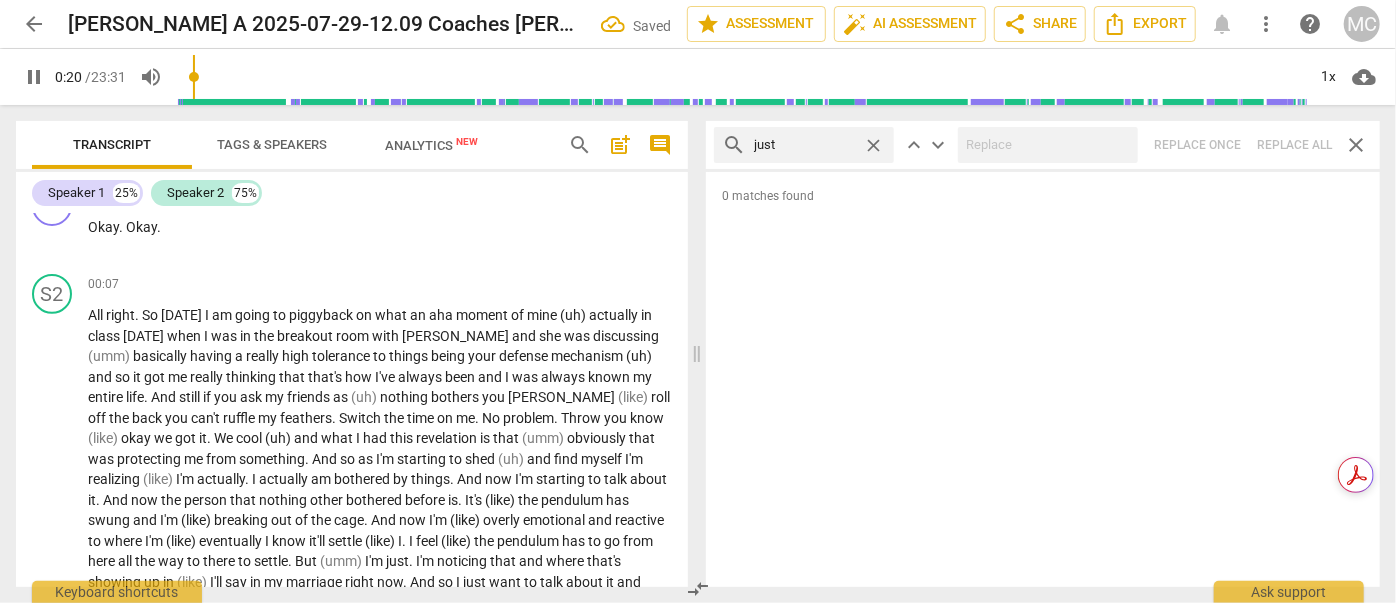 type on "21" 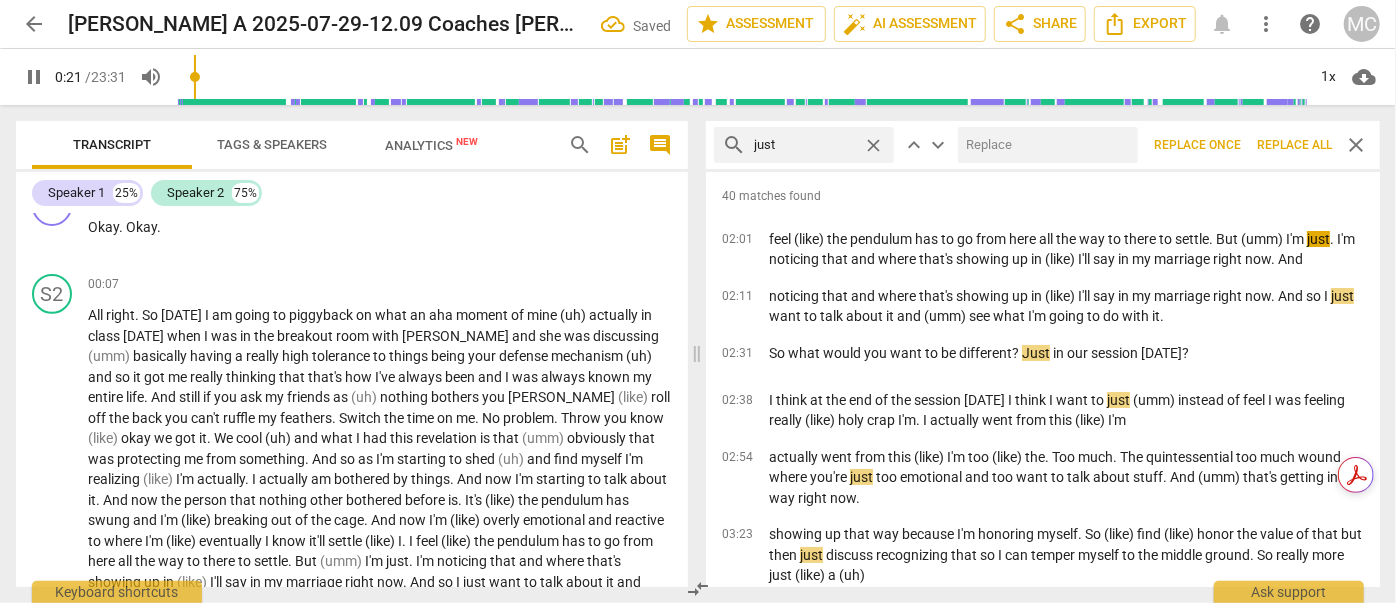 click at bounding box center (1044, 145) 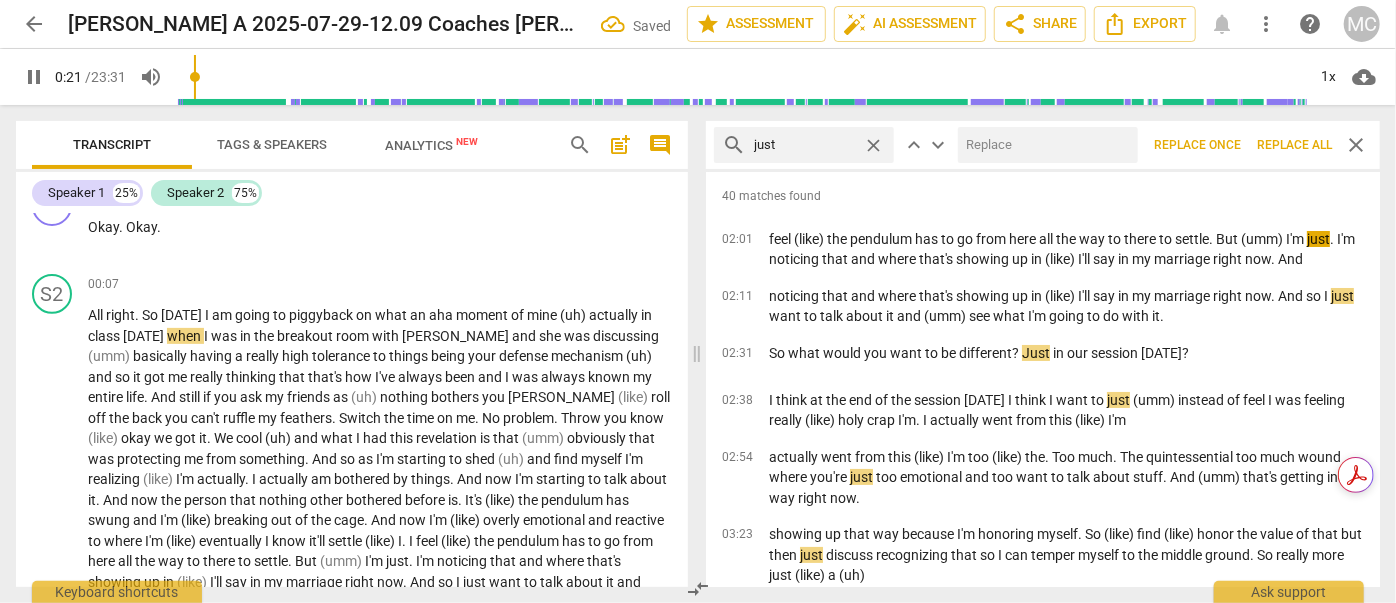 type on "22" 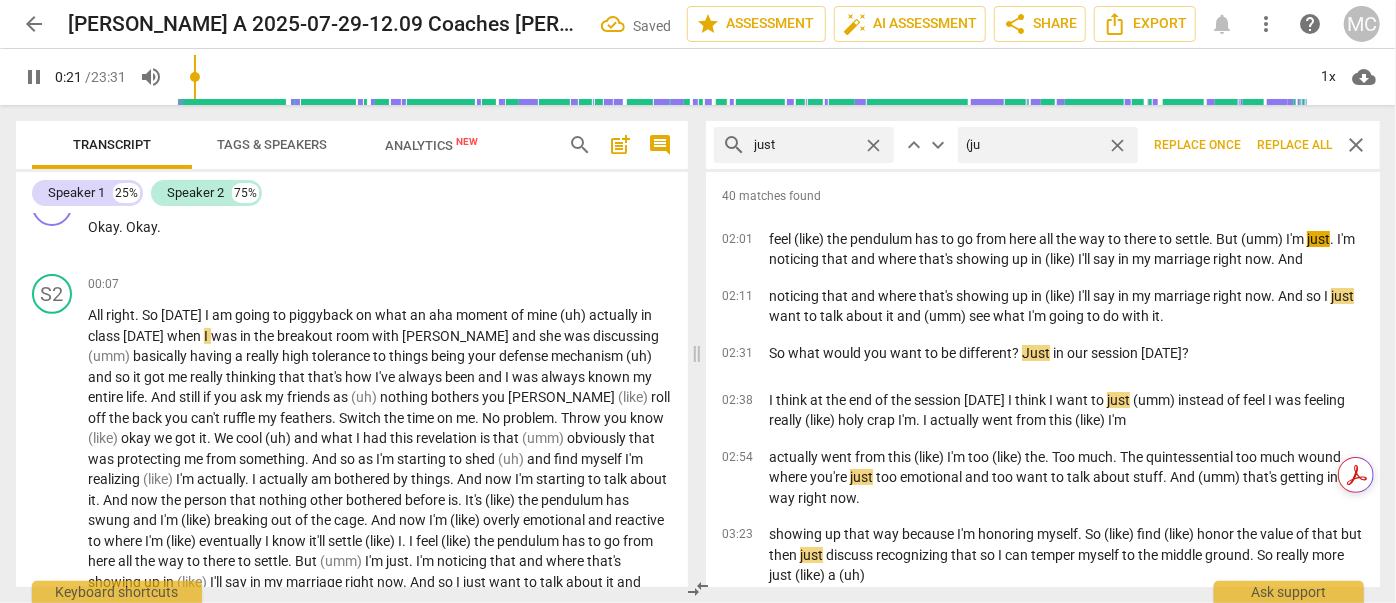 type on "(jus" 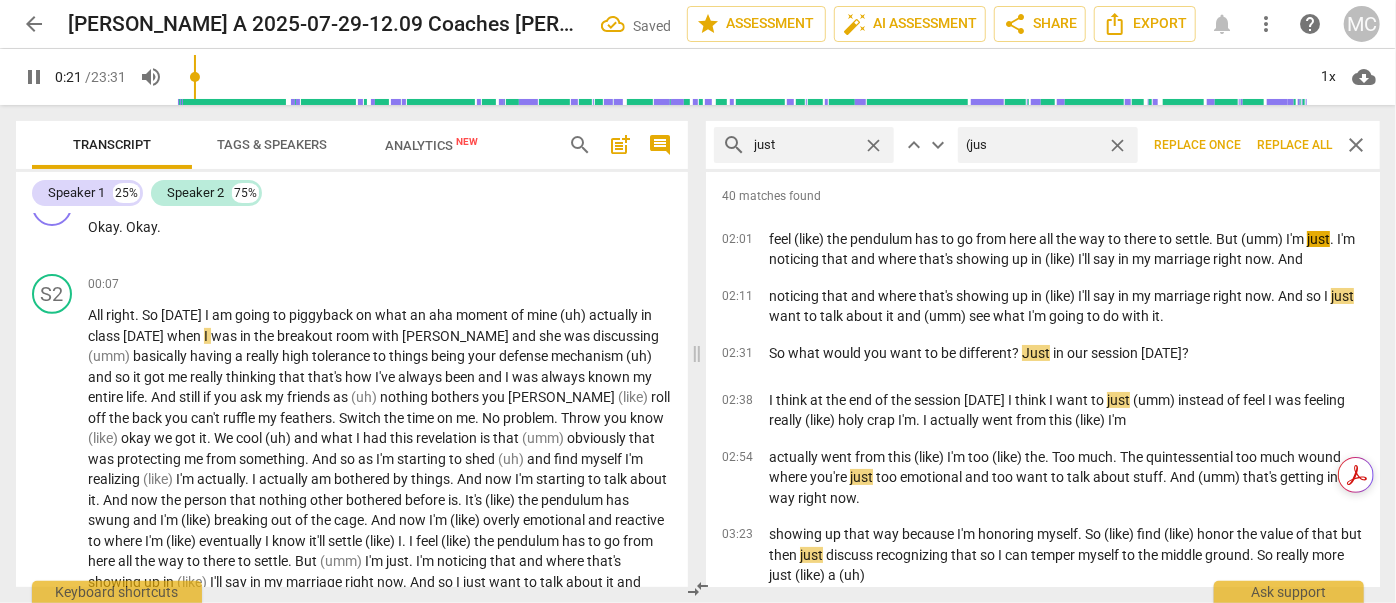 type on "22" 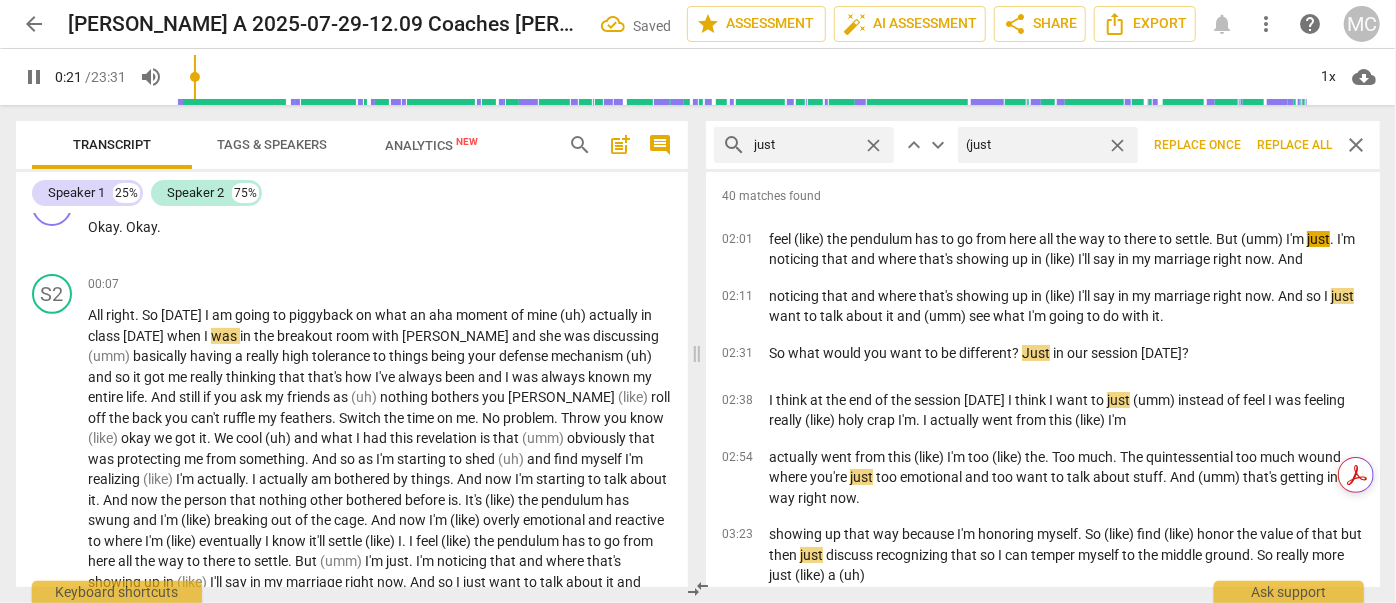 type on "(just)" 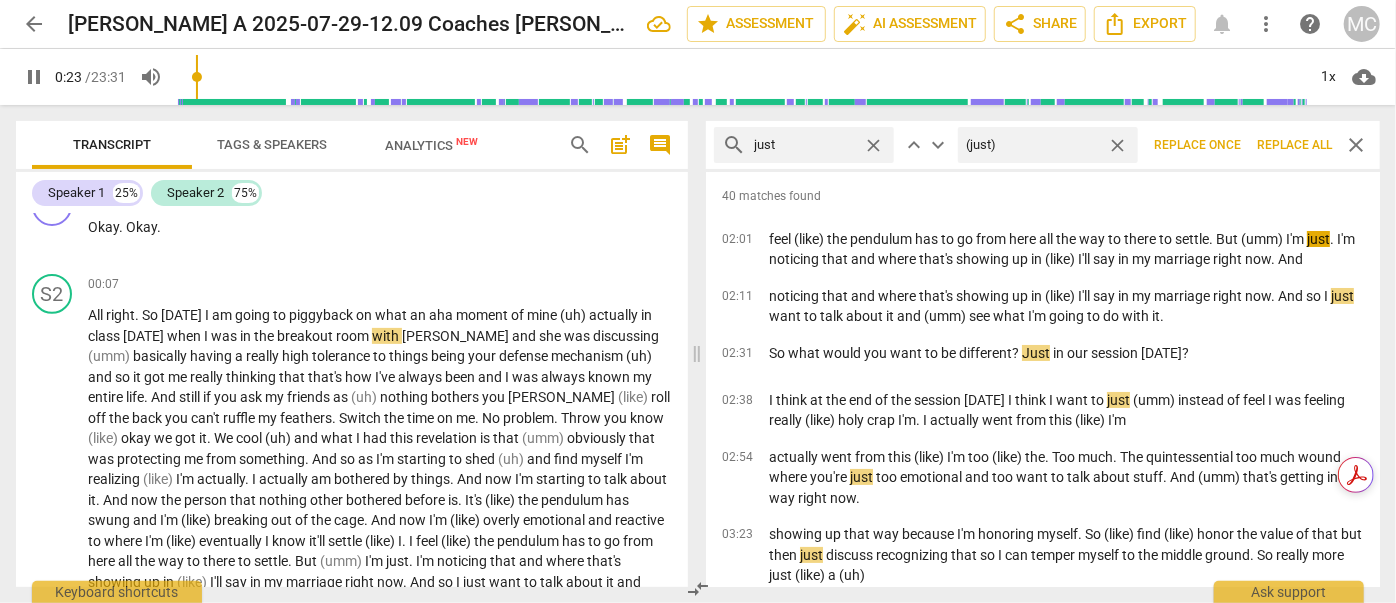 type on "23" 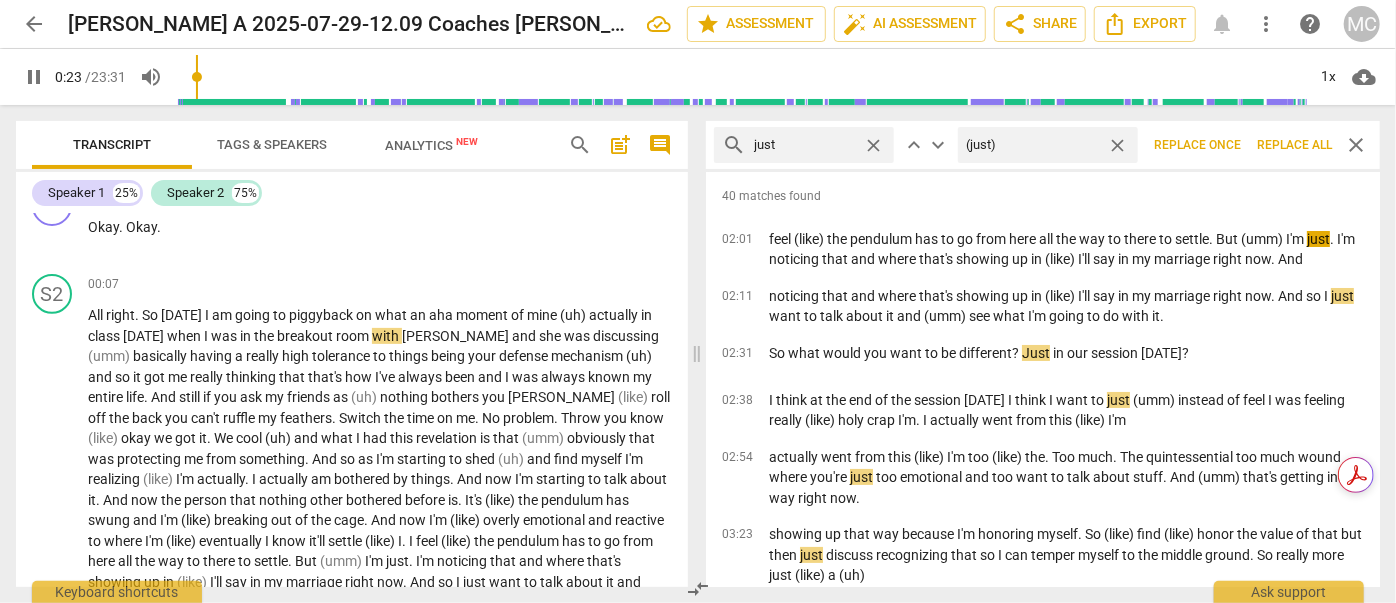 type on "(just)" 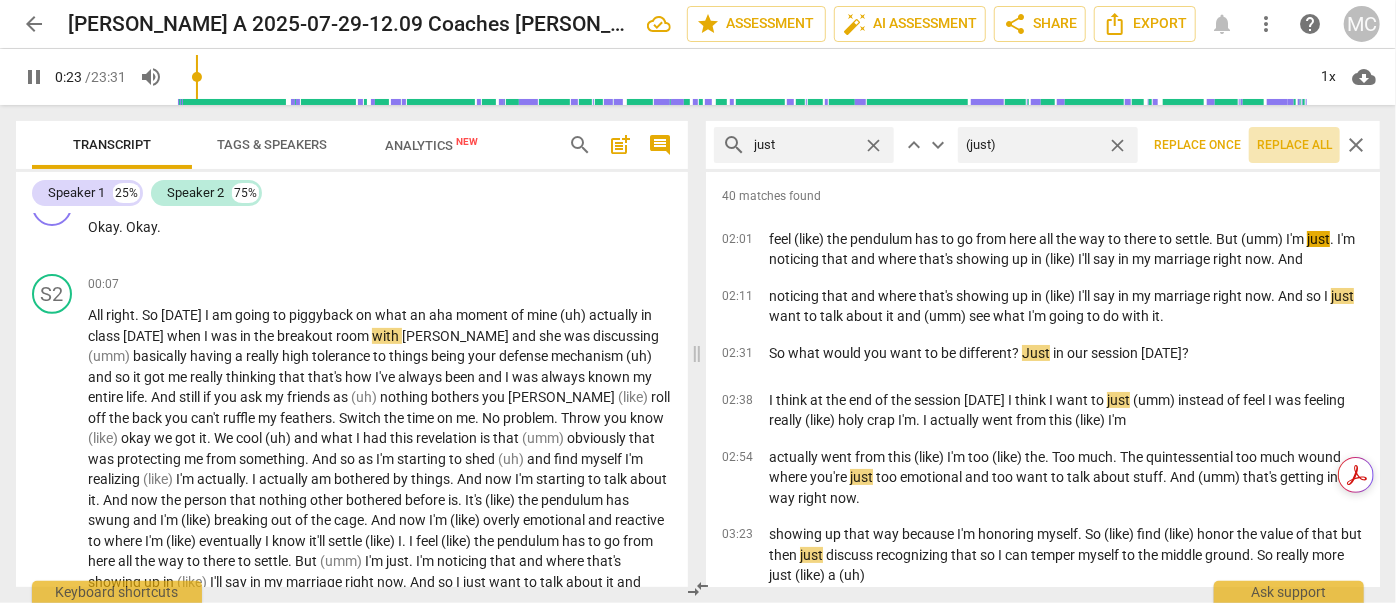 click on "Replace all" at bounding box center (1294, 145) 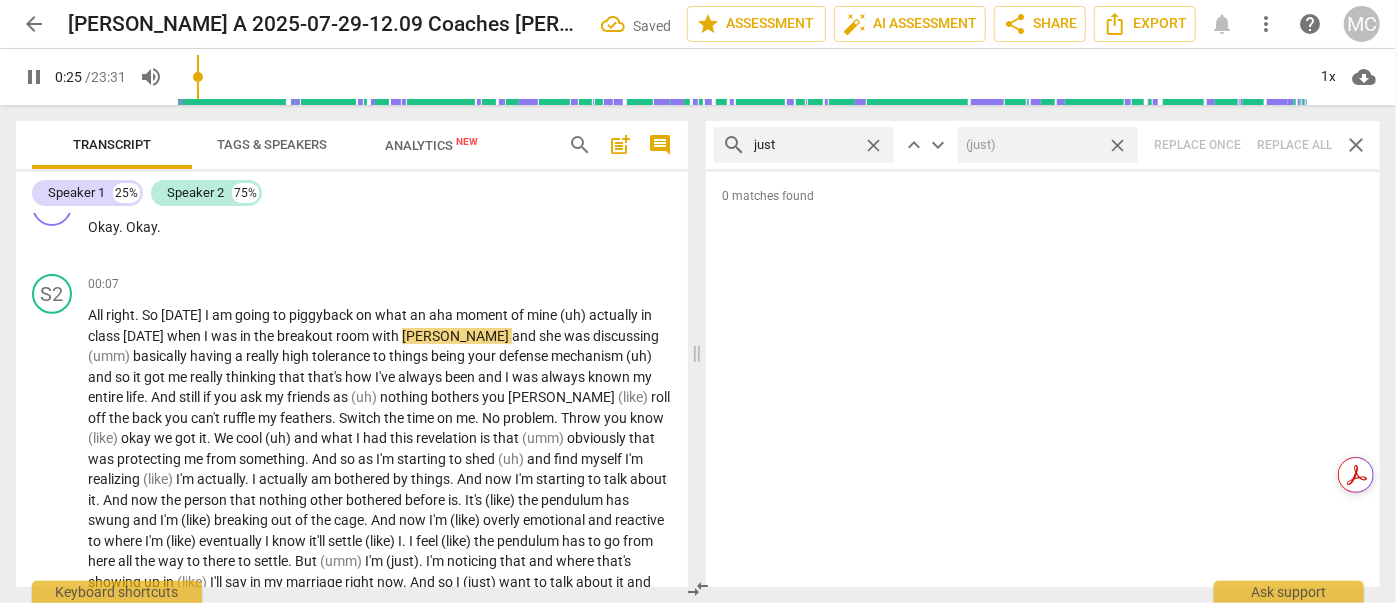 type on "25" 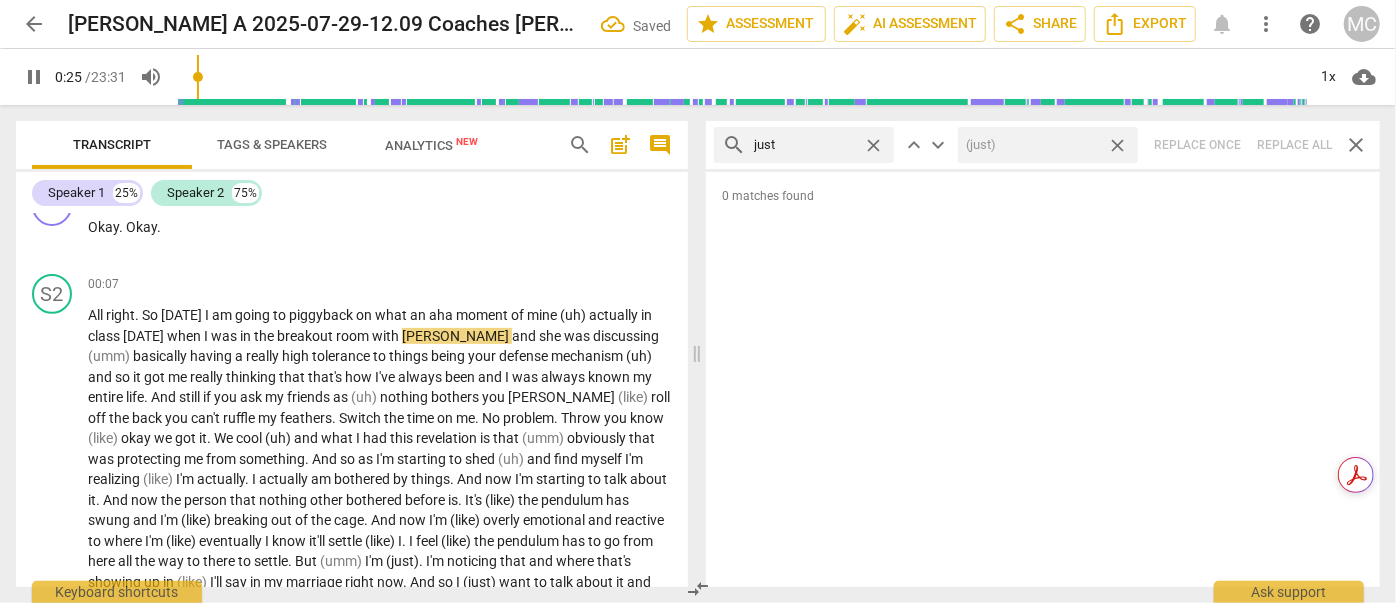 click on "close" at bounding box center (1117, 145) 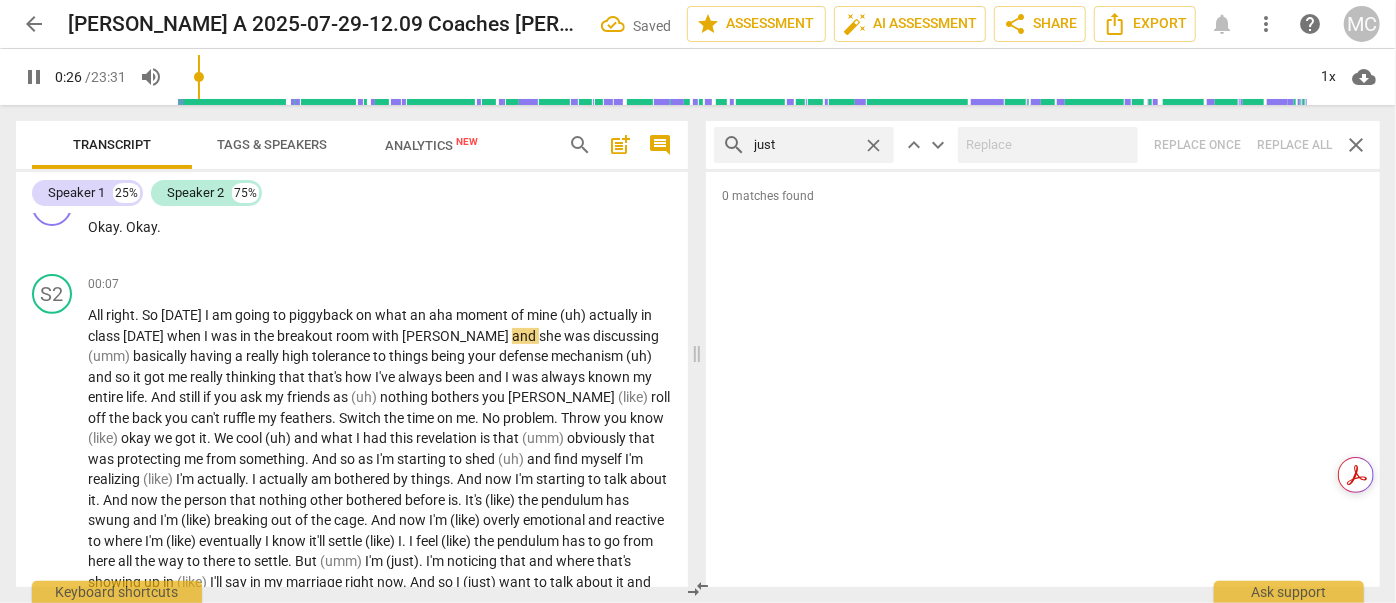 type on "26" 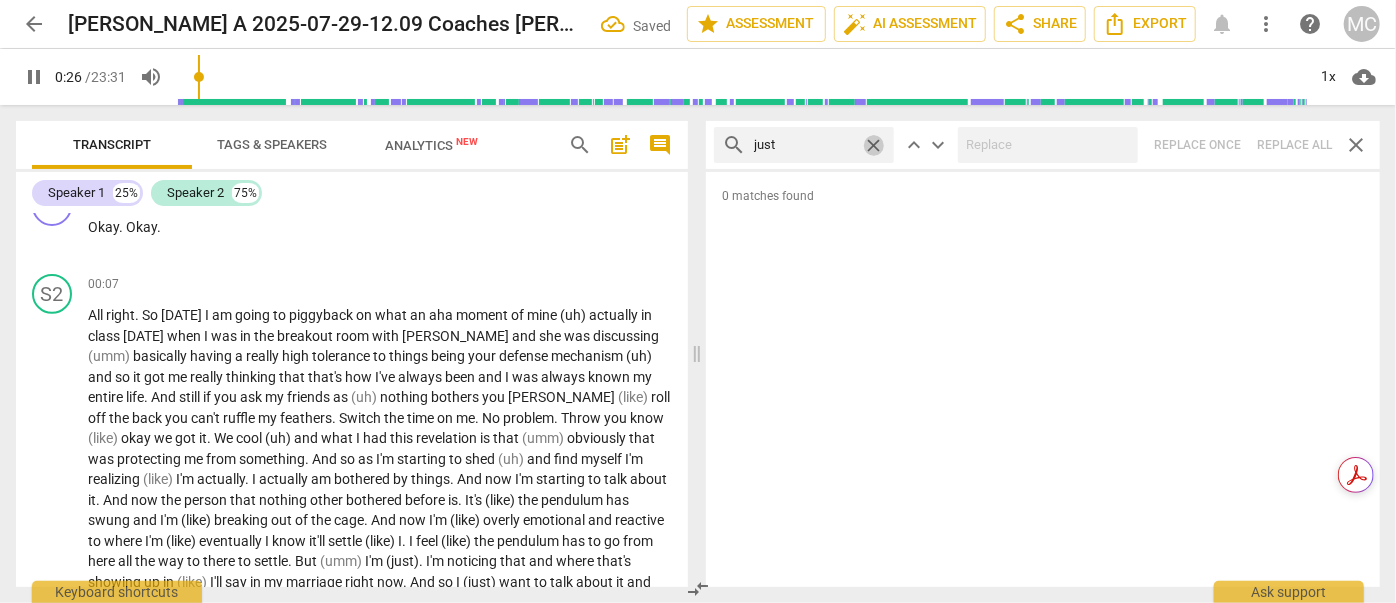 click on "close" at bounding box center [873, 145] 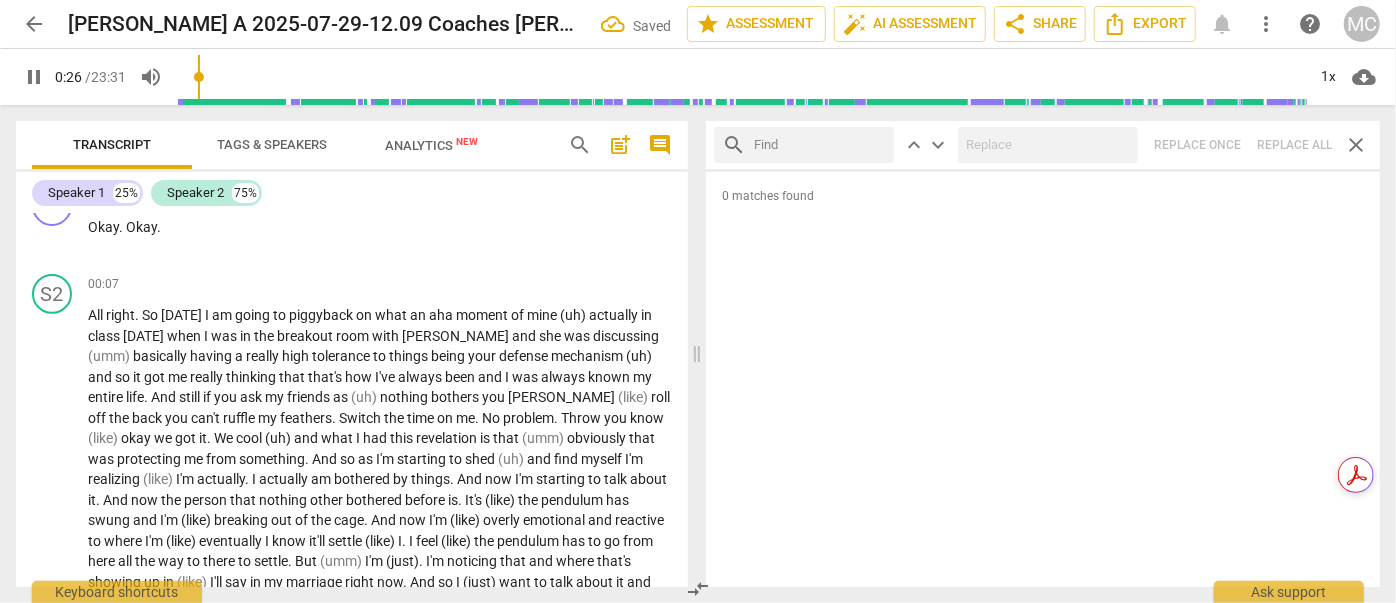 click at bounding box center (820, 145) 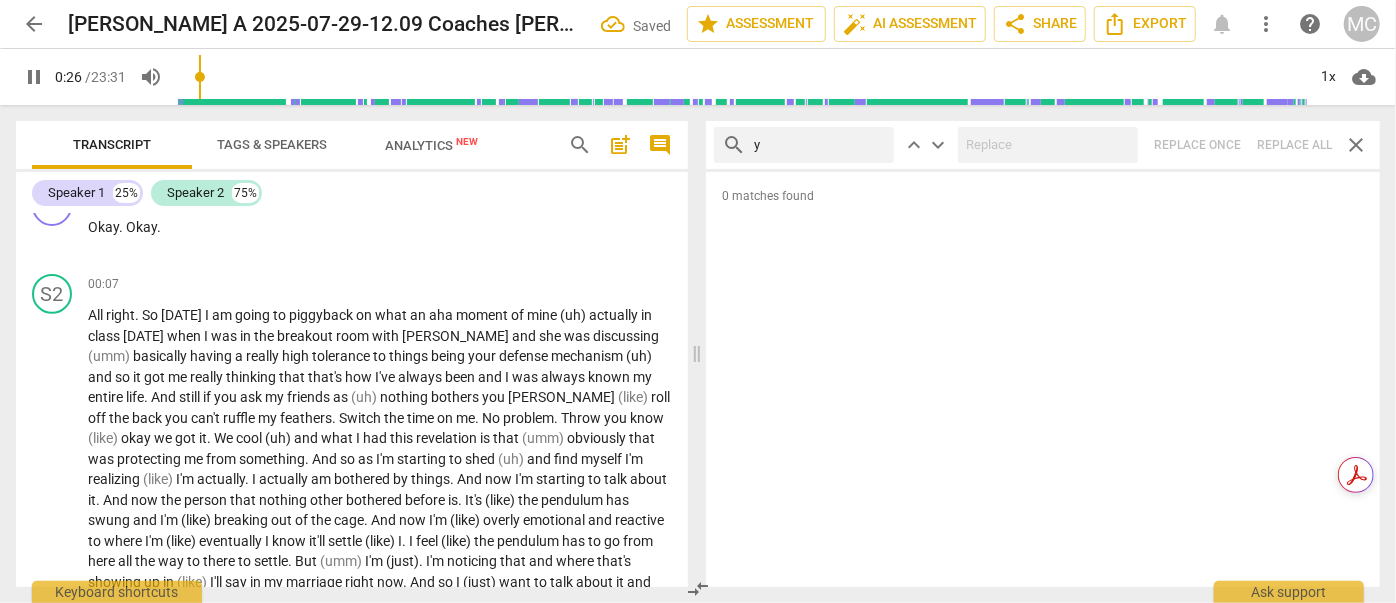 type on "yo" 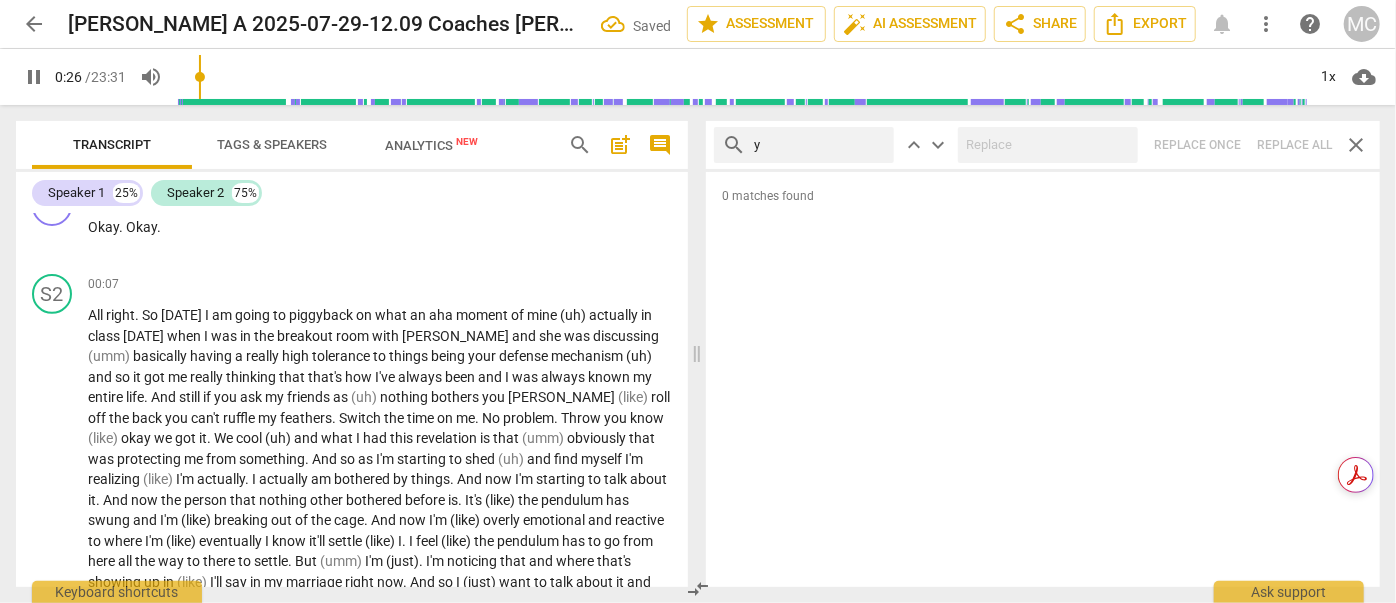 type on "27" 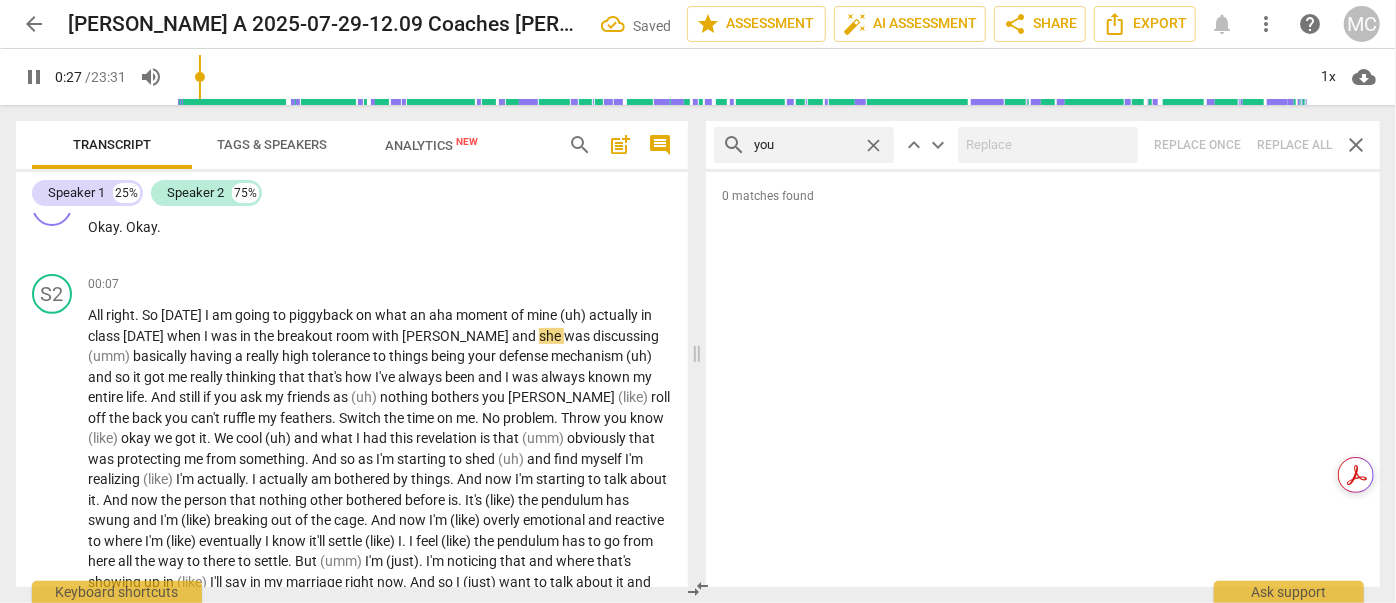 type on "you k" 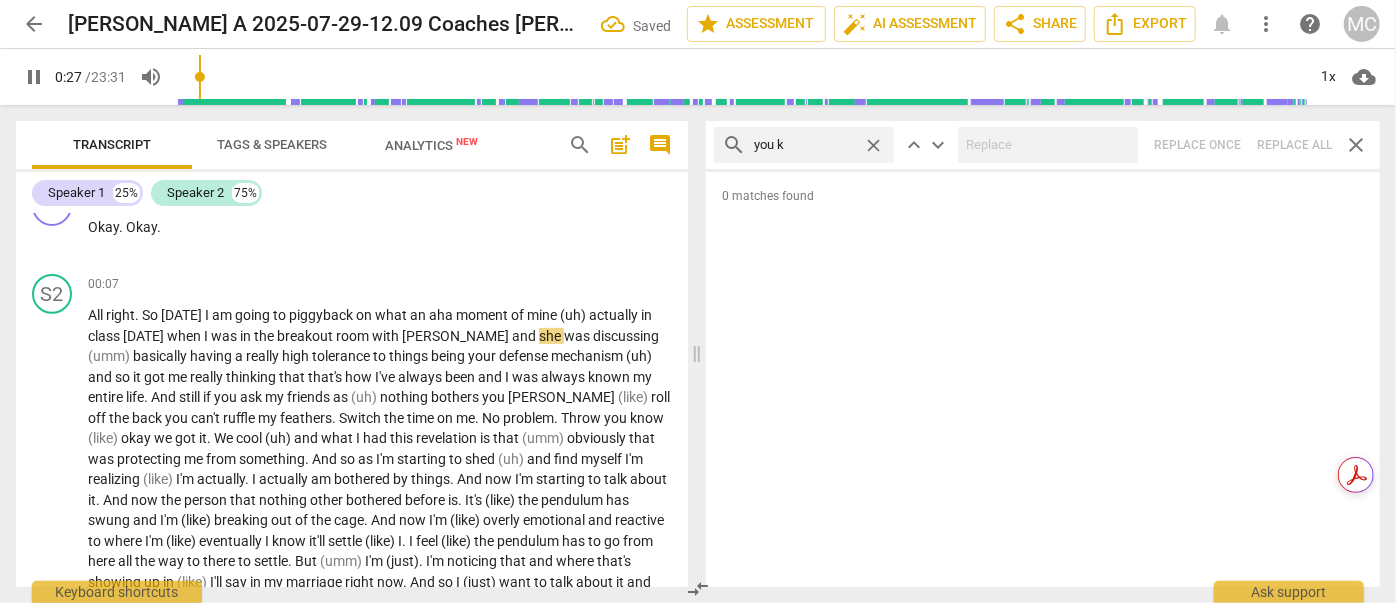 type on "27" 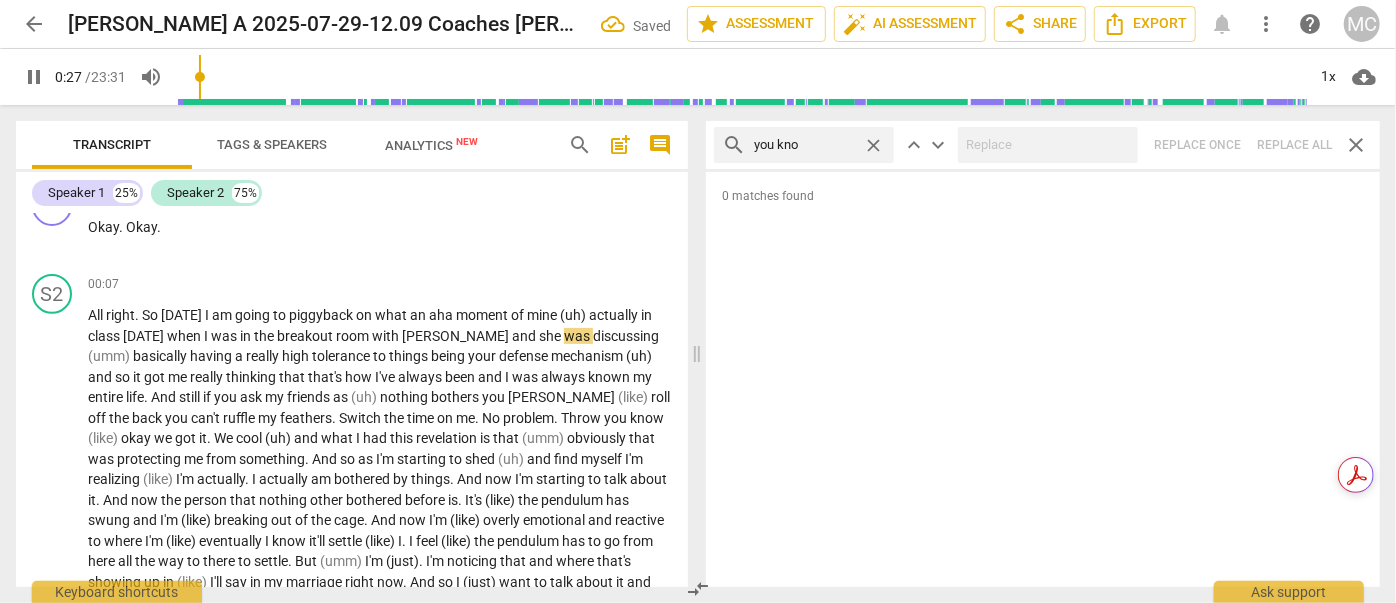 type on "you know" 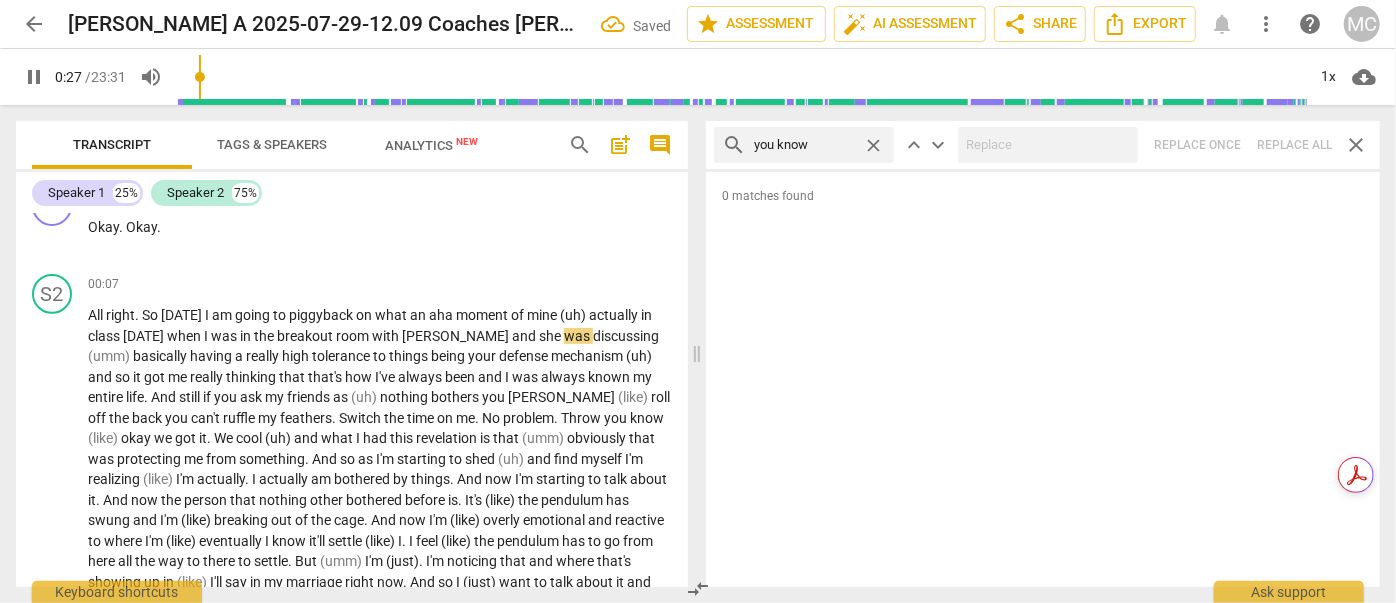 type on "28" 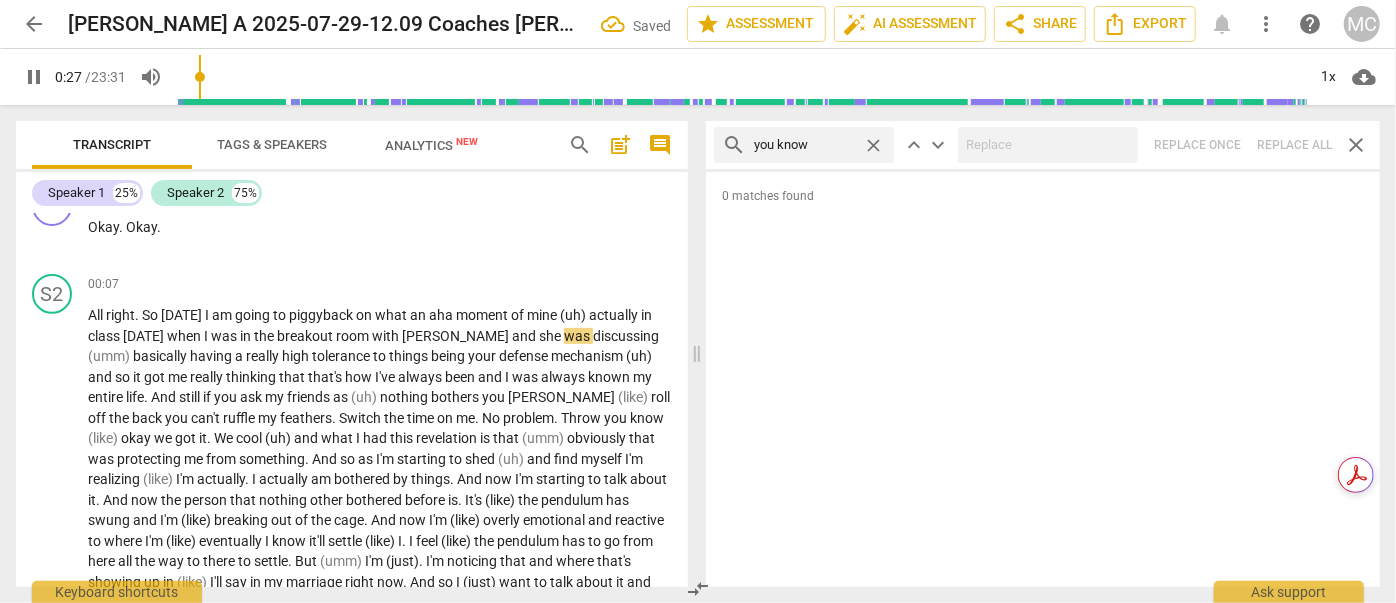 type on "you know" 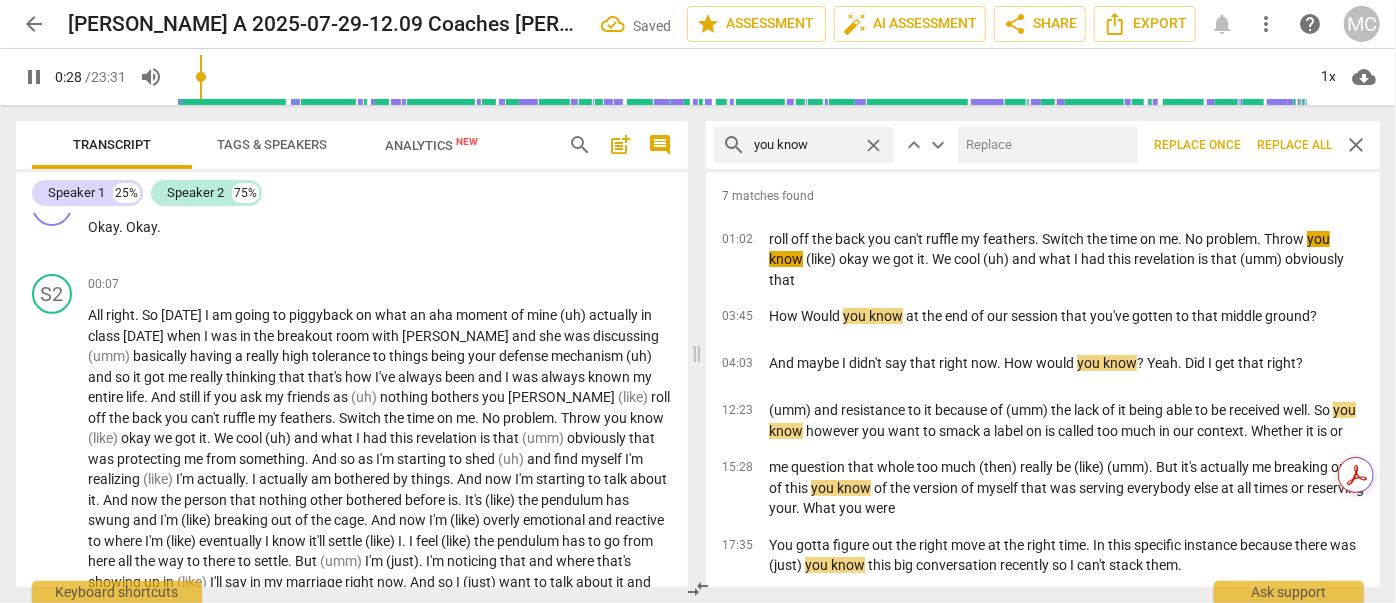 click at bounding box center [1044, 145] 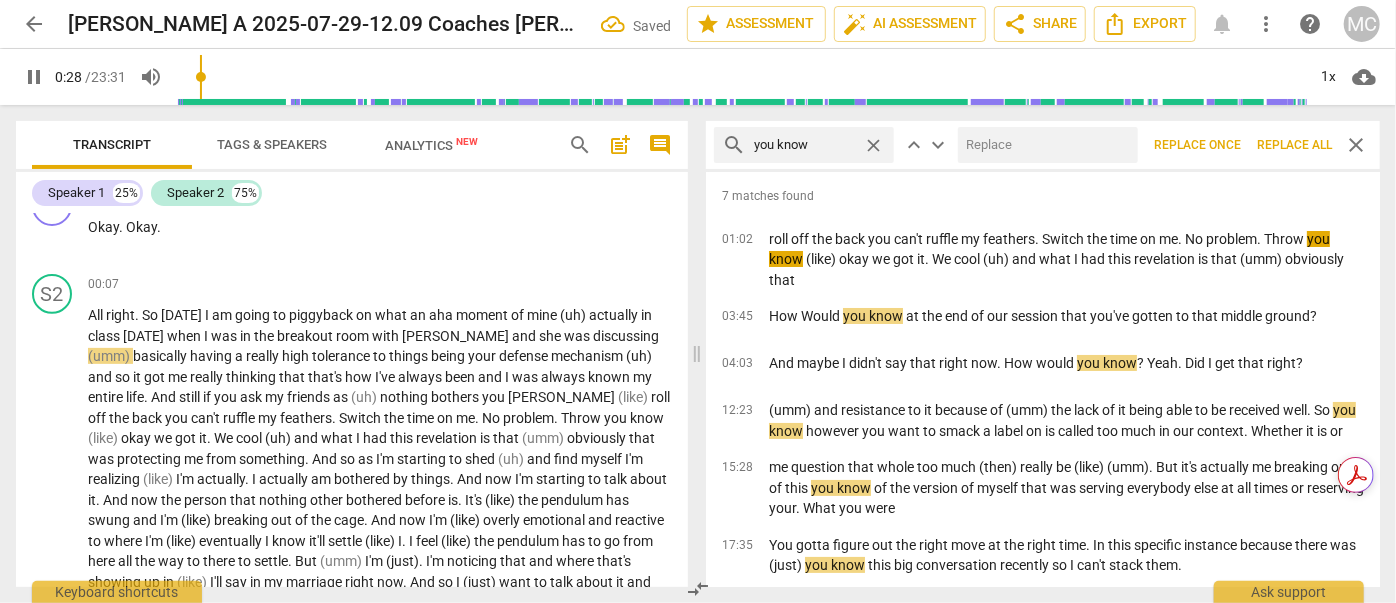 type on "29" 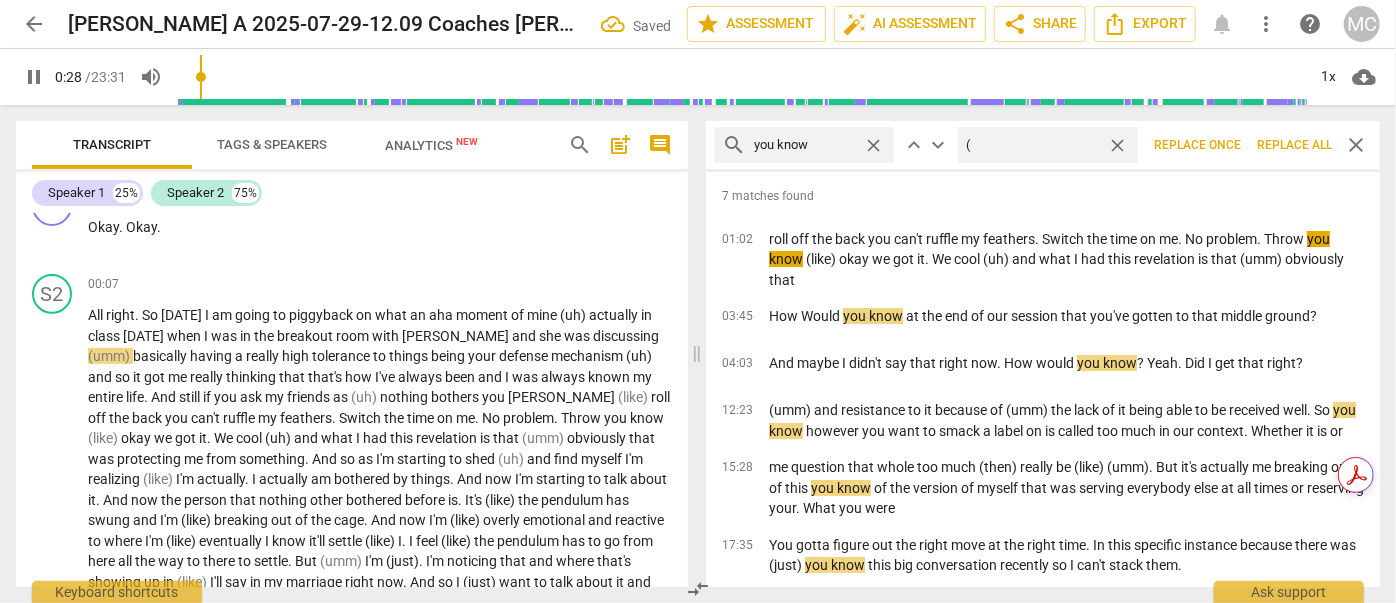 type on "29" 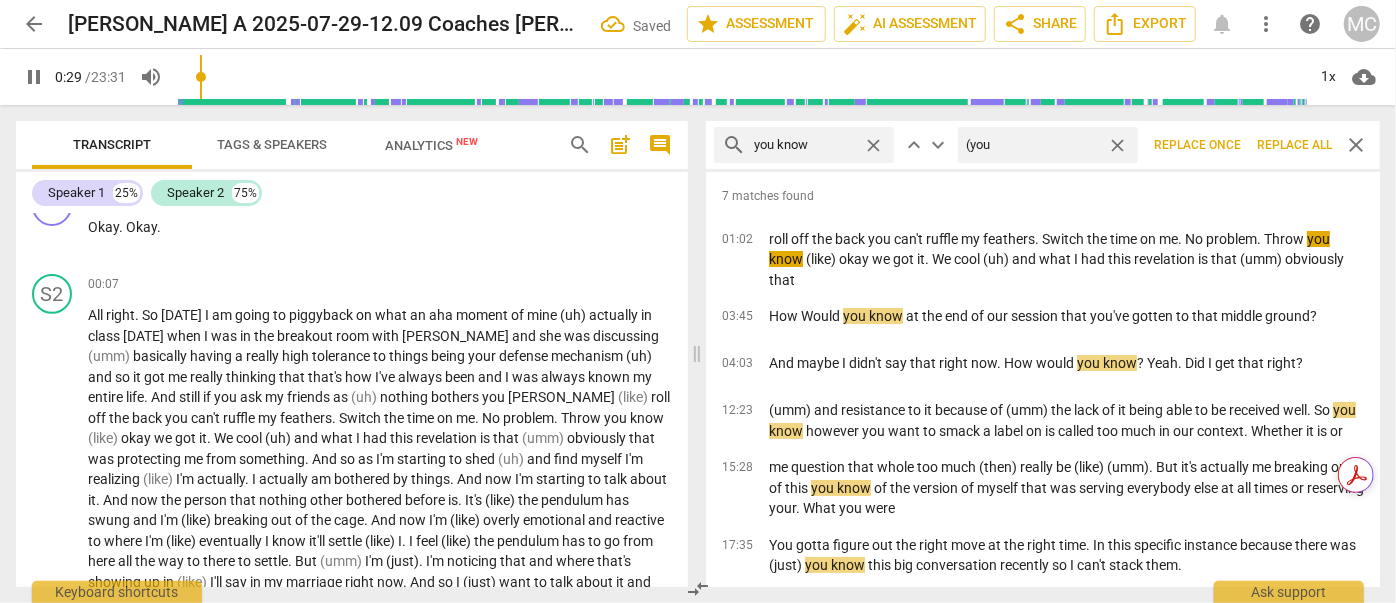 type on "(you" 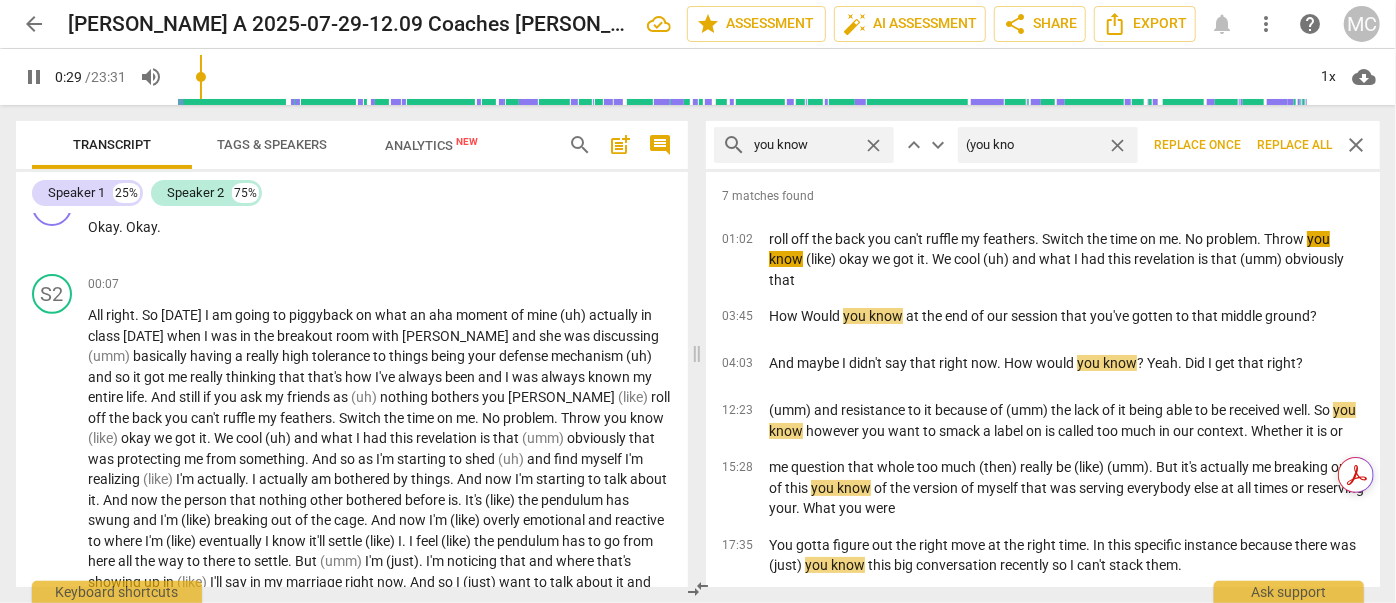 type on "(you know" 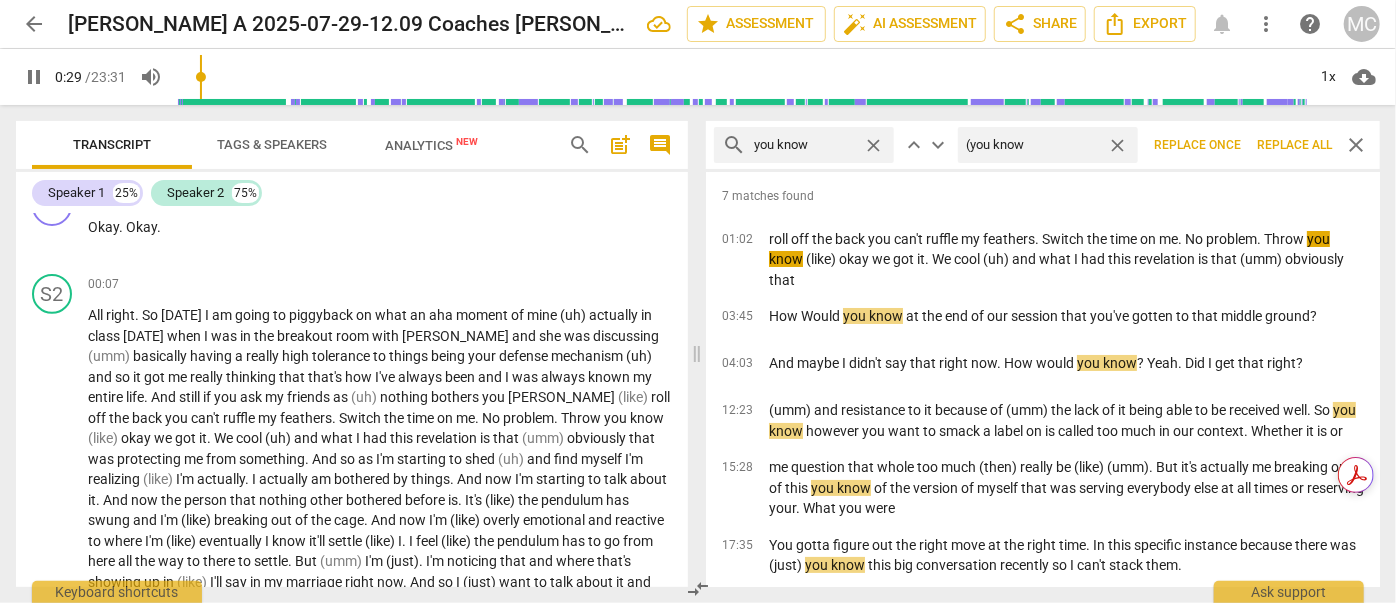 type on "30" 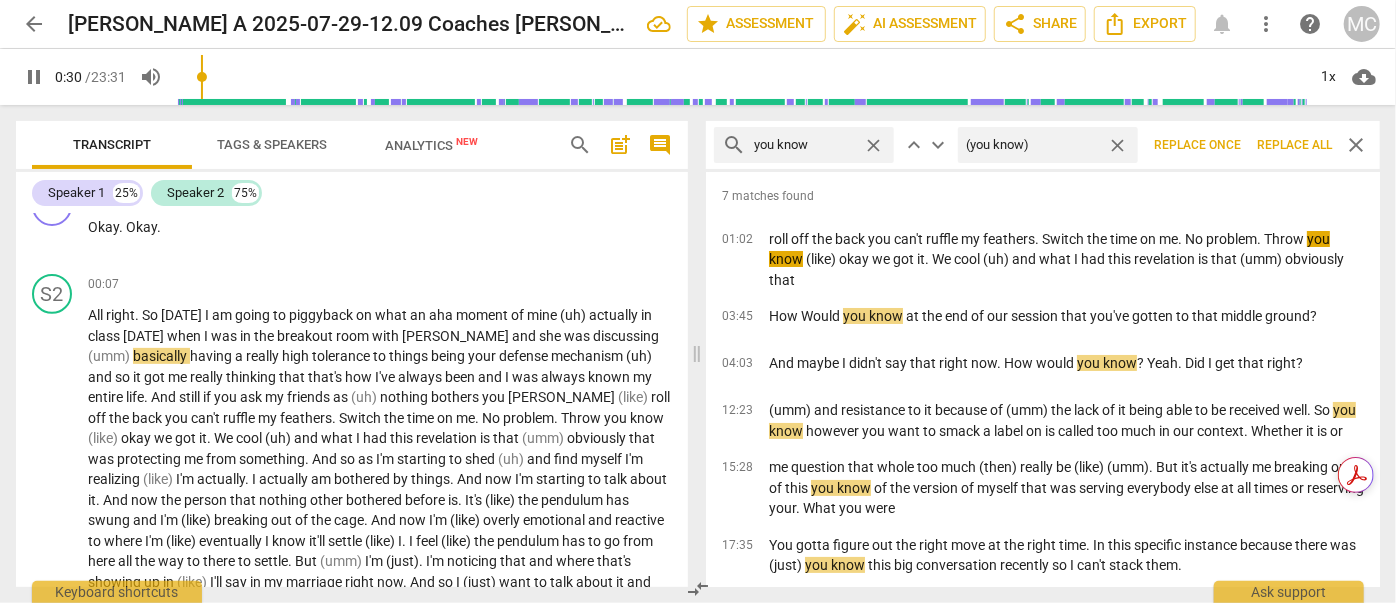 type on "30" 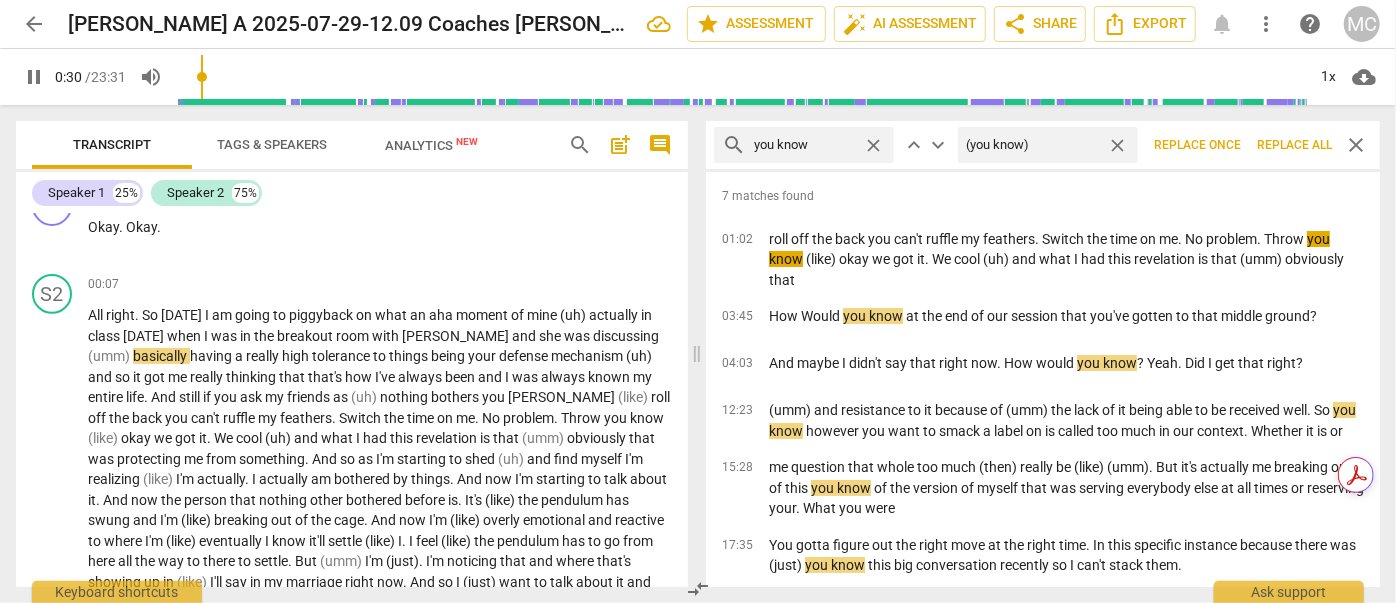 type on "(you know)" 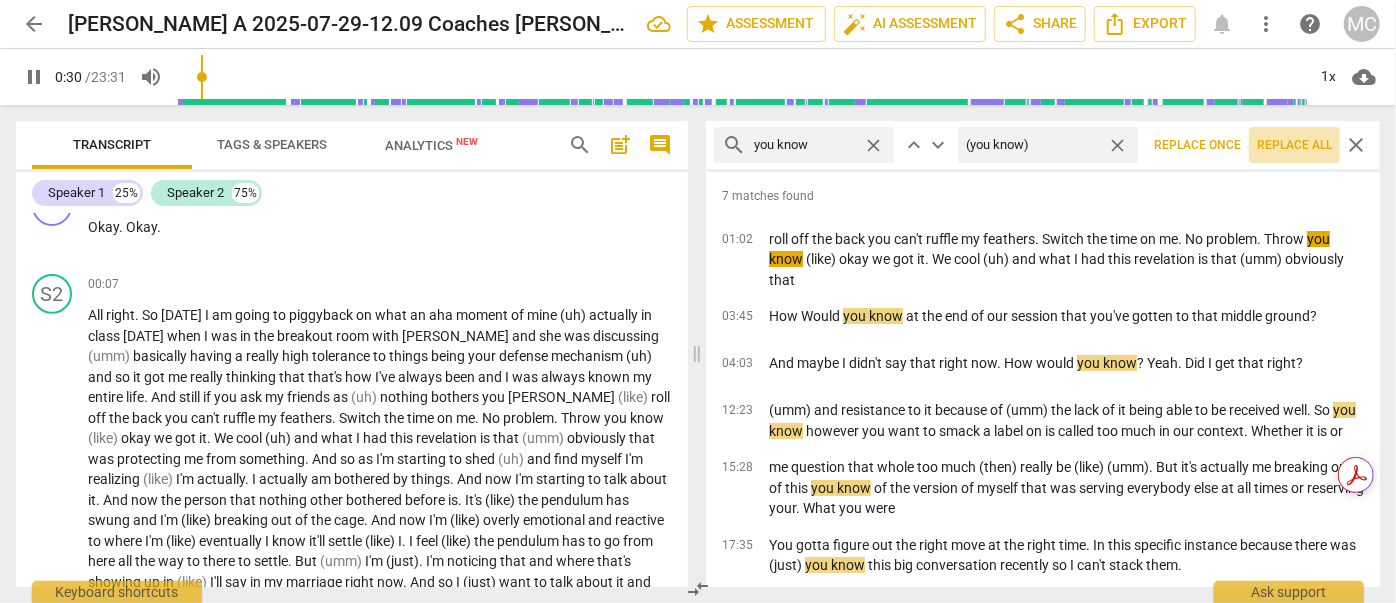 click on "Replace all" at bounding box center [1294, 145] 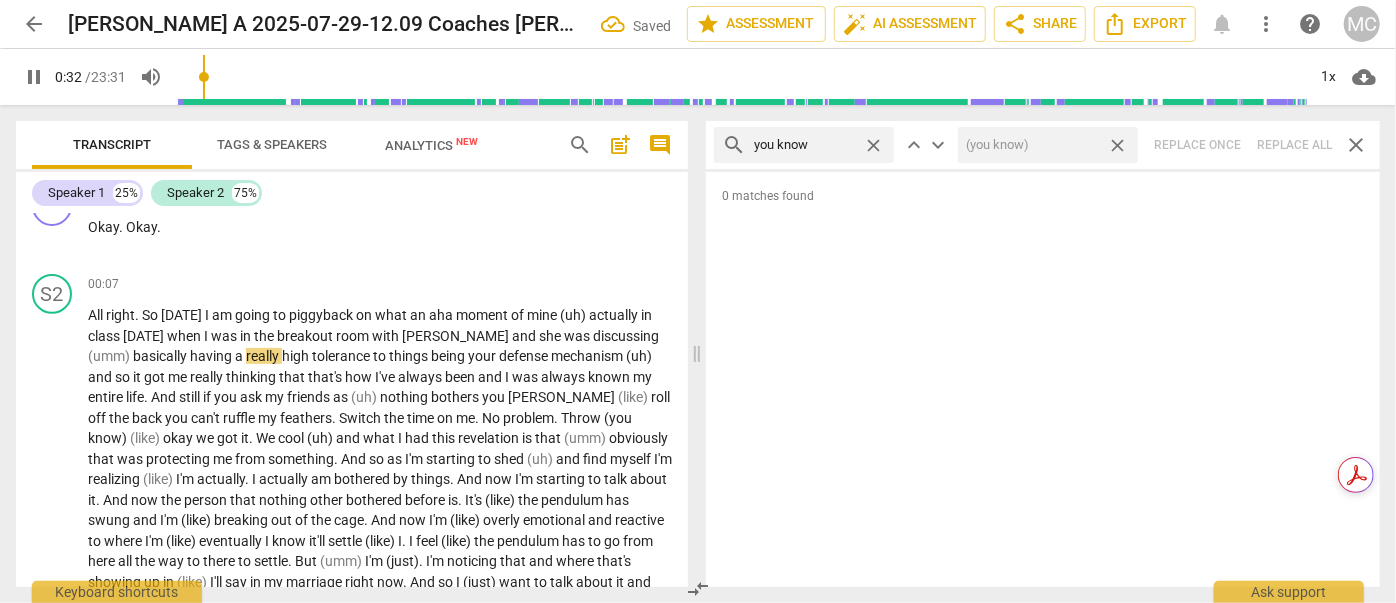 type on "33" 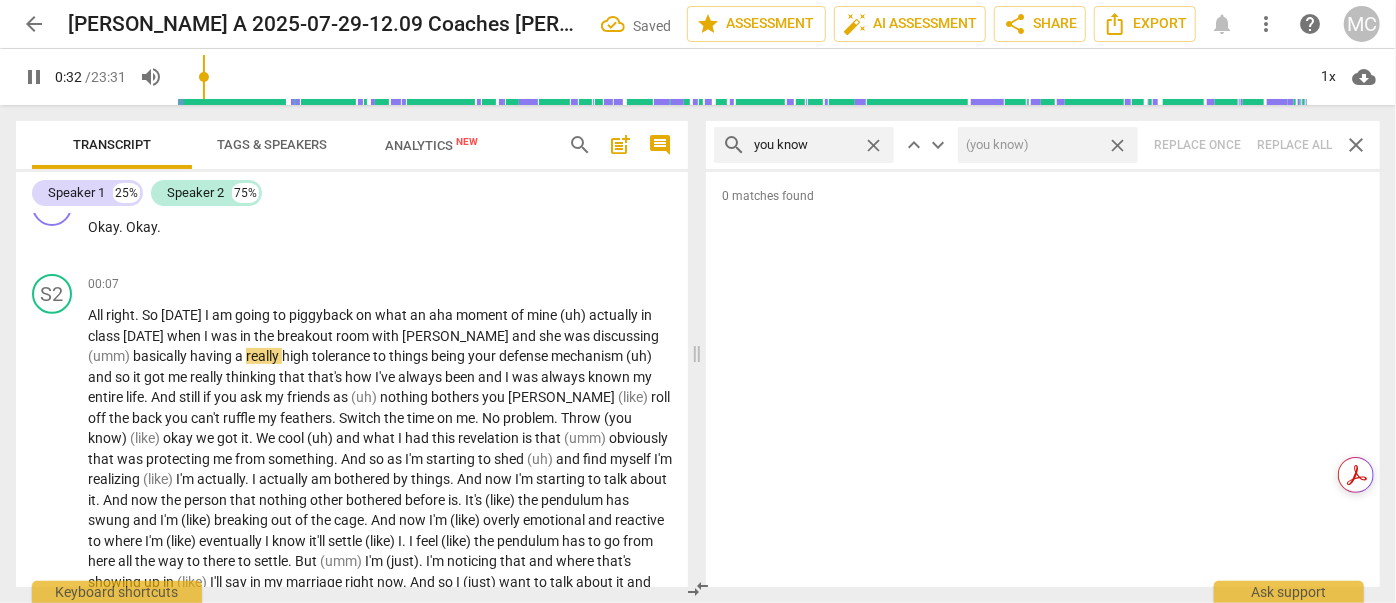 click on "close" at bounding box center [1117, 145] 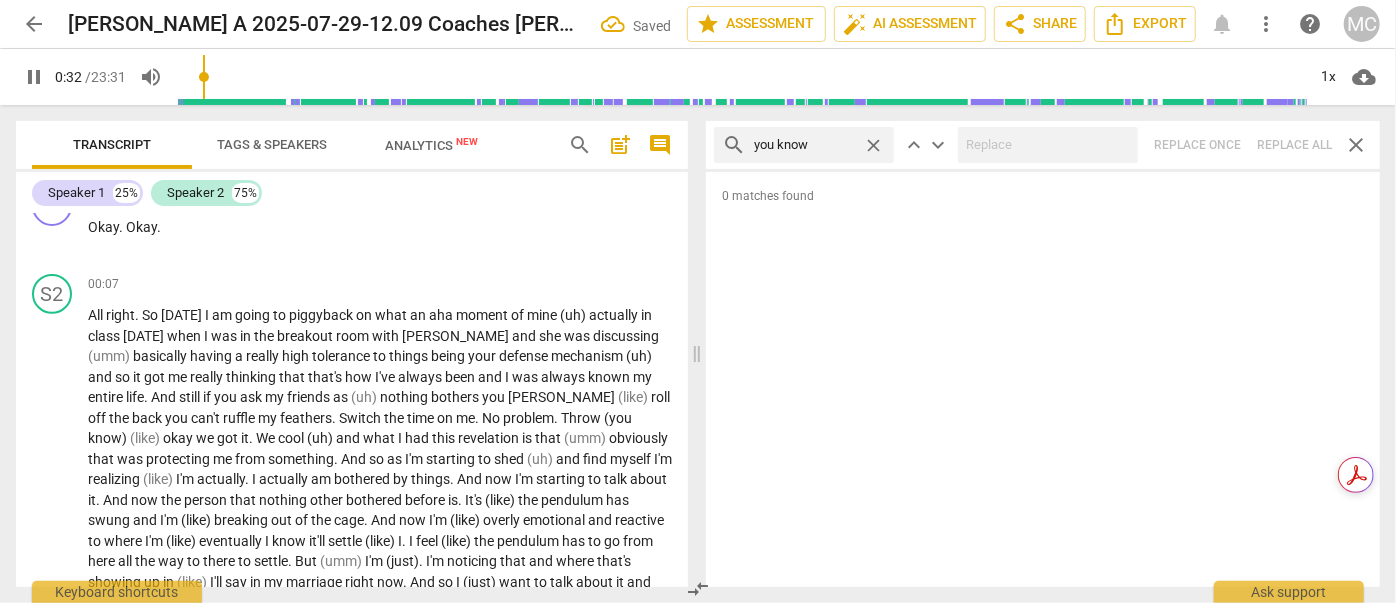 type on "33" 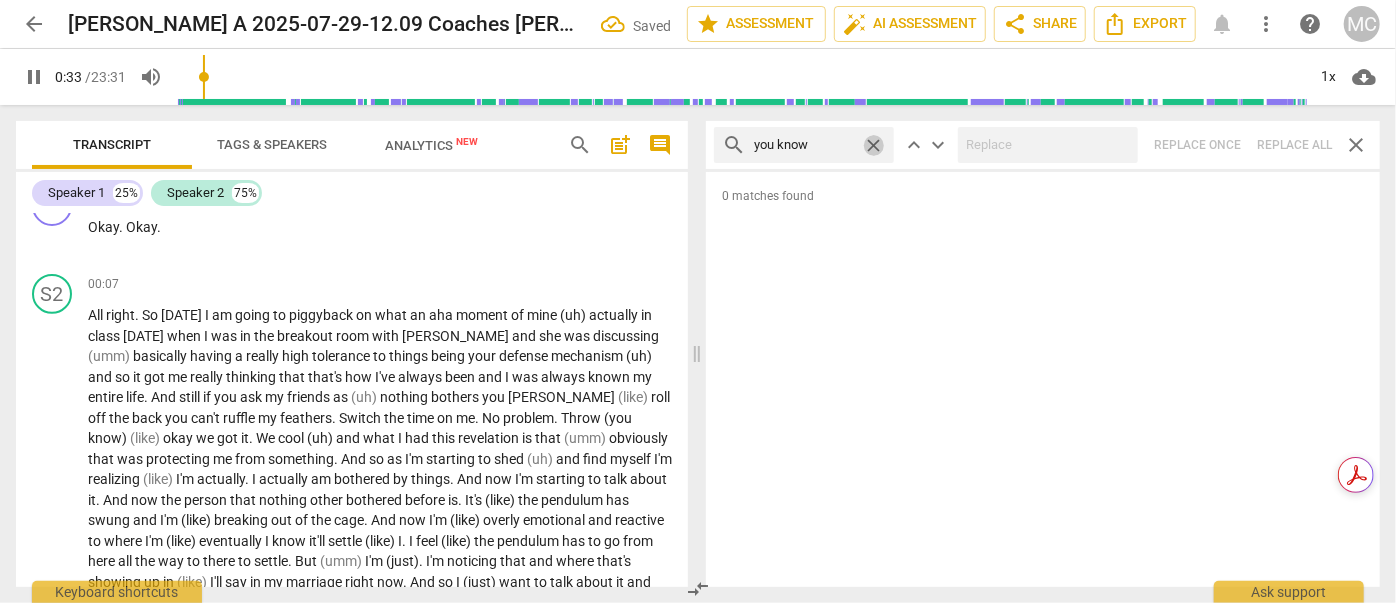 click on "close" at bounding box center [873, 145] 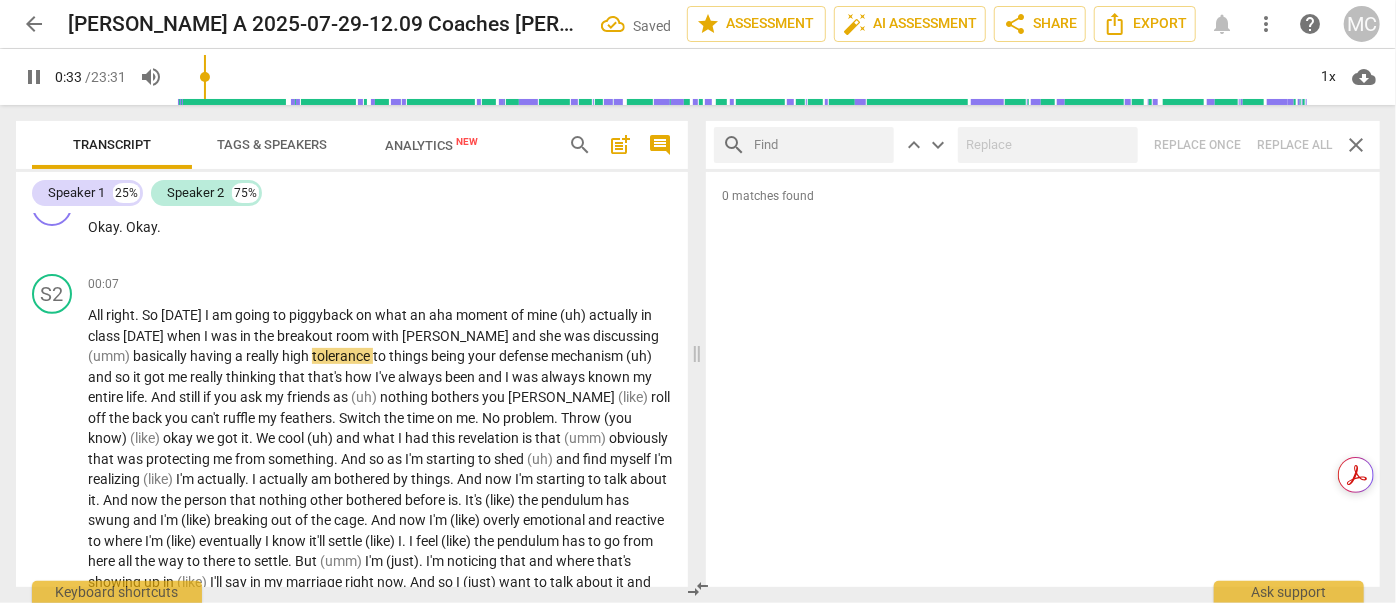 click at bounding box center (820, 145) 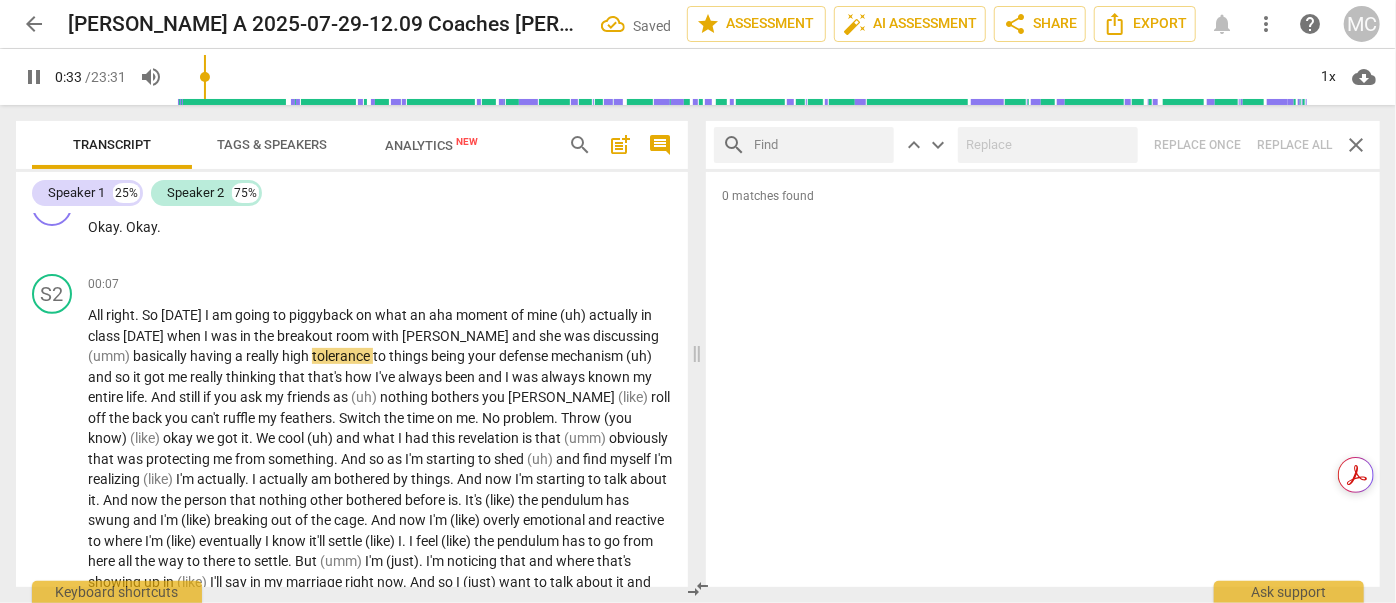 type on "34" 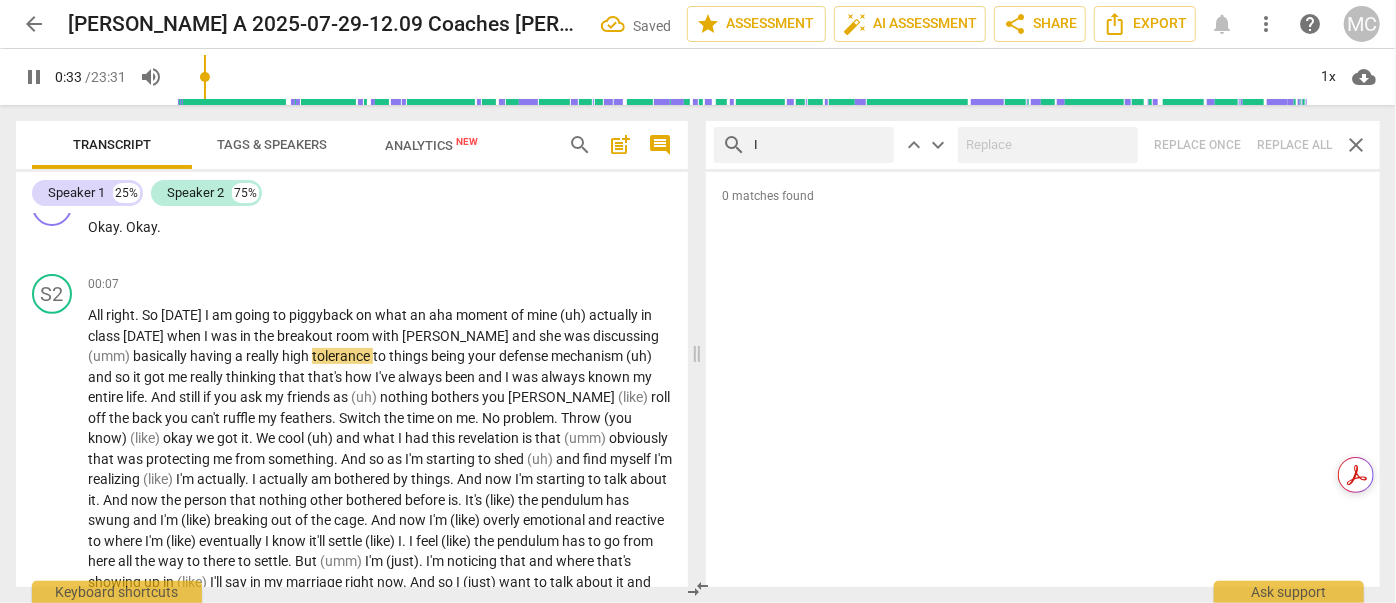 type on "34" 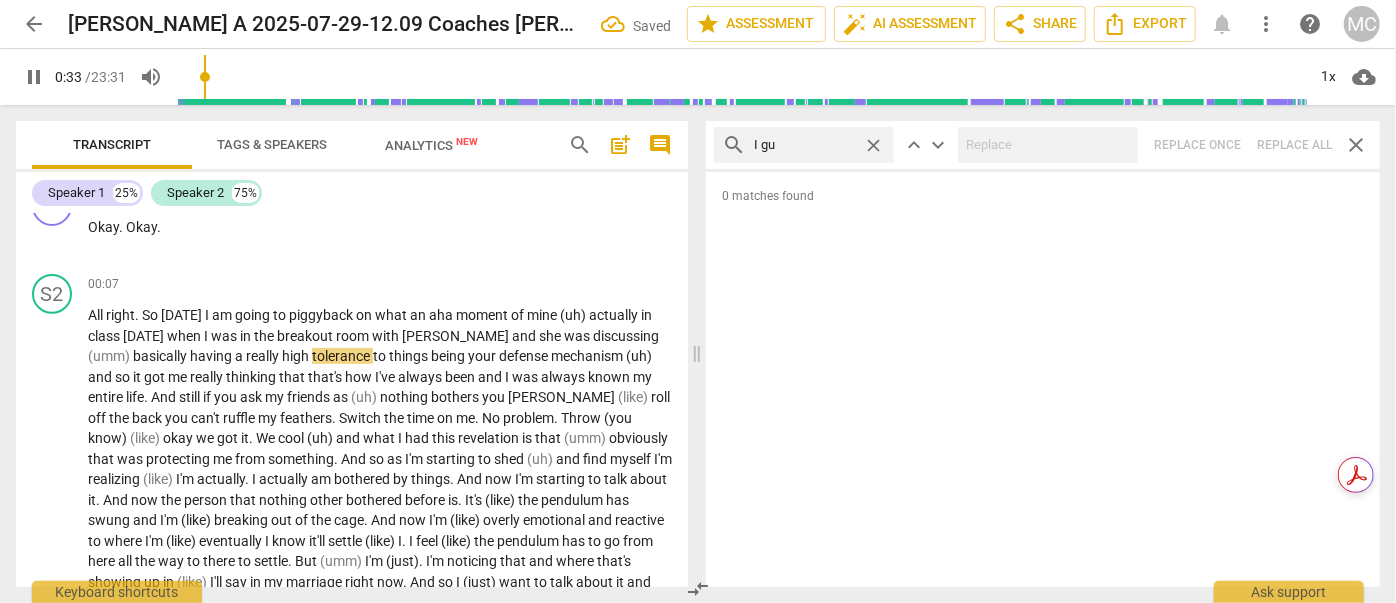 type on "I gue" 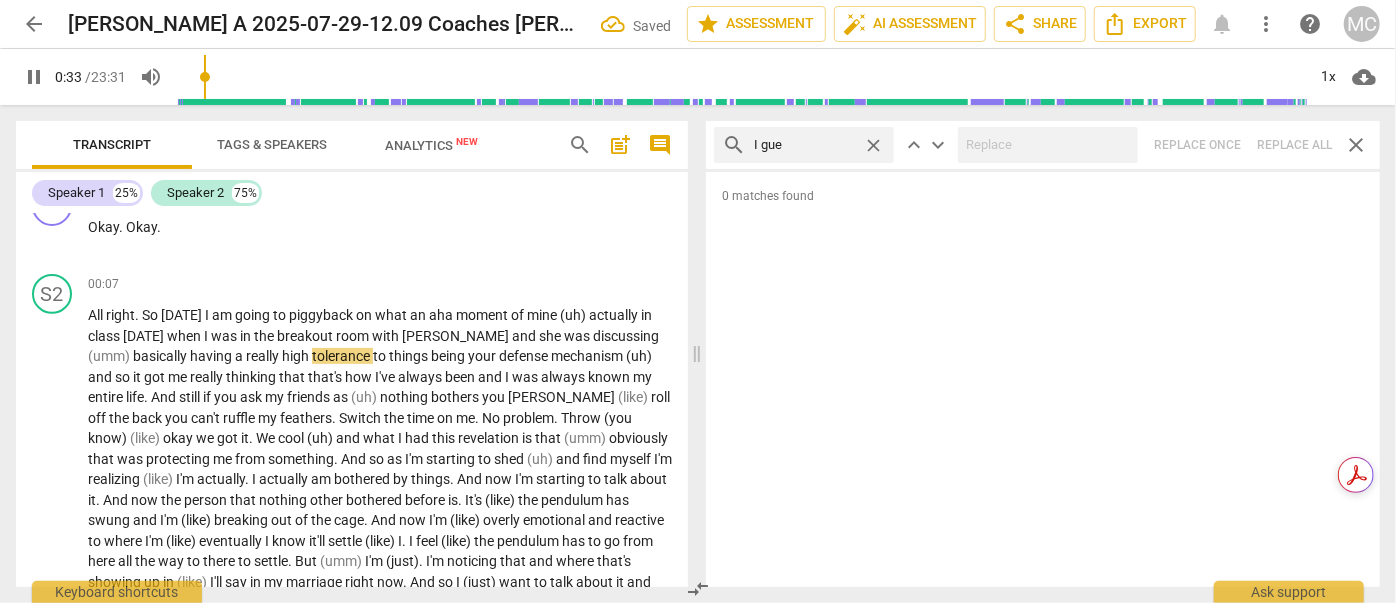 type on "34" 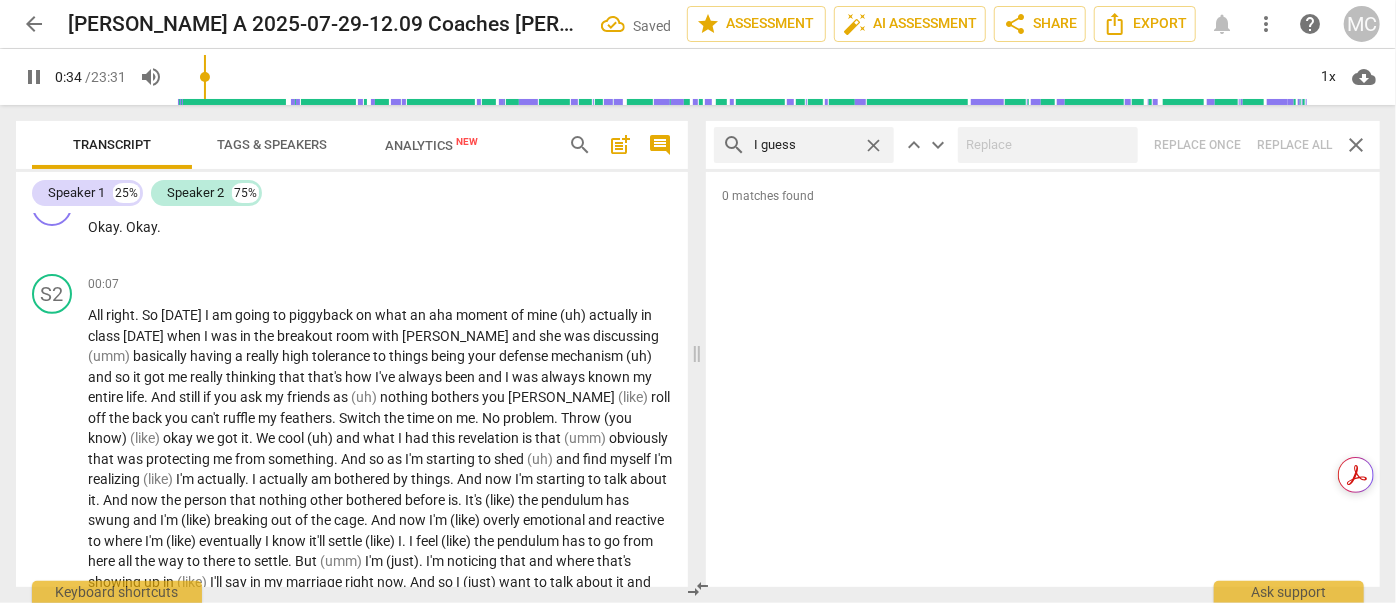 type on "I guess" 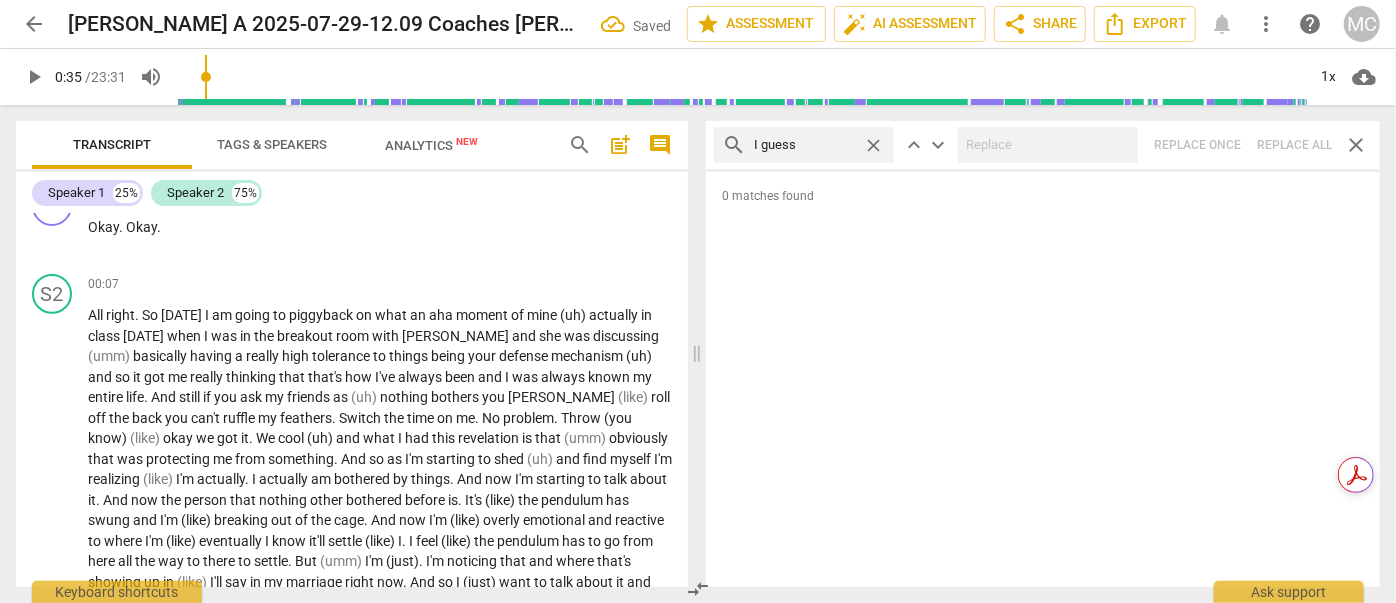type on "36" 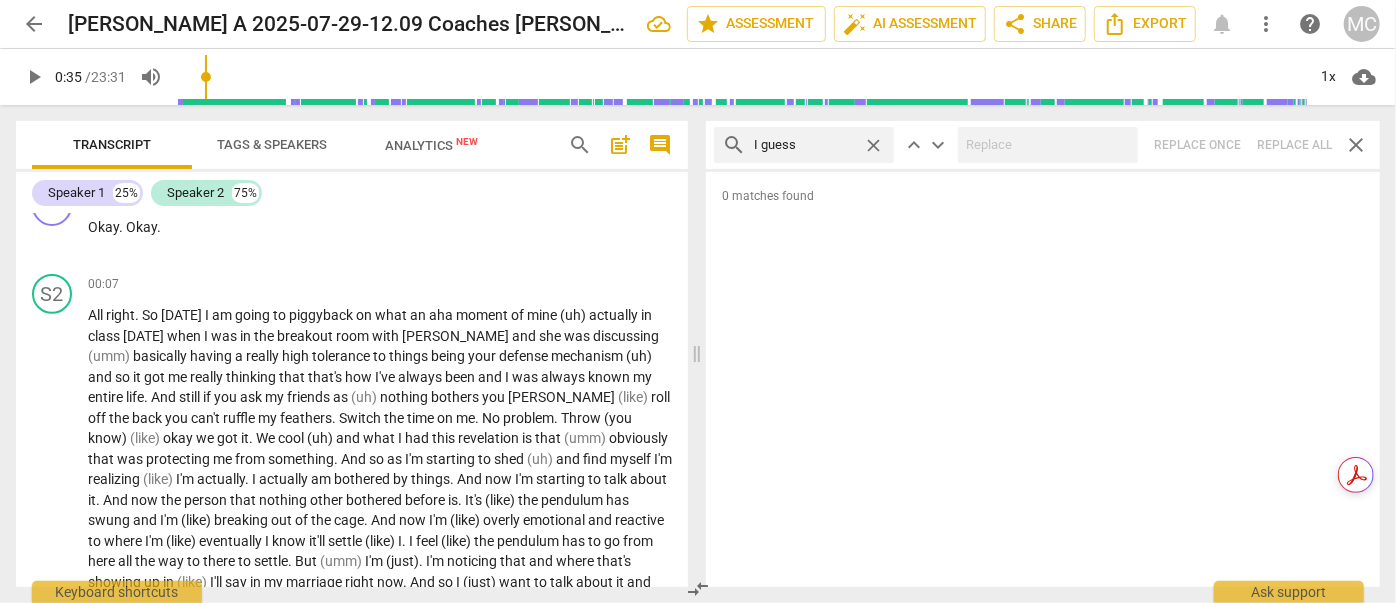 click on "search I guess close keyboard_arrow_up keyboard_arrow_down Replace once Replace all close" at bounding box center [1043, 145] 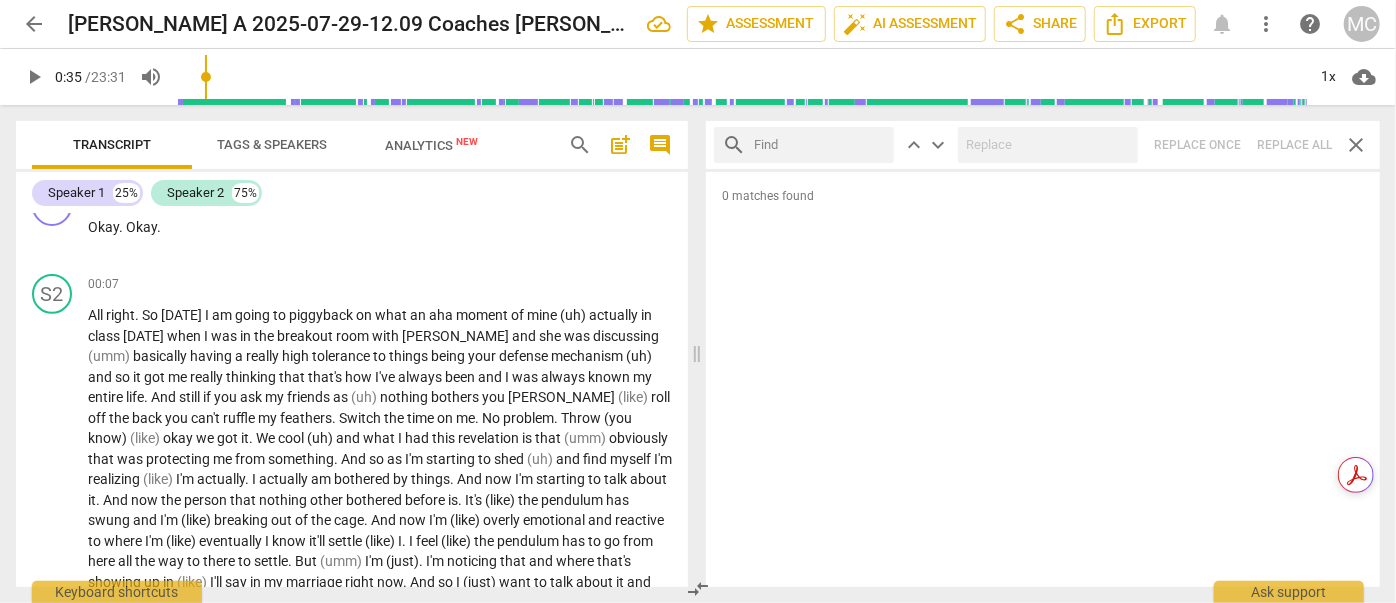 click at bounding box center (820, 145) 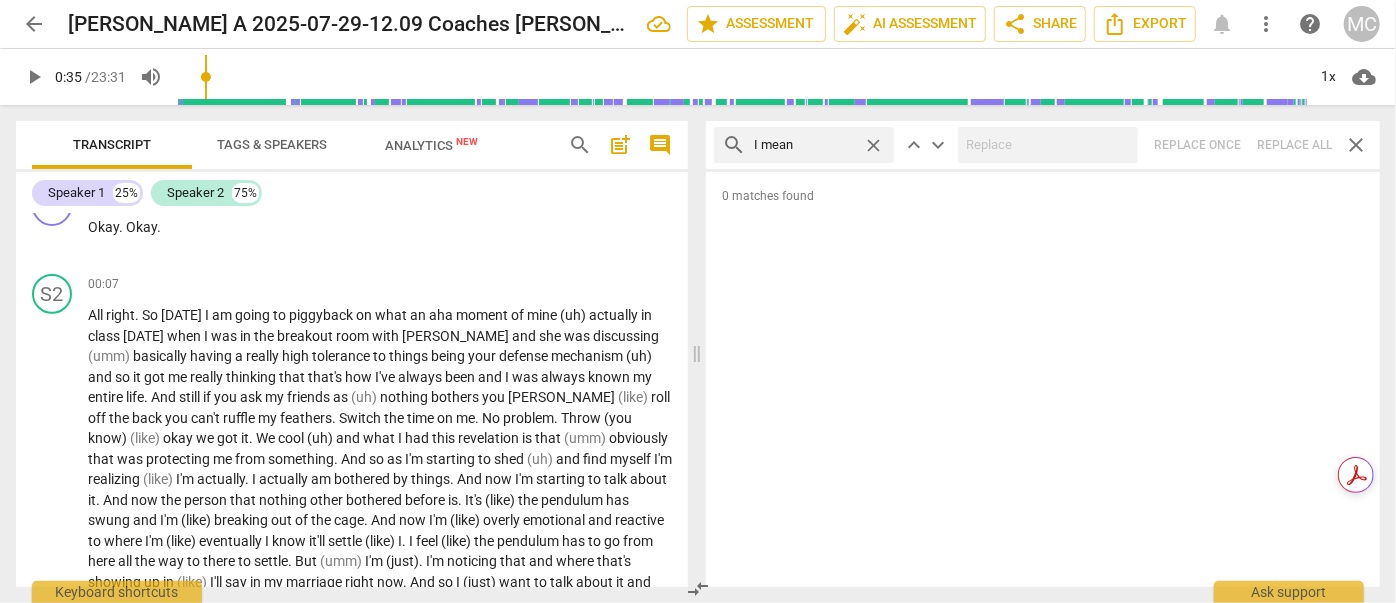type on "I mean" 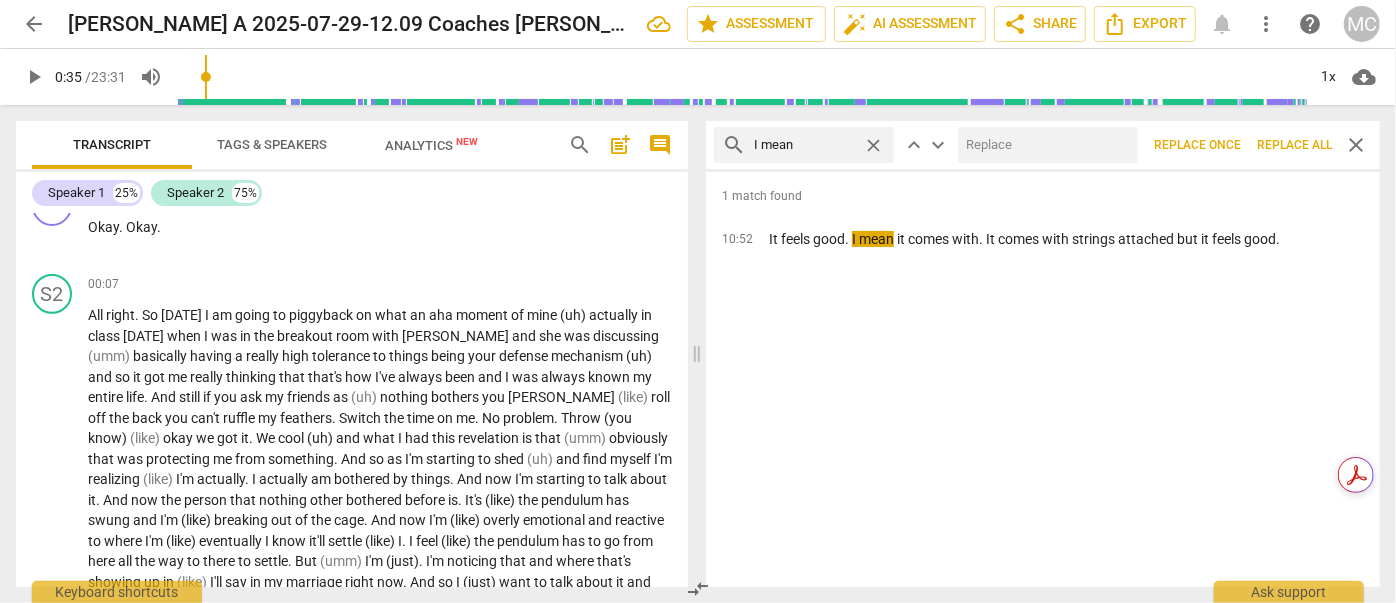 click at bounding box center (1044, 145) 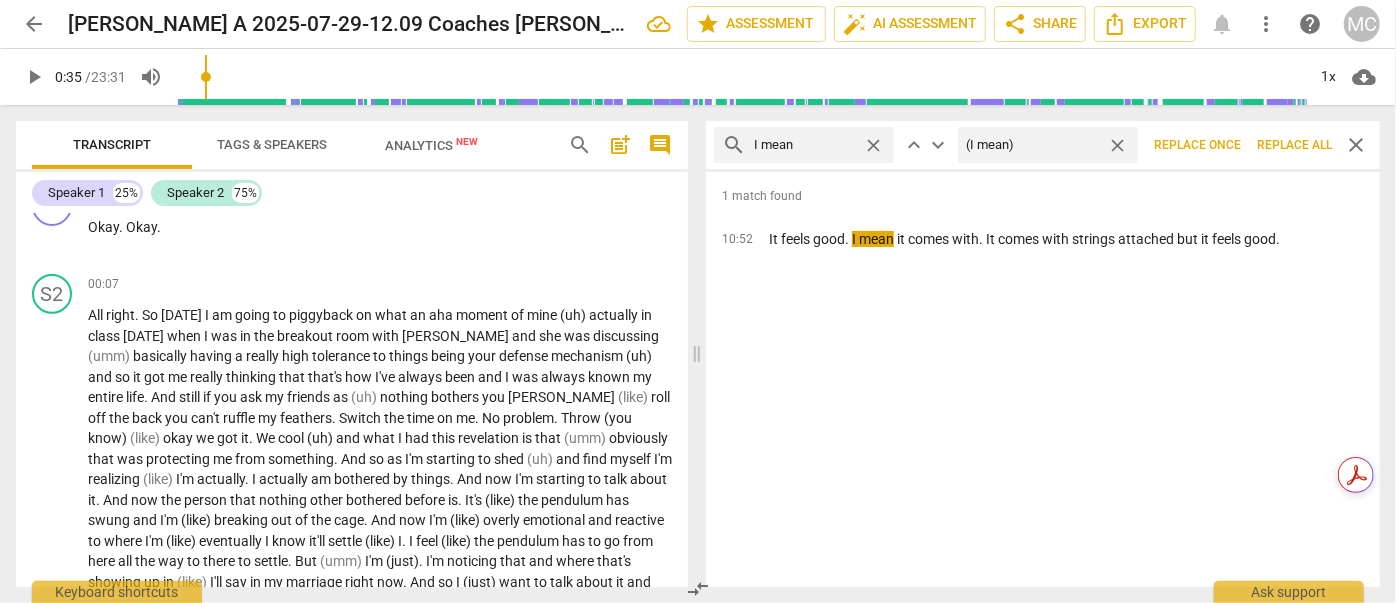 type on "(I mean)" 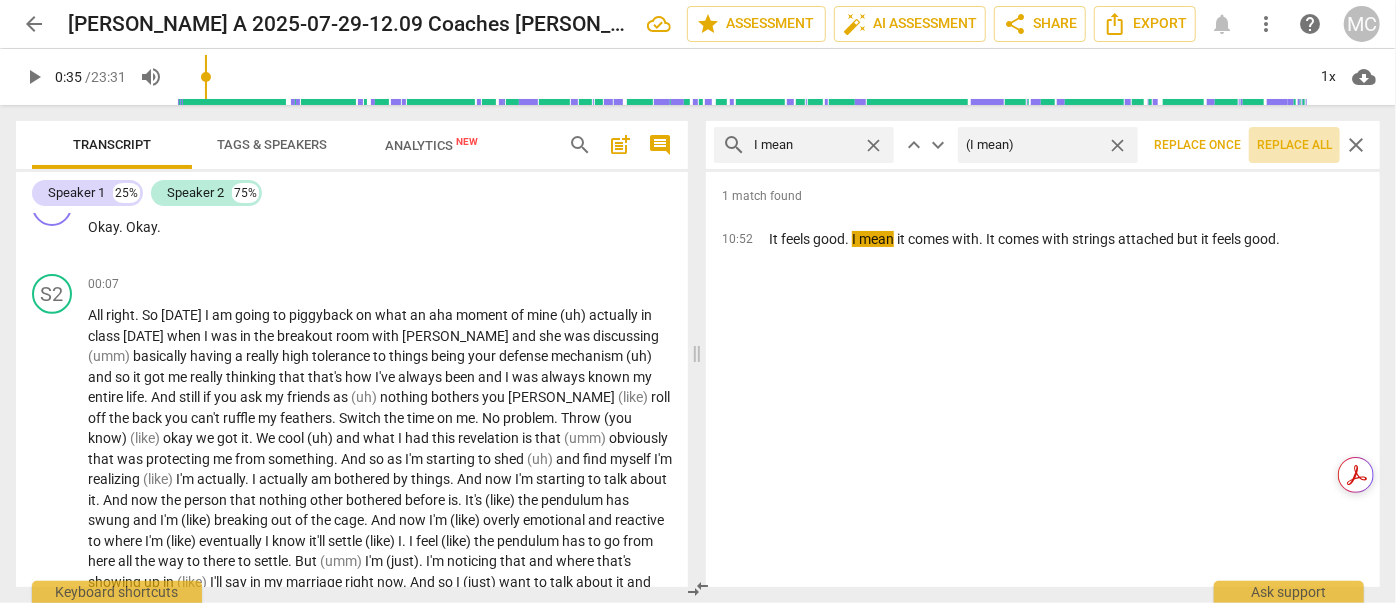 click on "Replace all" at bounding box center (1294, 145) 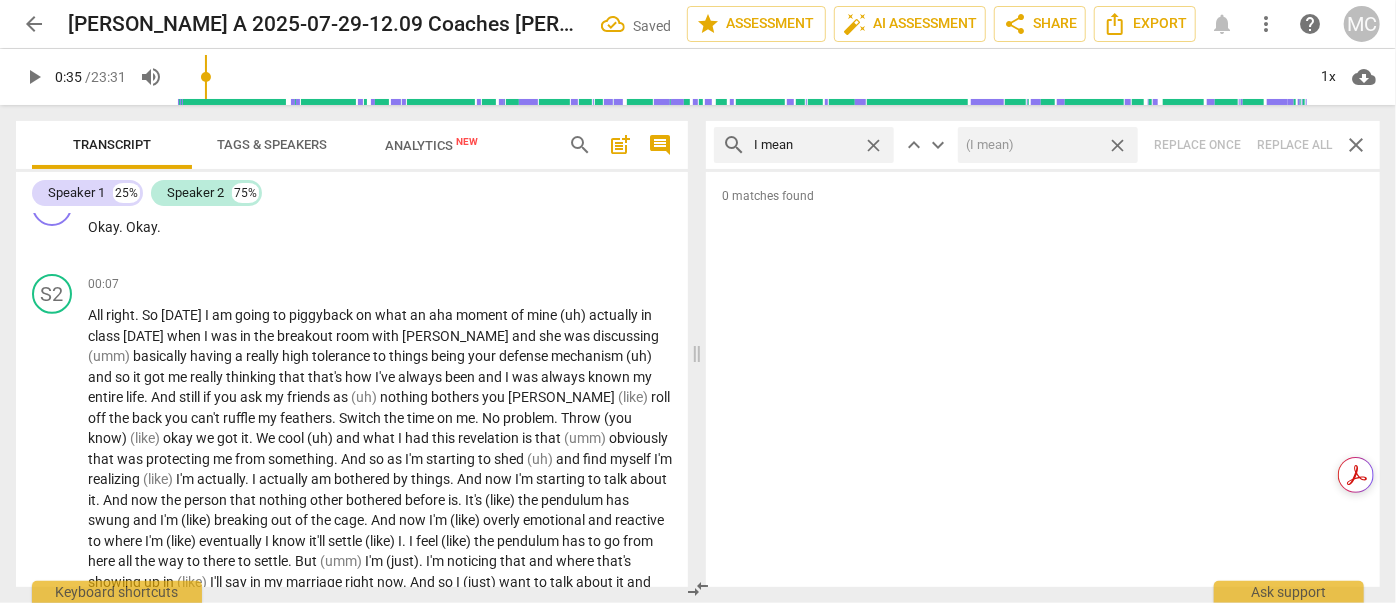 click on "close" at bounding box center [1117, 145] 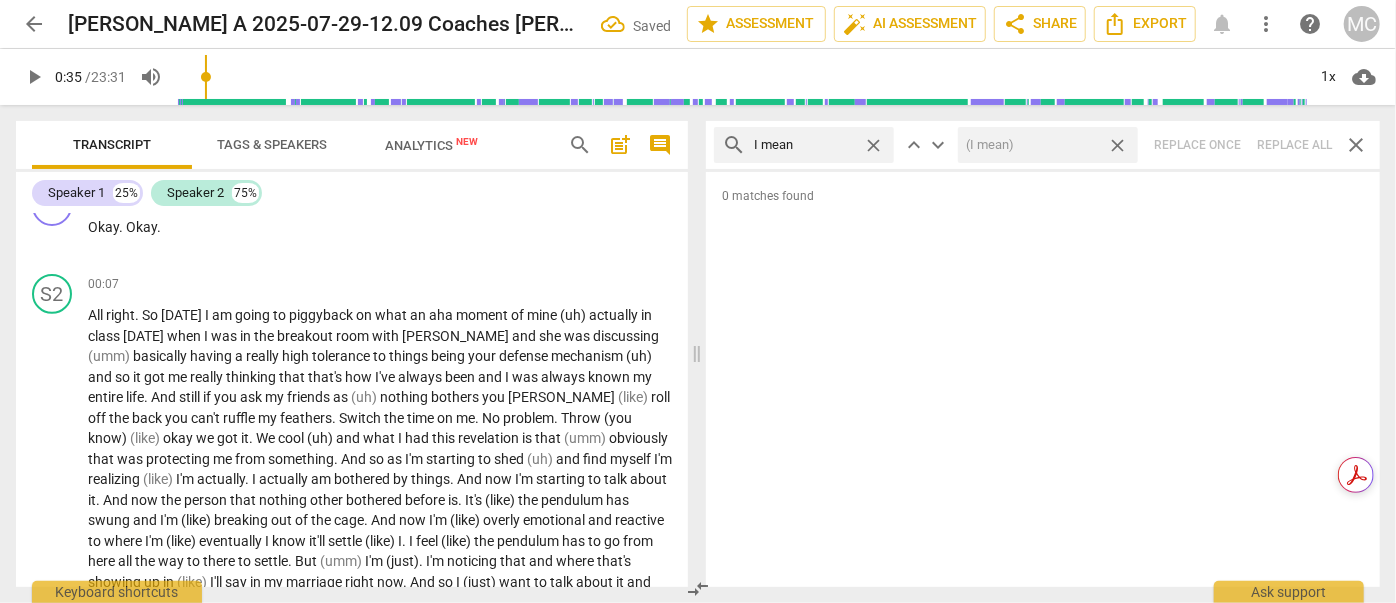 type 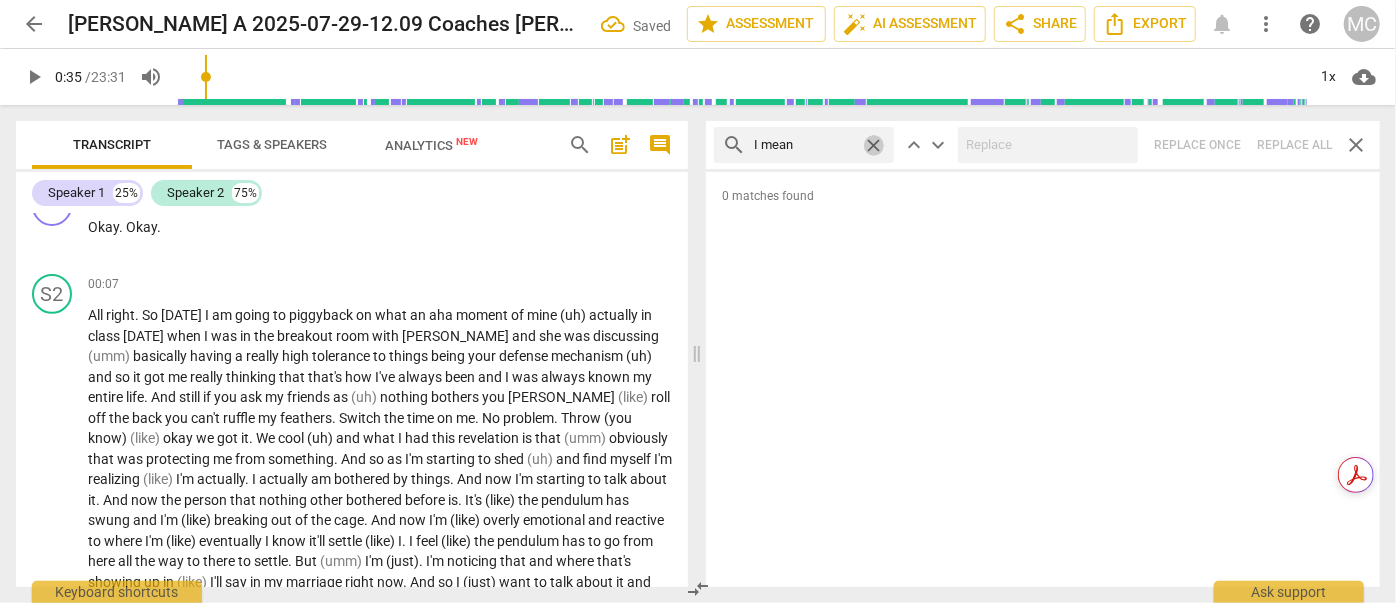 click on "close" at bounding box center [873, 145] 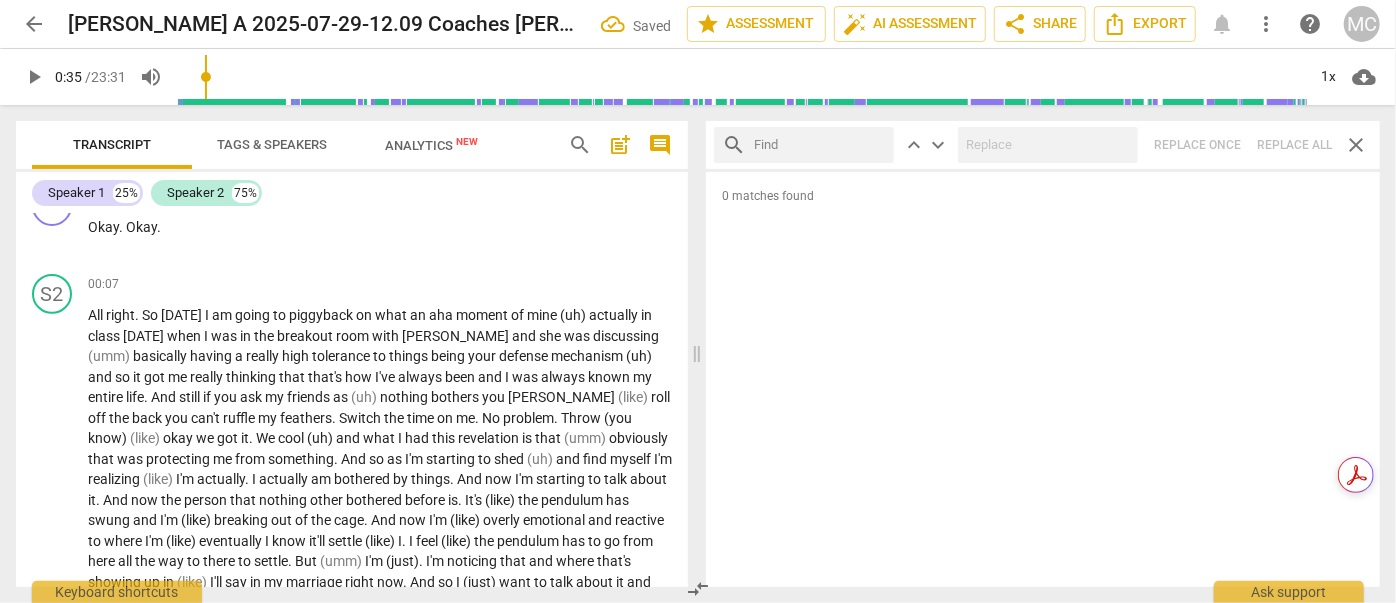 click at bounding box center [820, 145] 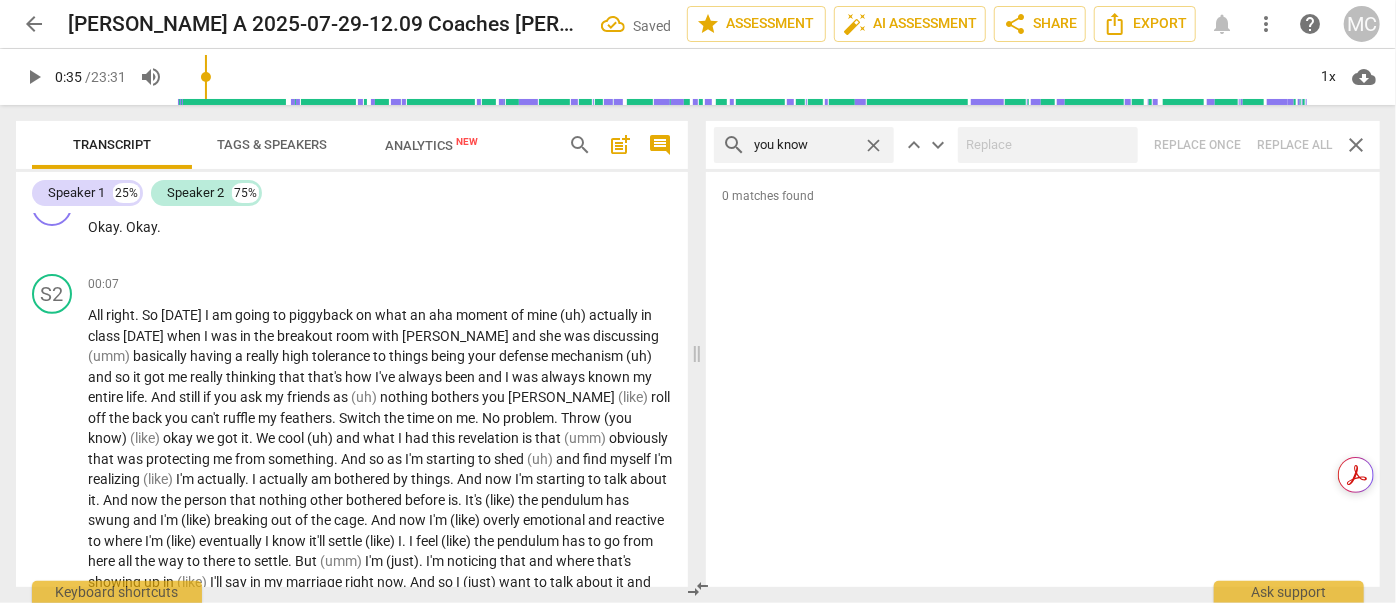 type on "you know" 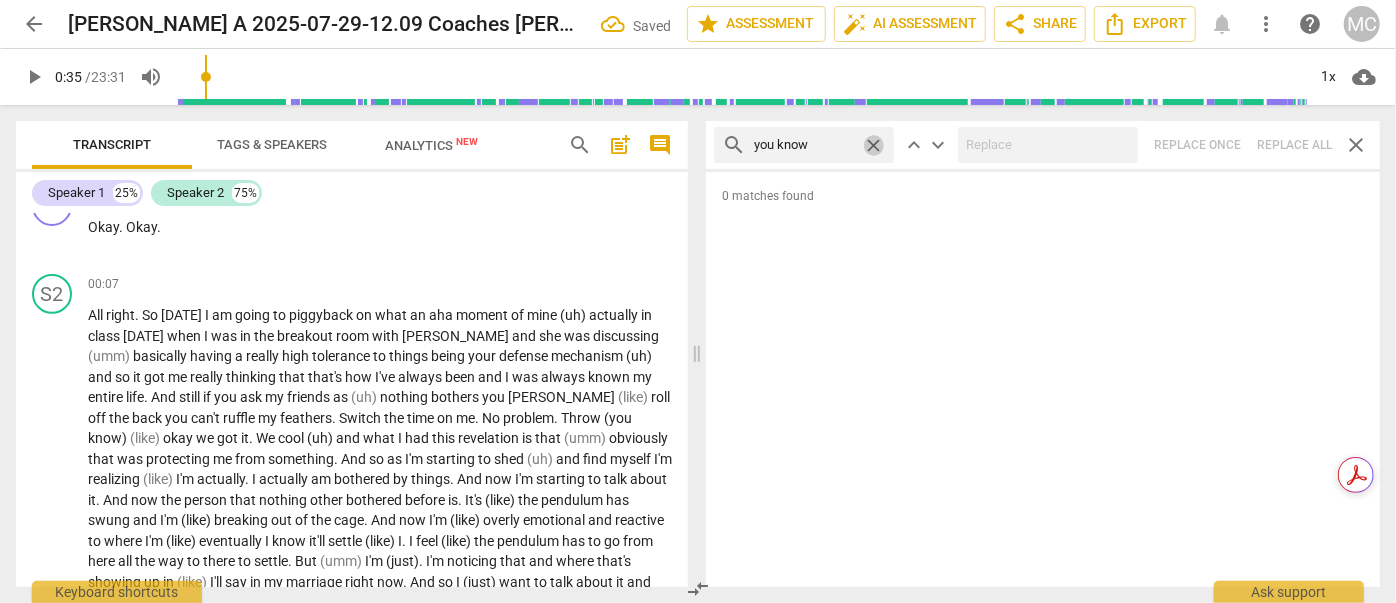 click on "close" at bounding box center (873, 145) 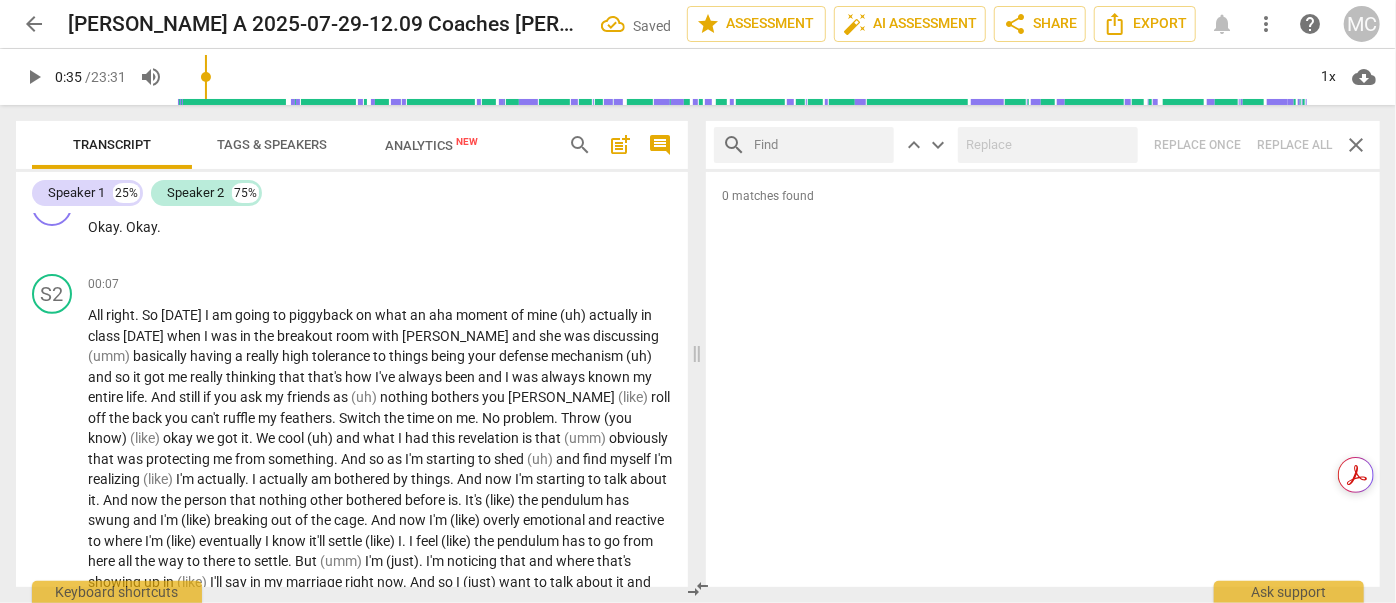 click at bounding box center (820, 145) 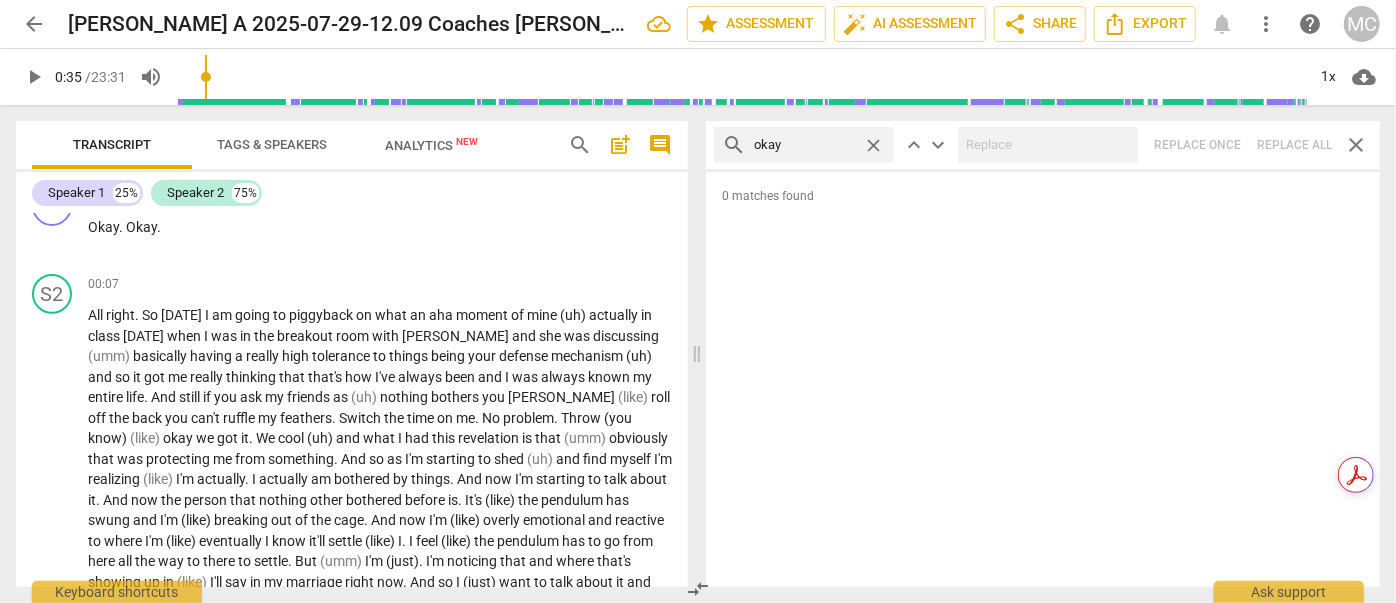 type on "okay" 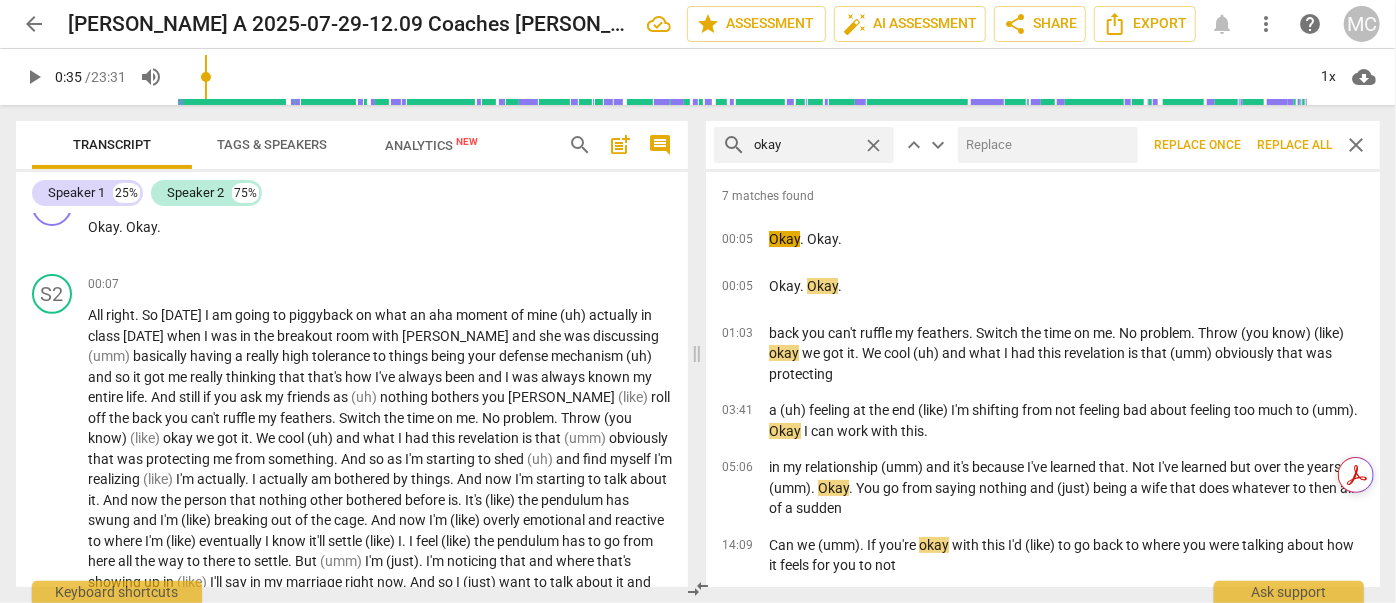 click at bounding box center [1044, 145] 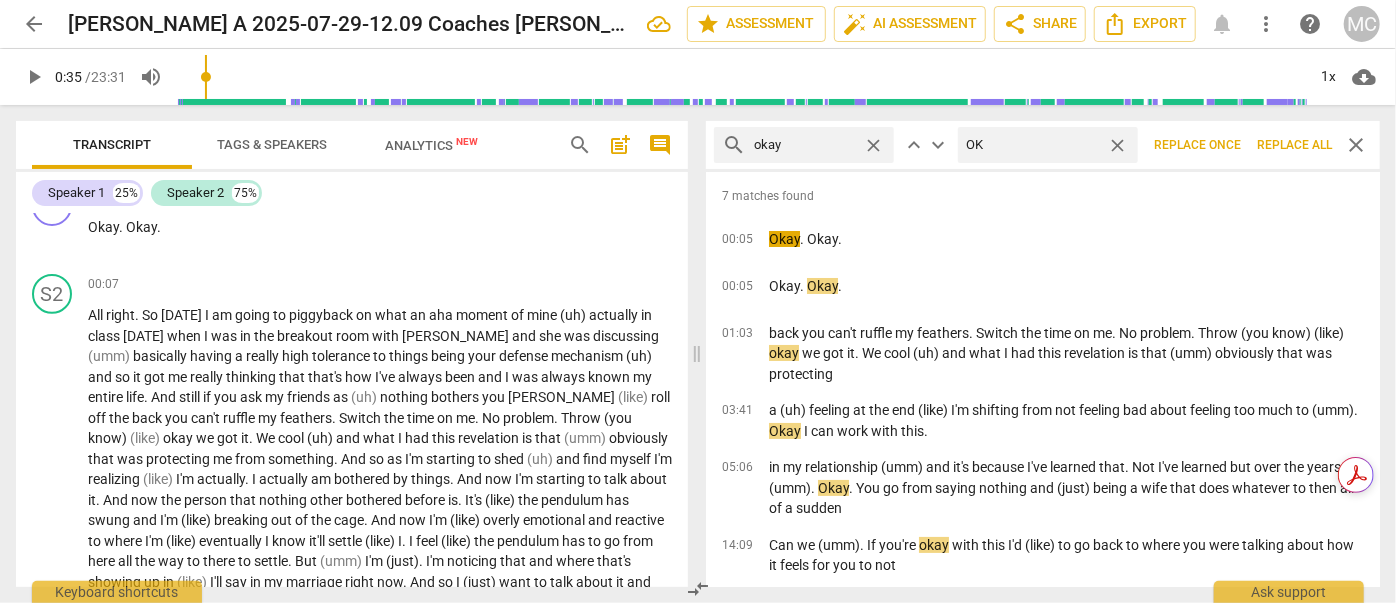 type on "OK" 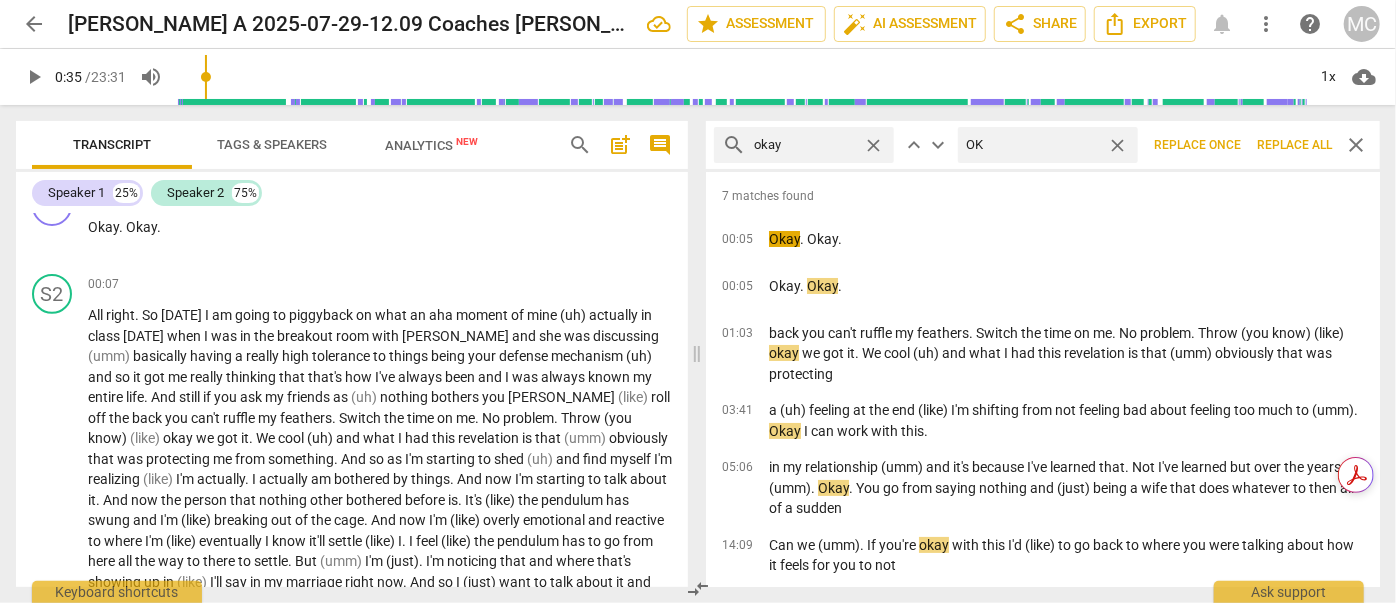 click on "Replace all" at bounding box center [1294, 145] 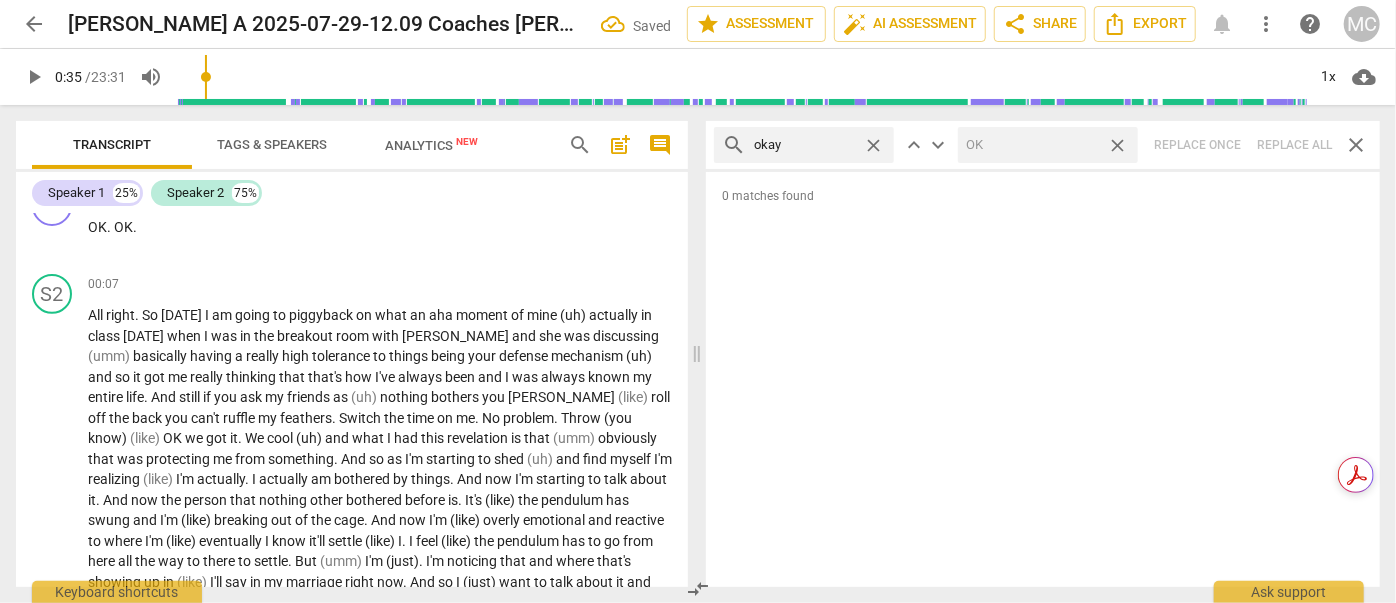 click on "close" at bounding box center [1117, 145] 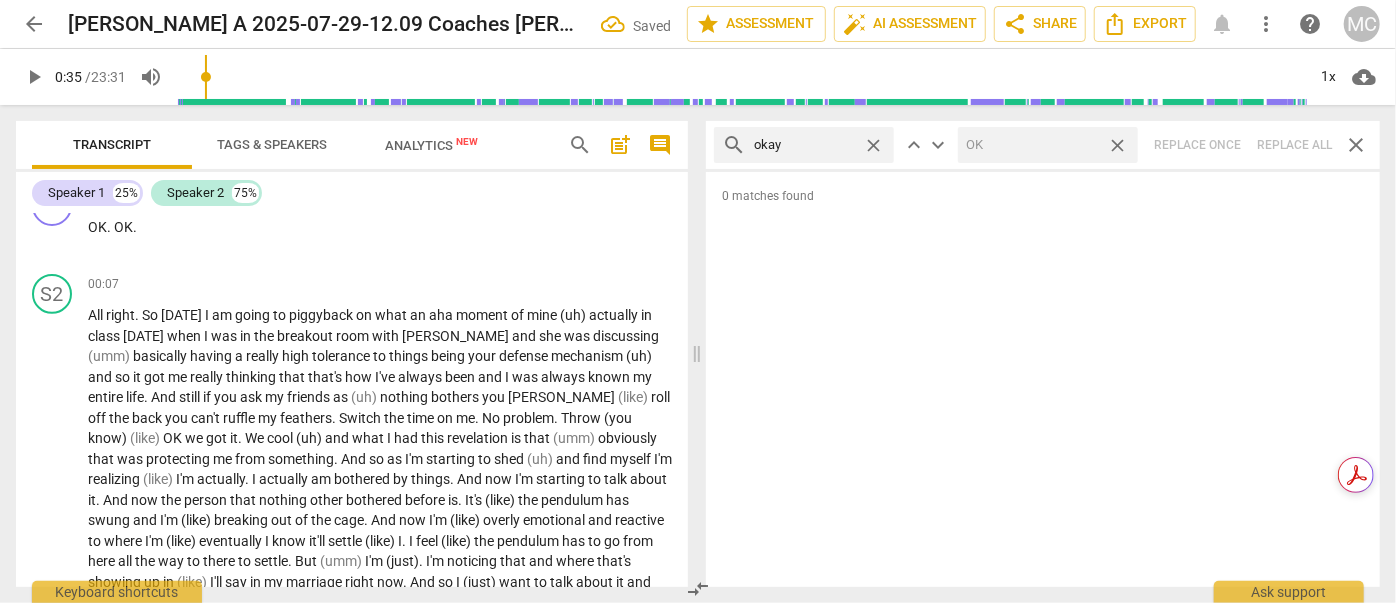 type 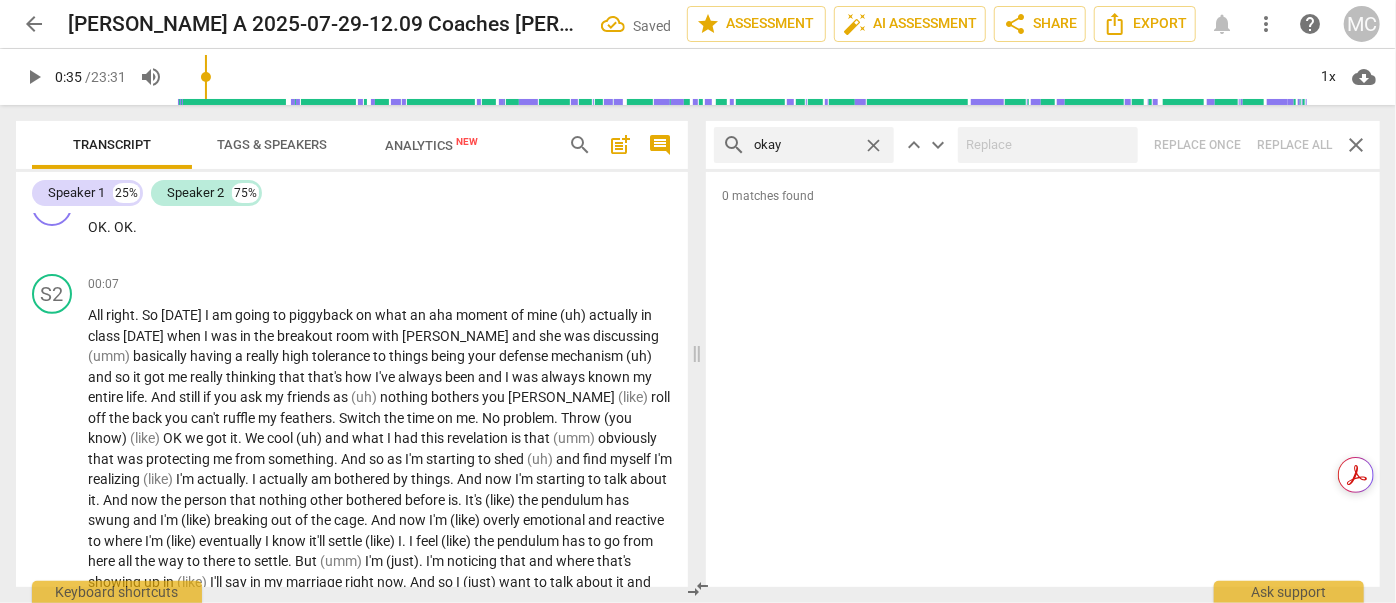 click on "close" at bounding box center [873, 145] 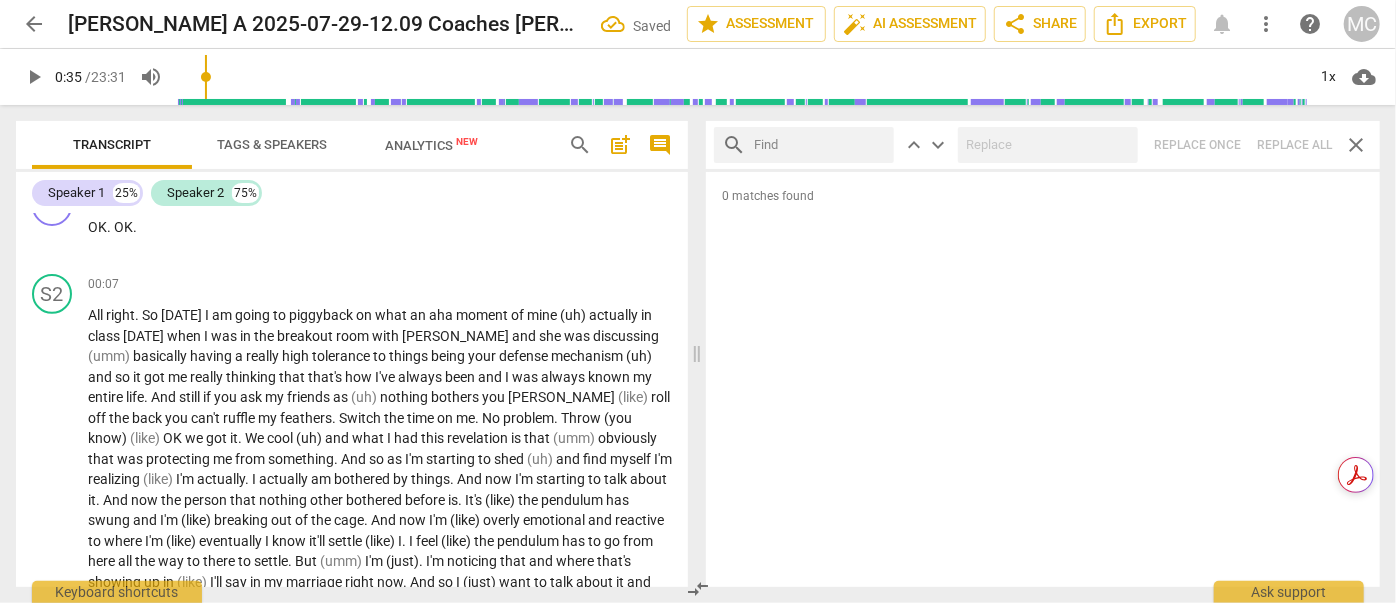 click at bounding box center [820, 145] 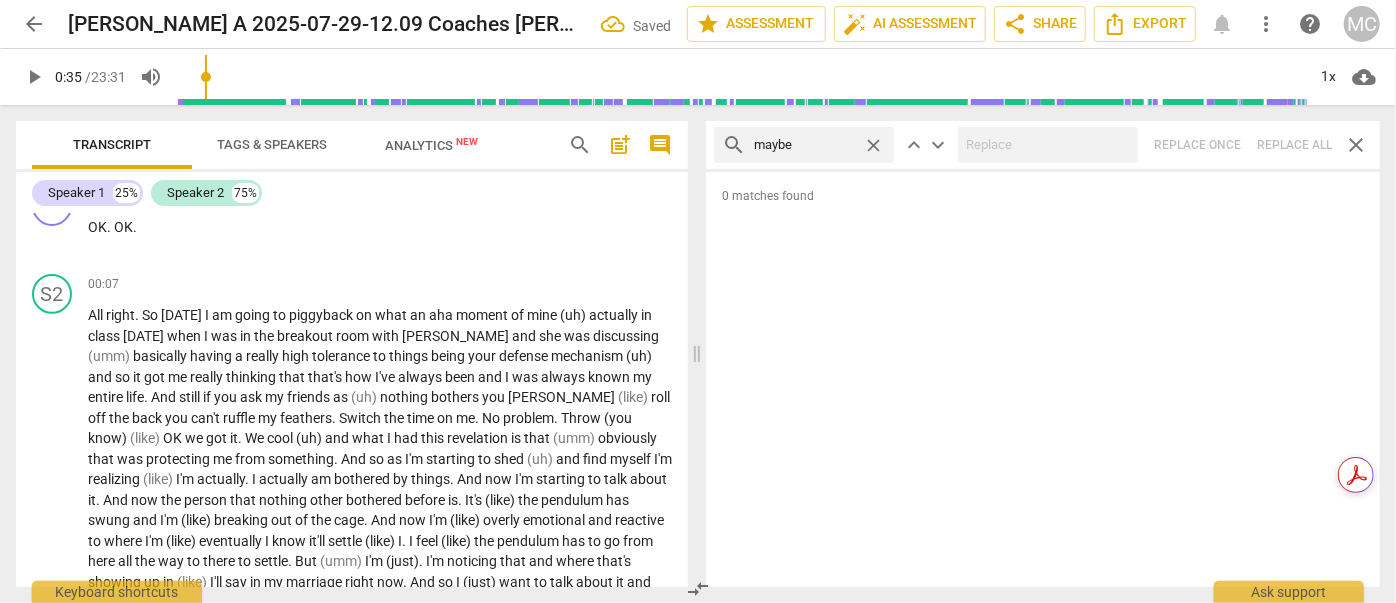 type on "maybe" 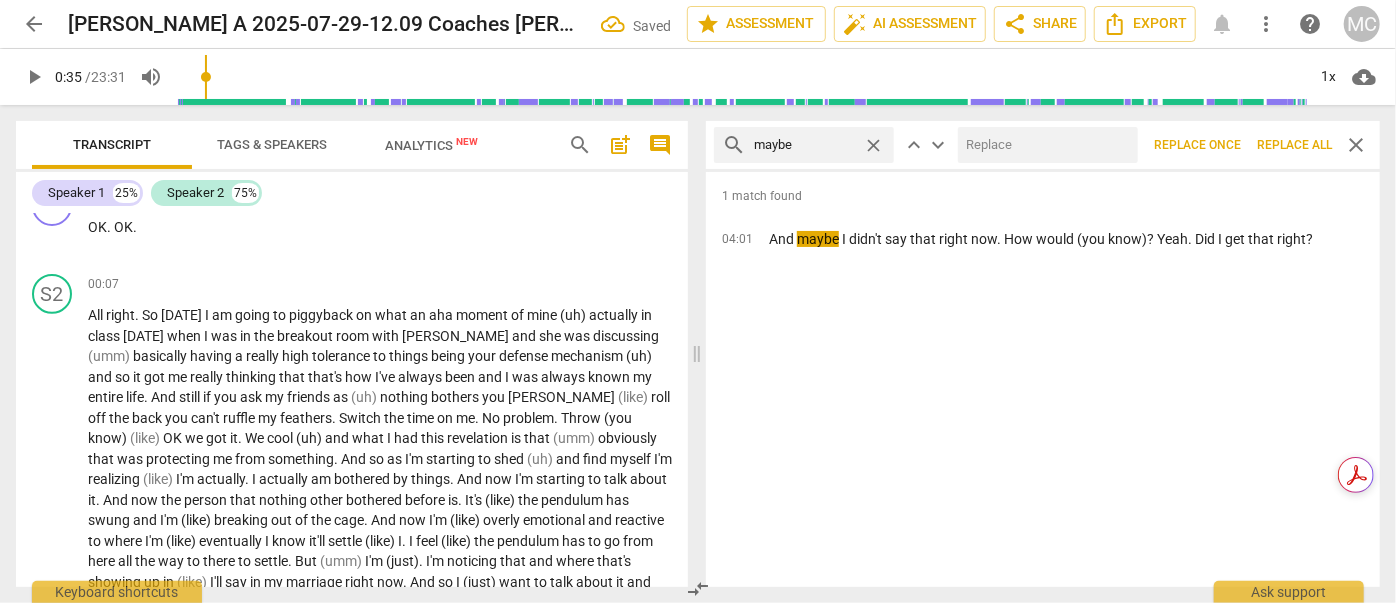 click at bounding box center [1044, 145] 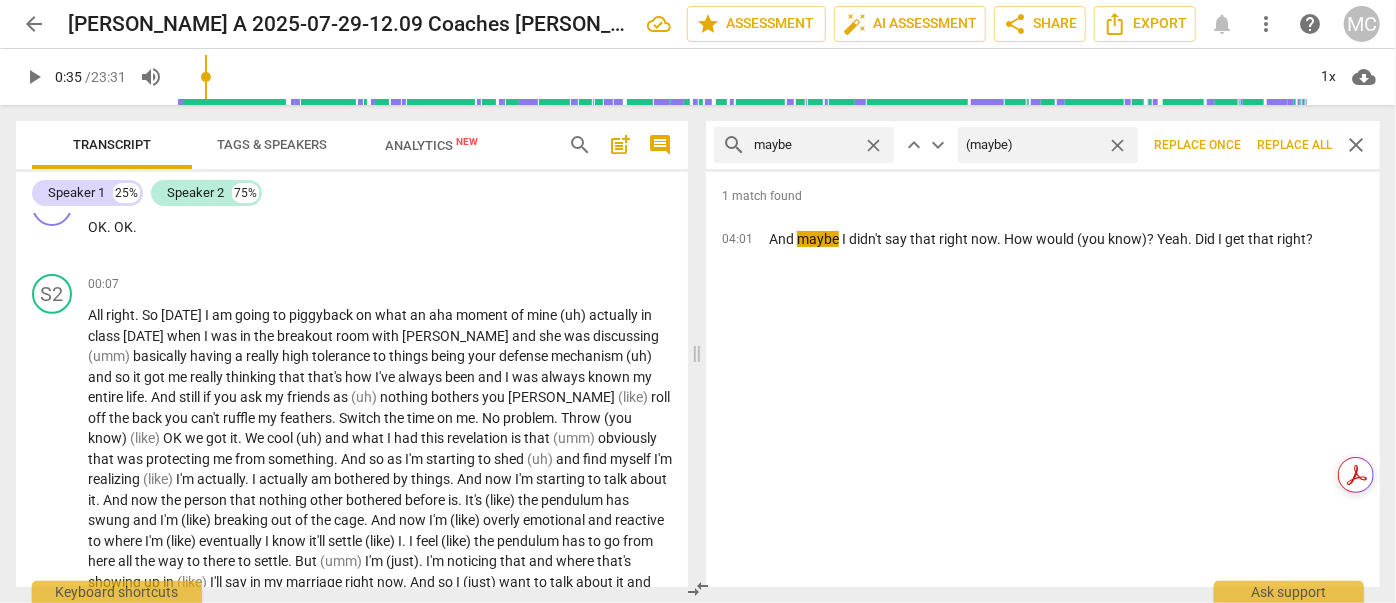type on "(maybe)" 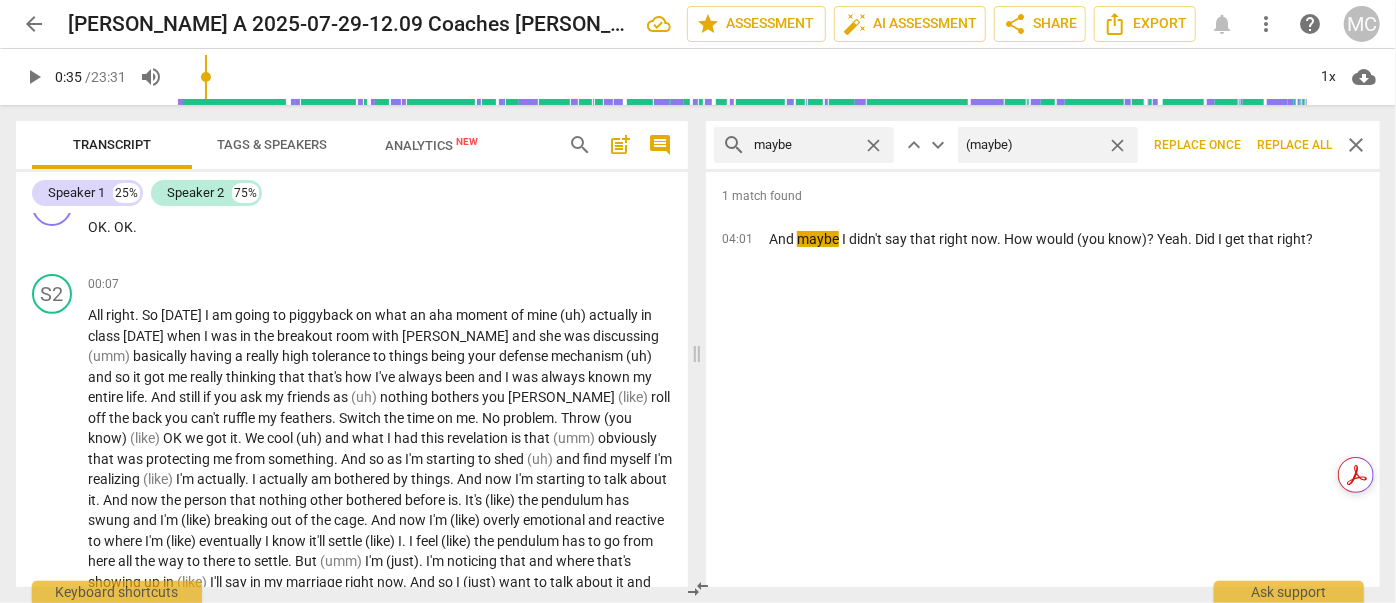 click on "Replace all" at bounding box center [1294, 145] 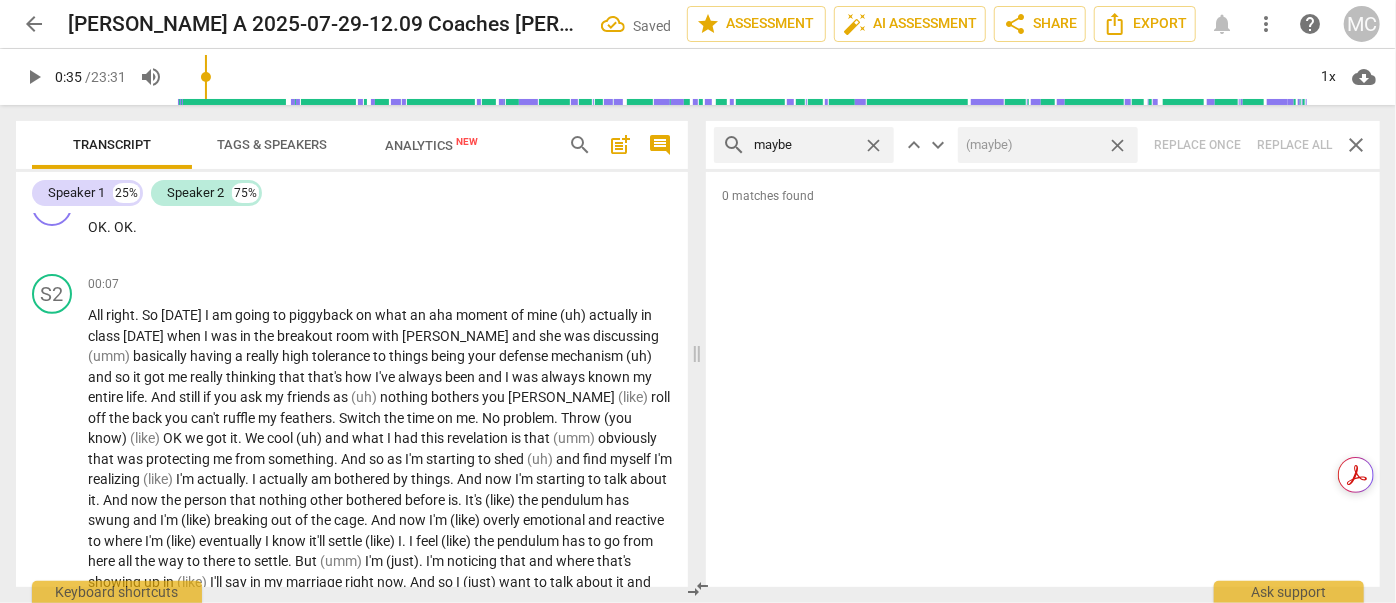 drag, startPoint x: 1120, startPoint y: 143, endPoint x: 992, endPoint y: 150, distance: 128.19127 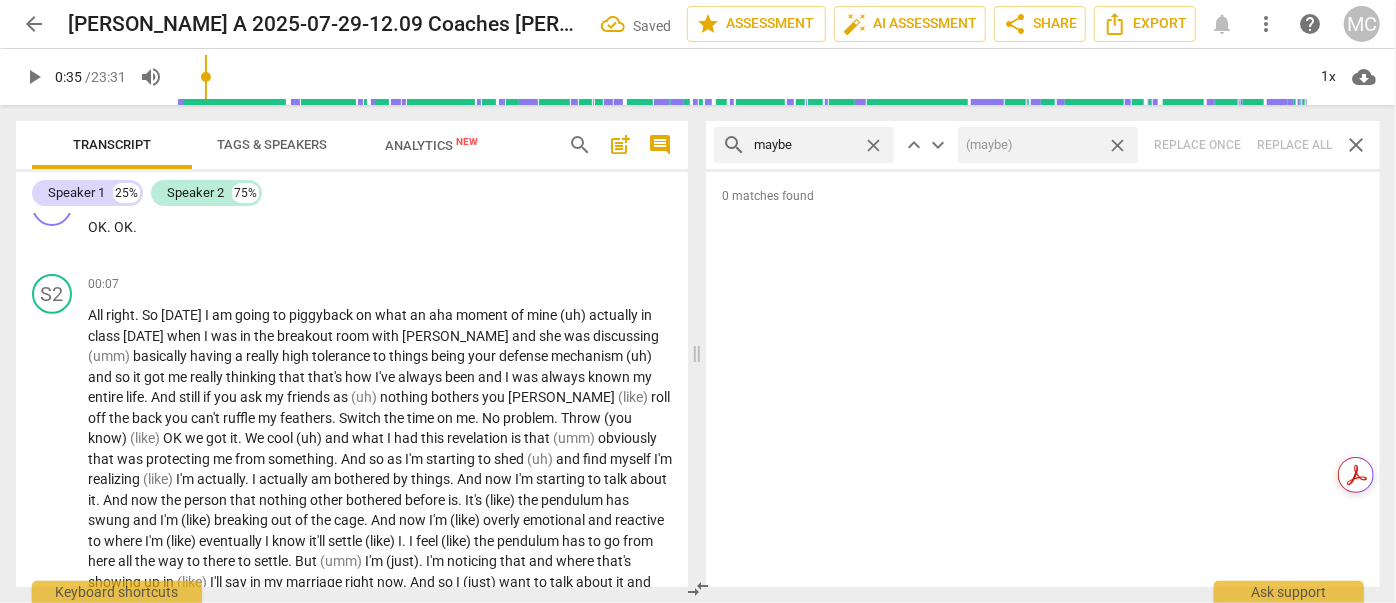 click on "close" at bounding box center (1117, 145) 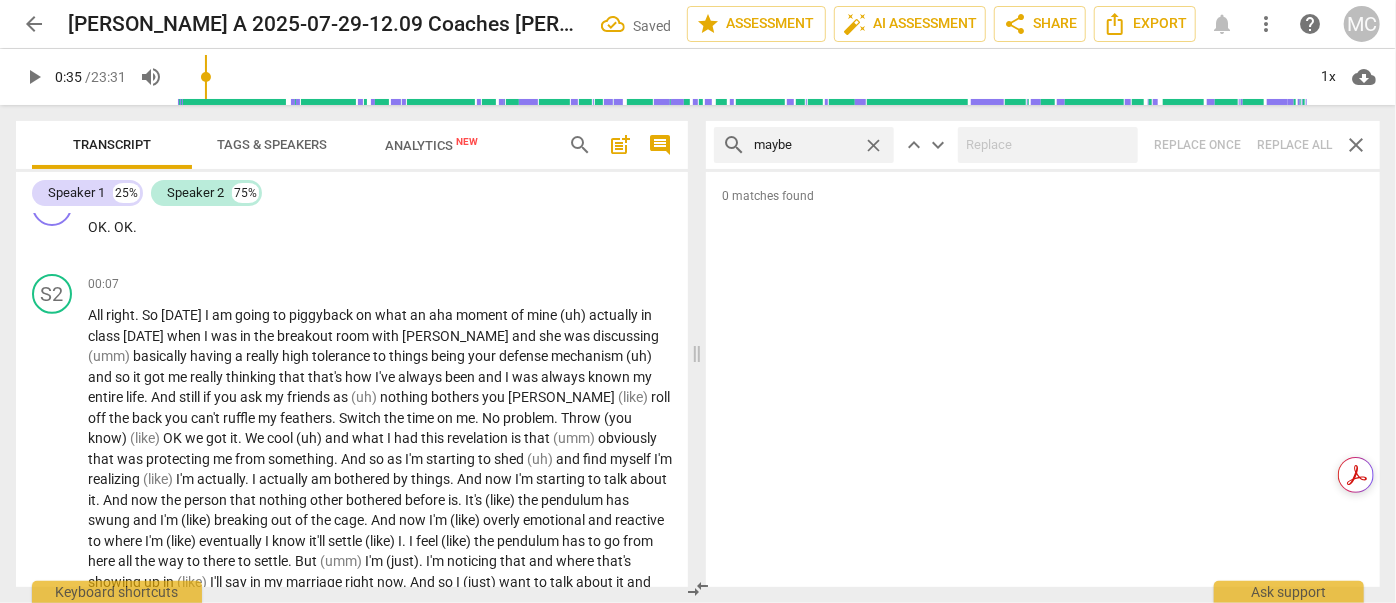 click on "close" at bounding box center [873, 145] 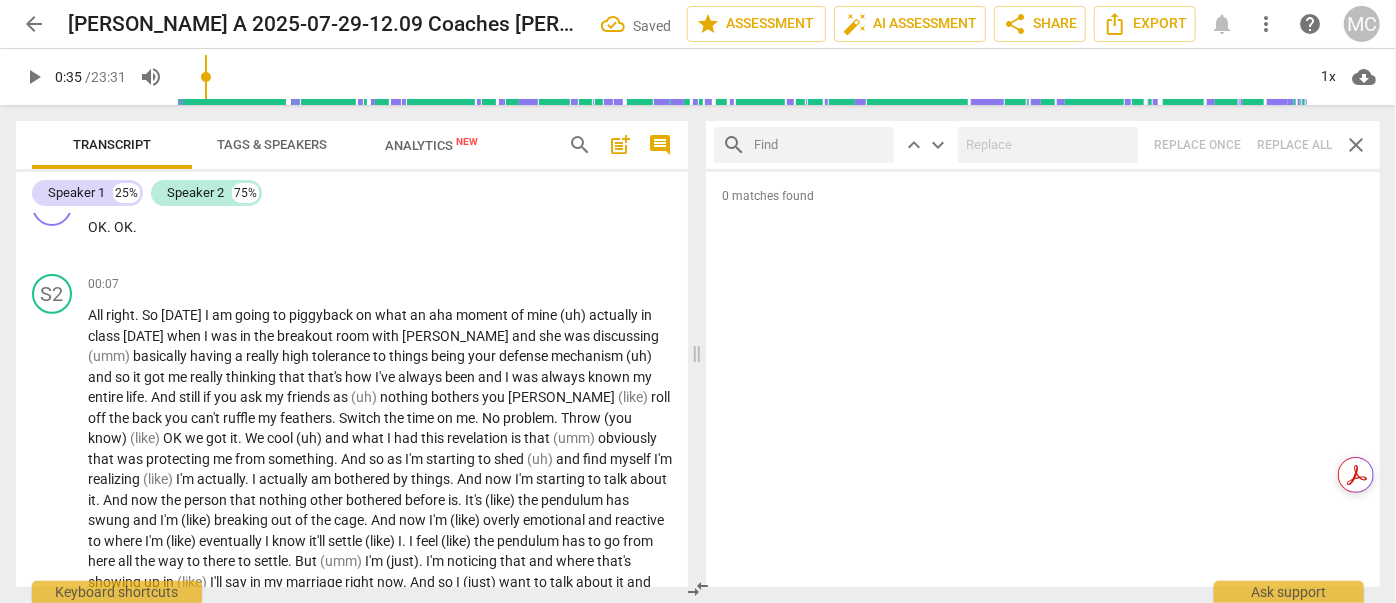 click at bounding box center (820, 145) 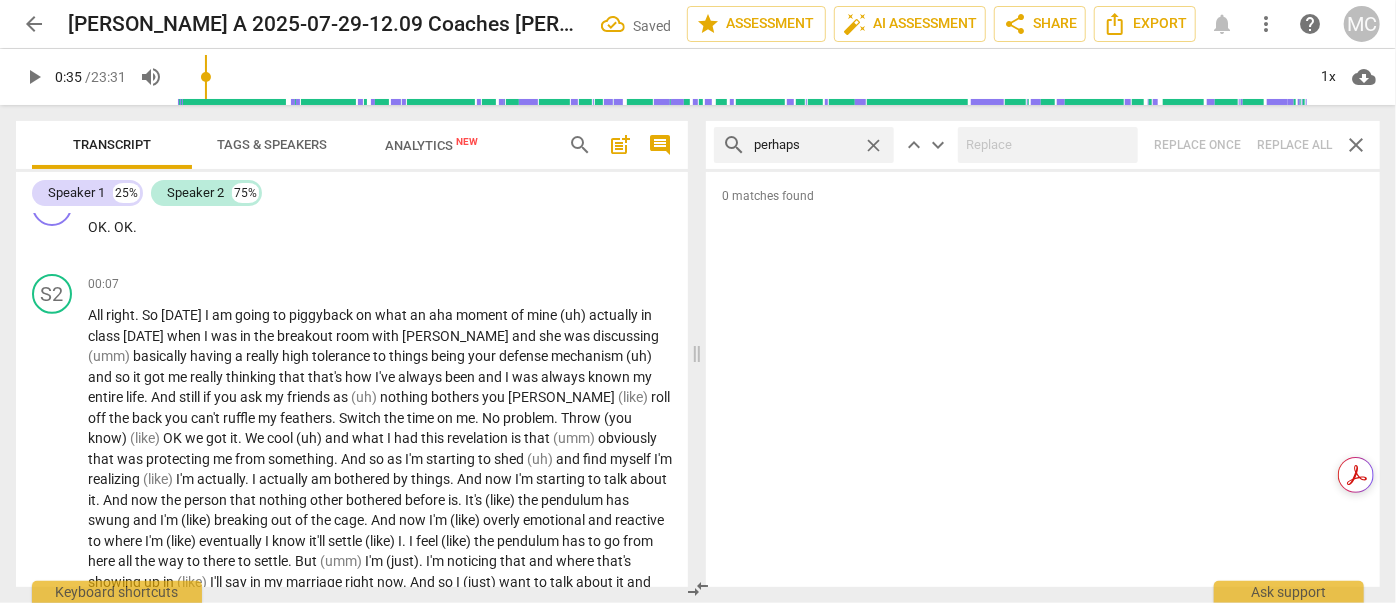 type on "perhaps" 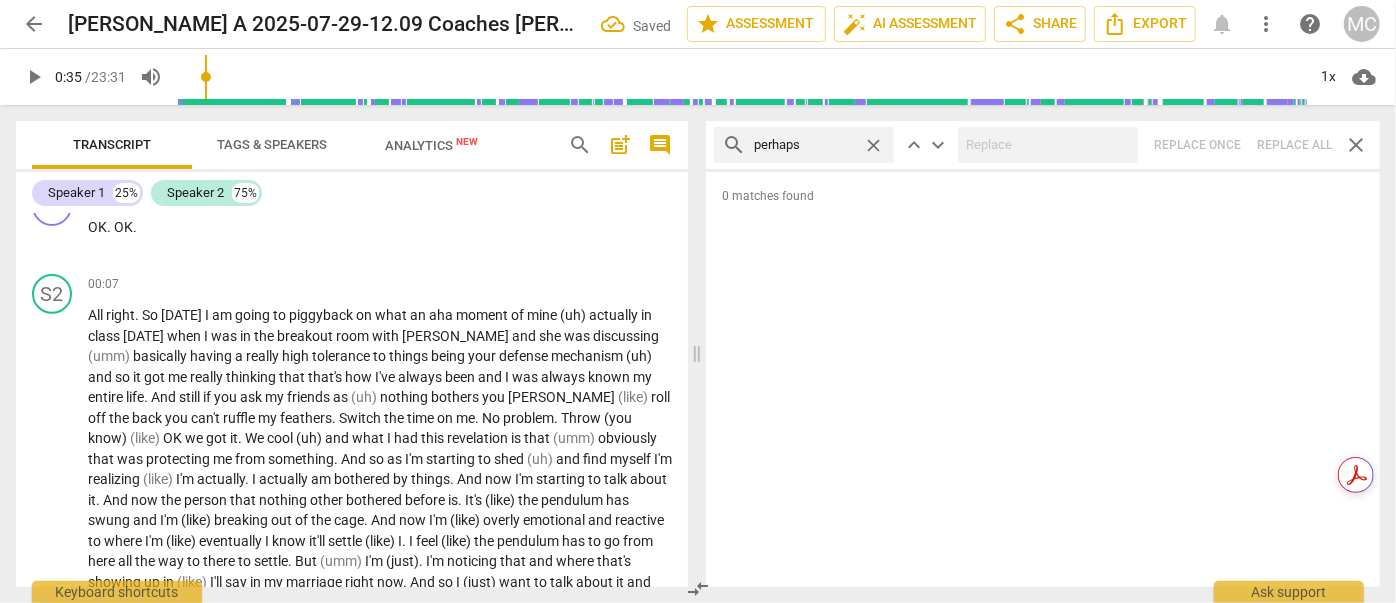click on "search perhaps close keyboard_arrow_up keyboard_arrow_down Replace once Replace all close" at bounding box center (1043, 145) 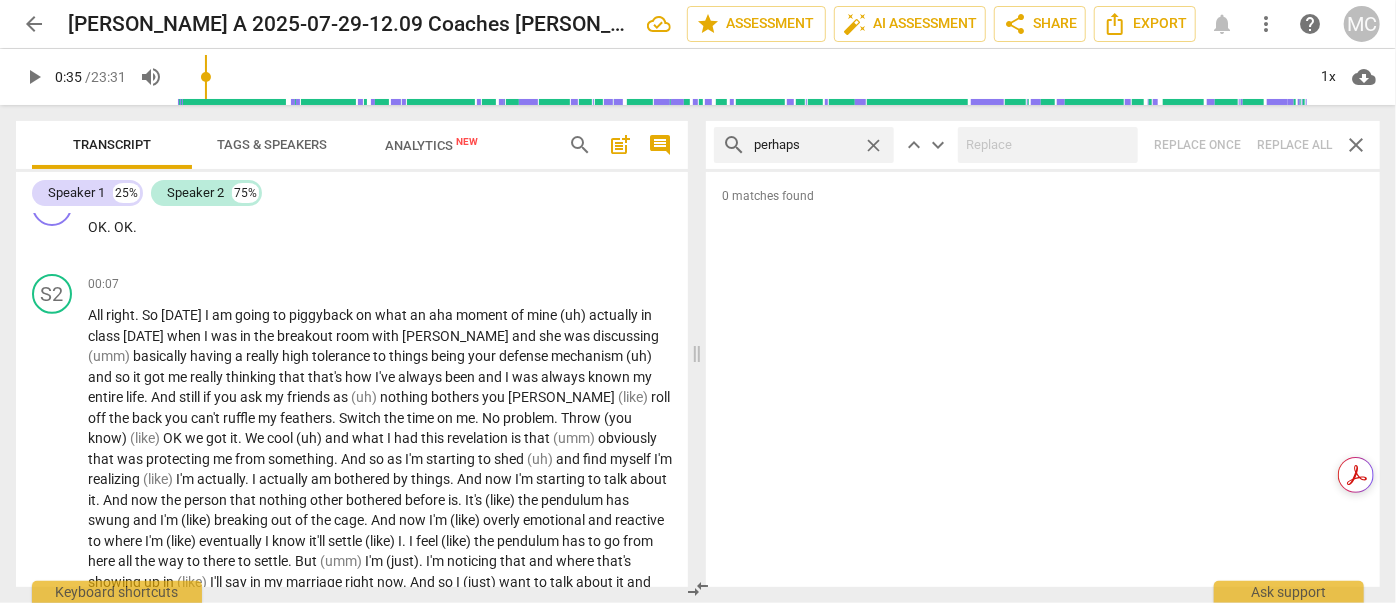 click on "close" at bounding box center (873, 145) 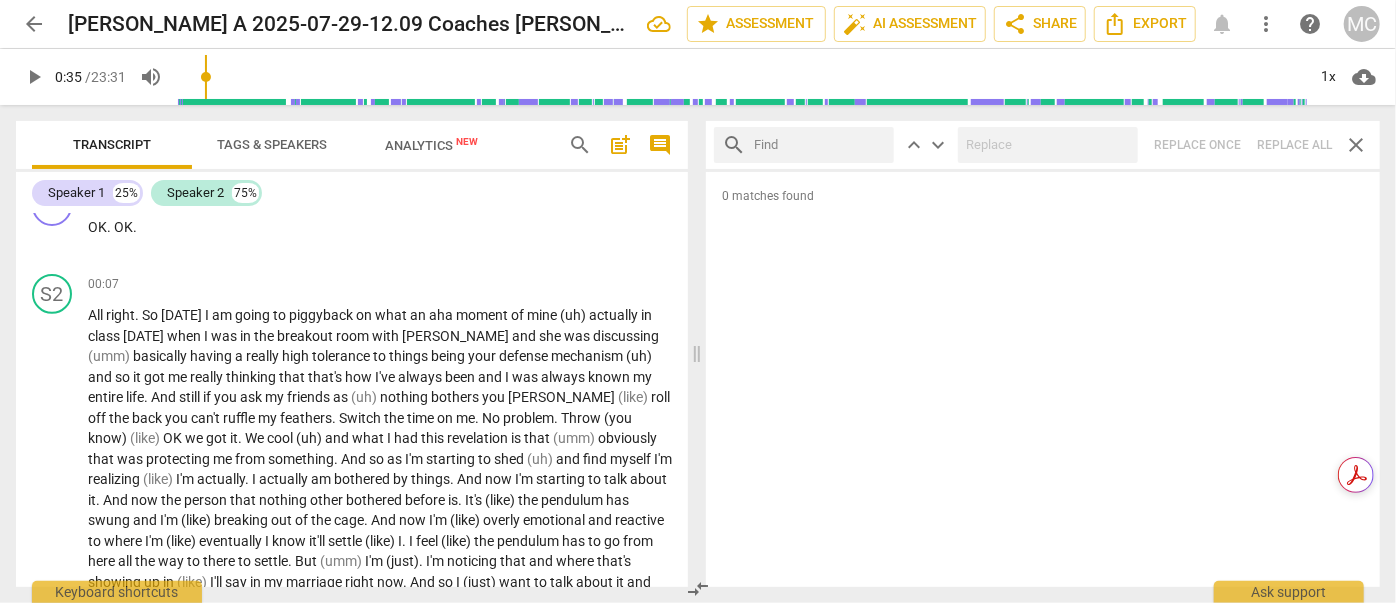 click at bounding box center [820, 145] 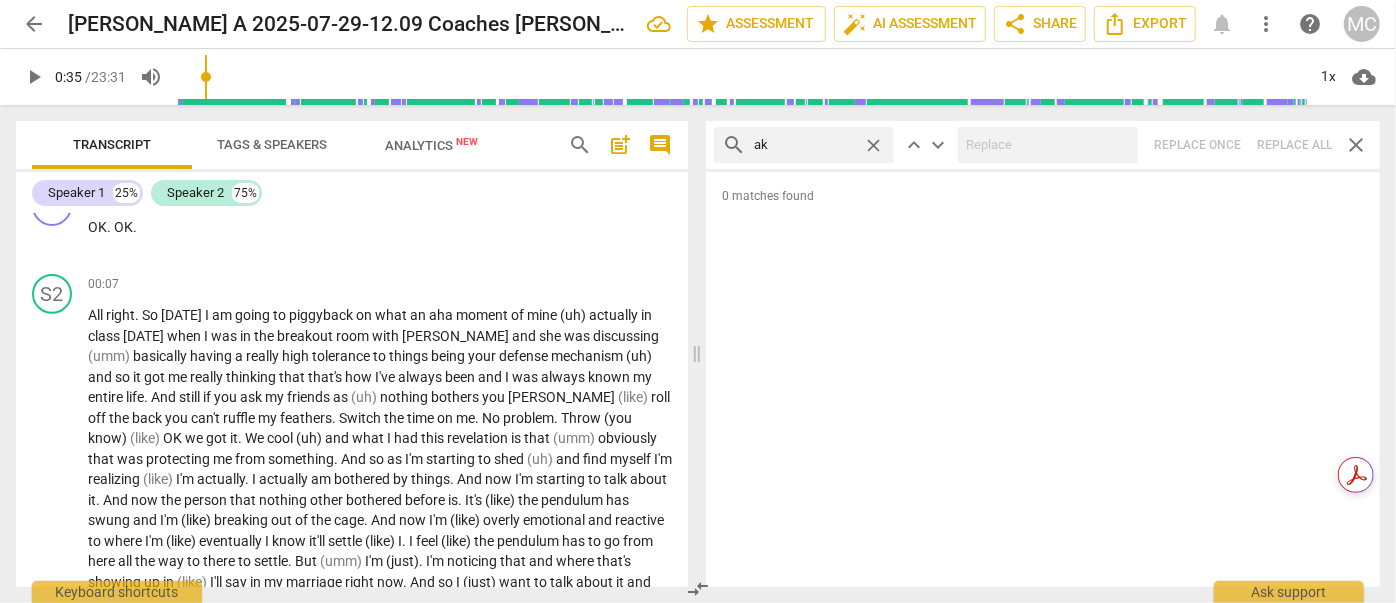 type on "a" 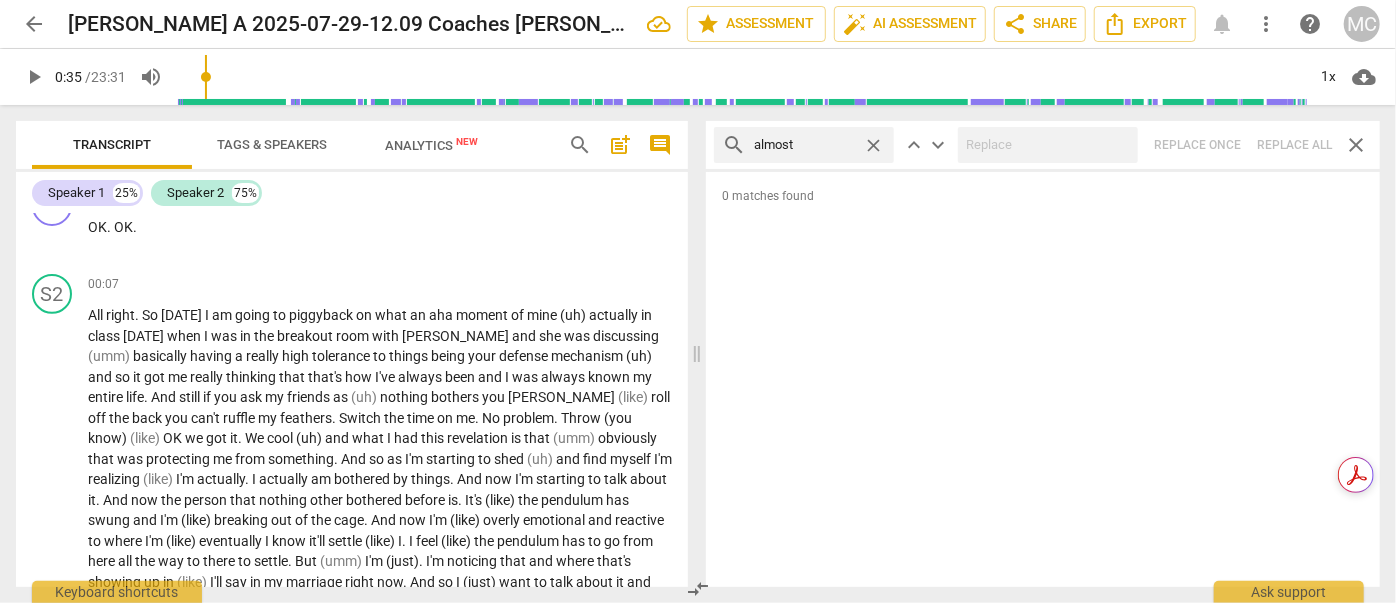 type on "almost" 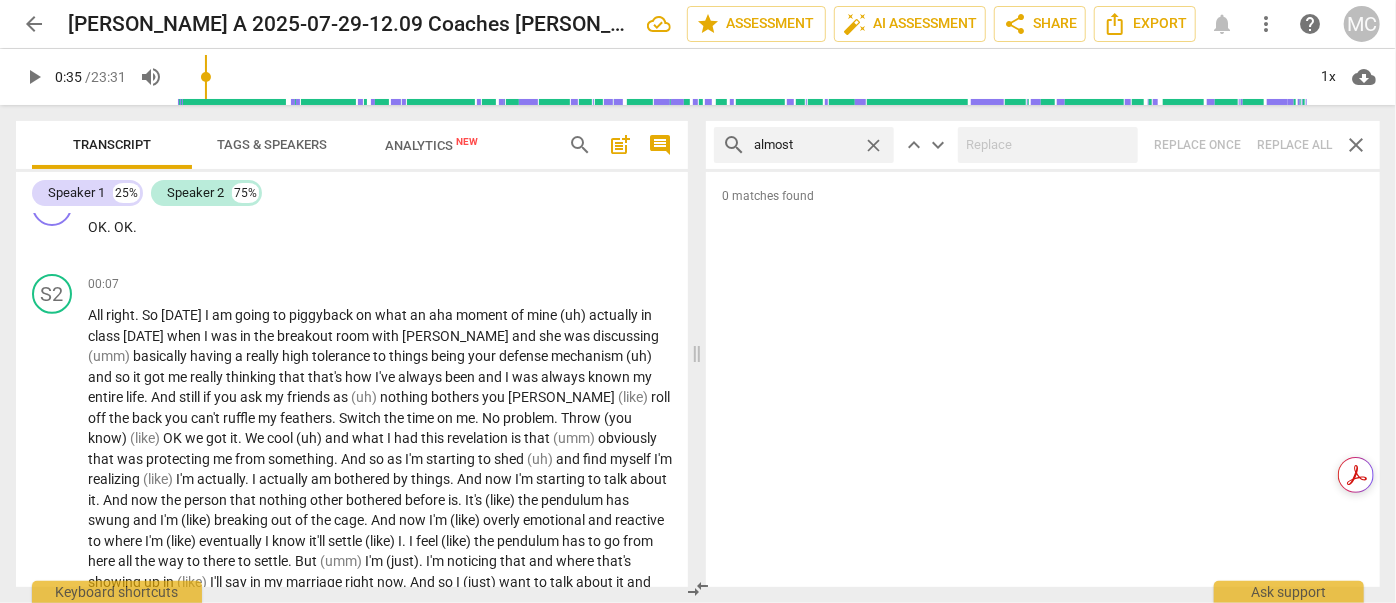 click on "search almost close keyboard_arrow_up keyboard_arrow_down Replace once Replace all close" at bounding box center (1043, 145) 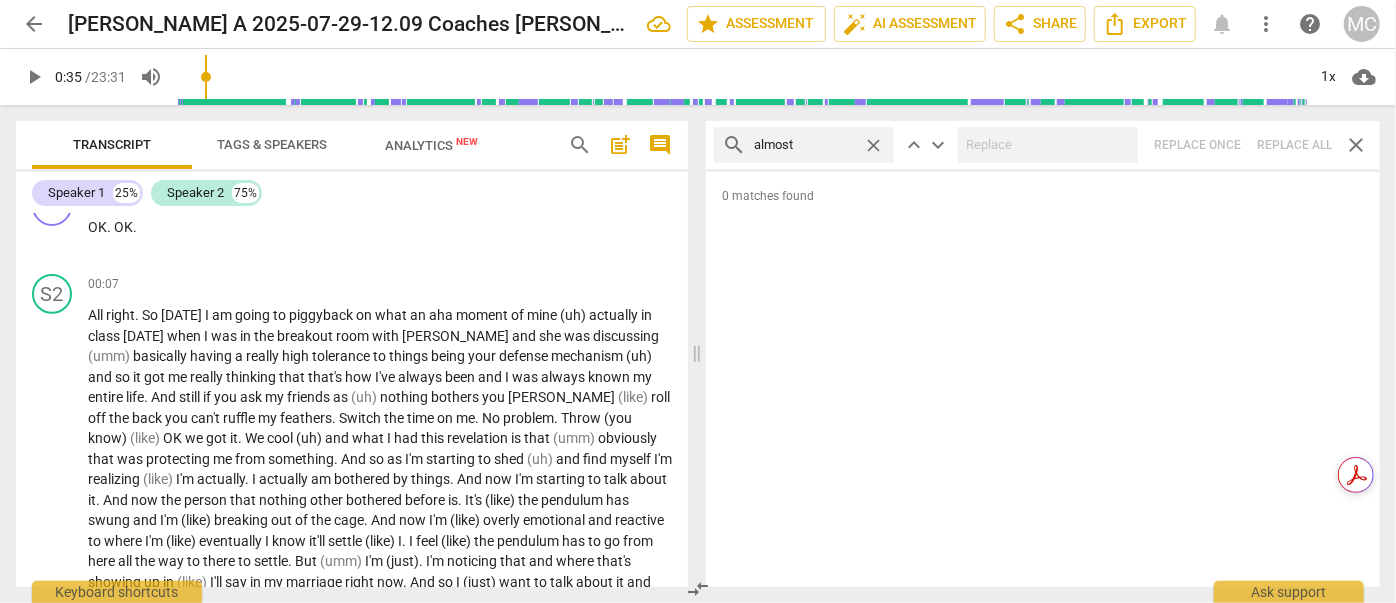click on "search almost close keyboard_arrow_up keyboard_arrow_down Replace once Replace all close" at bounding box center (1043, 145) 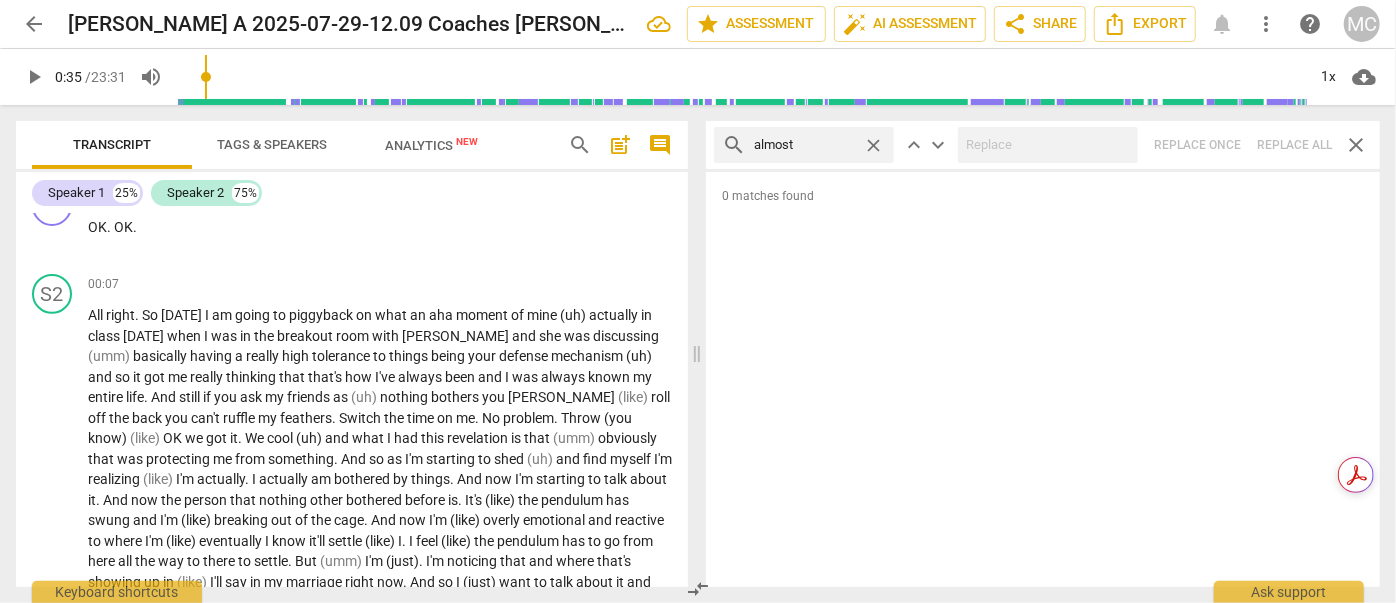 click on "close" at bounding box center (873, 145) 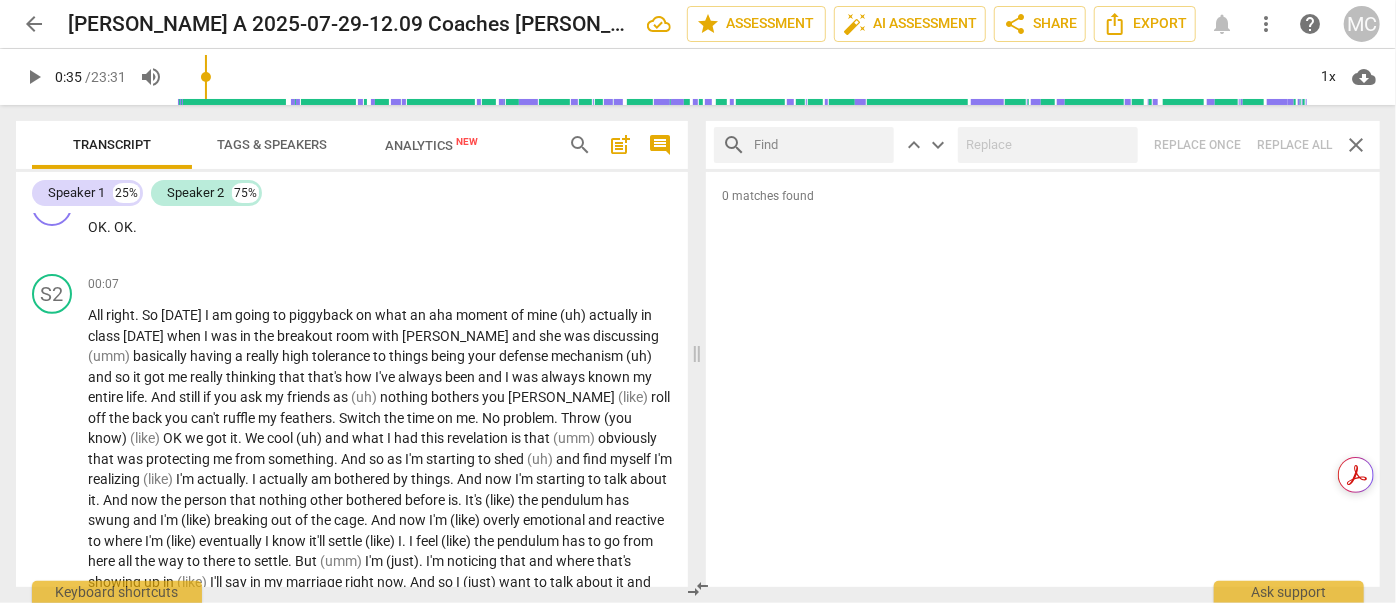 click at bounding box center (820, 145) 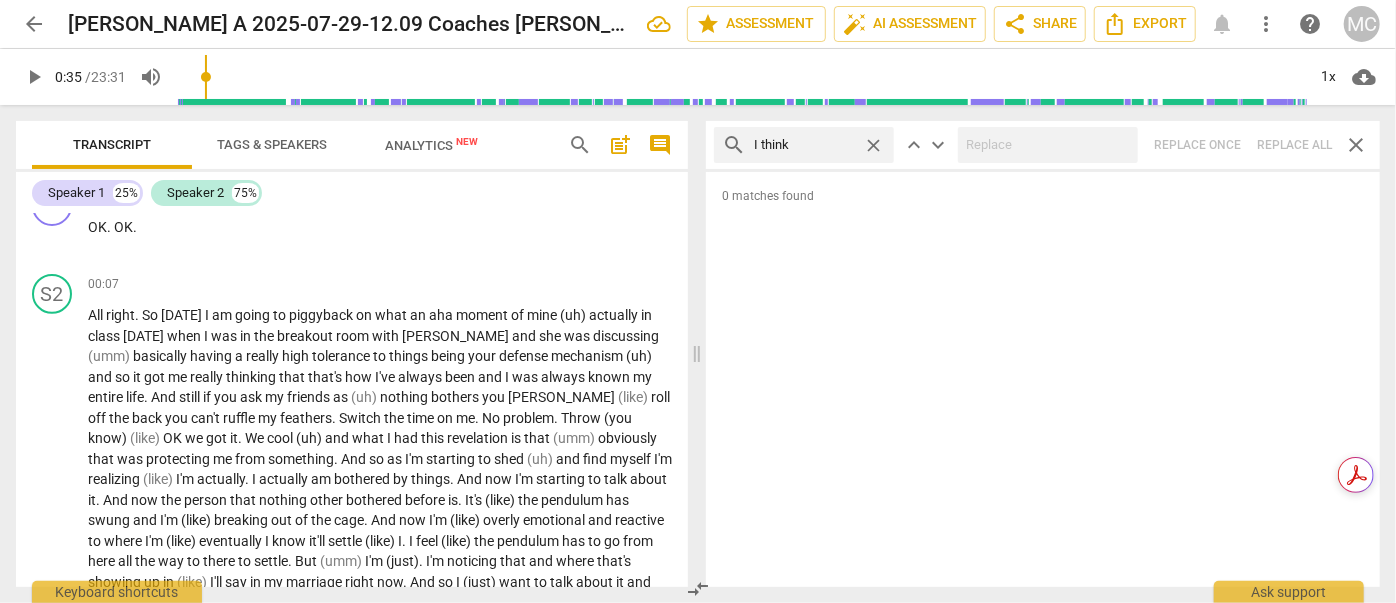 type on "I think" 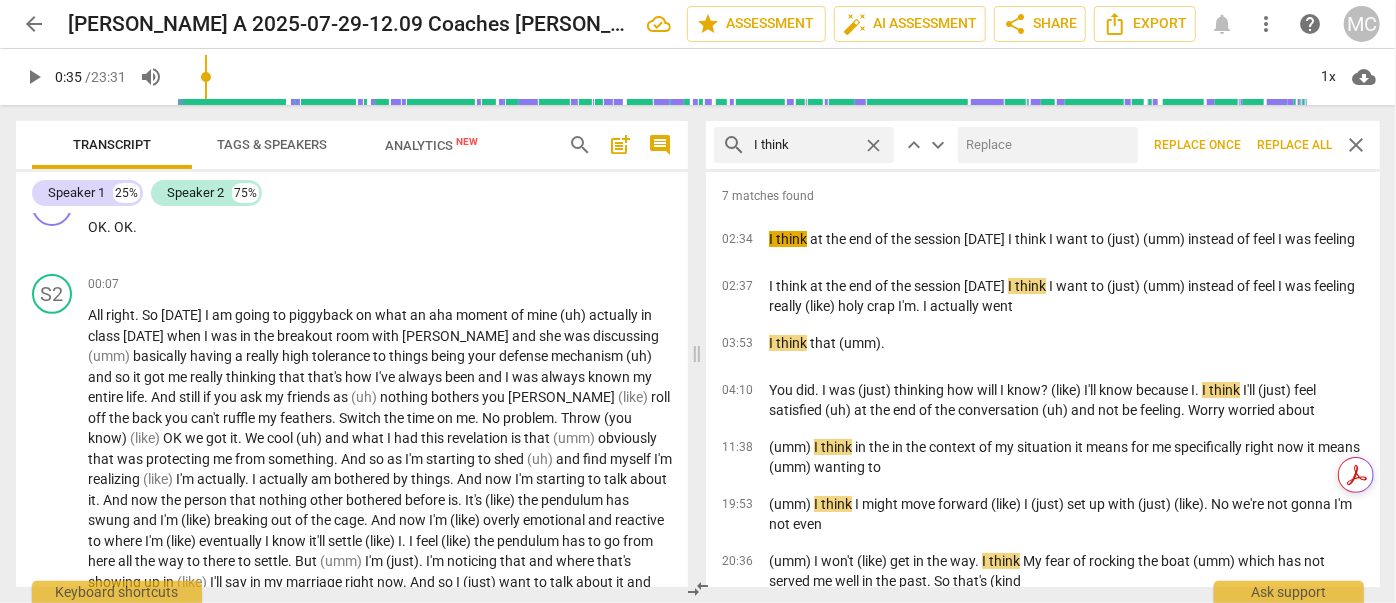 click at bounding box center (1044, 145) 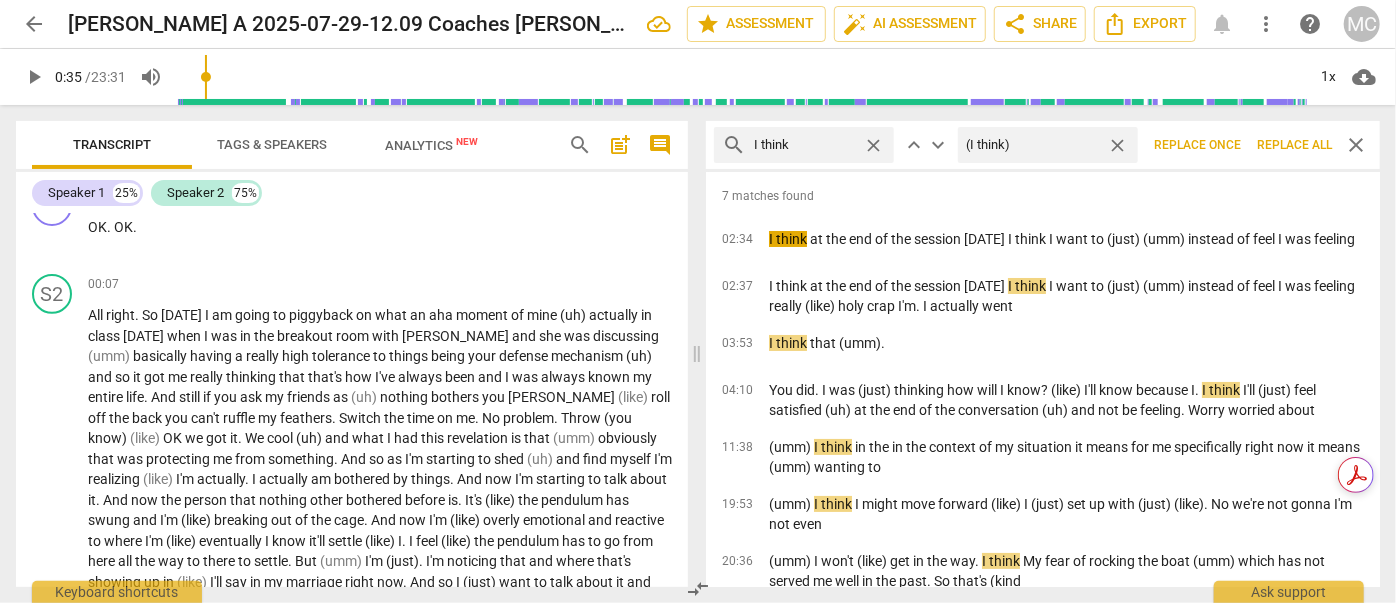 type on "(I think)" 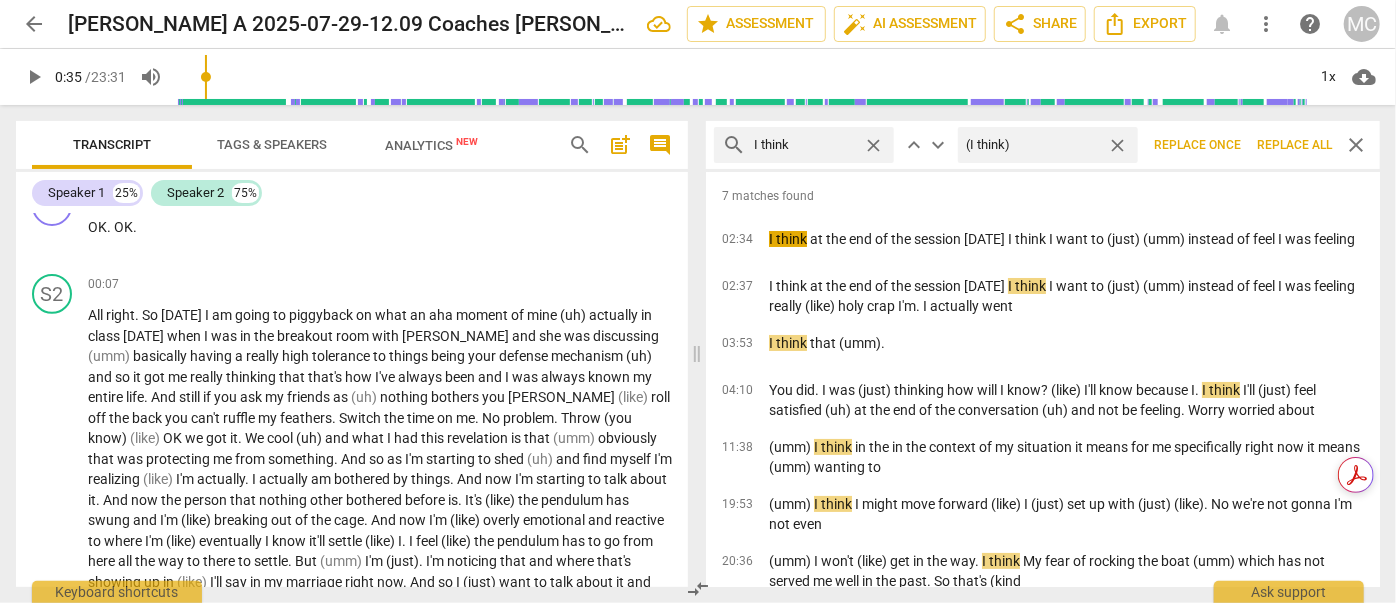 click on "Replace all" at bounding box center (1294, 145) 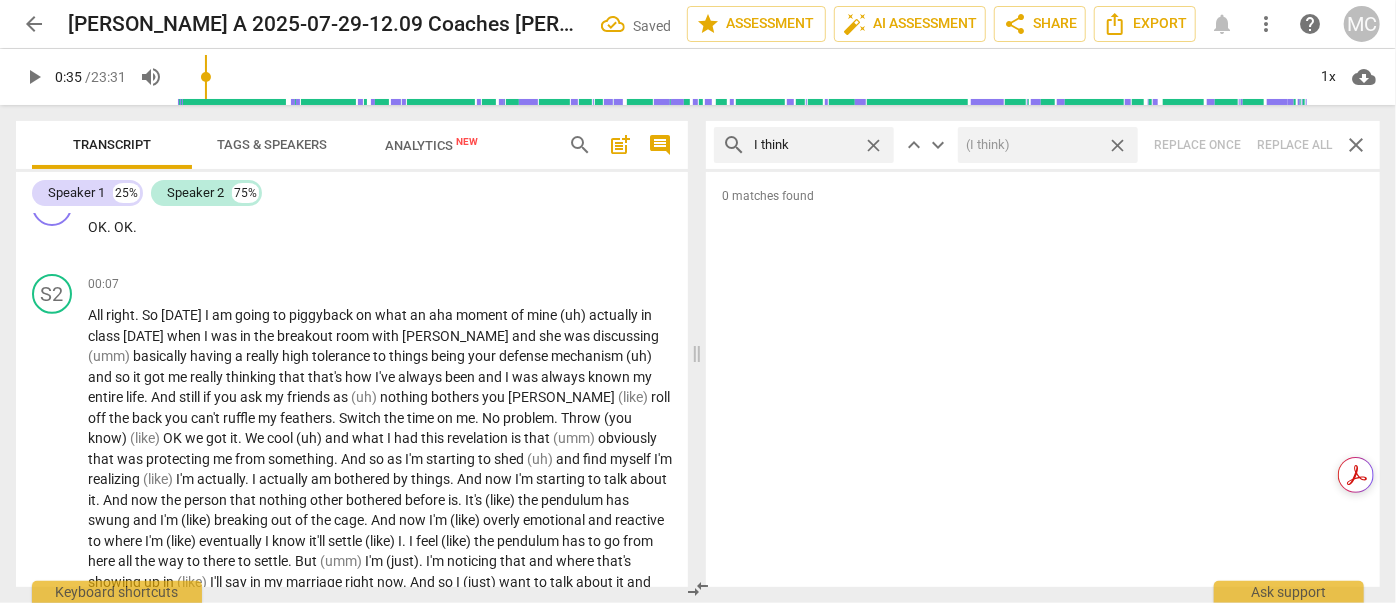 drag, startPoint x: 1120, startPoint y: 142, endPoint x: 1103, endPoint y: 140, distance: 17.117243 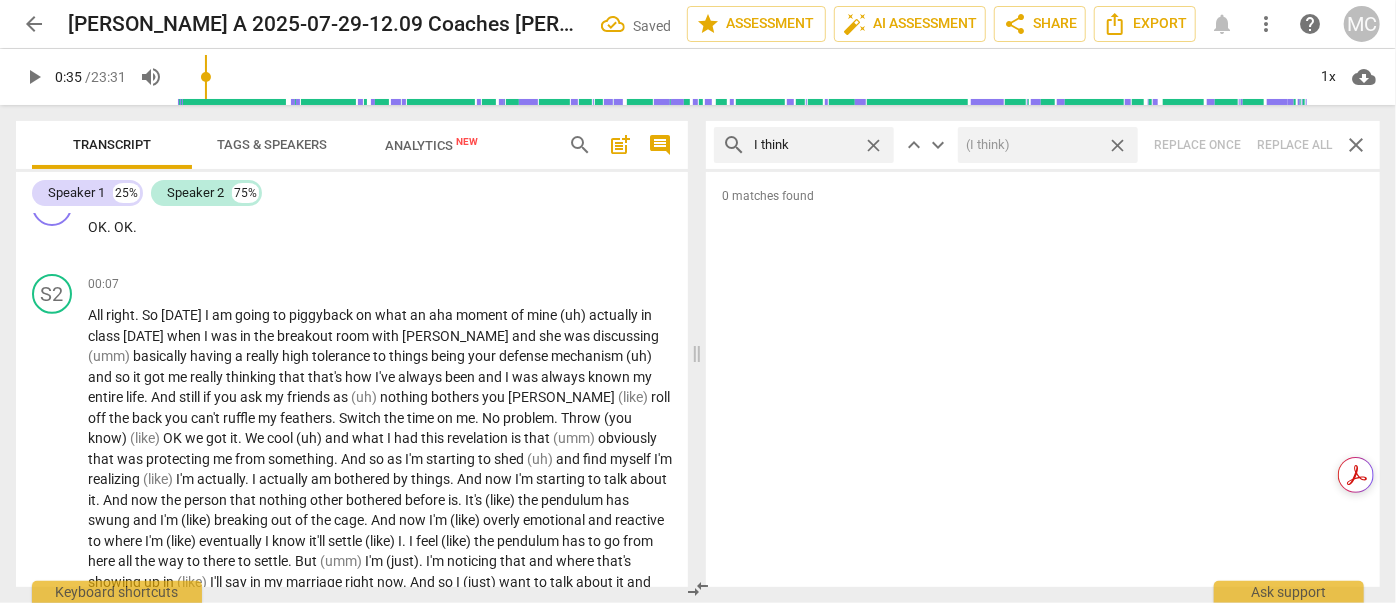 click on "close" at bounding box center [1117, 145] 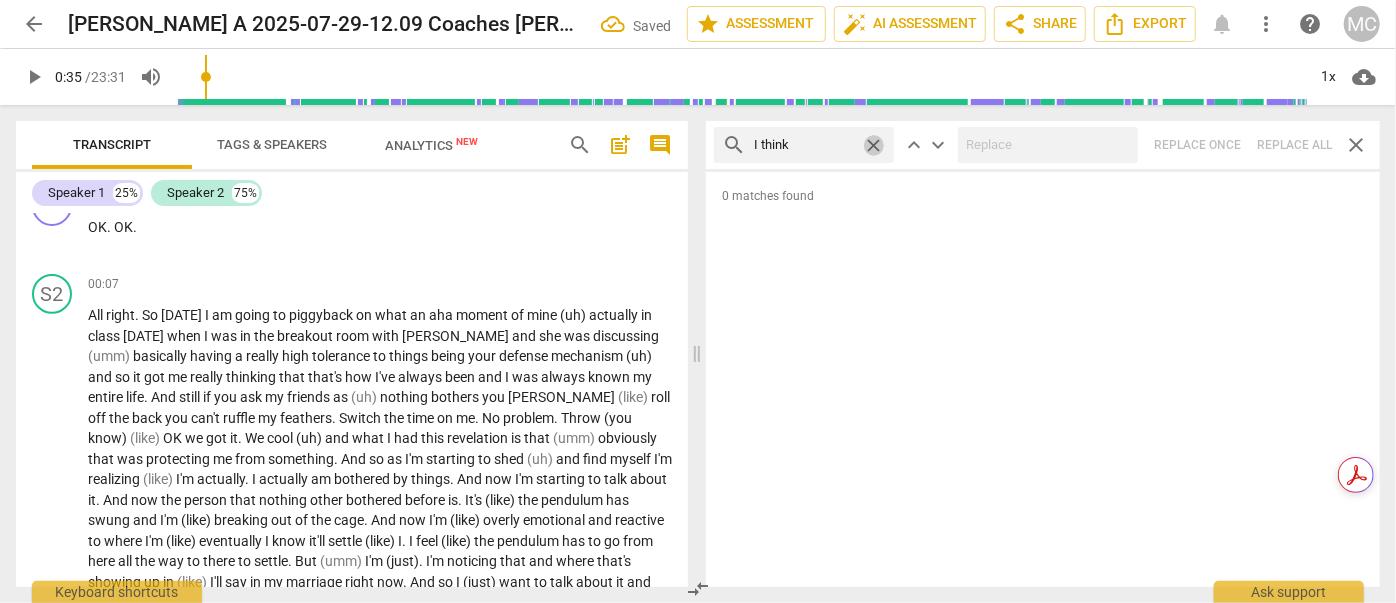 click on "close" at bounding box center (873, 145) 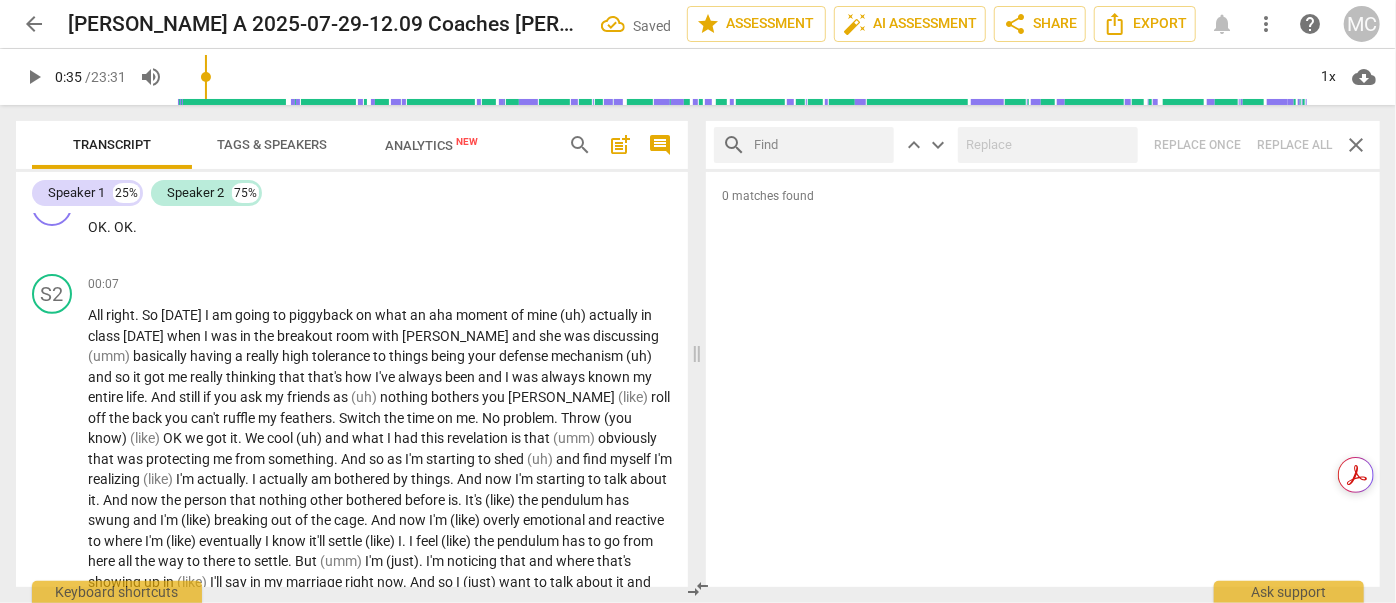 click at bounding box center (820, 145) 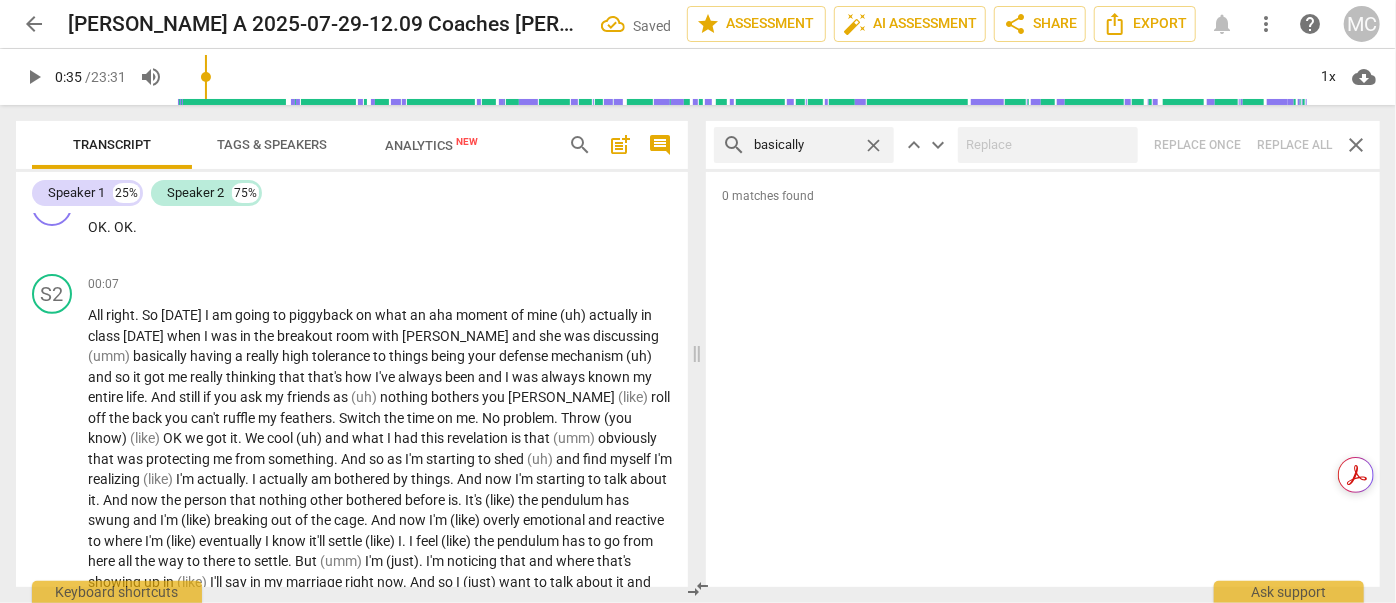 type on "basically" 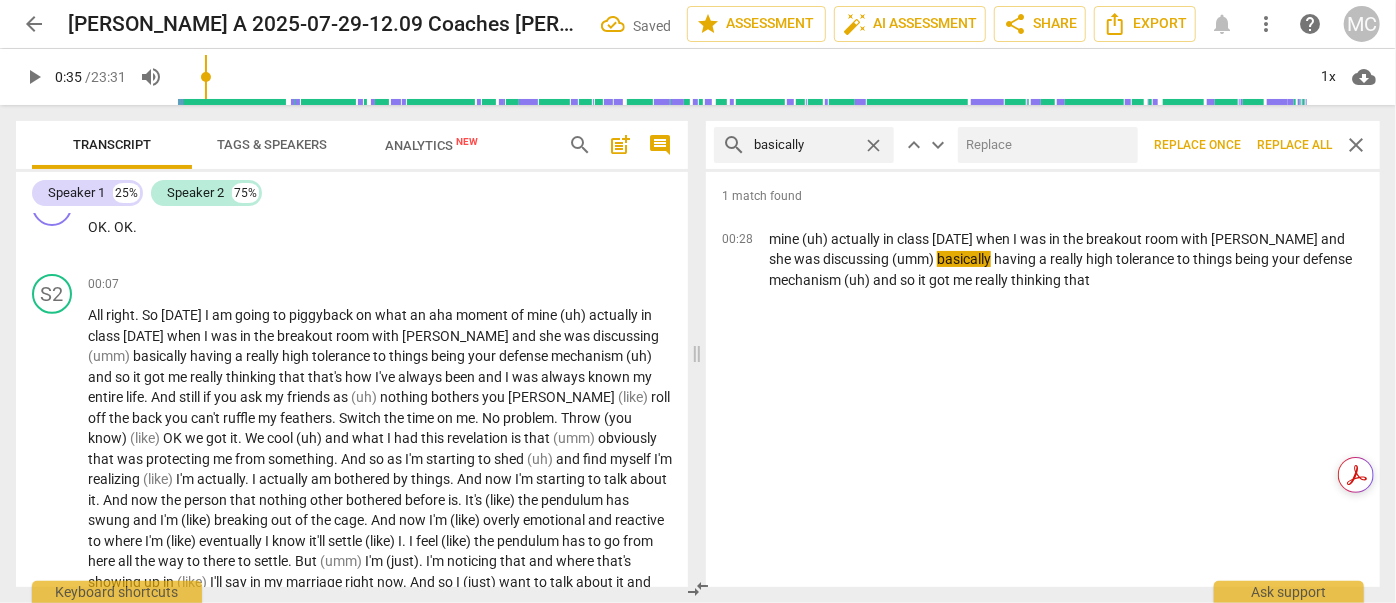 click at bounding box center (1044, 145) 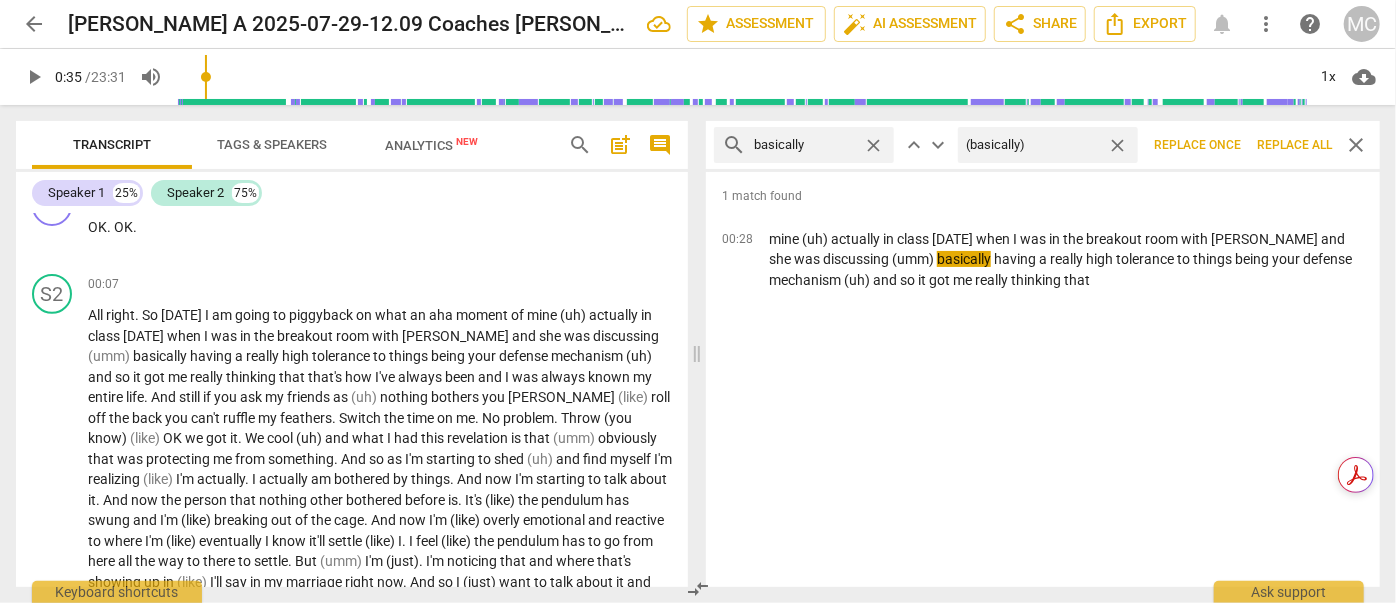 type on "(basically)" 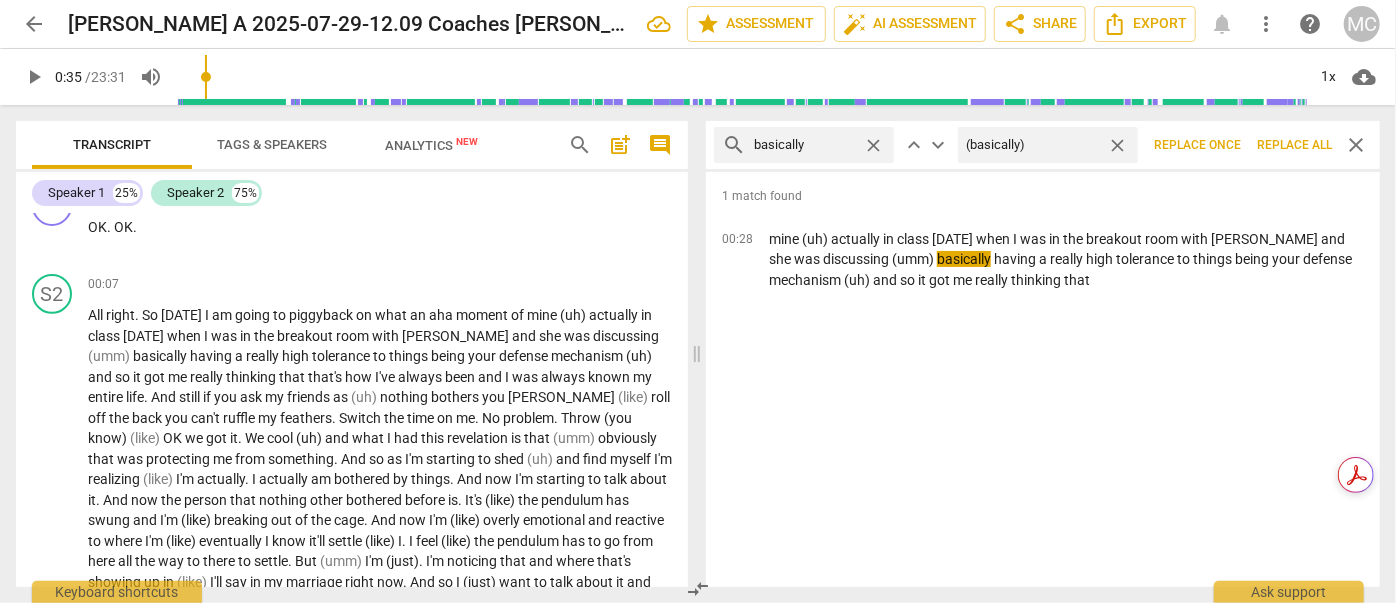 click on "Replace all" at bounding box center [1294, 145] 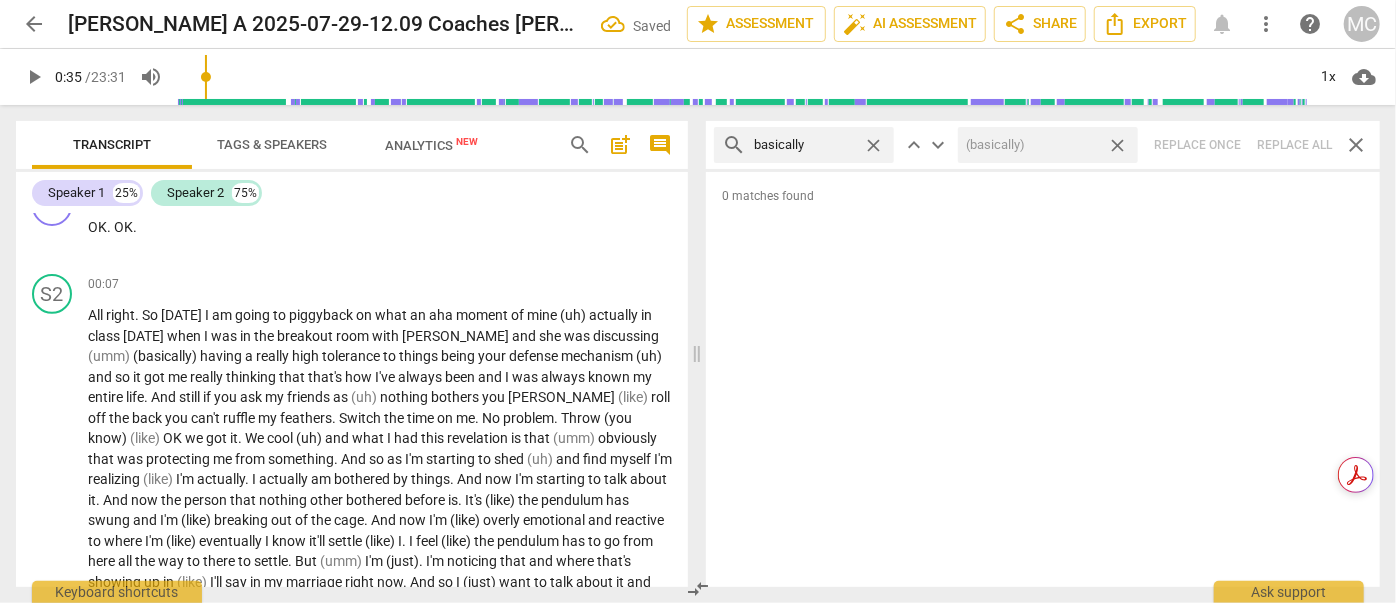 click on "close" at bounding box center (1117, 145) 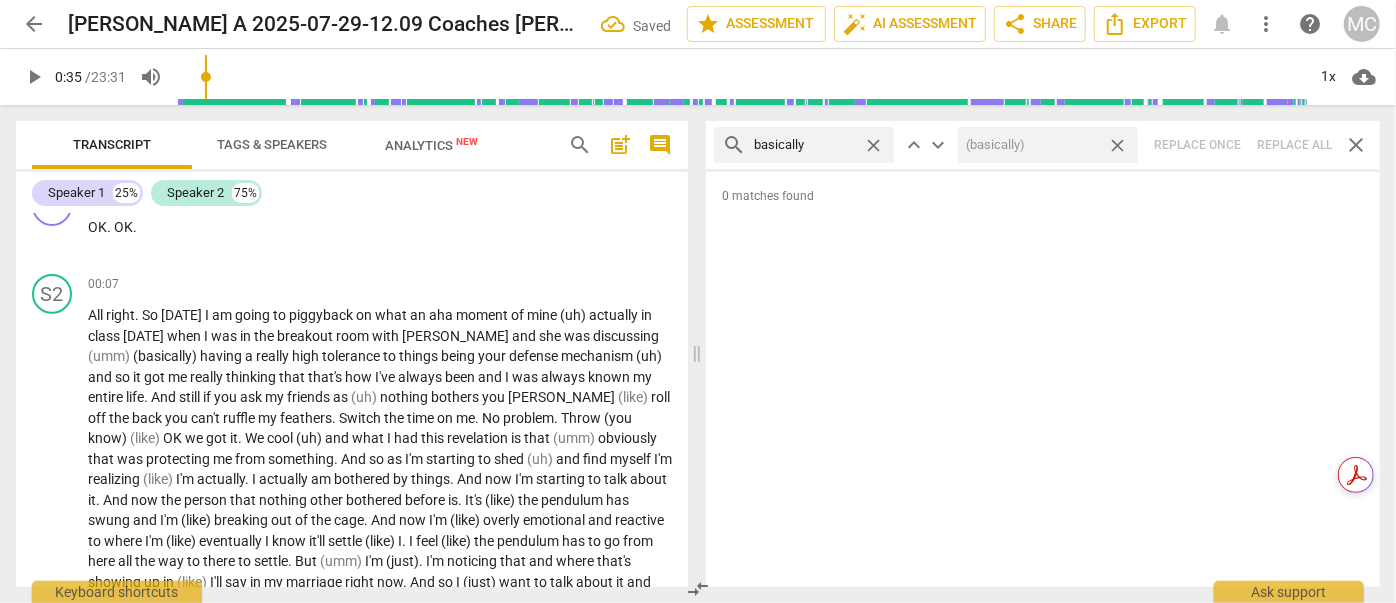 type 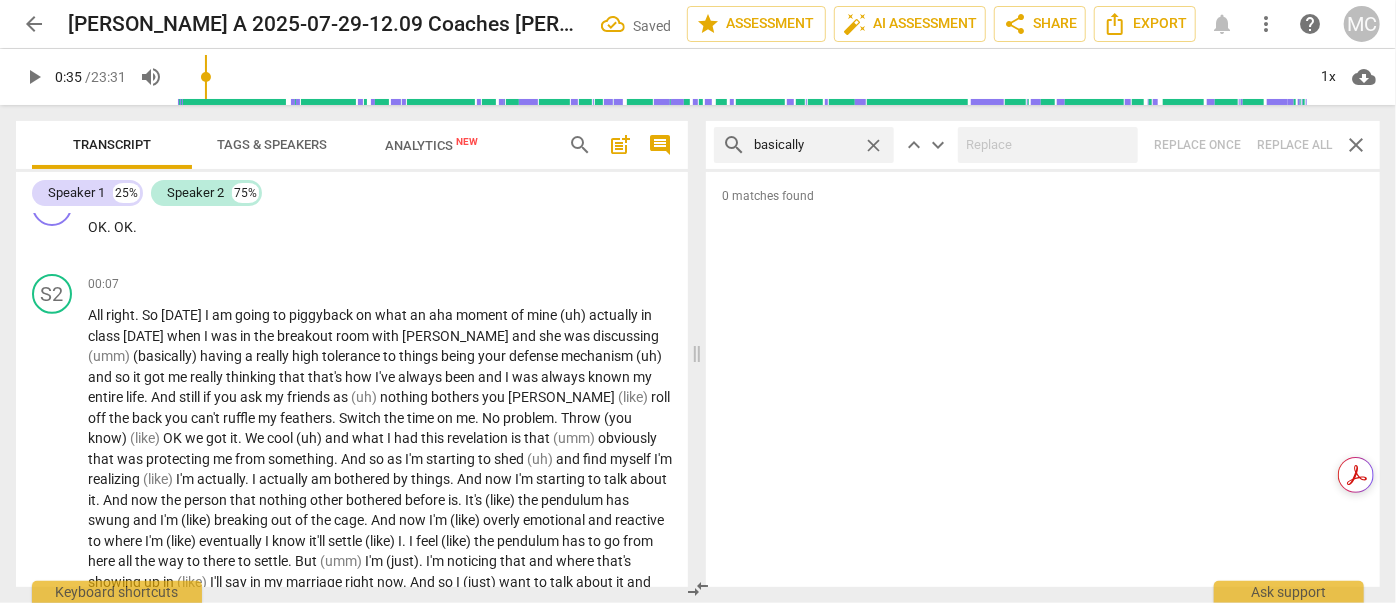 click on "close" at bounding box center (873, 145) 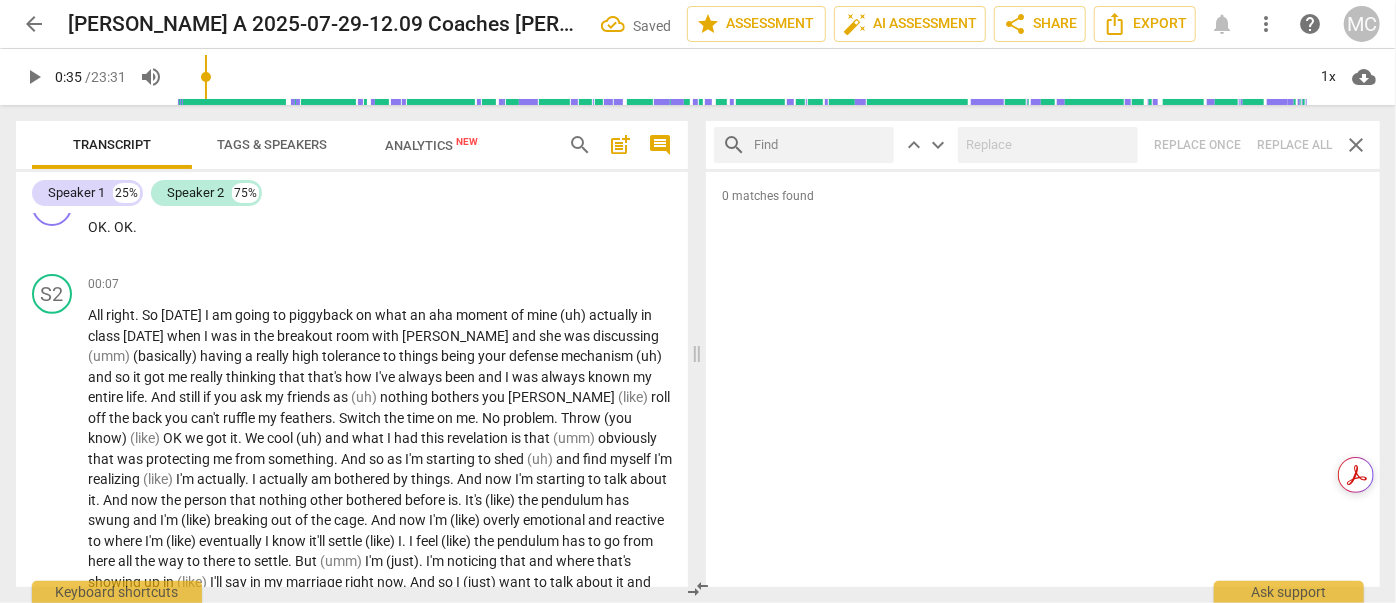click at bounding box center [820, 145] 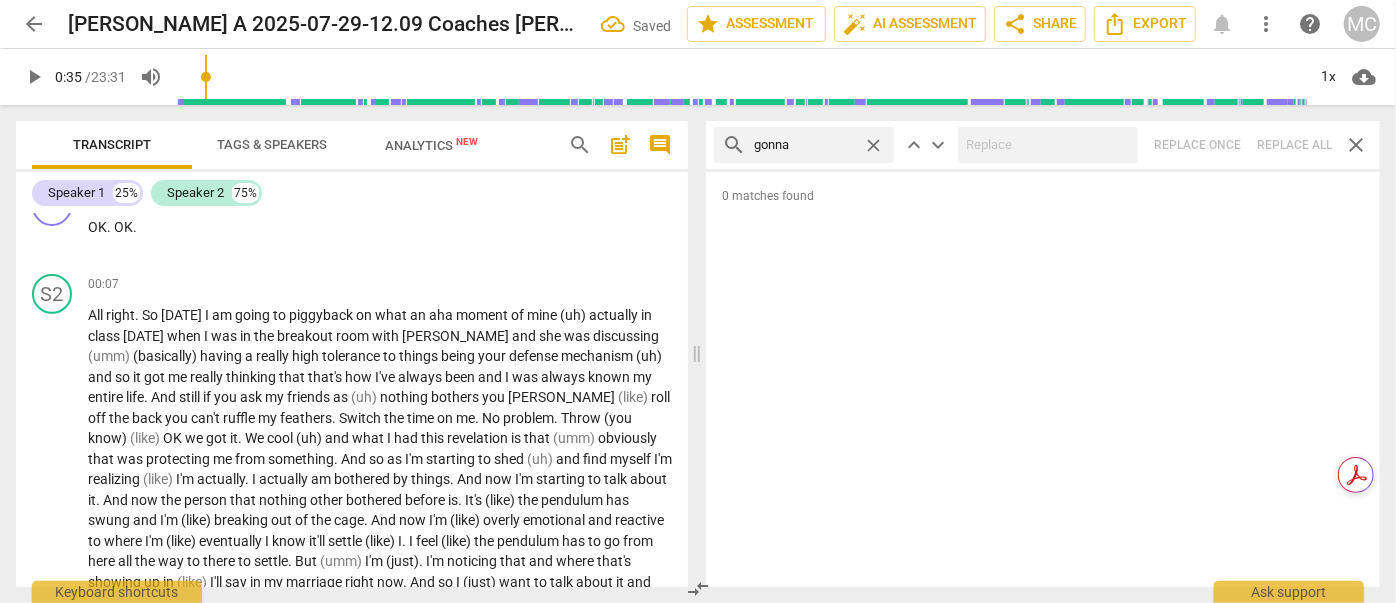 type on "gonna" 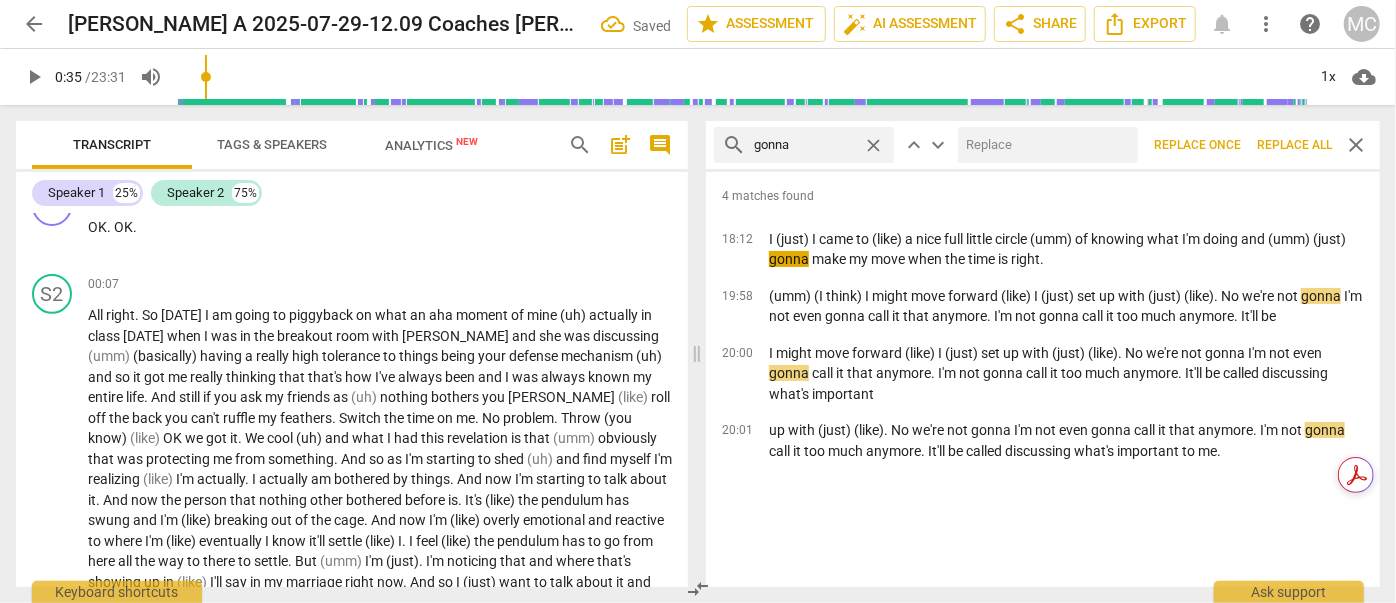 click at bounding box center (1044, 145) 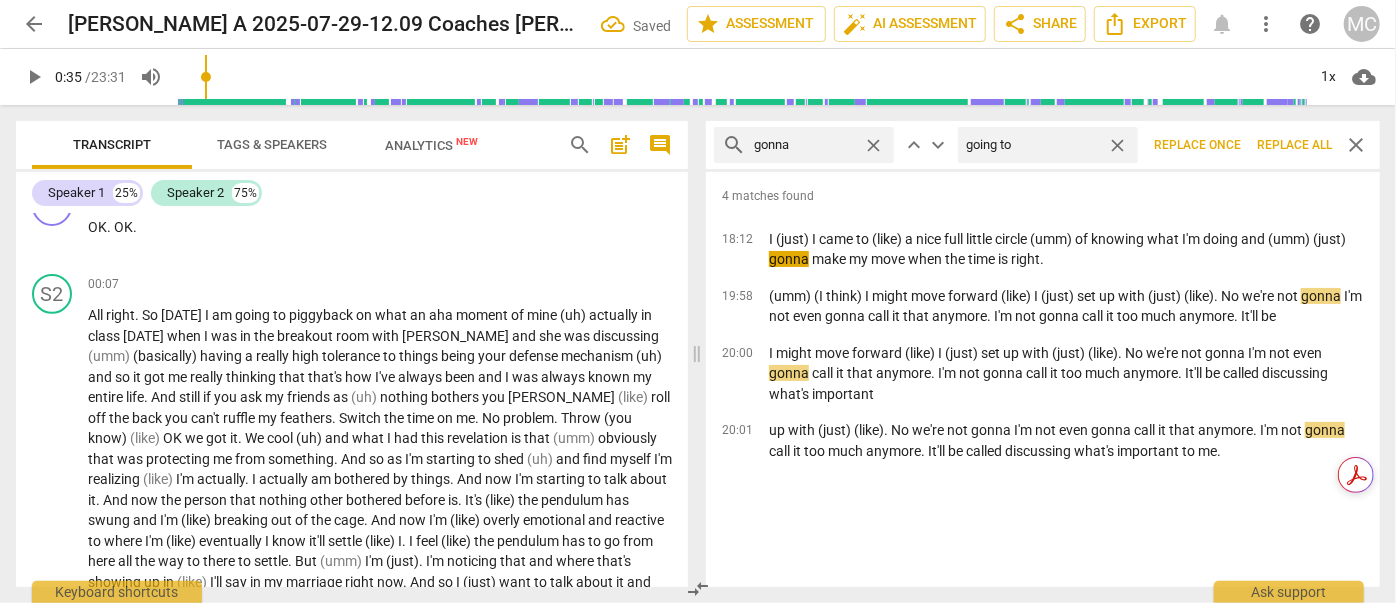type on "going to" 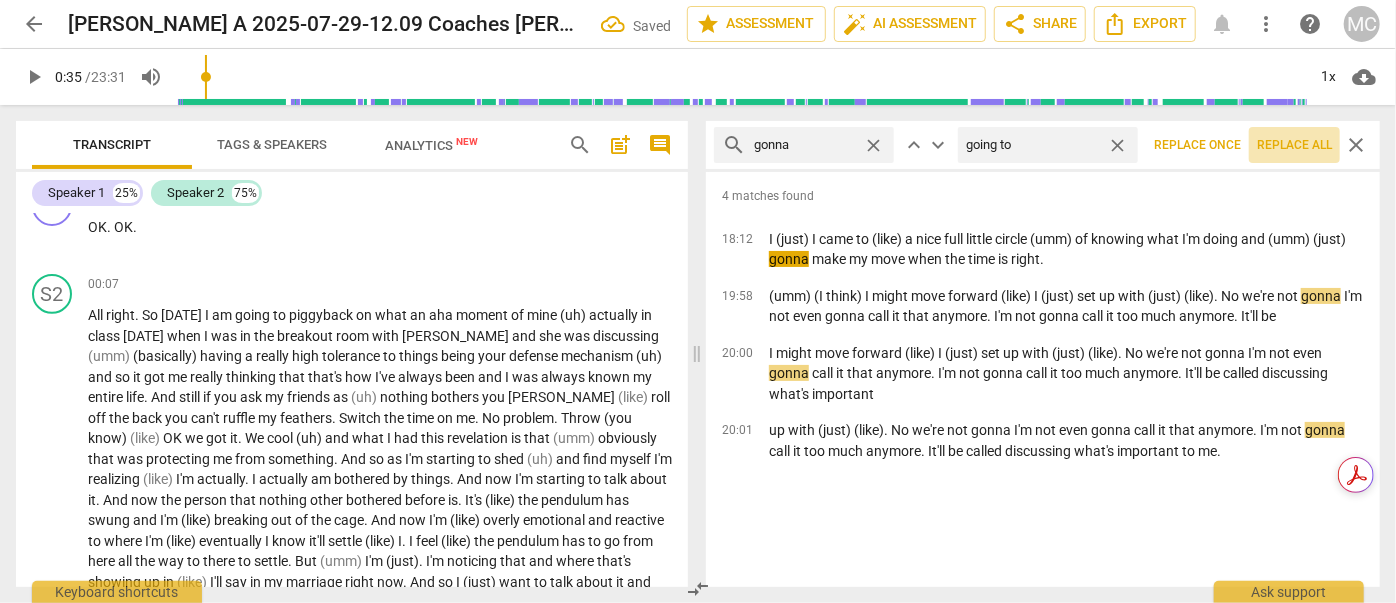 click on "Replace all" at bounding box center (1294, 145) 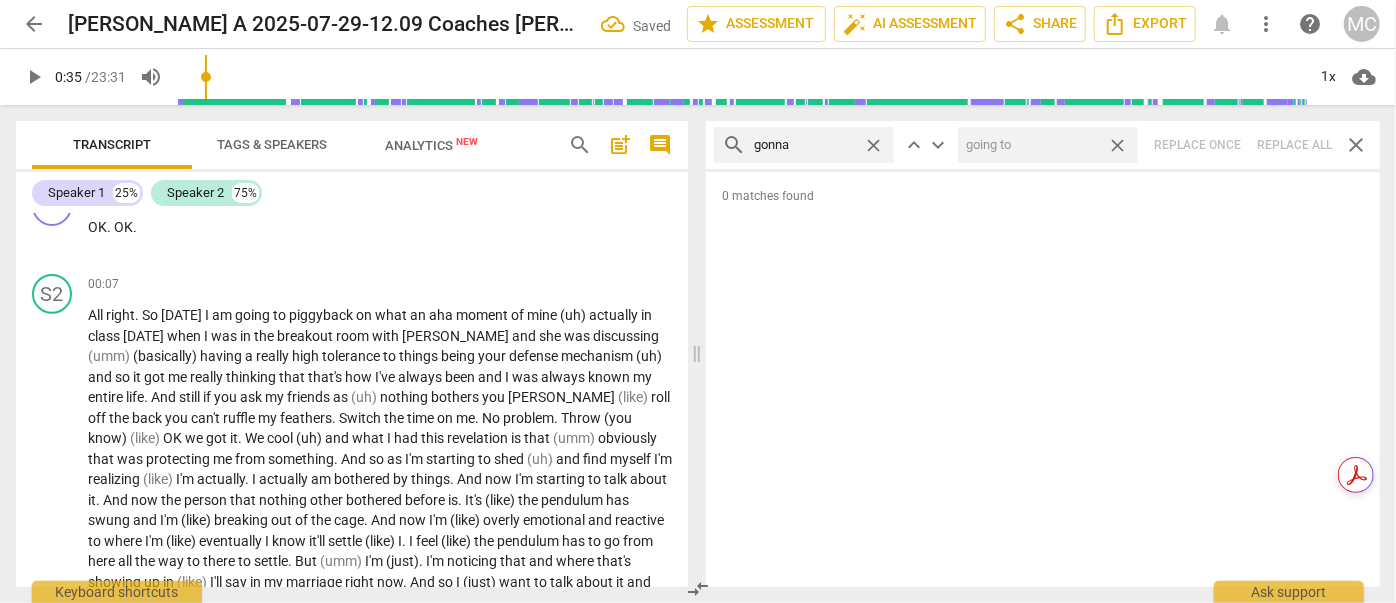 click on "close" at bounding box center (1117, 145) 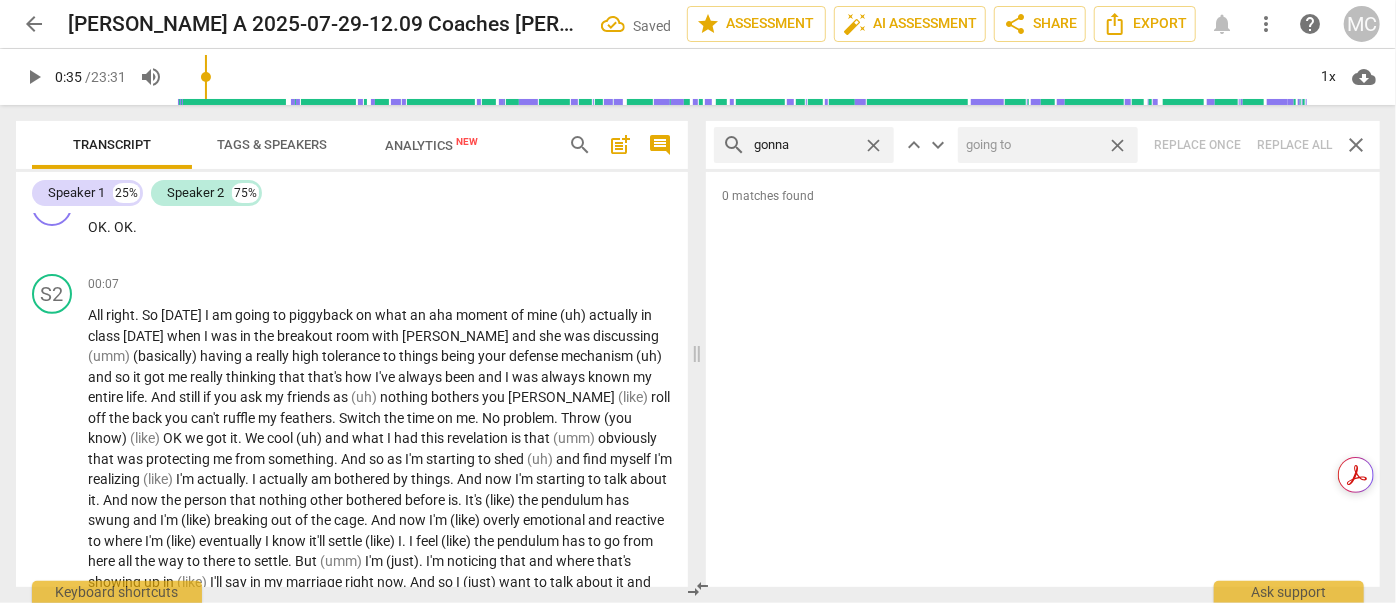 type 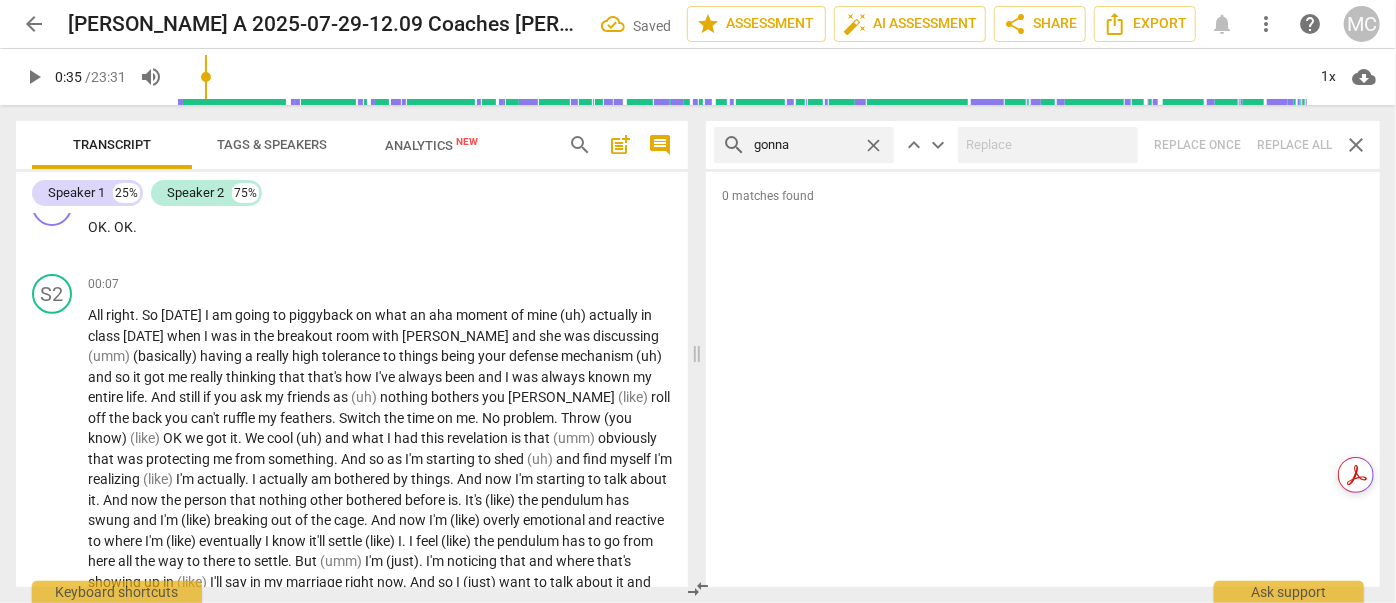 click on "close" at bounding box center (873, 145) 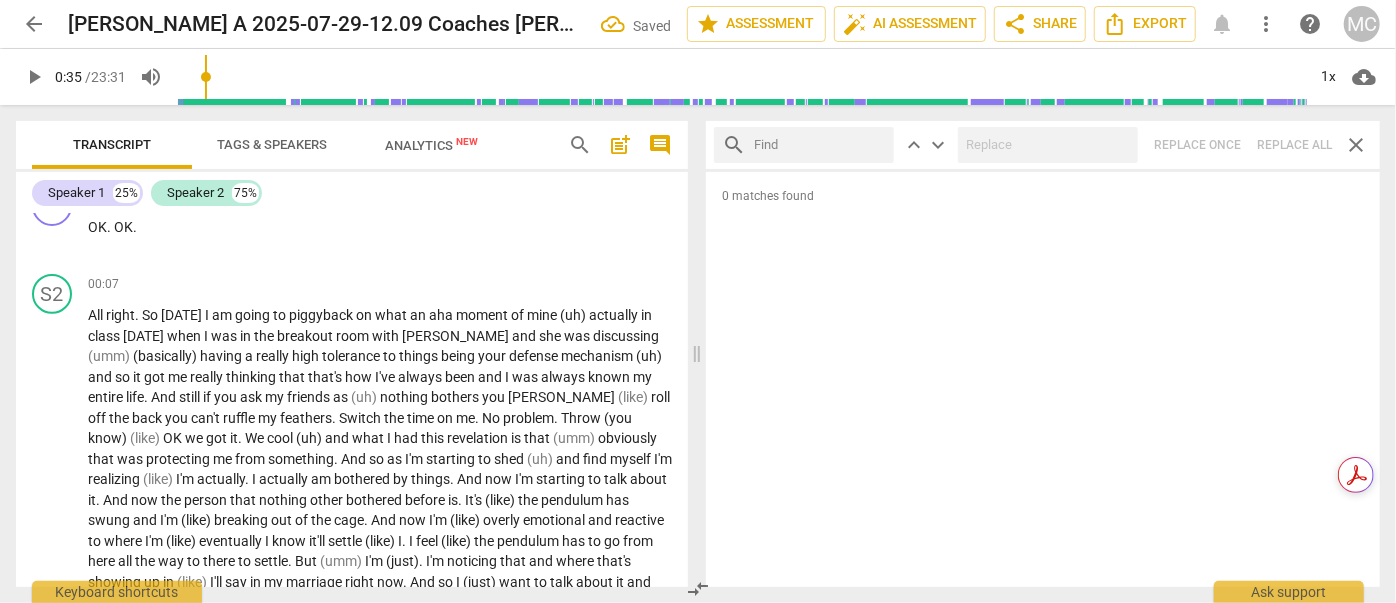 click at bounding box center (820, 145) 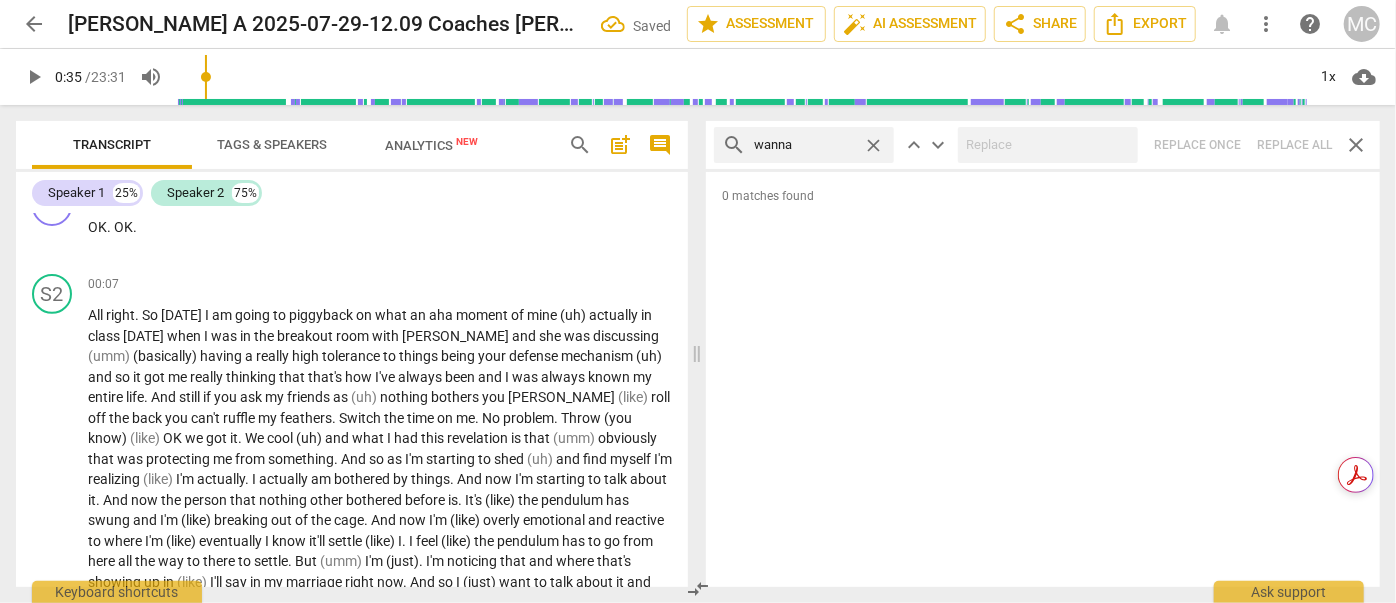type on "wanna" 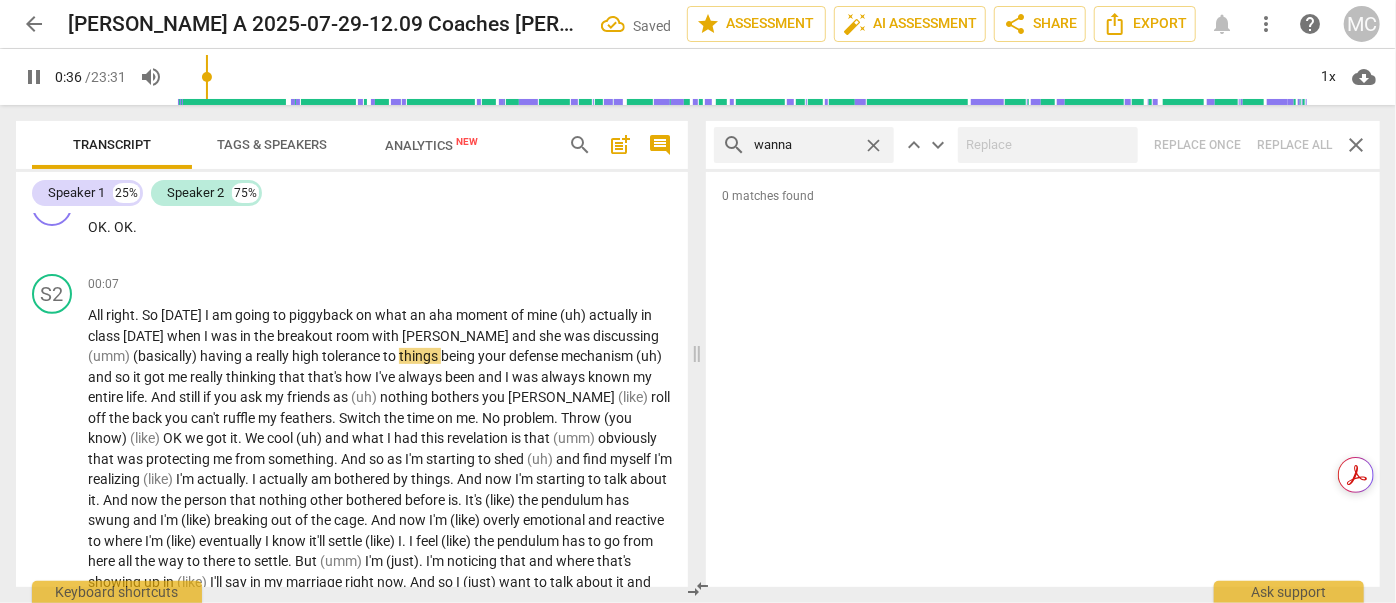 click on "search wanna close keyboard_arrow_up keyboard_arrow_down Replace once Replace all close" at bounding box center (1043, 145) 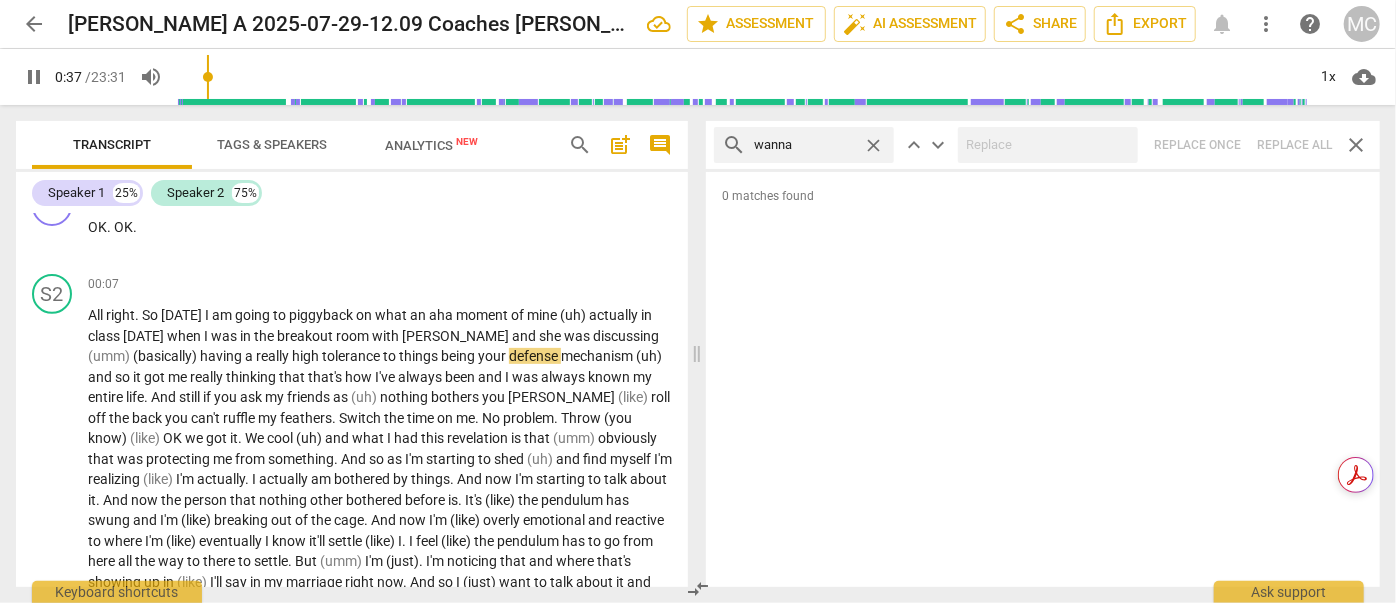 type on "38" 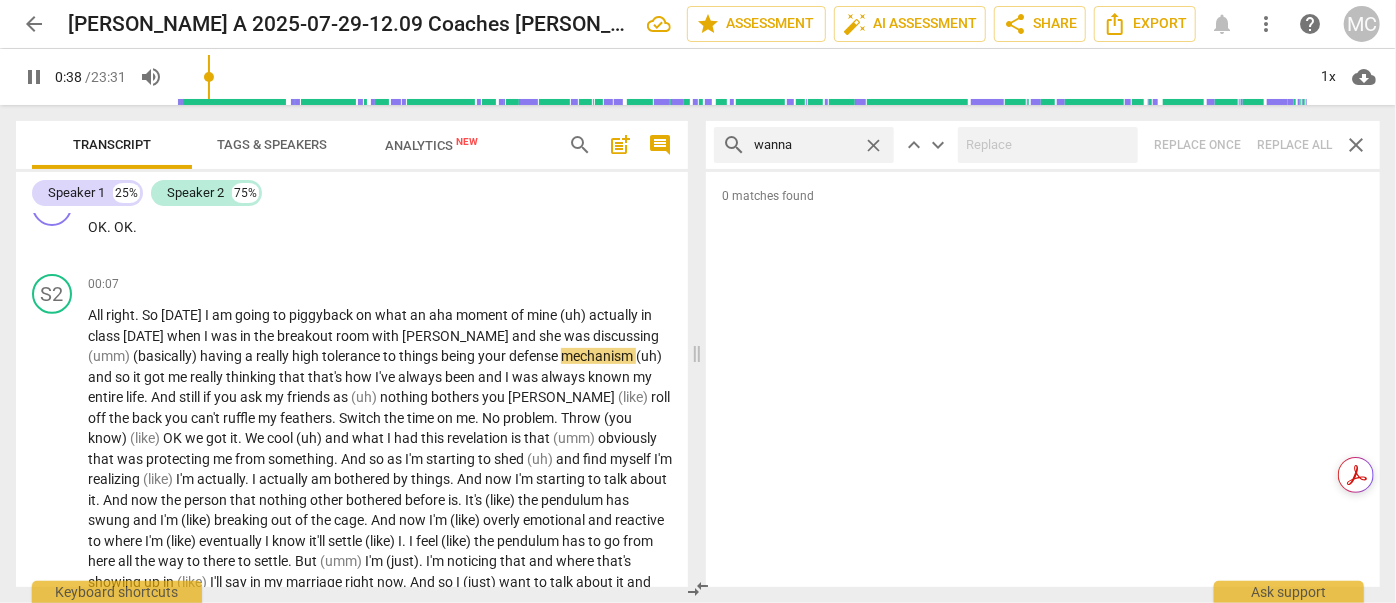 click on "close" at bounding box center (873, 145) 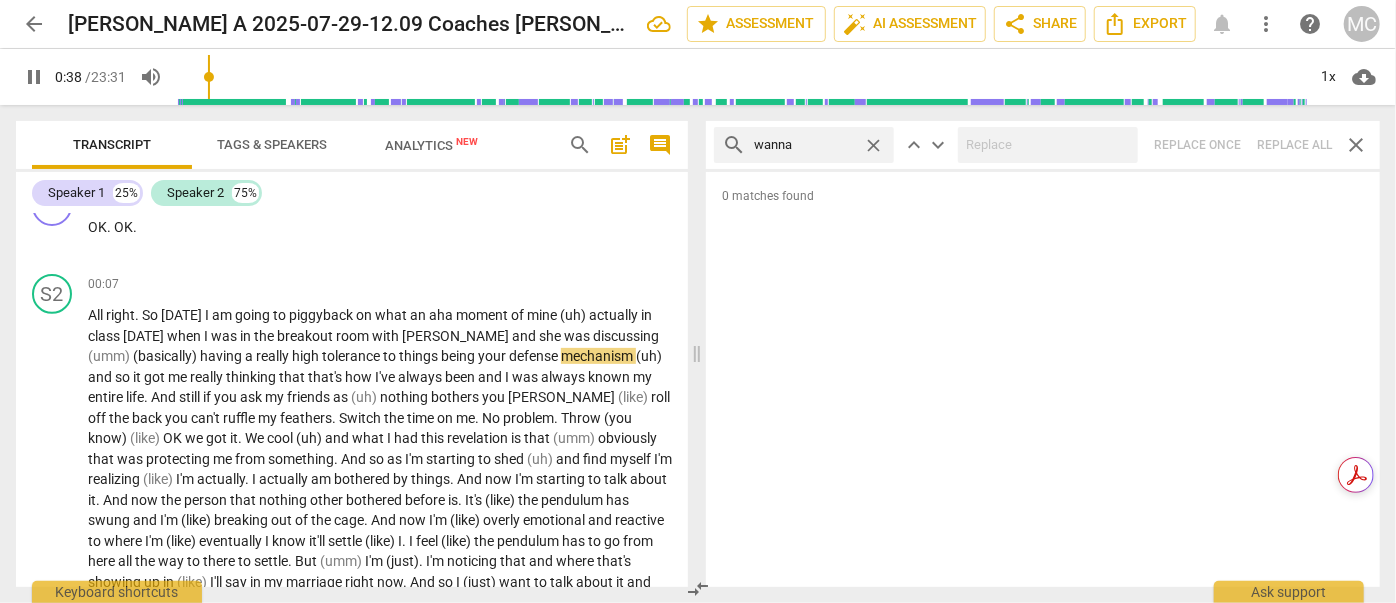 type 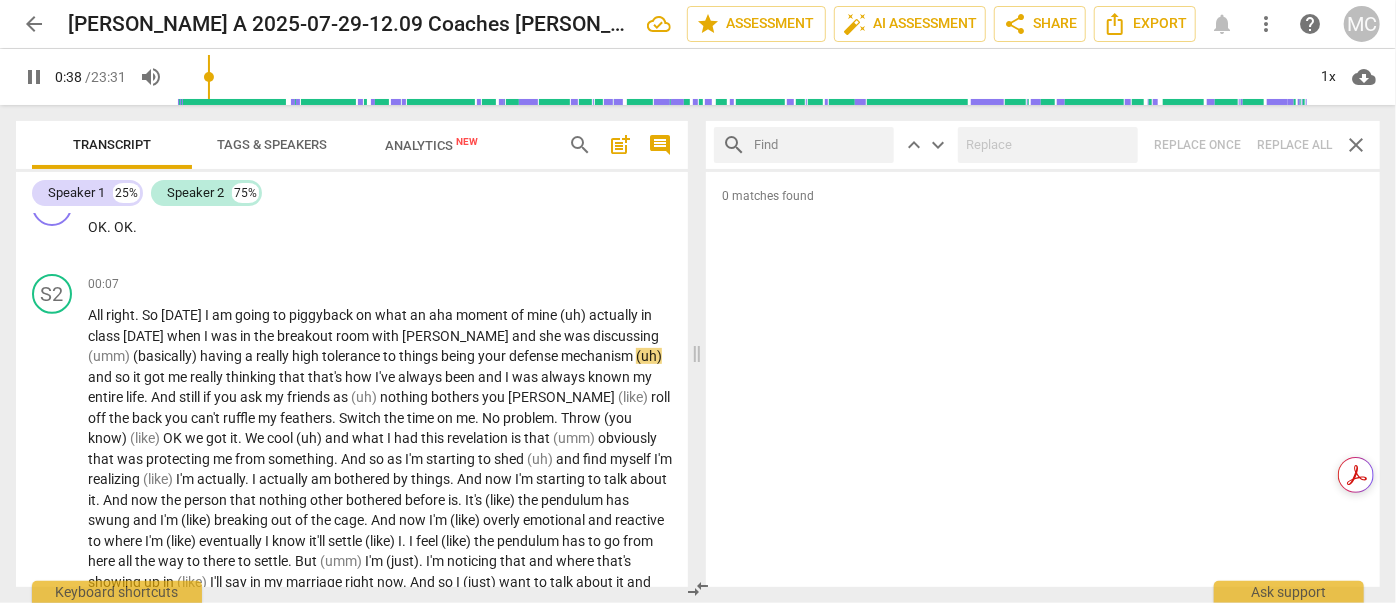 click at bounding box center [820, 145] 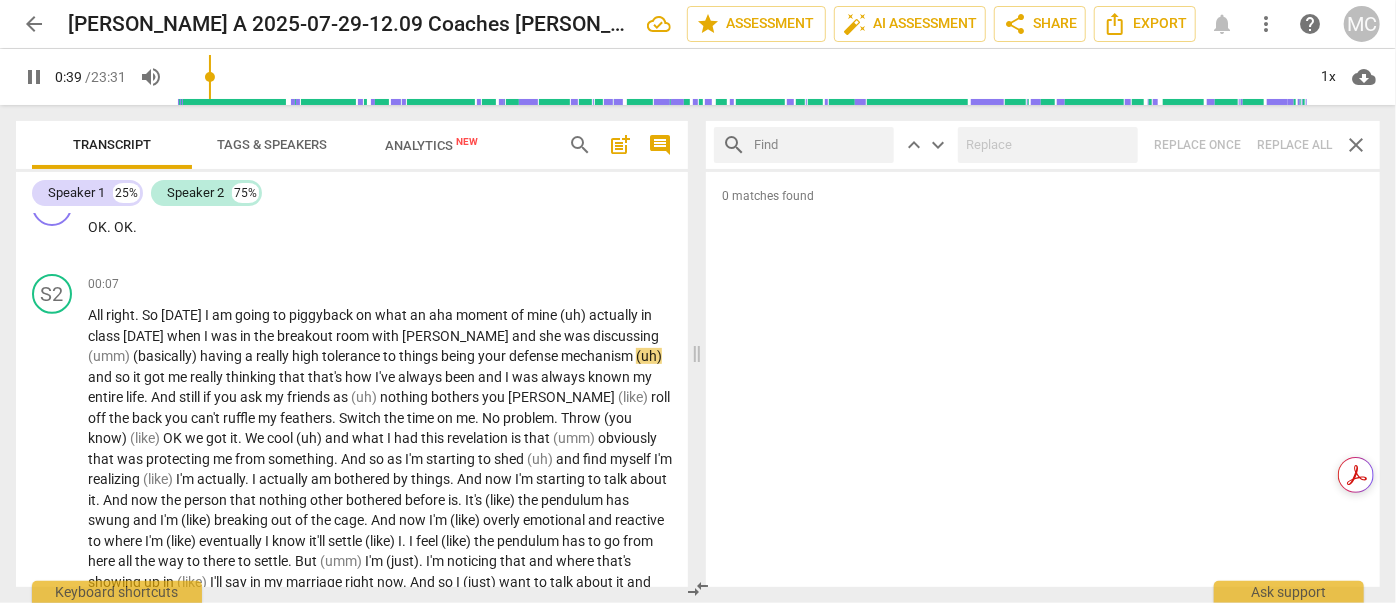 type on "40" 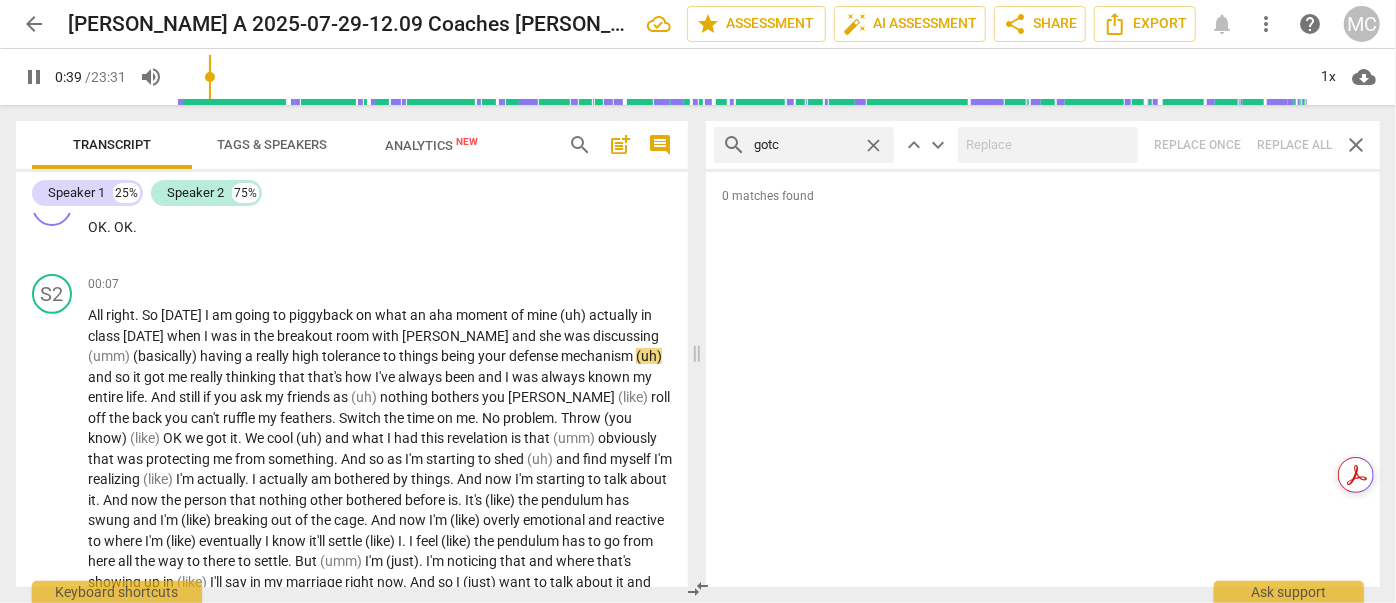 type on "[PERSON_NAME]" 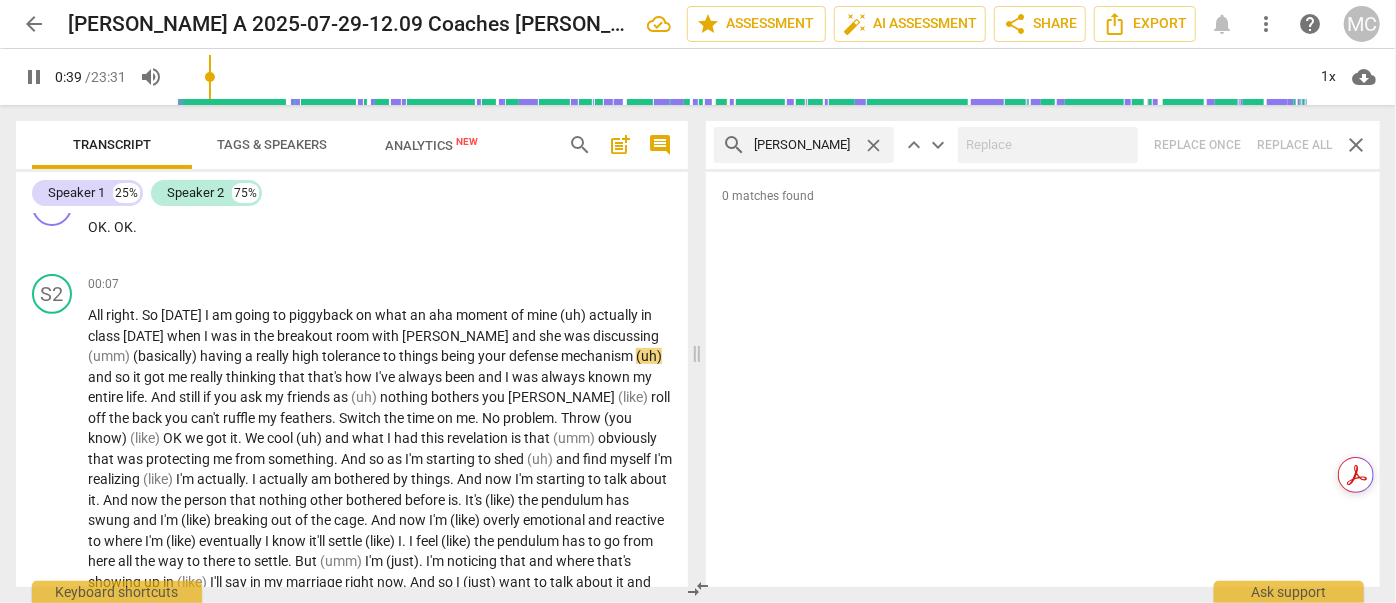 type on "40" 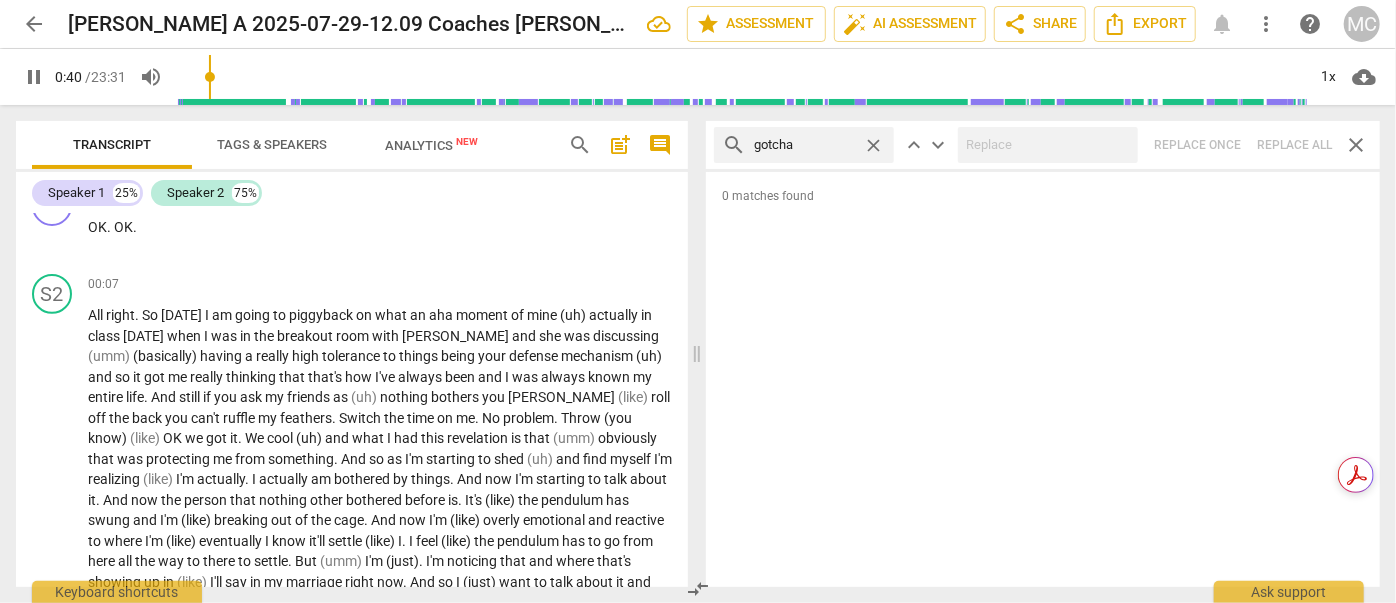 type on "gotcha" 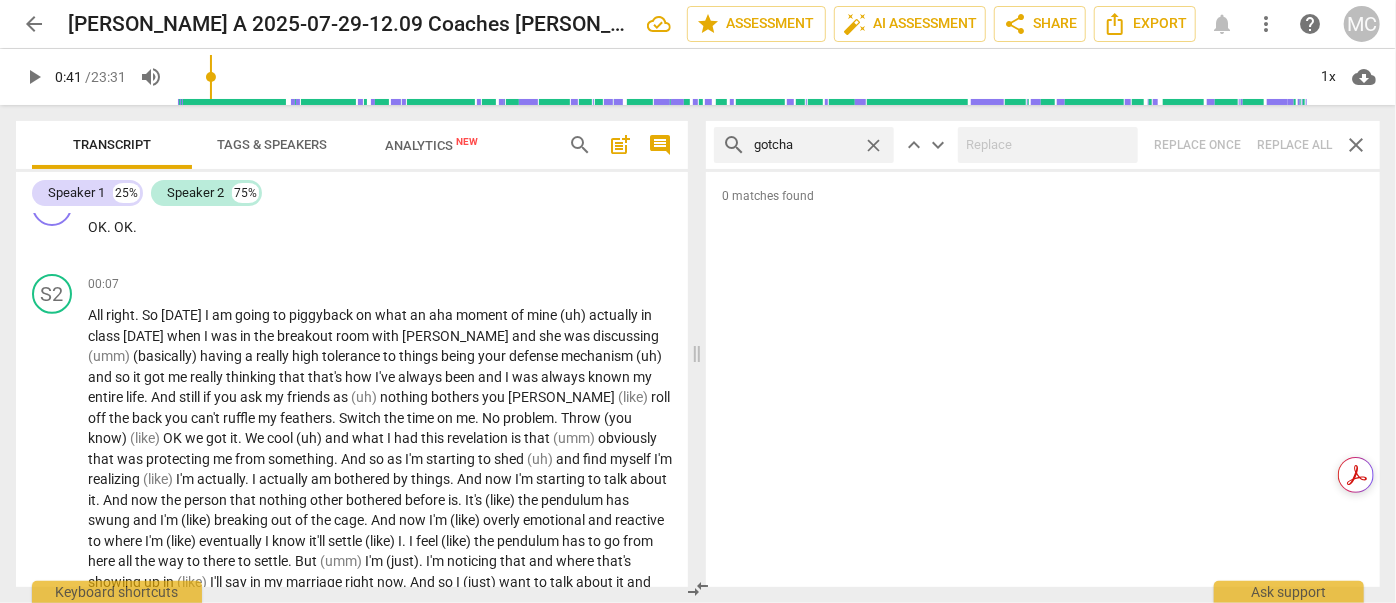 type on "42" 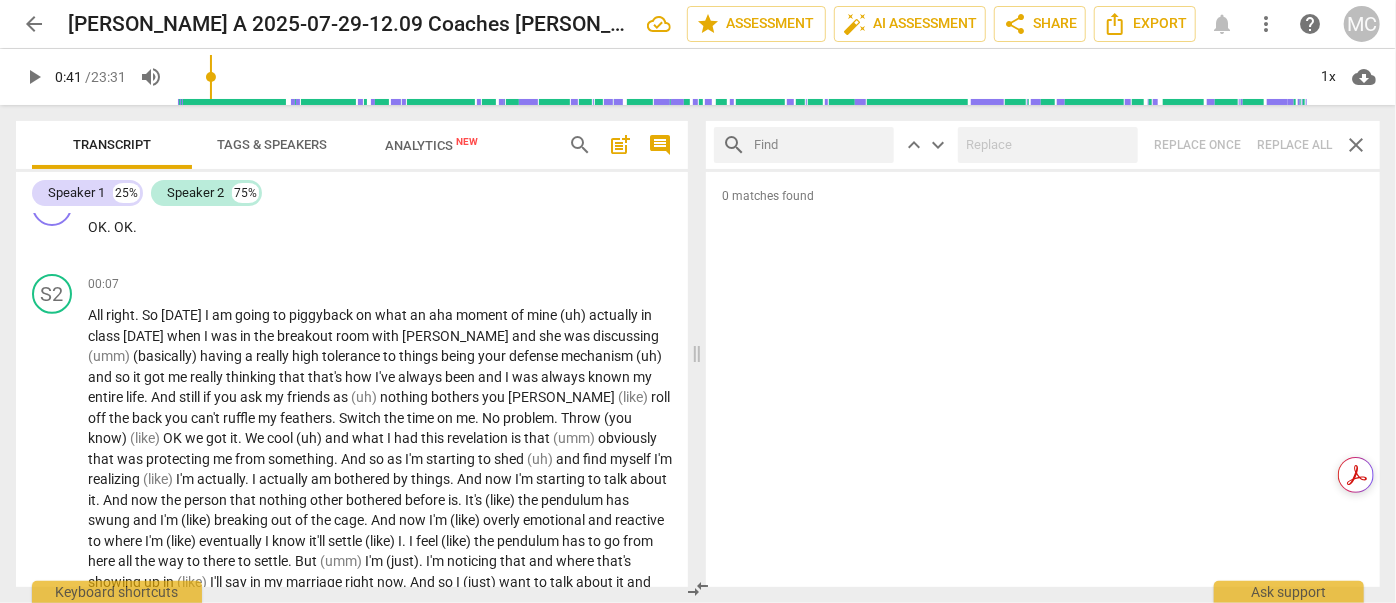 click at bounding box center [820, 145] 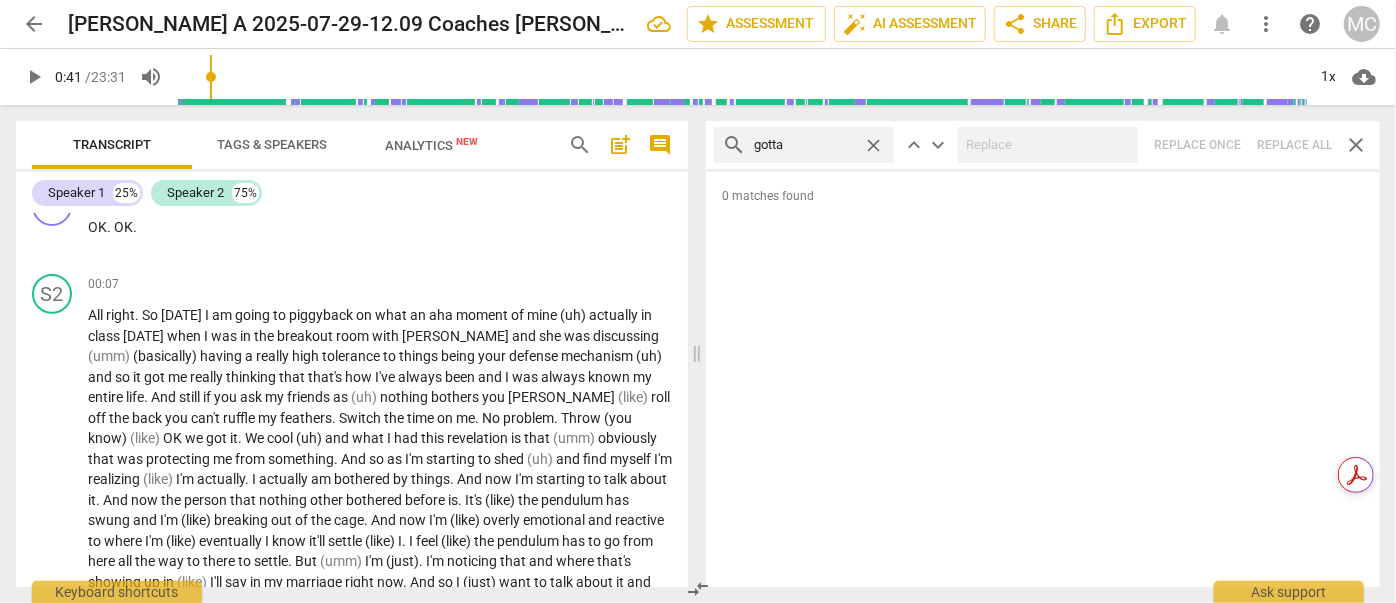 type on "gotta" 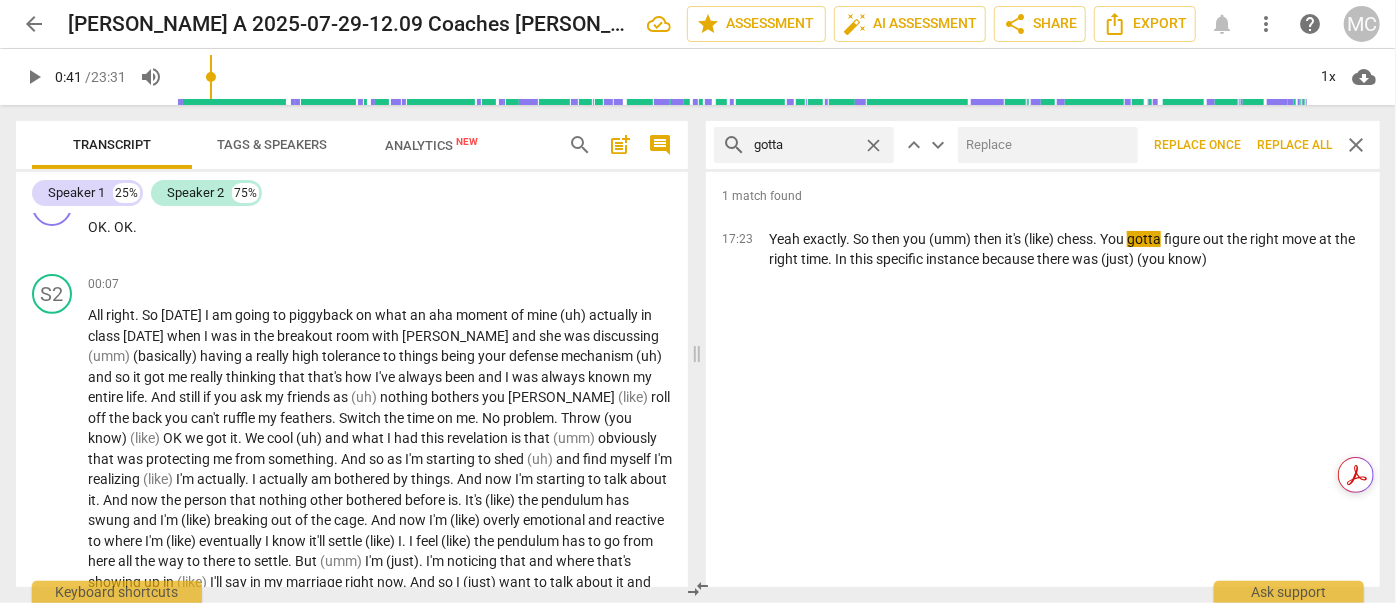 click at bounding box center (1044, 145) 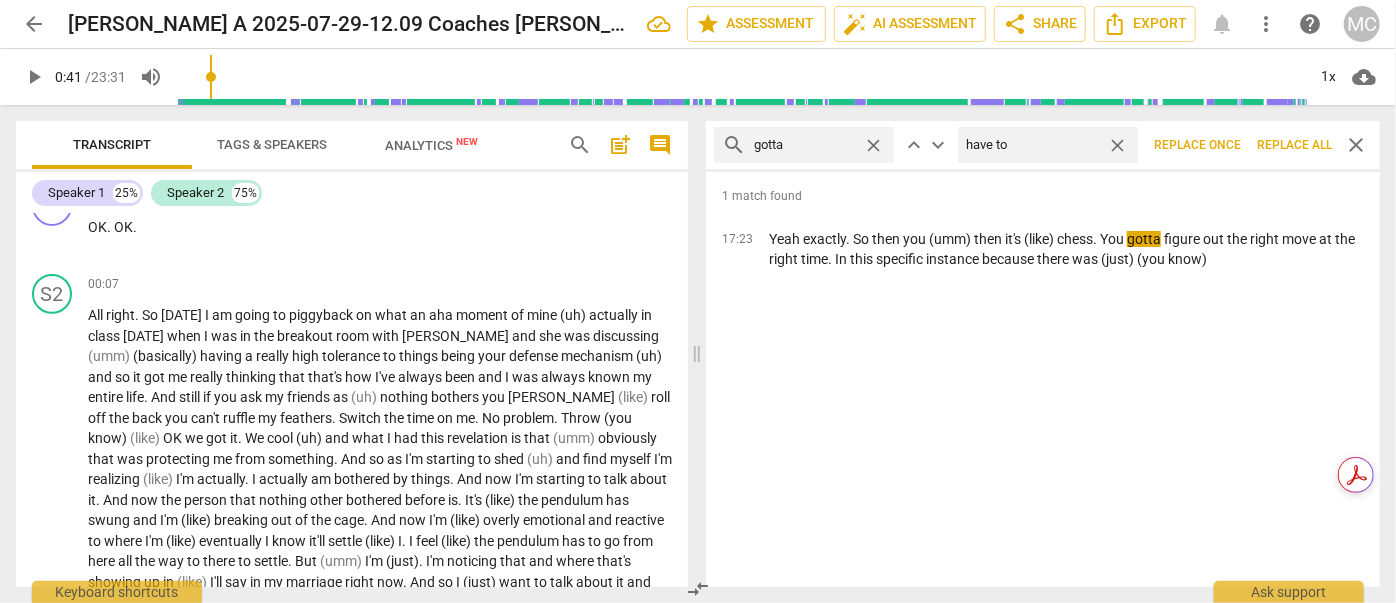 type on "have to" 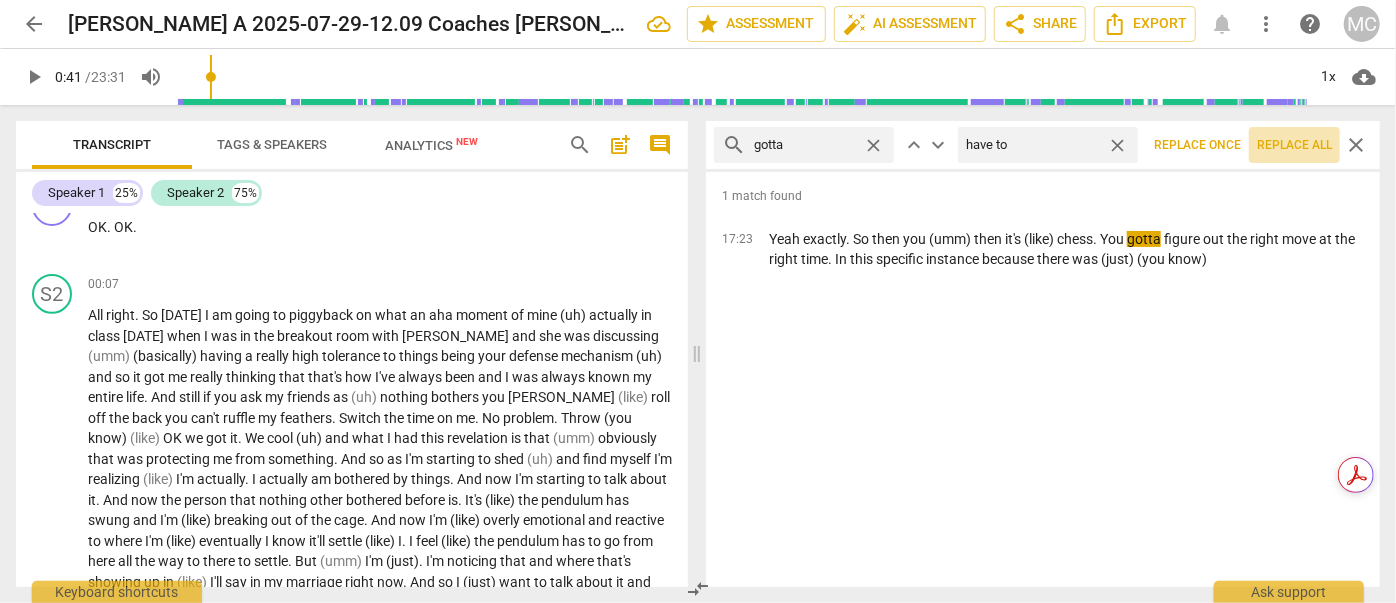click on "Replace all" at bounding box center [1294, 145] 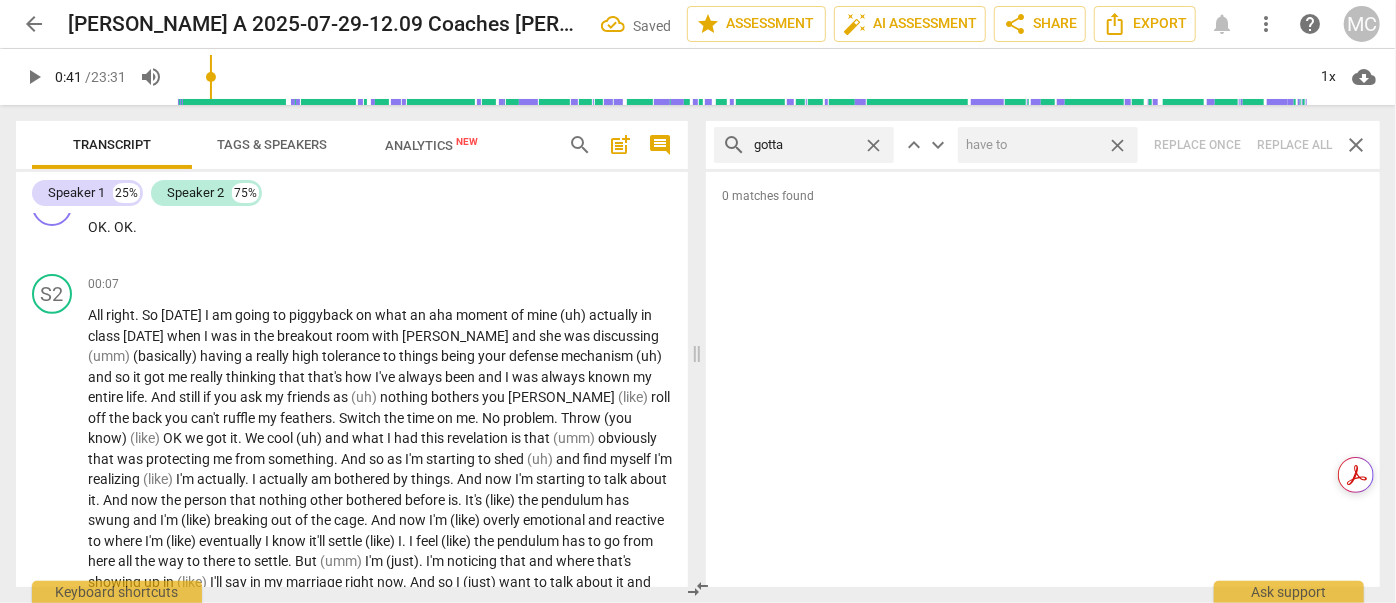 click on "close" at bounding box center [1117, 145] 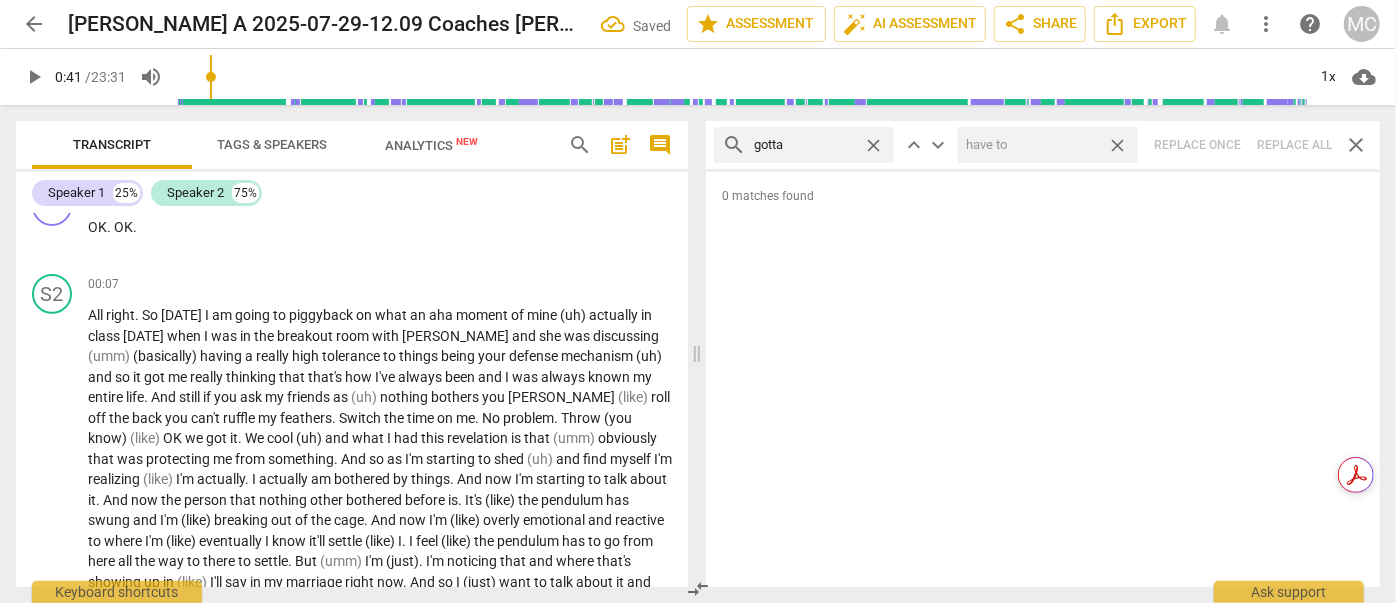 type 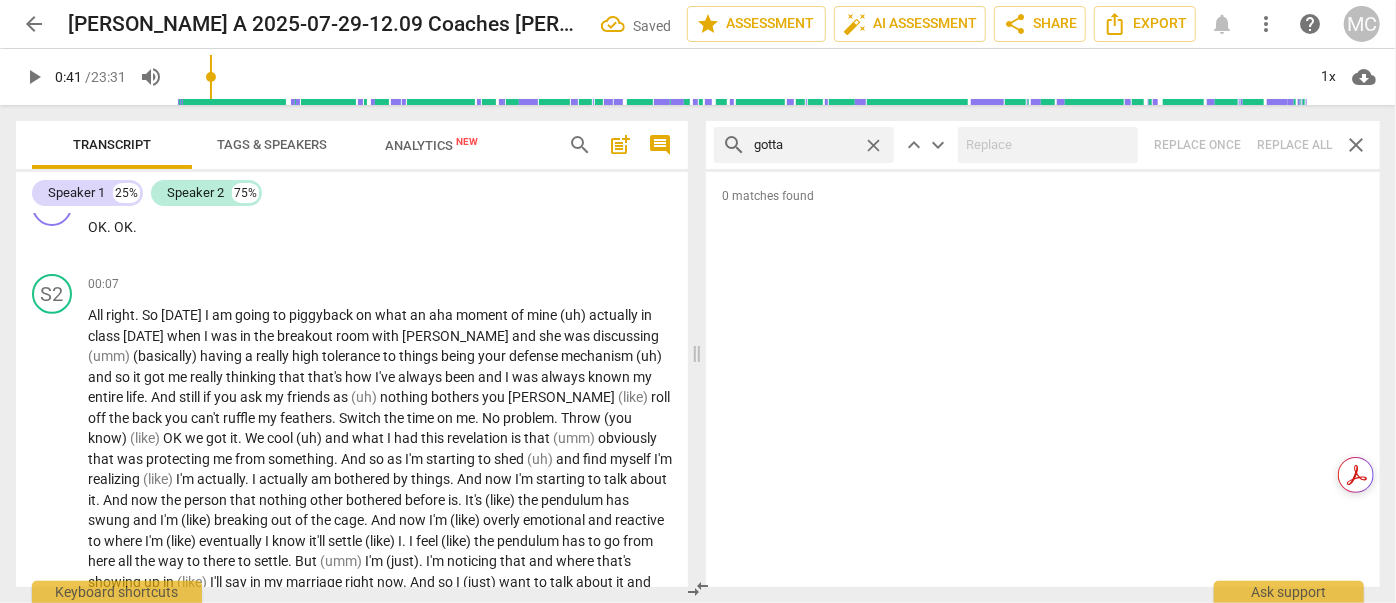 click on "close" at bounding box center (873, 145) 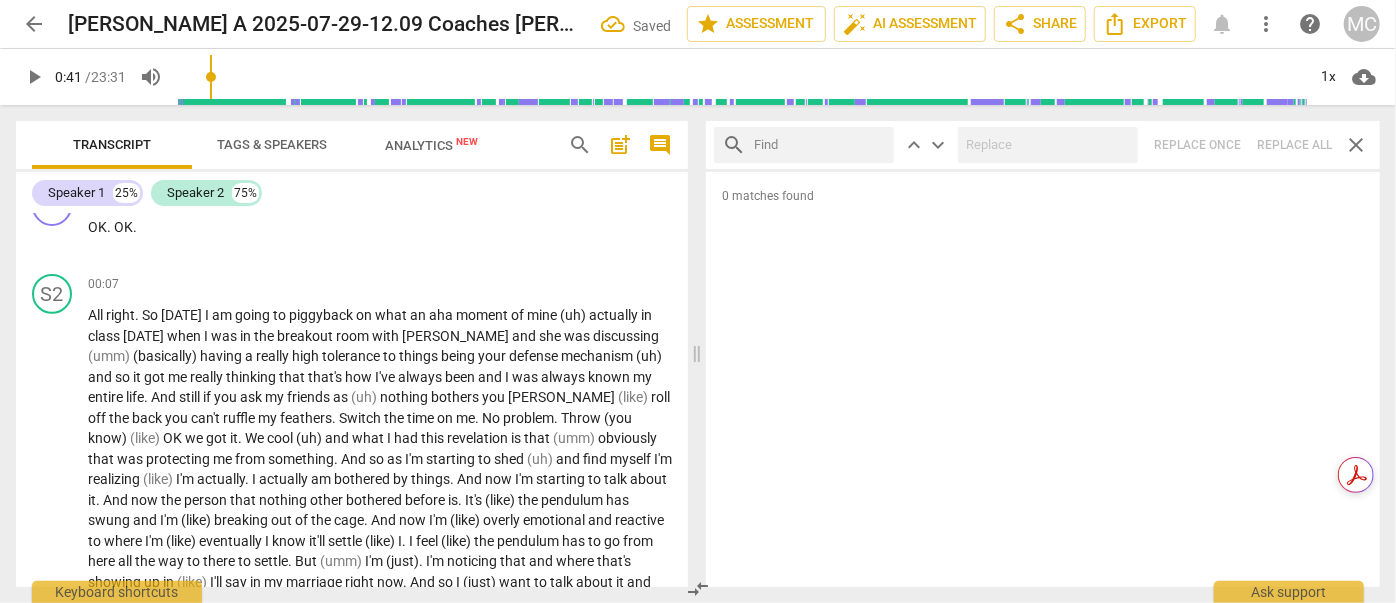 click at bounding box center (820, 145) 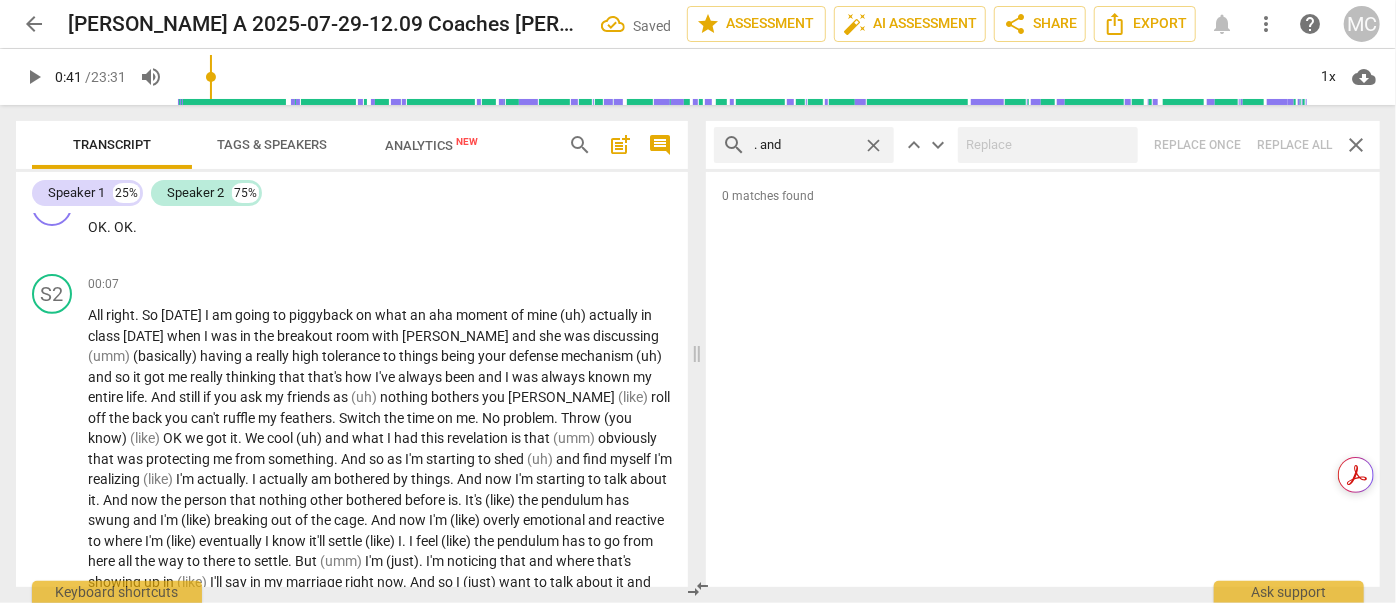 type on ". and" 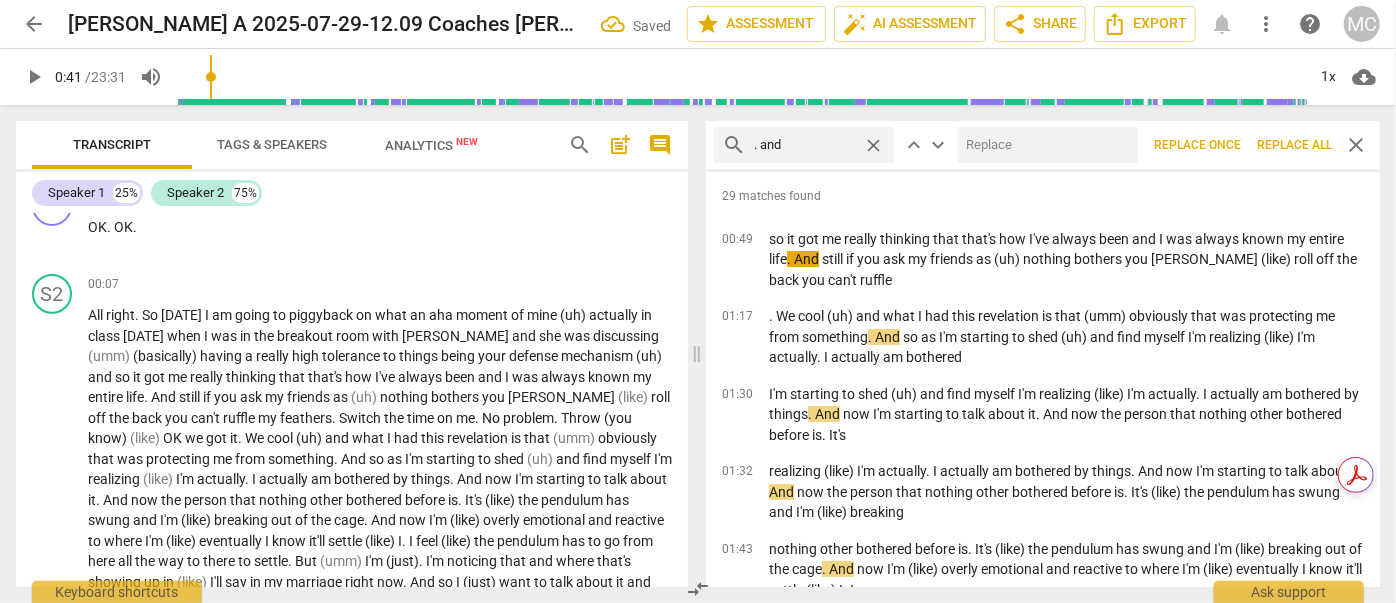 click at bounding box center (1044, 145) 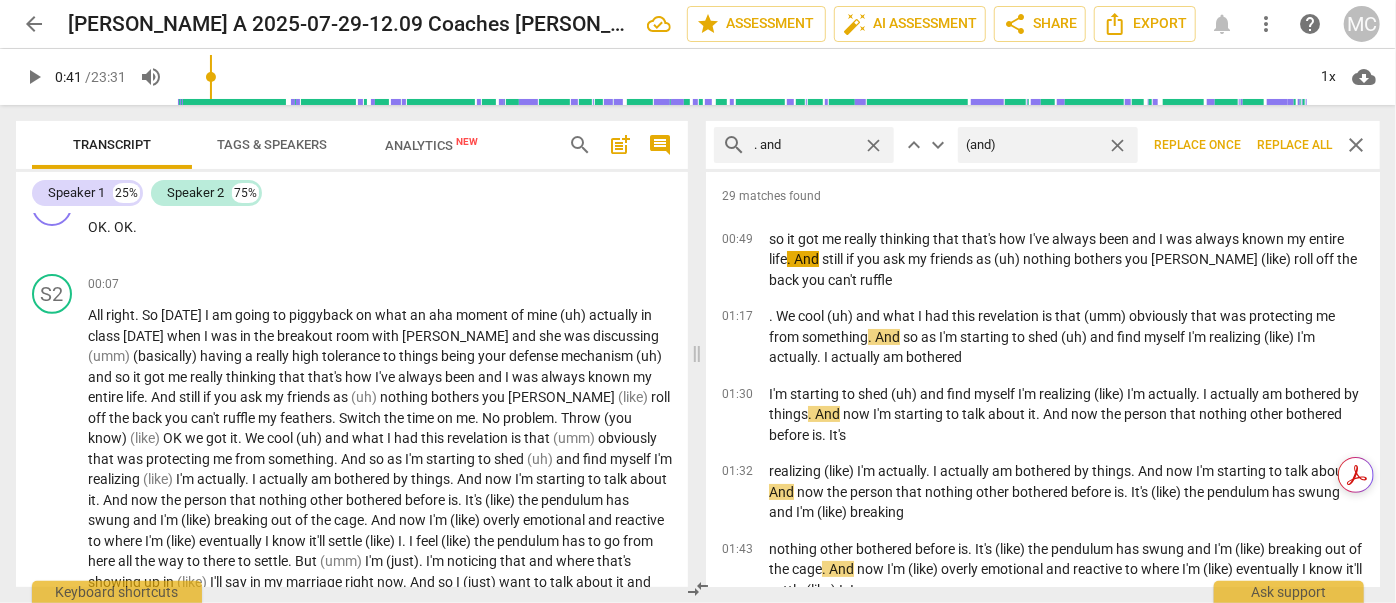 type on "(and)" 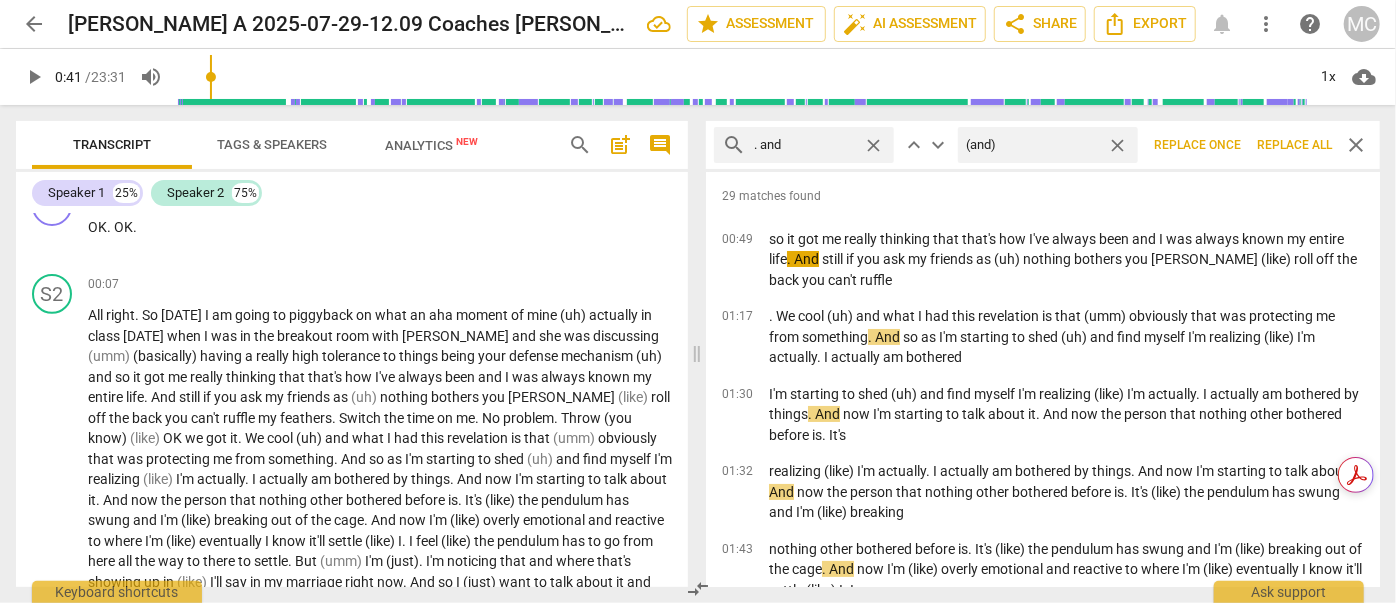 drag, startPoint x: 1285, startPoint y: 143, endPoint x: 1130, endPoint y: 144, distance: 155.00322 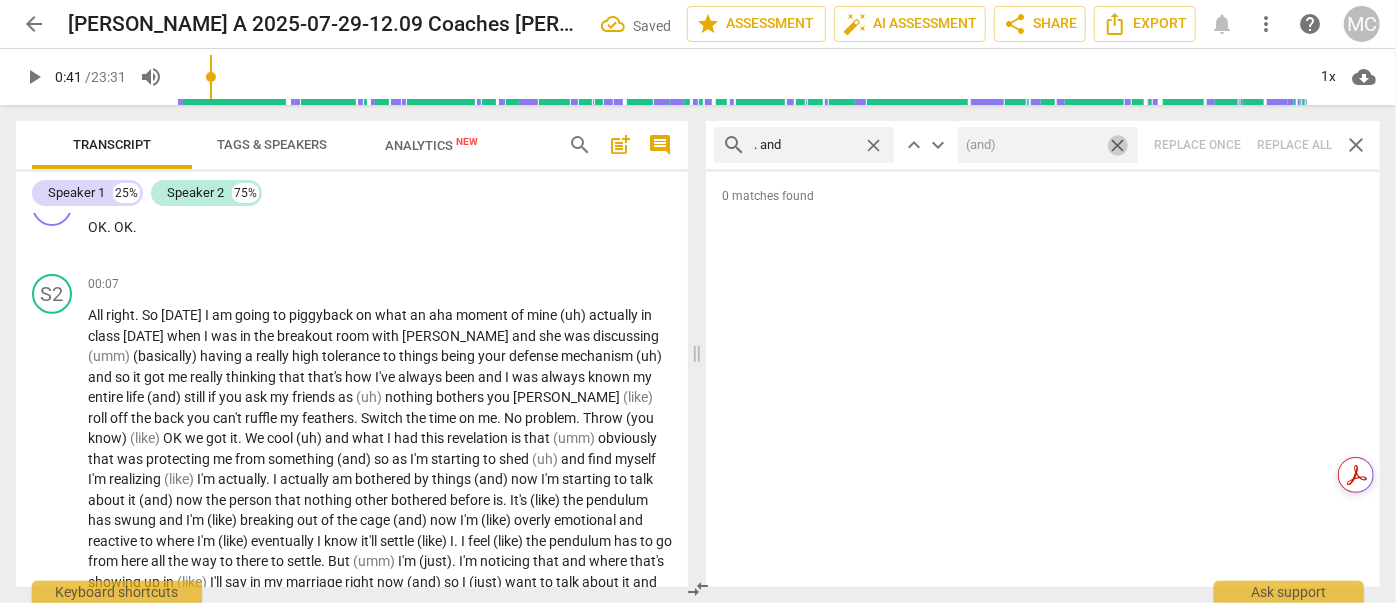 click on "close" at bounding box center [1117, 145] 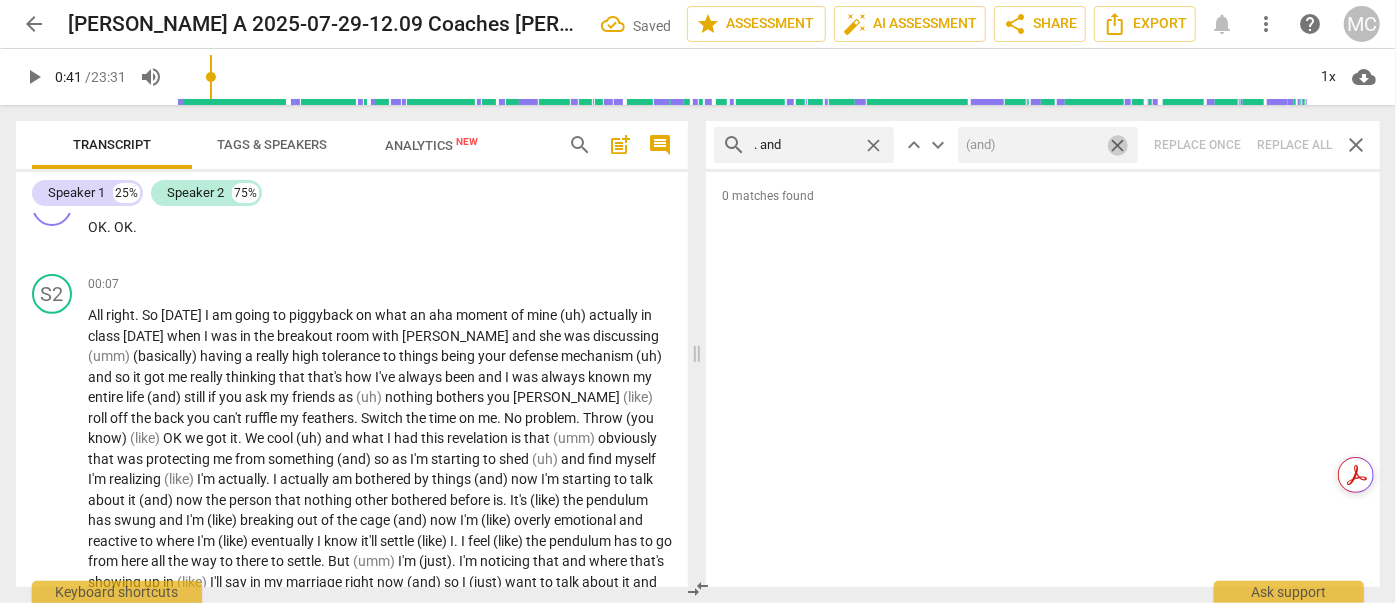 type 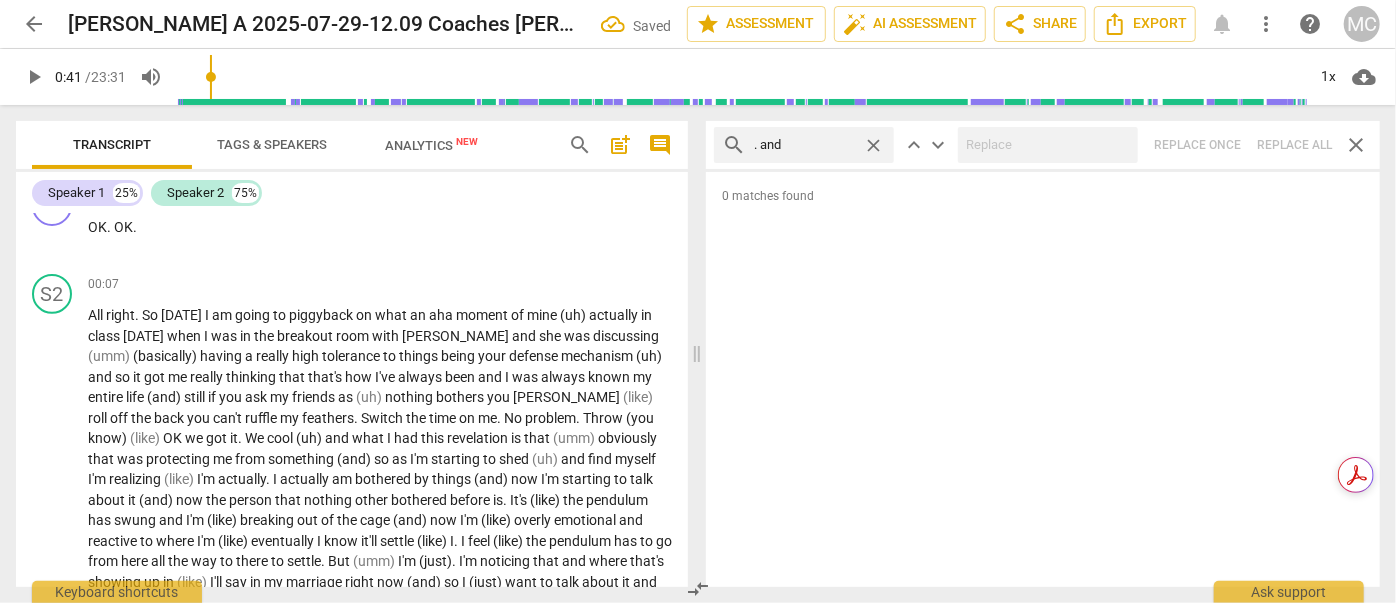 click on "close" at bounding box center [873, 145] 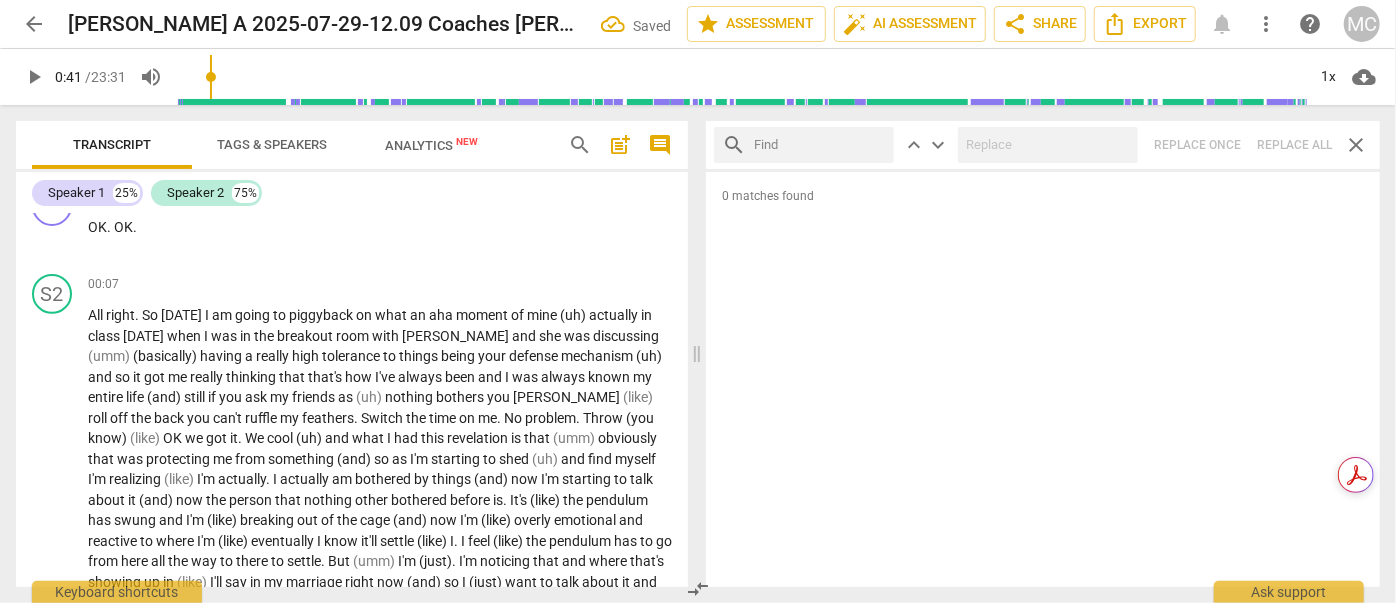 click at bounding box center (820, 145) 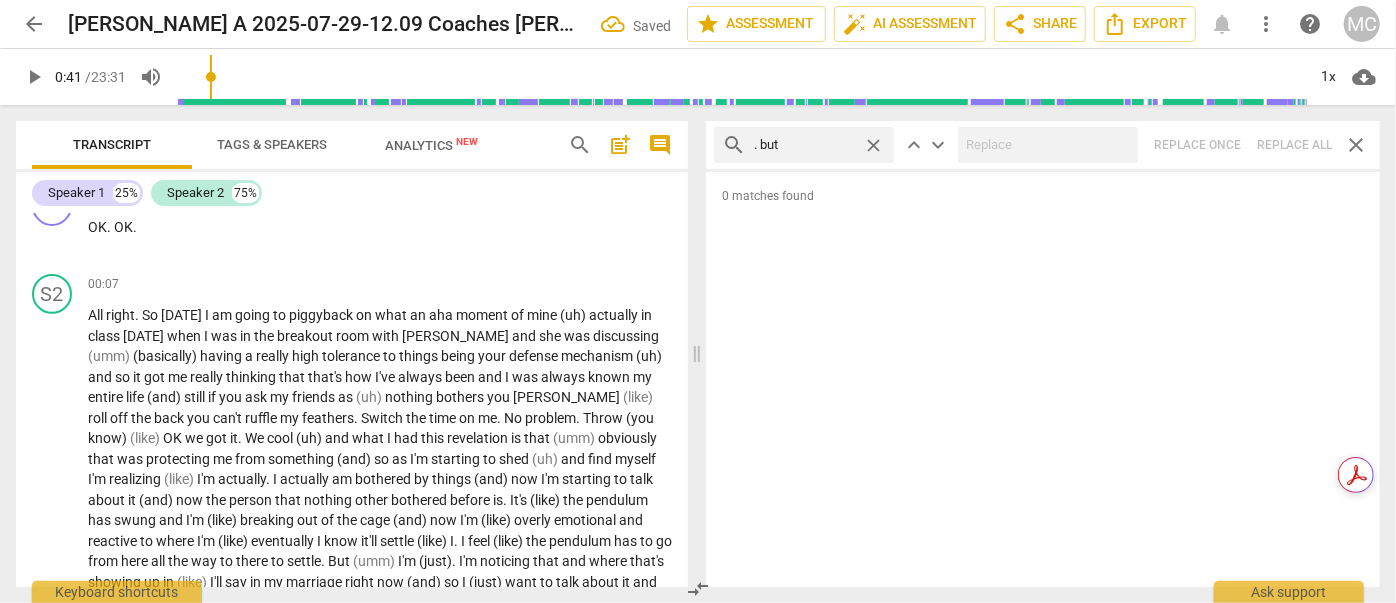 type on ". but" 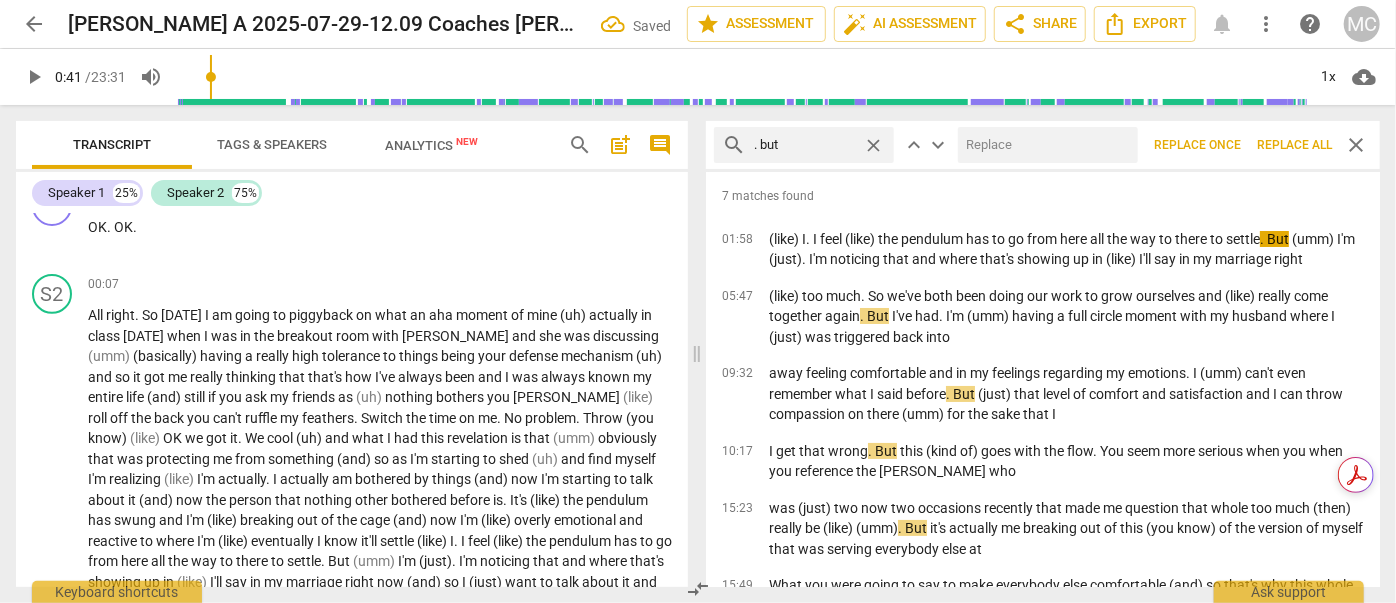 click at bounding box center [1044, 145] 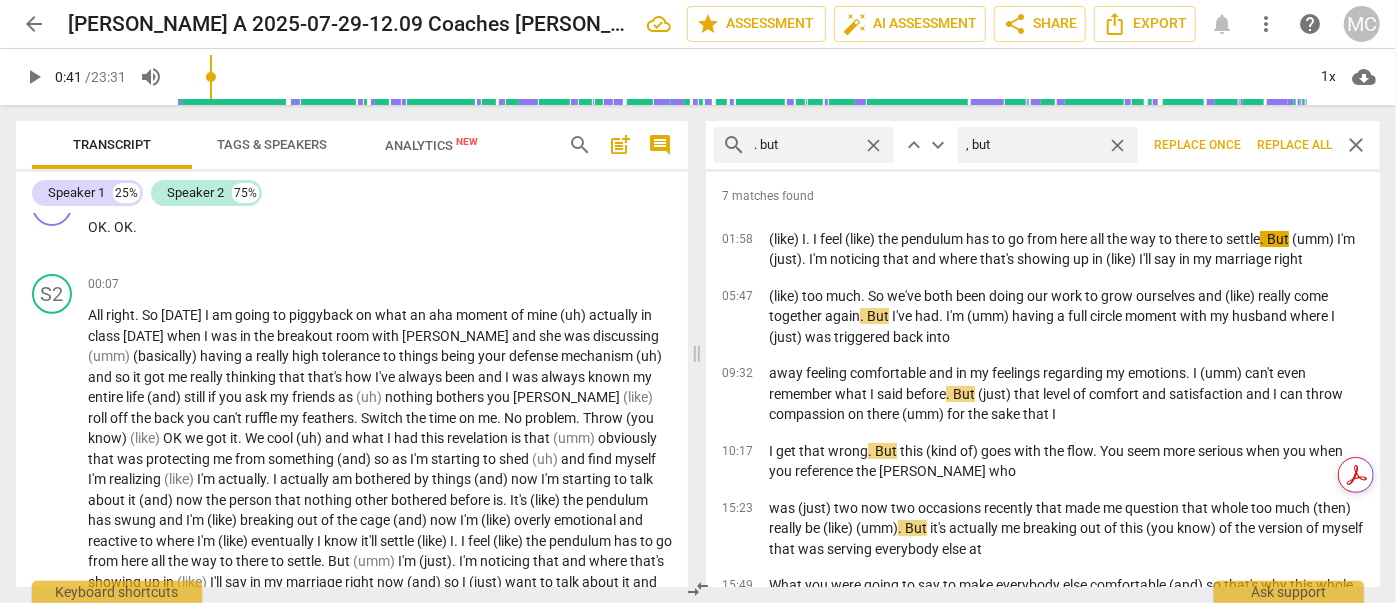 type on ", but" 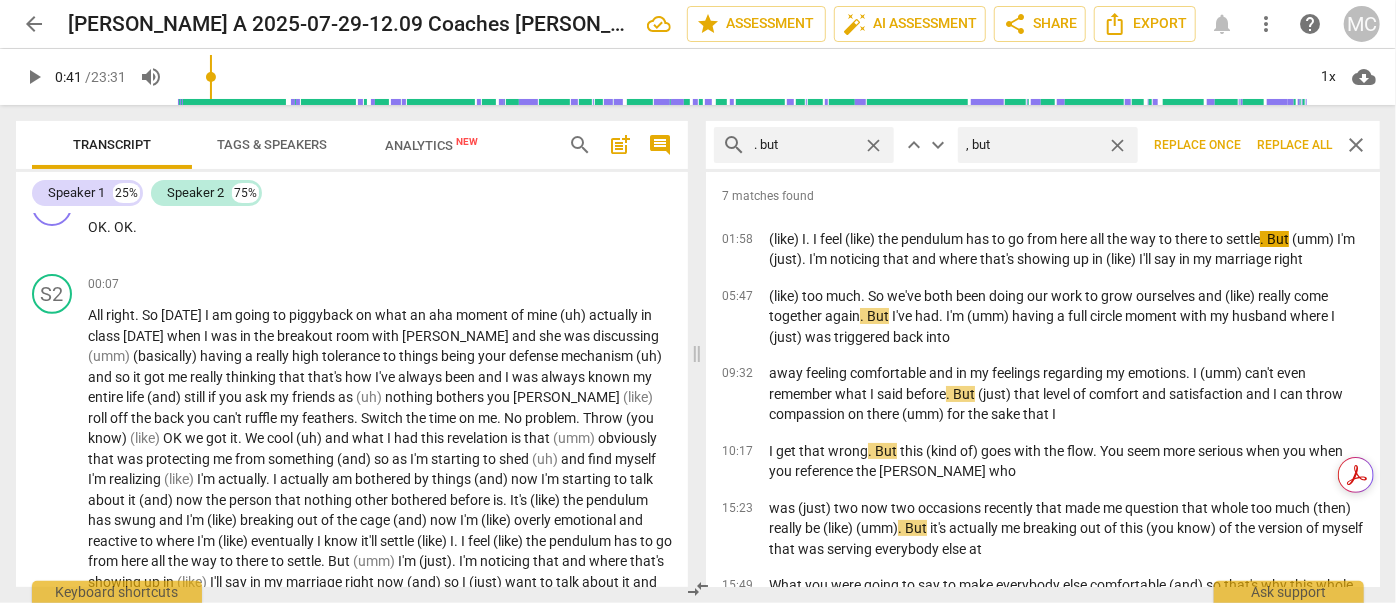 click on "Replace all" at bounding box center (1294, 145) 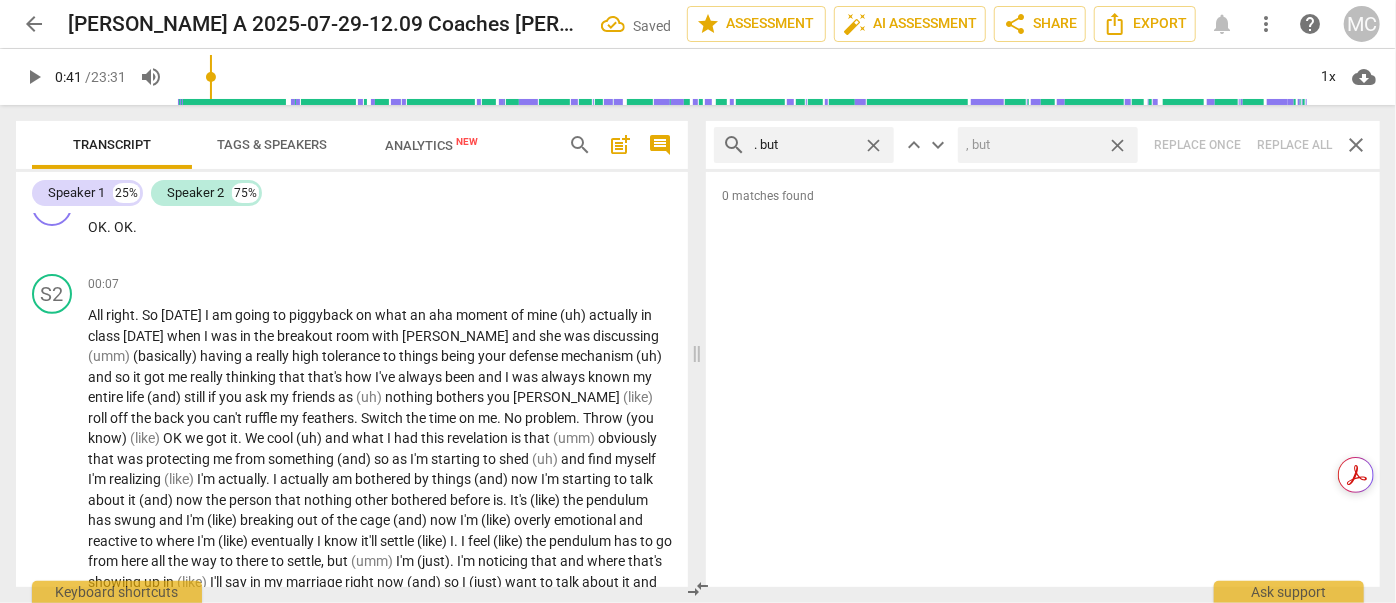 click on "close" at bounding box center (1117, 145) 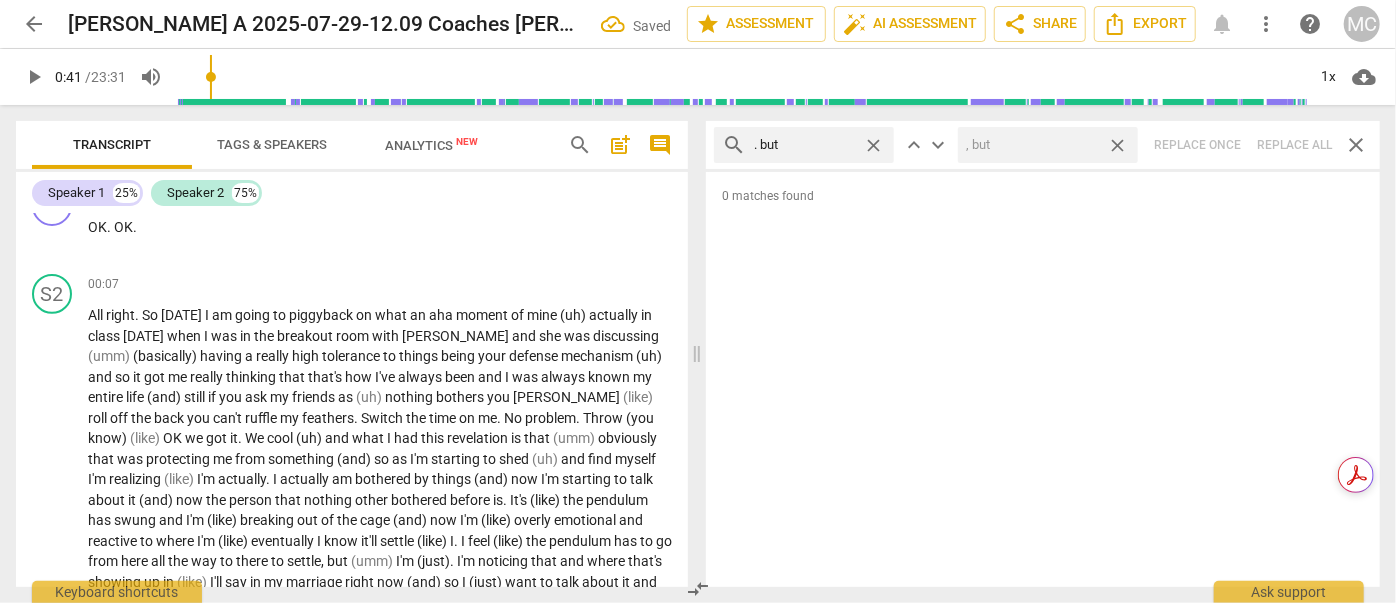 type 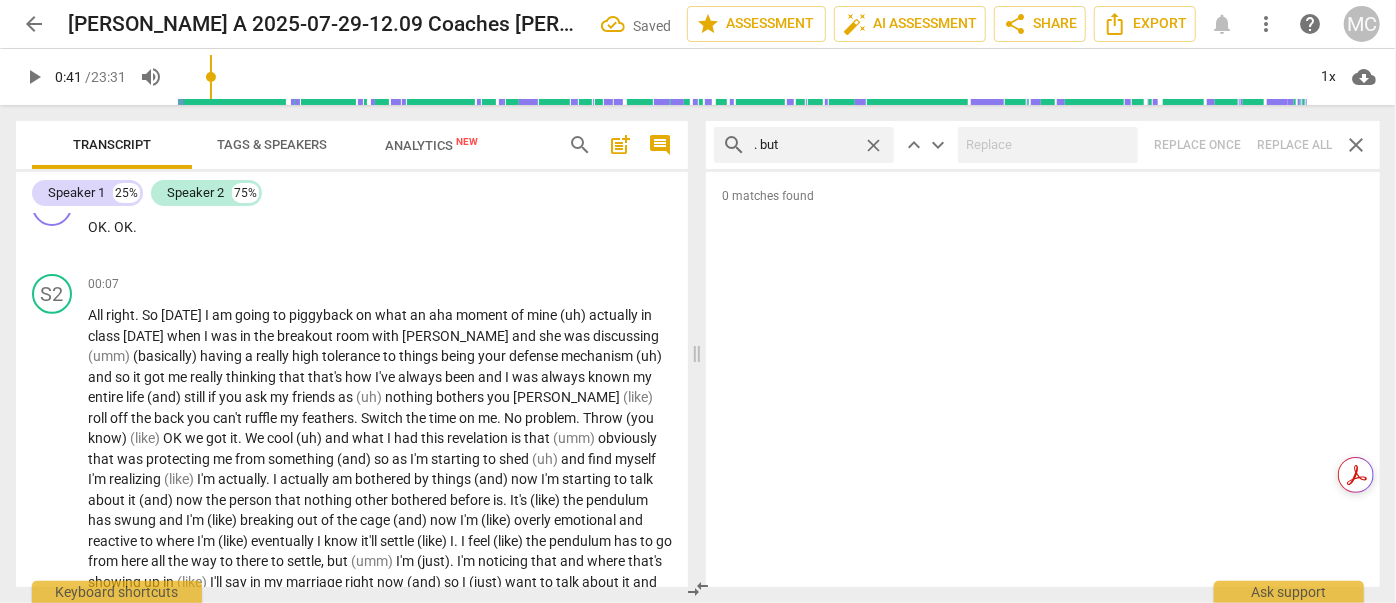 click on "close" at bounding box center (873, 145) 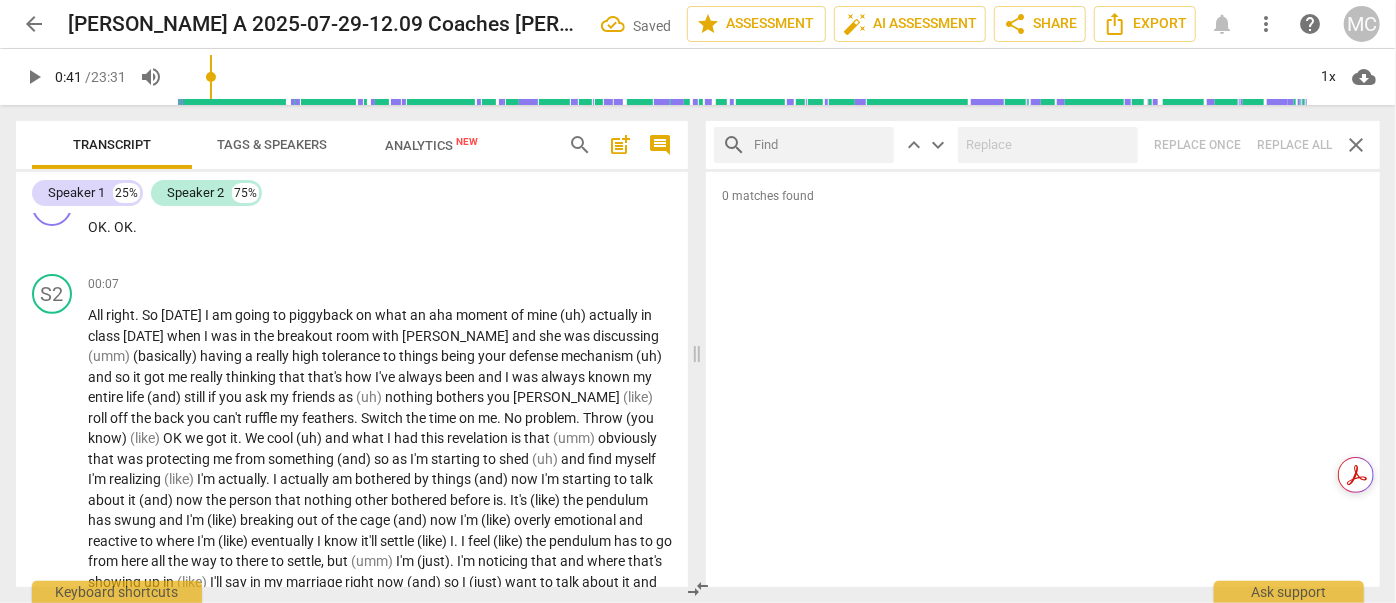 click at bounding box center (820, 145) 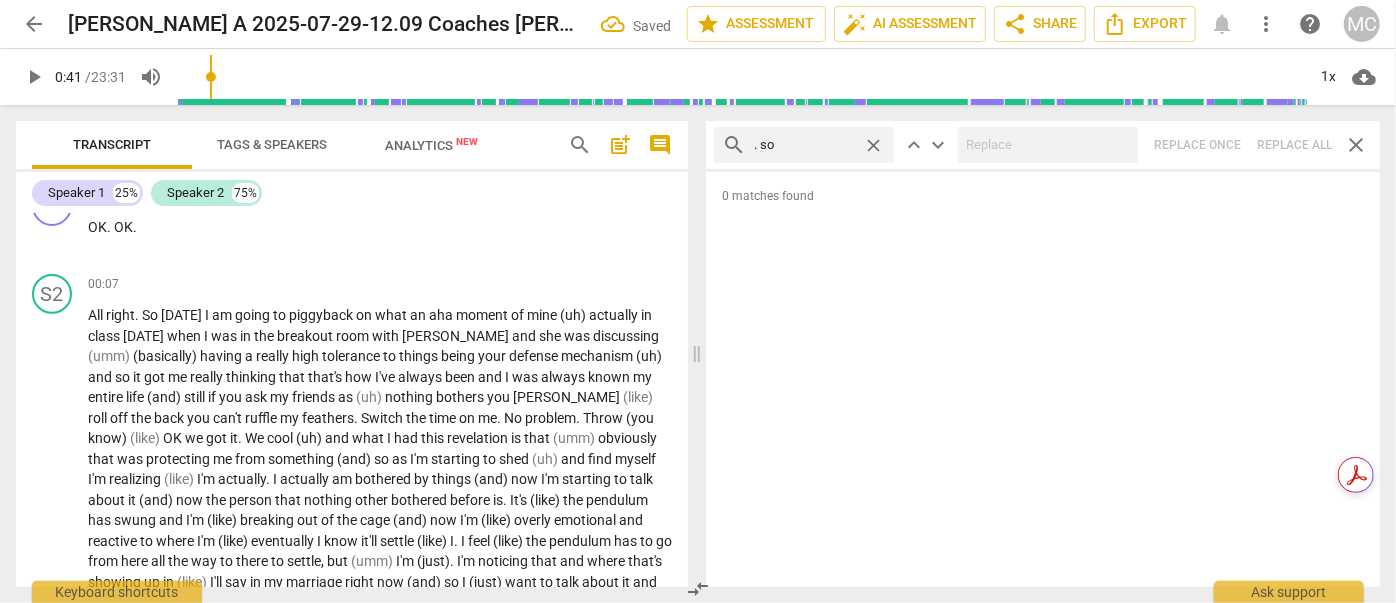 type on ". so" 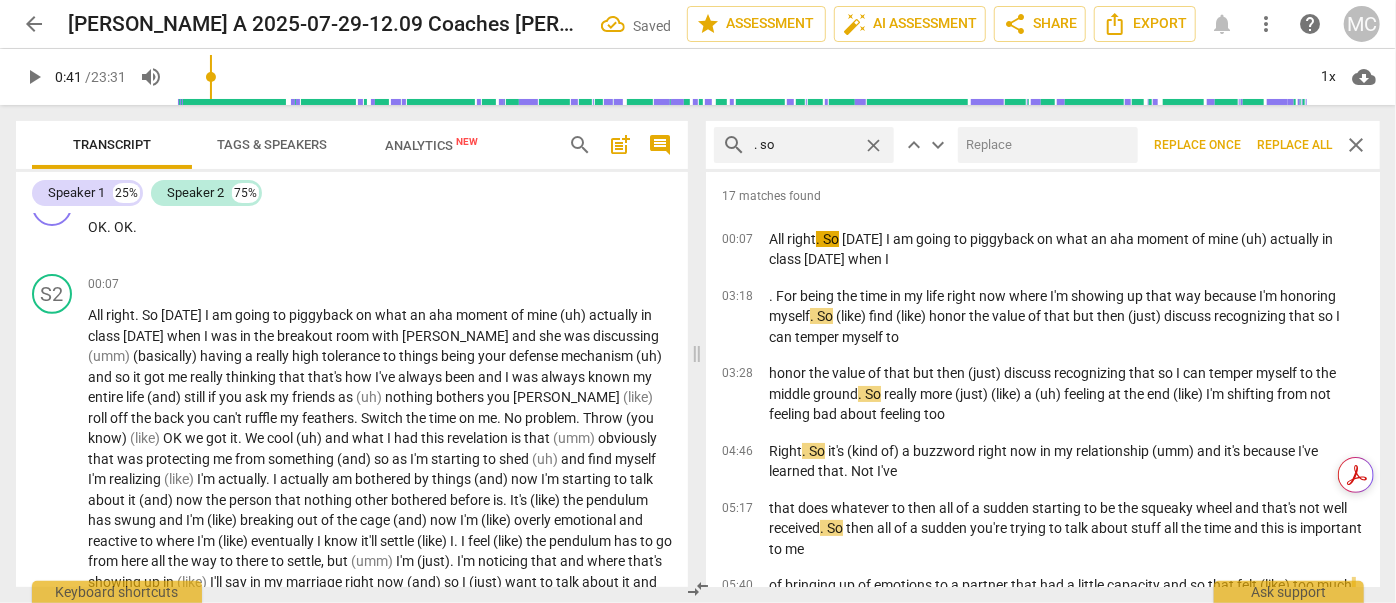 click at bounding box center [1044, 145] 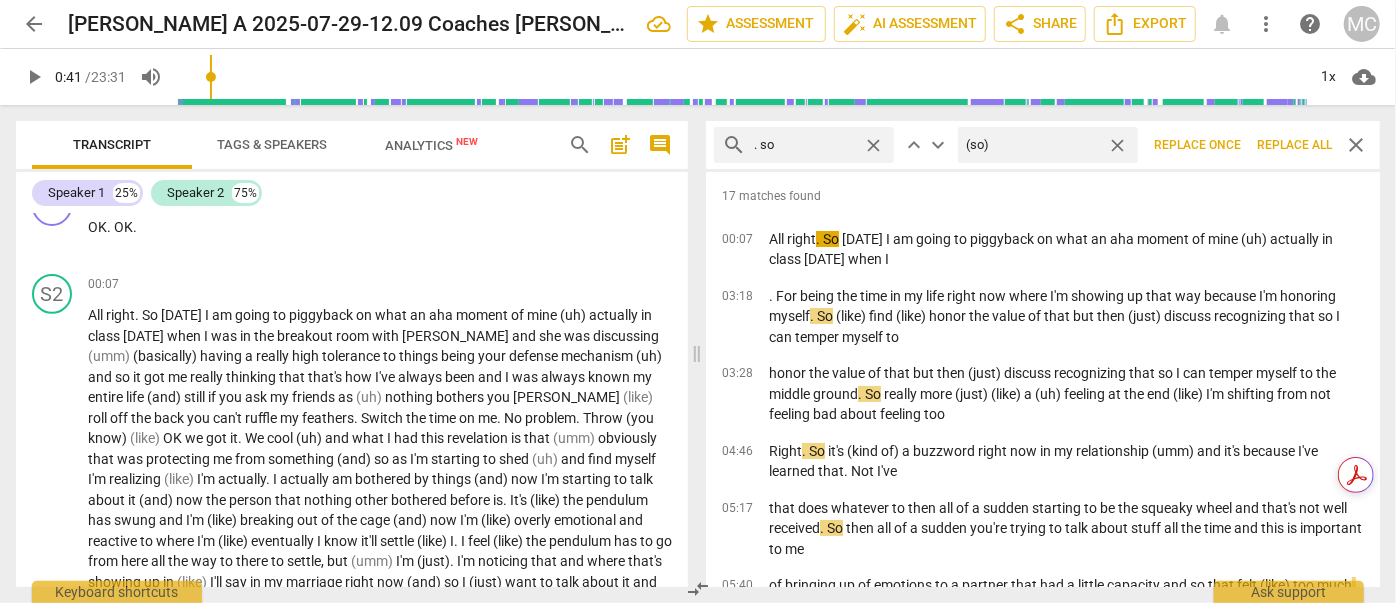 type on "(so)" 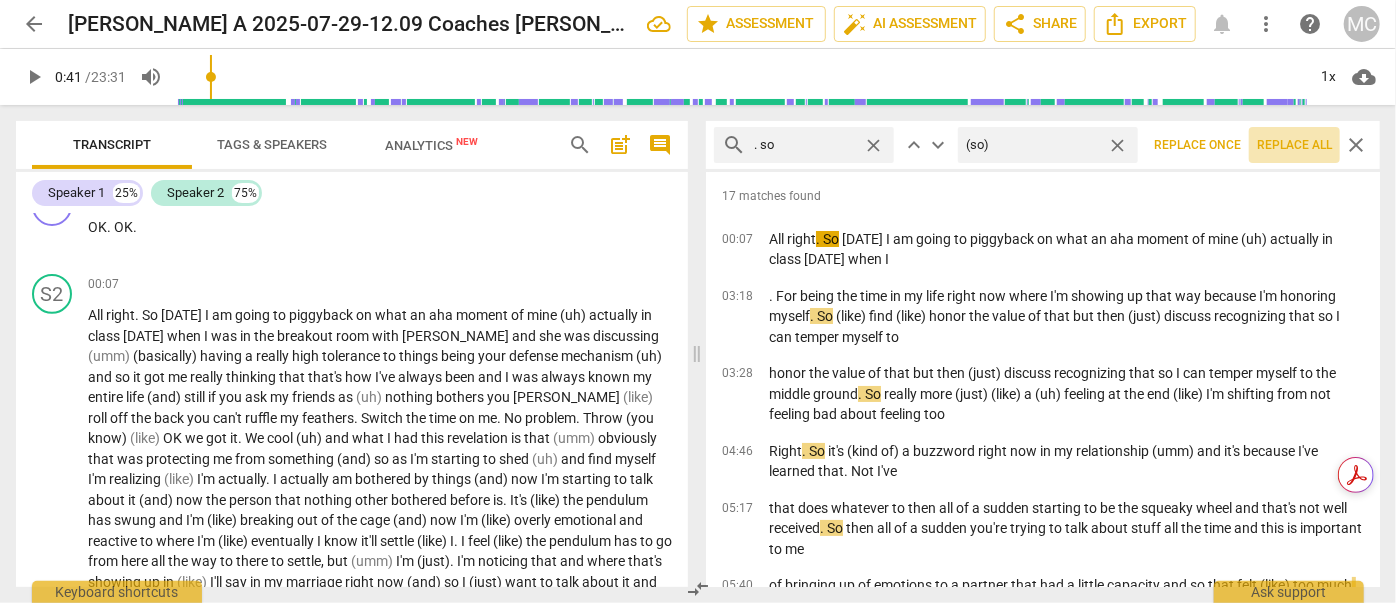 click on "Replace all" at bounding box center (1294, 145) 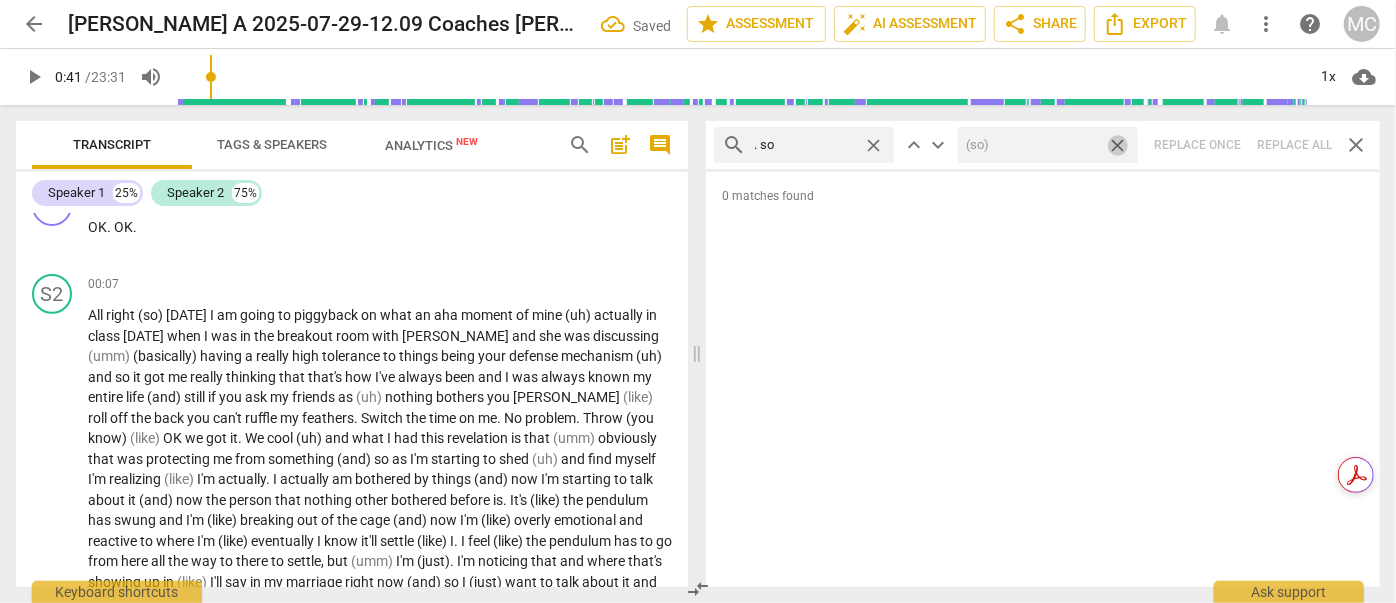 click on "close" at bounding box center (1117, 145) 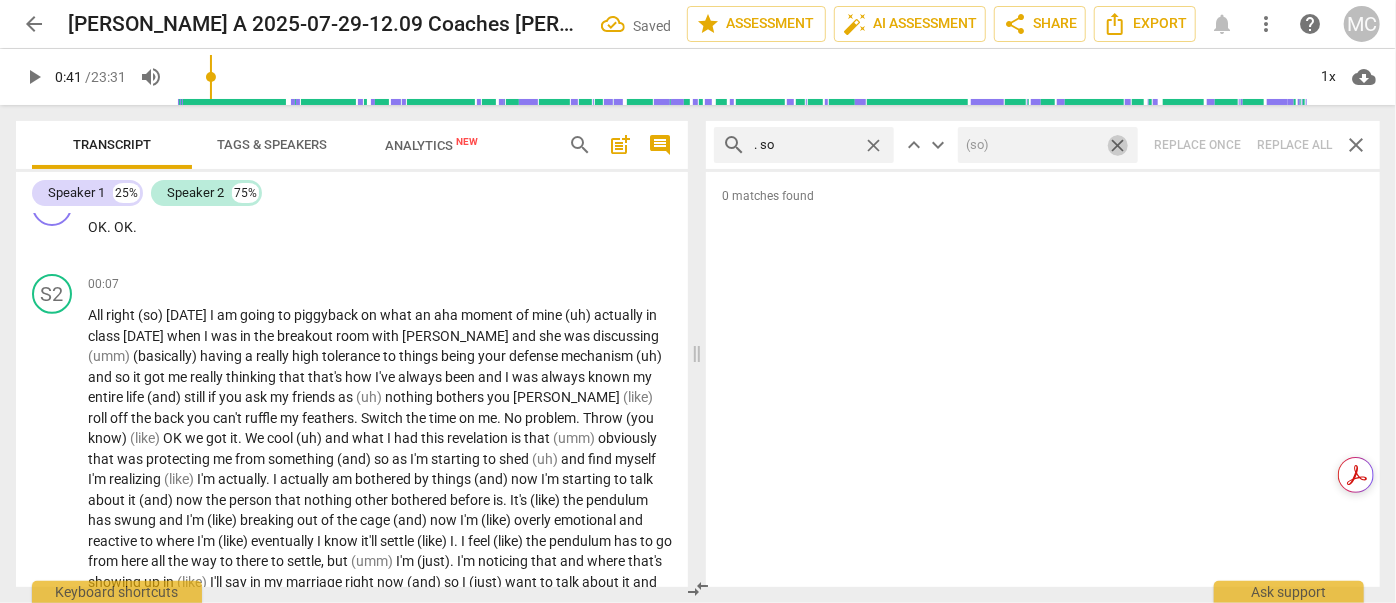 type 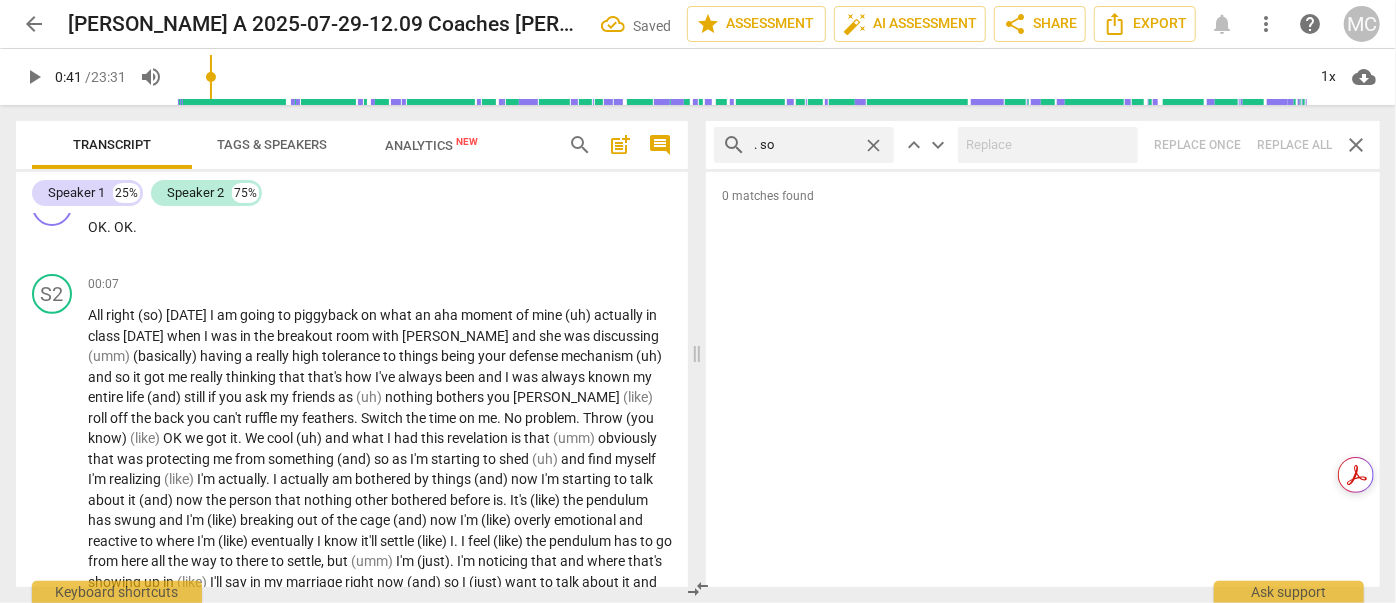 click on "close" at bounding box center (873, 145) 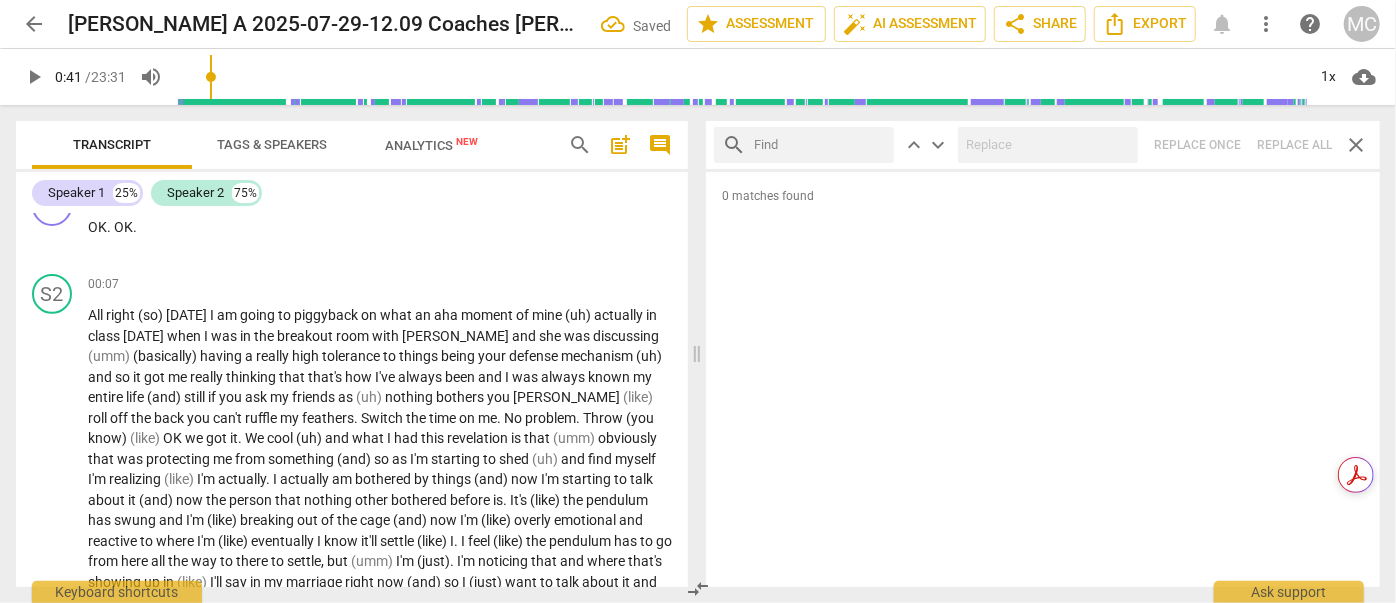 click at bounding box center (820, 145) 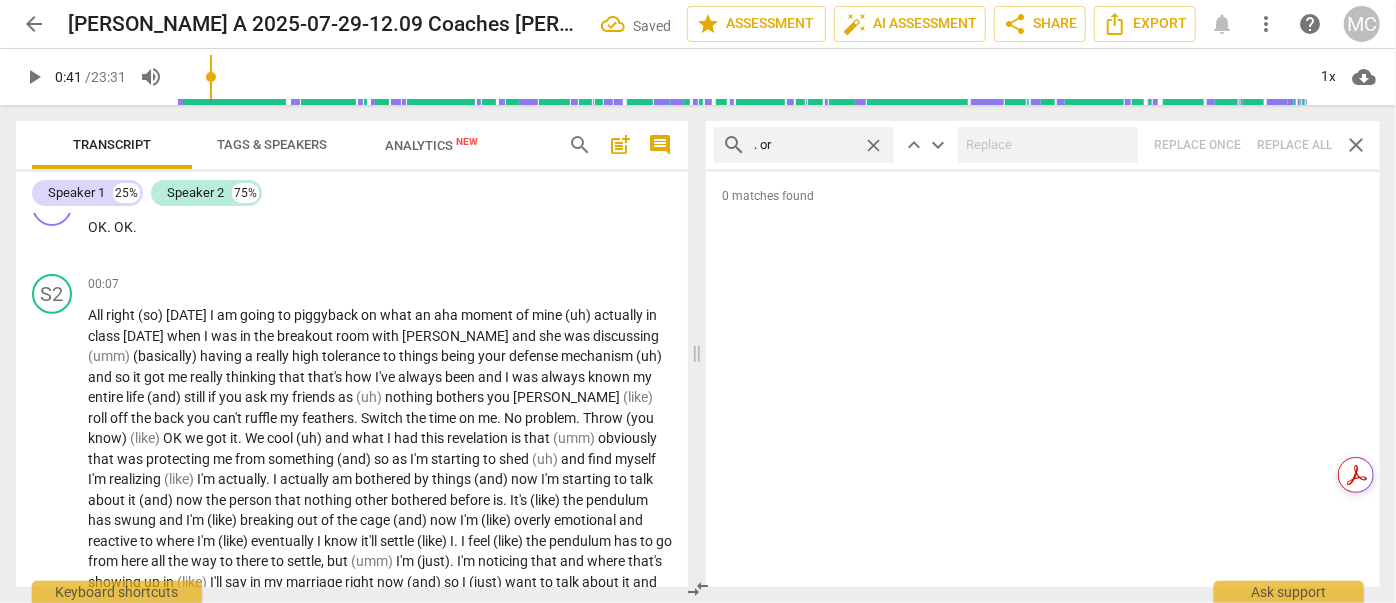 type on ". or" 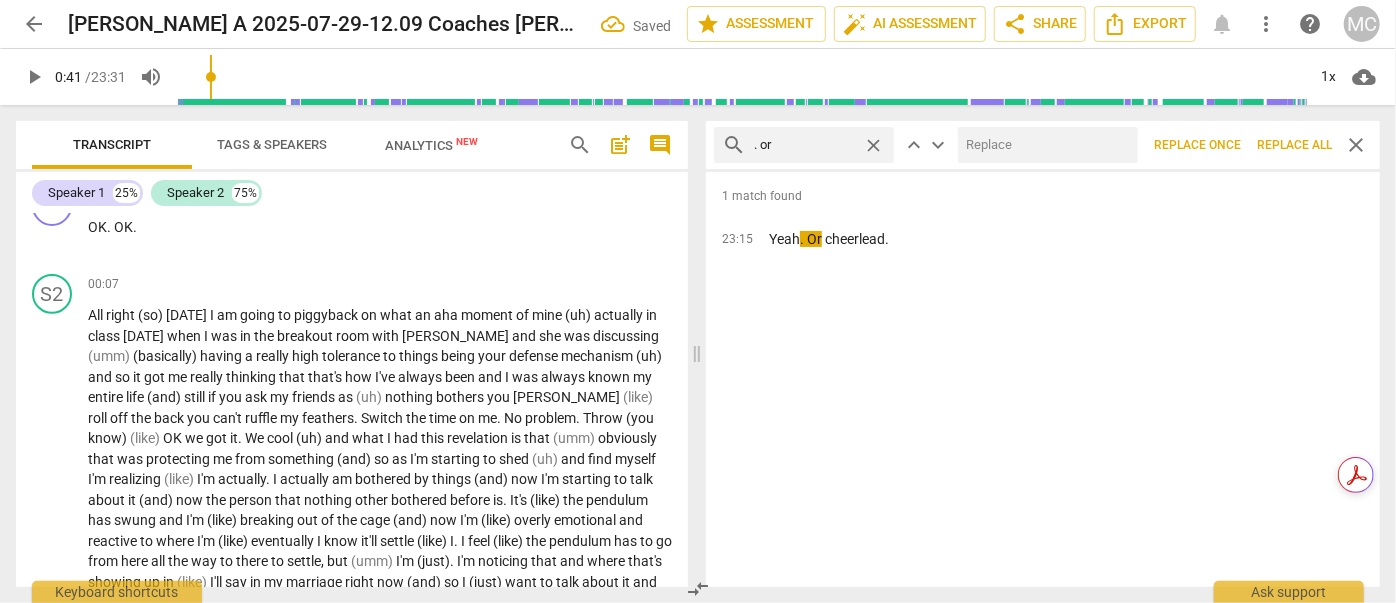 click at bounding box center [1044, 145] 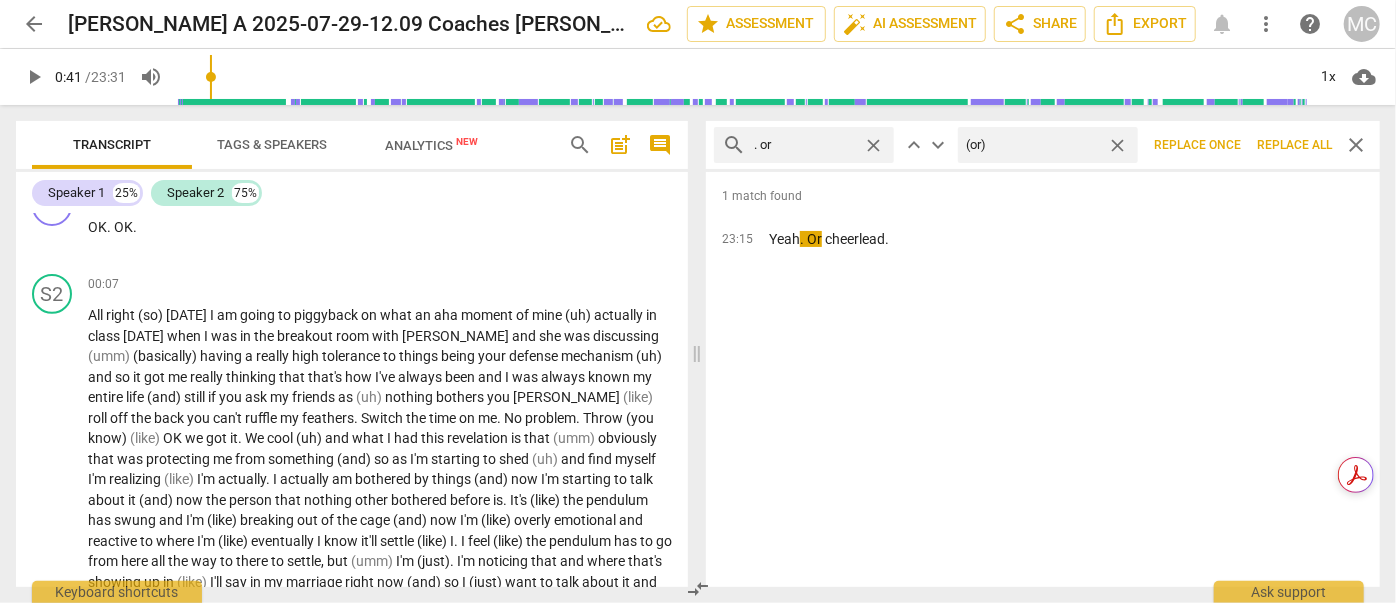type on "(or)" 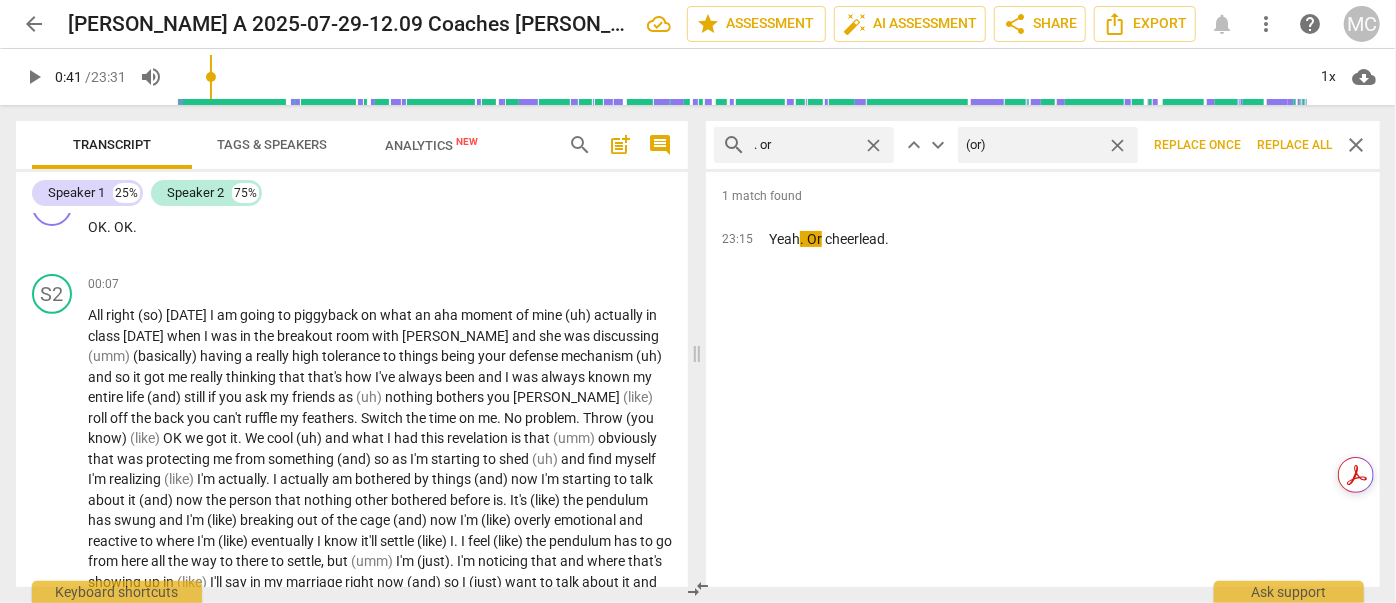 click on "Replace all" at bounding box center (1294, 145) 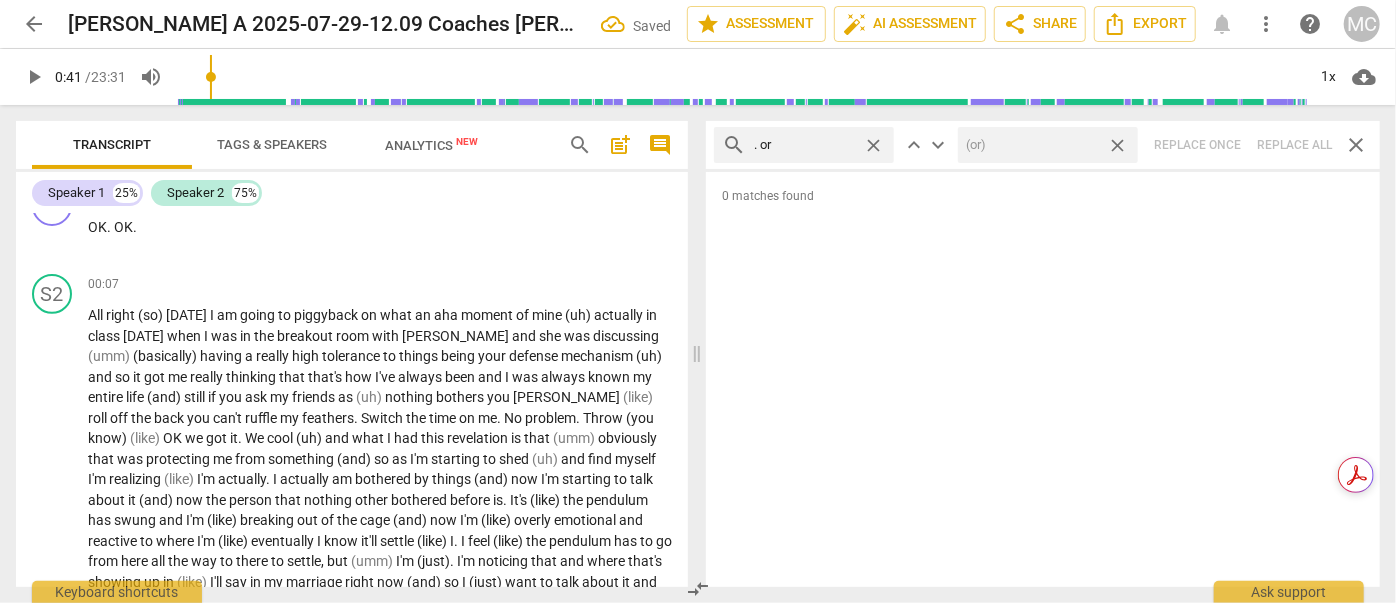 click on "close" at bounding box center [1117, 145] 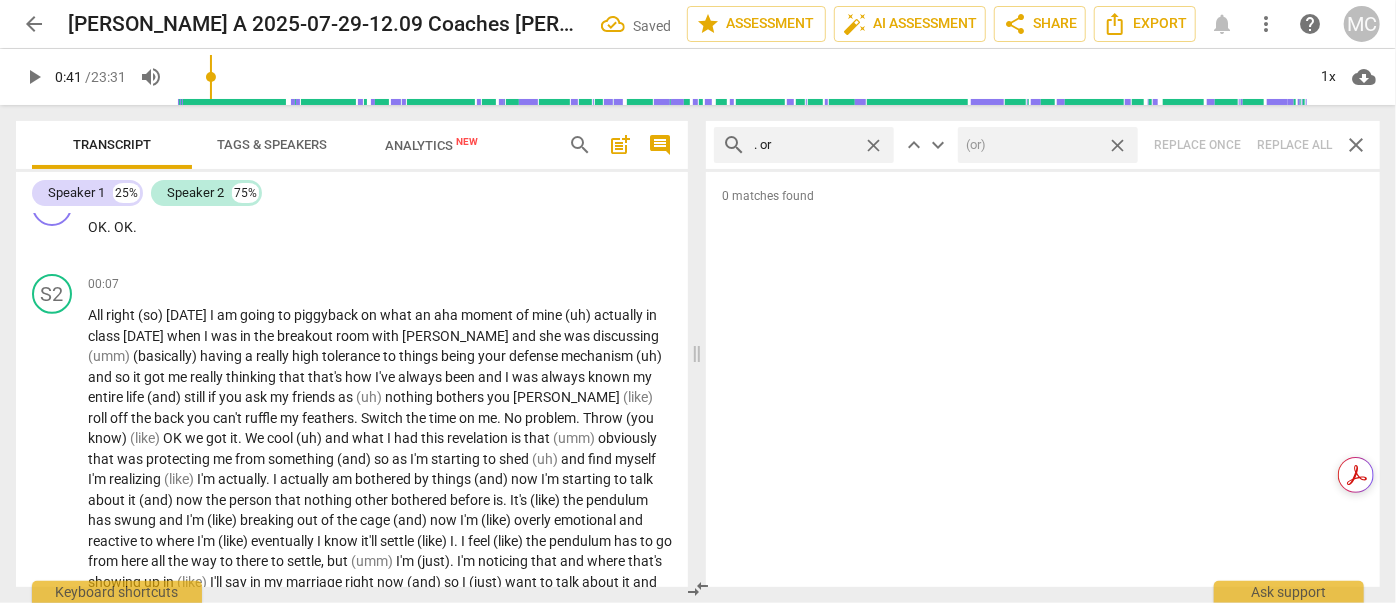 type 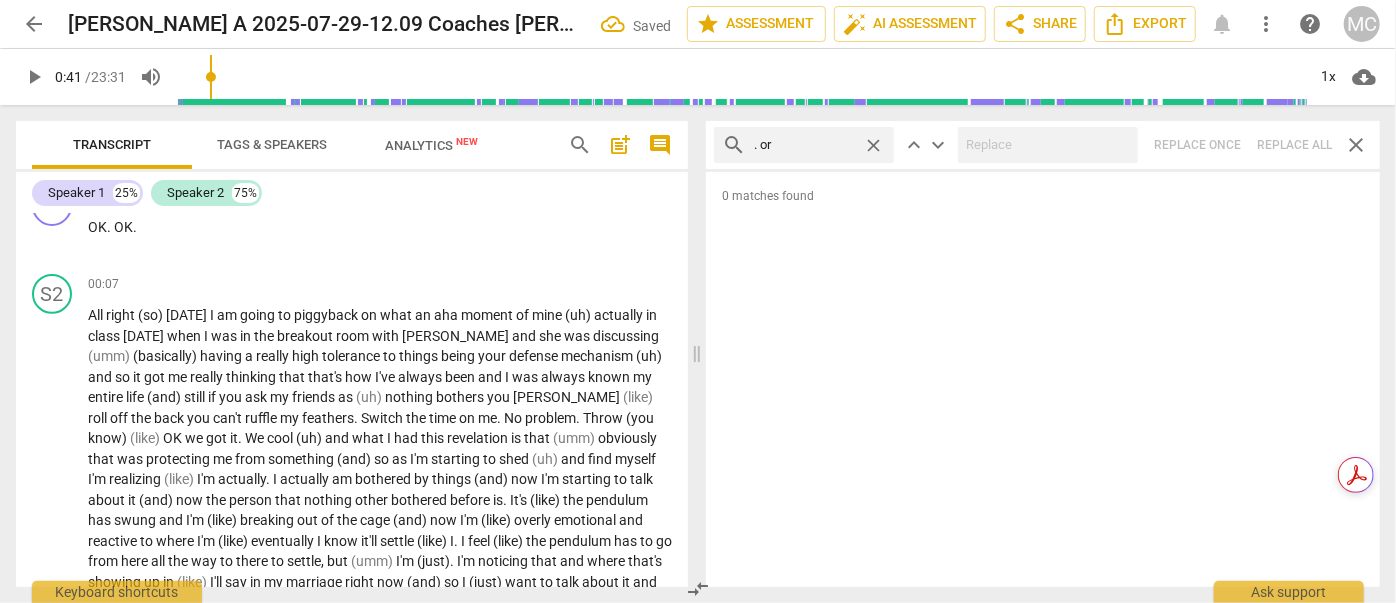 click on "close" at bounding box center (873, 145) 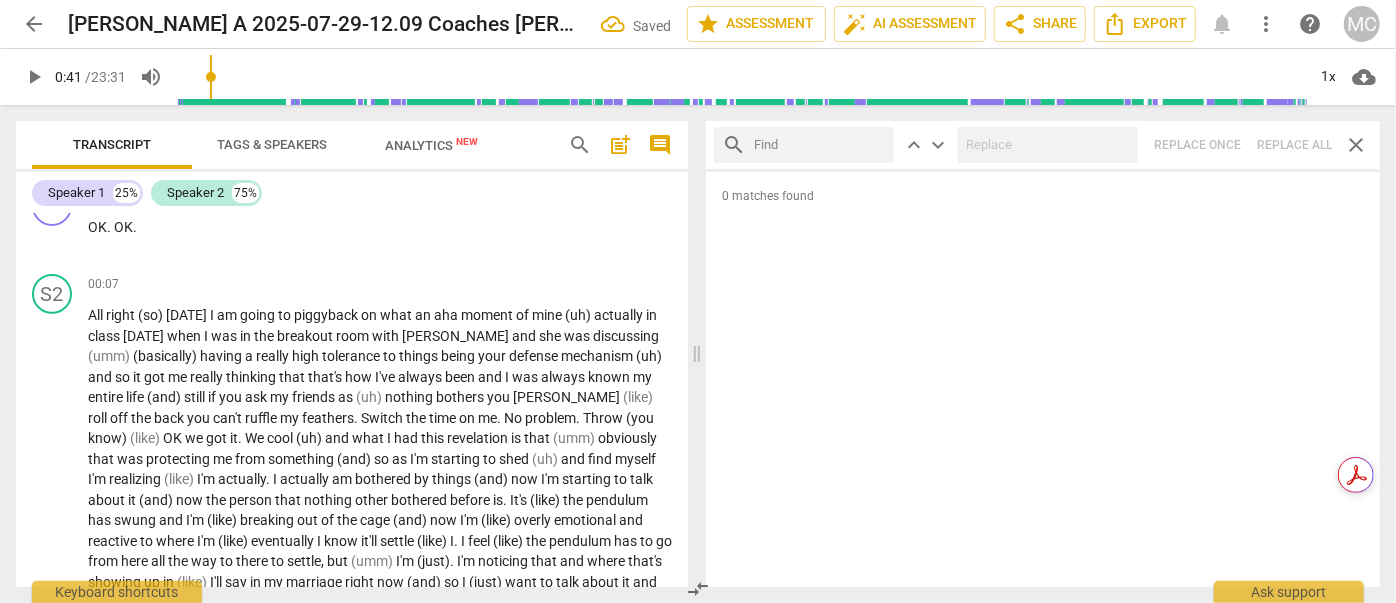 click at bounding box center [820, 145] 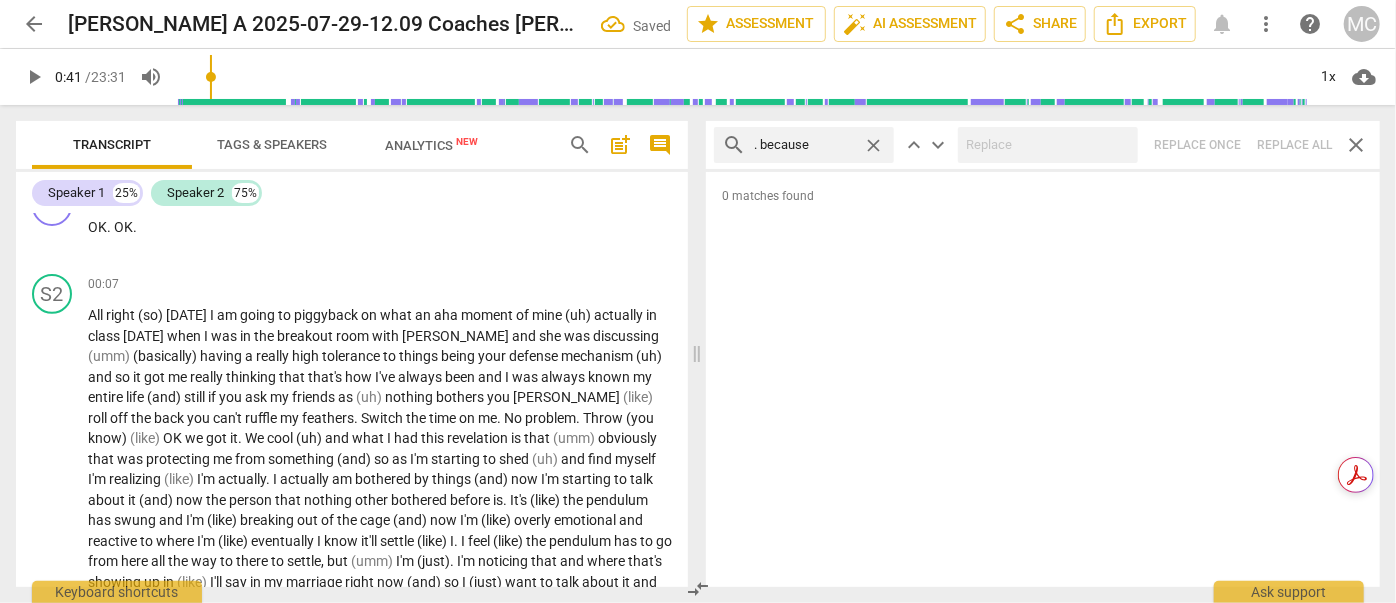 type on ". because" 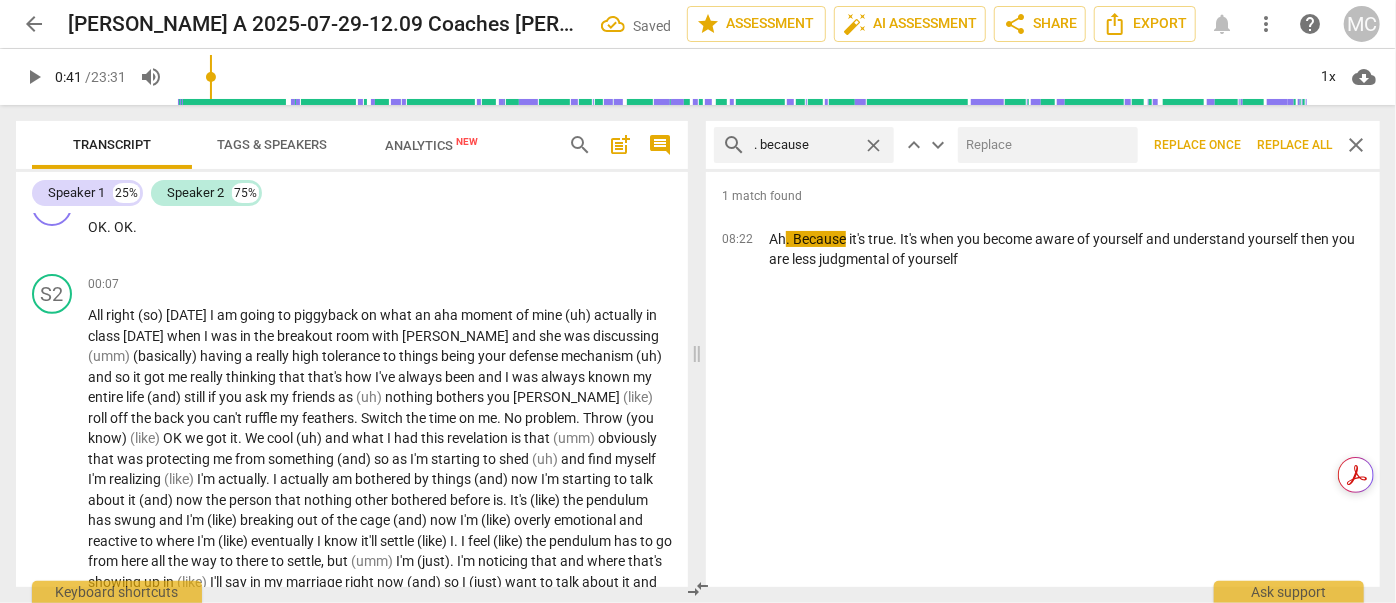 click at bounding box center [1044, 145] 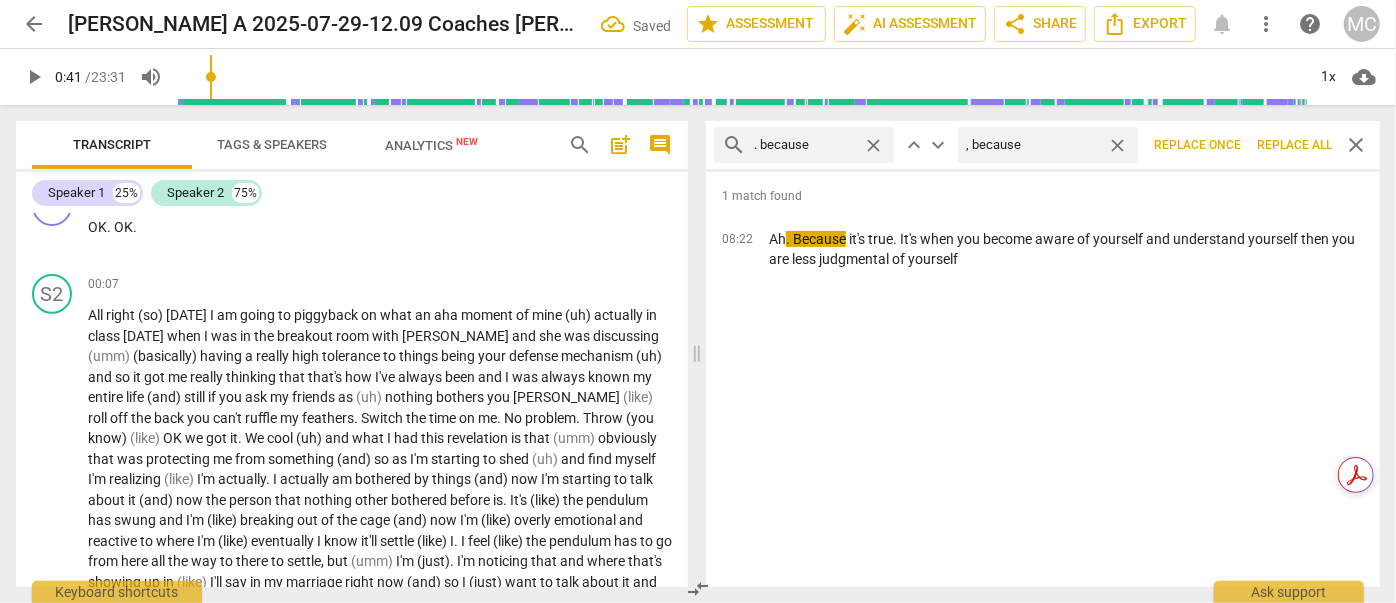 type on ", because" 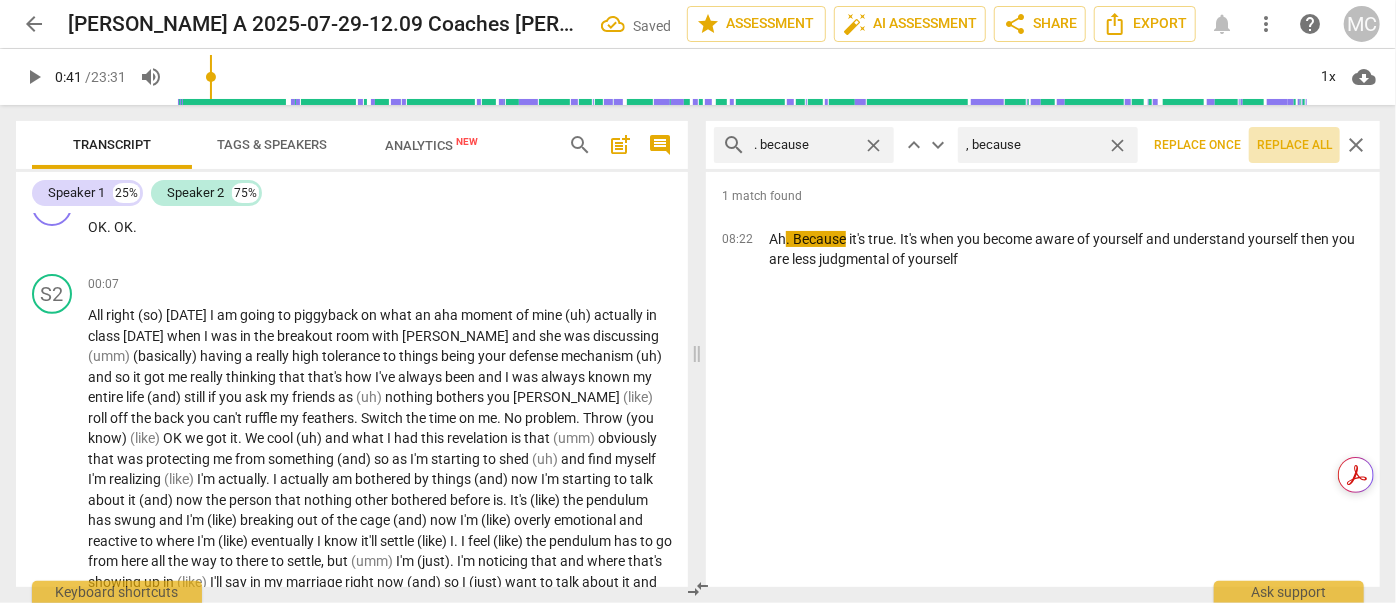 click on "Replace all" at bounding box center (1294, 145) 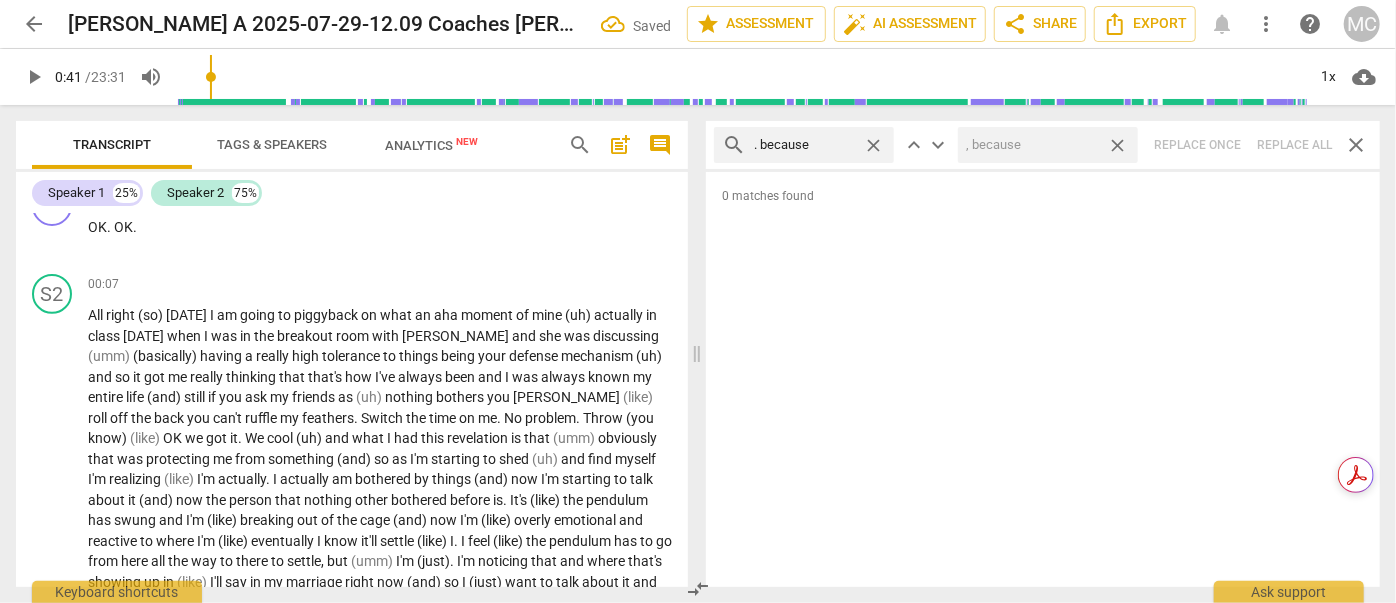 click on "close" at bounding box center (1117, 145) 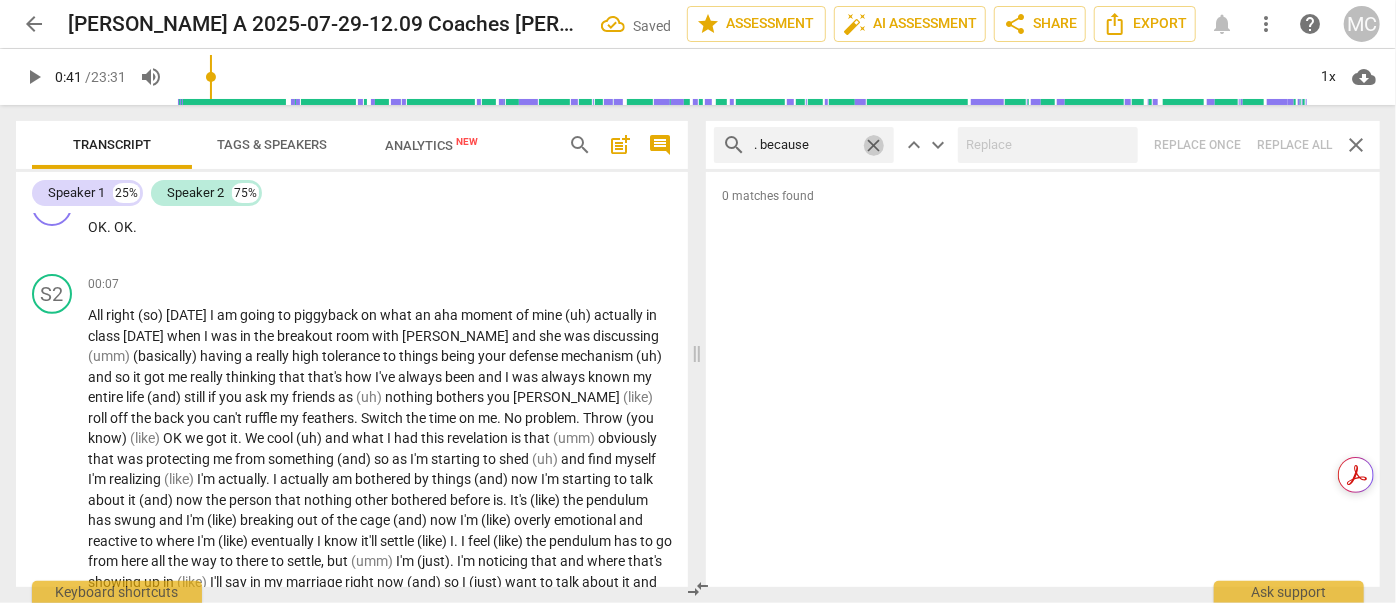 click on "close" at bounding box center [873, 145] 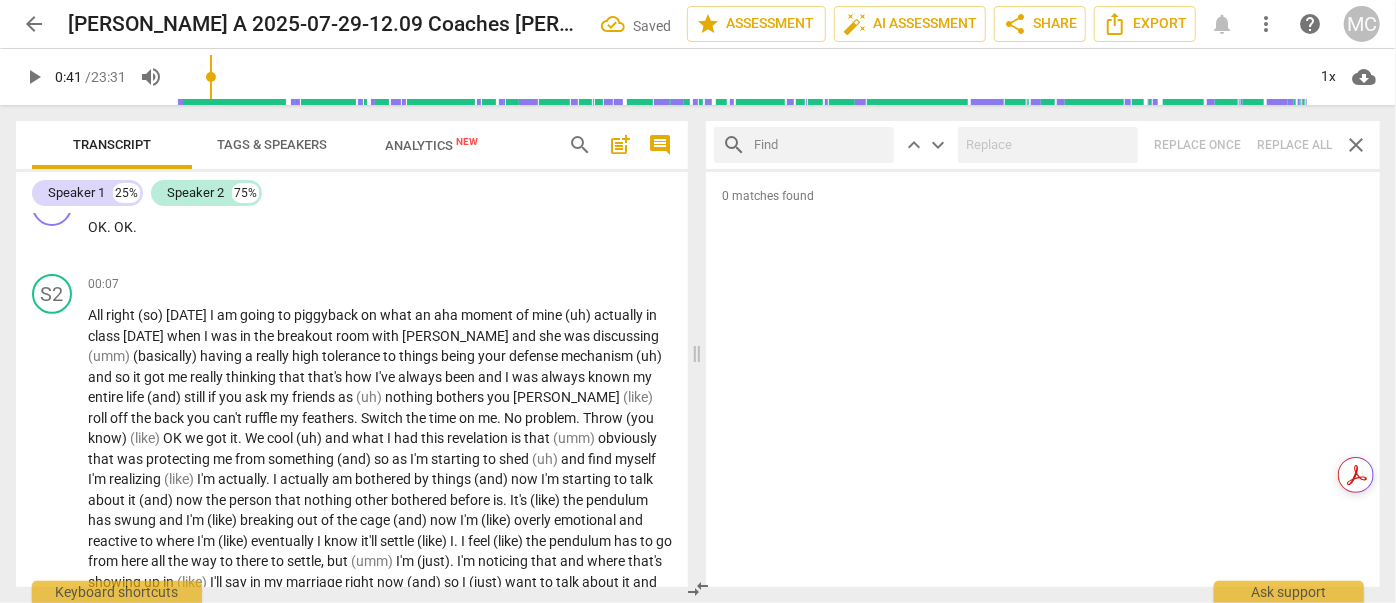 drag, startPoint x: 827, startPoint y: 141, endPoint x: 845, endPoint y: 143, distance: 18.110771 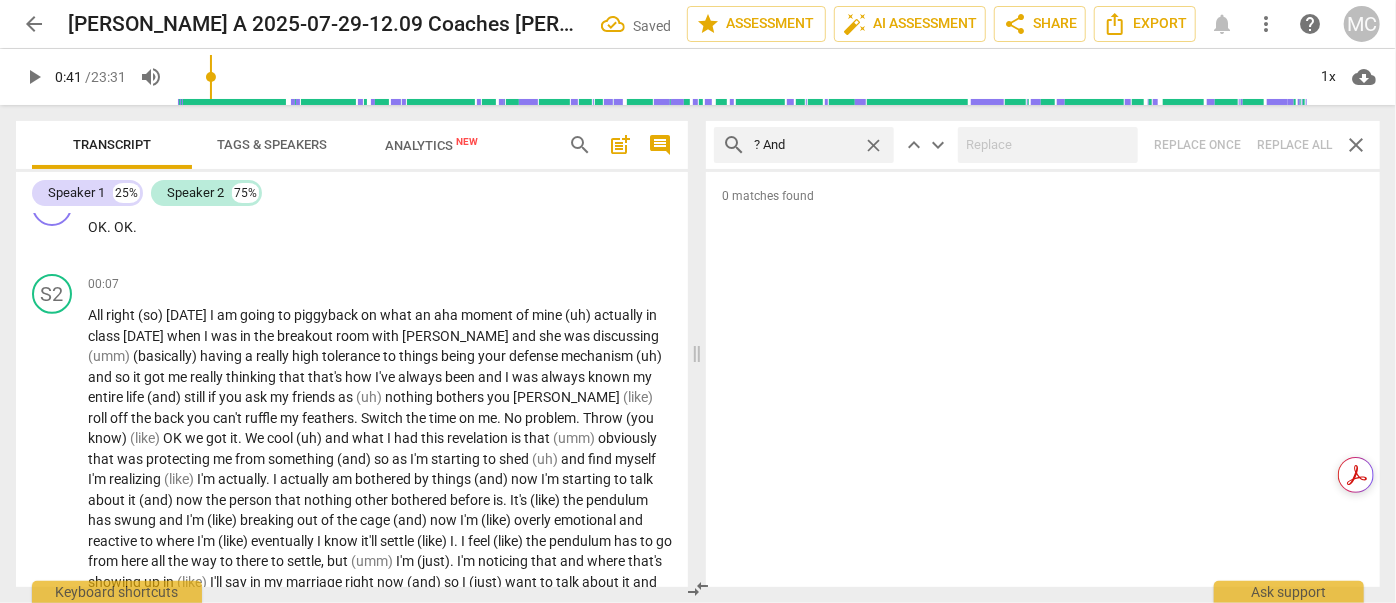 type on "? And" 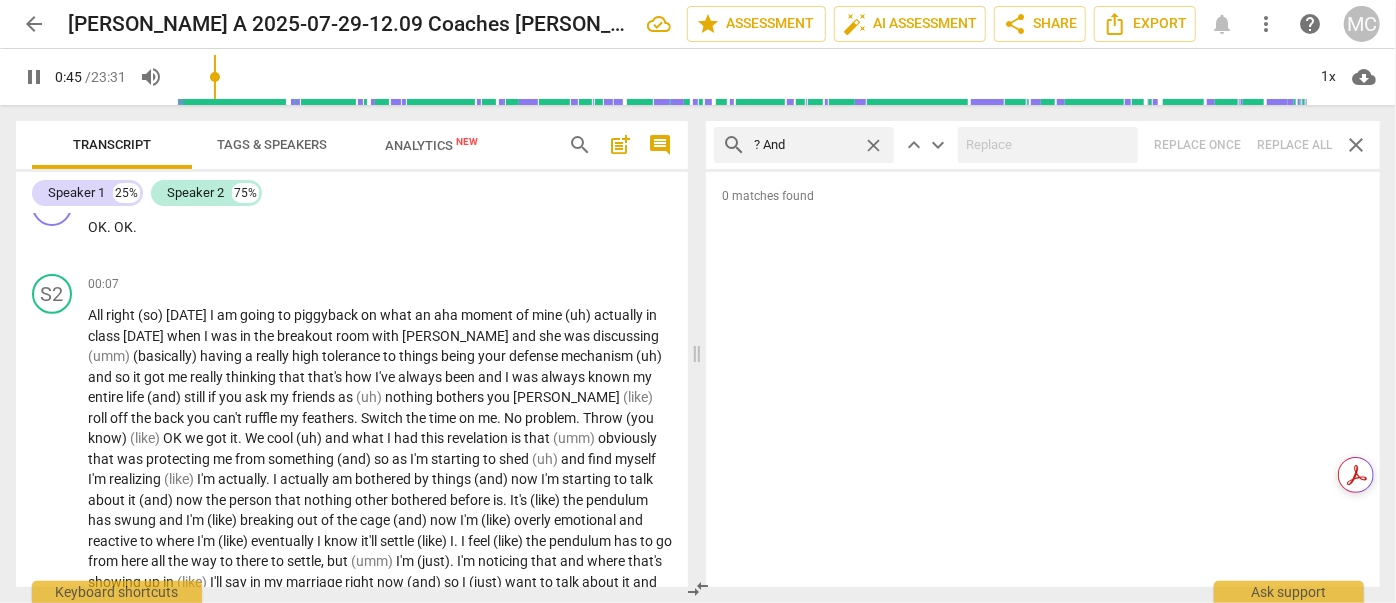 click on "search ? And close keyboard_arrow_up keyboard_arrow_down Replace once Replace all close" at bounding box center [1043, 145] 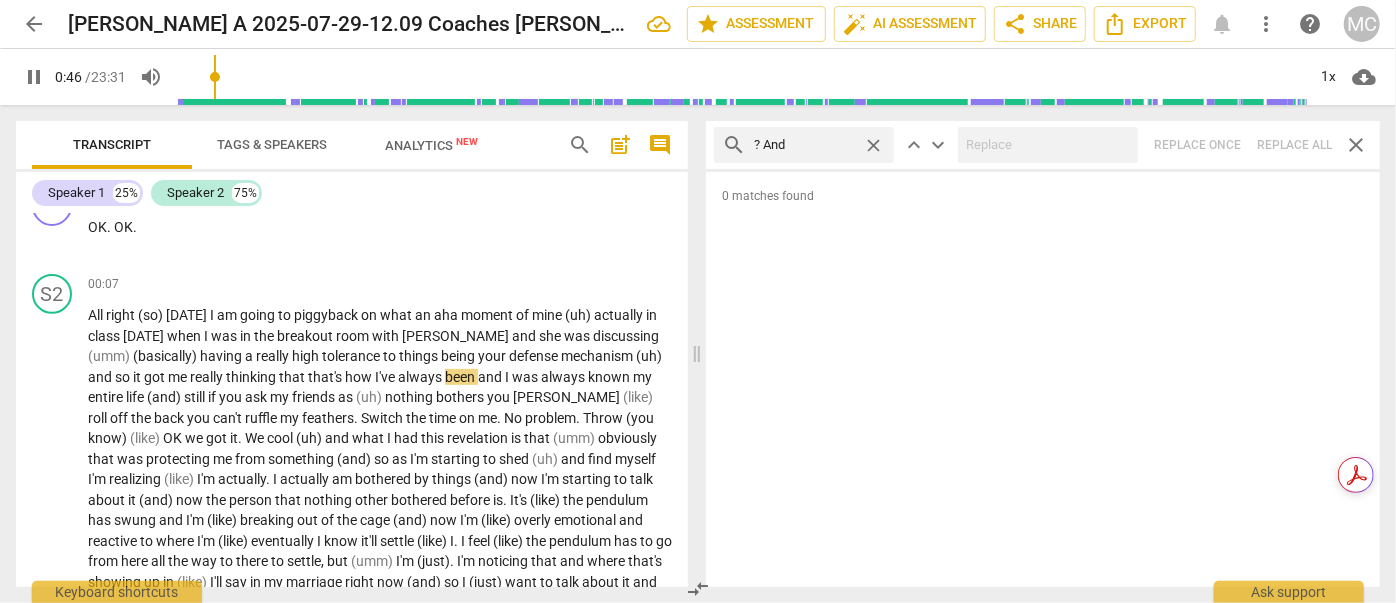 type on "47" 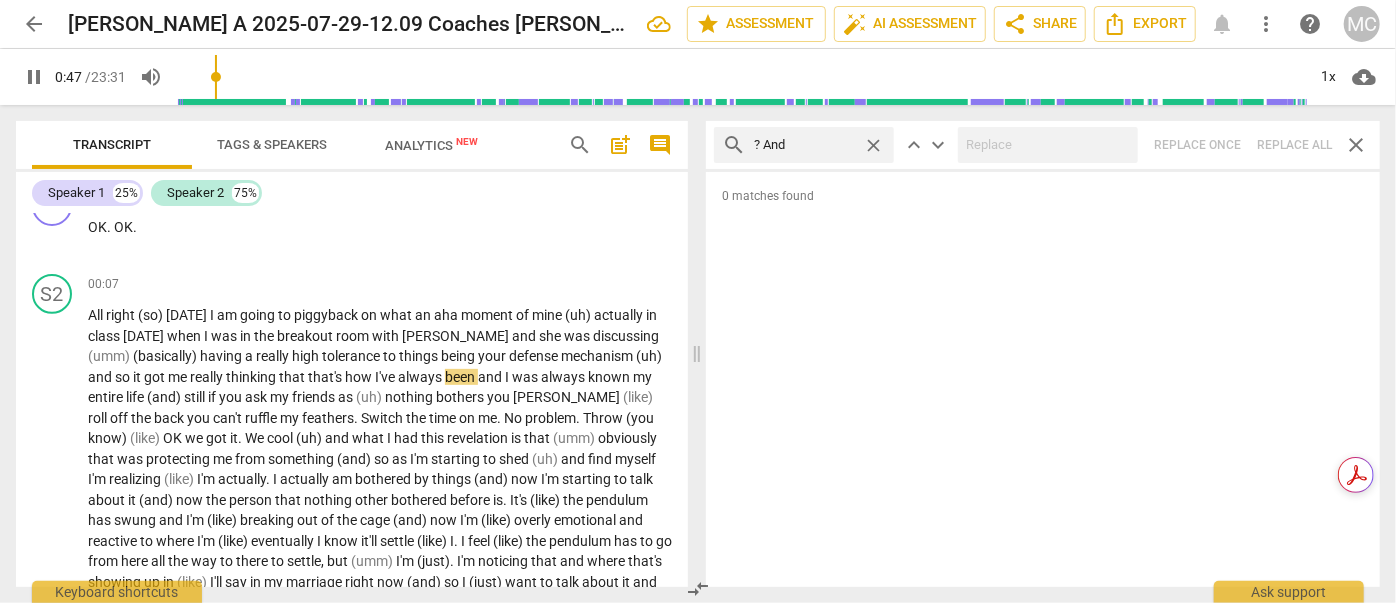 click on "close" at bounding box center (873, 145) 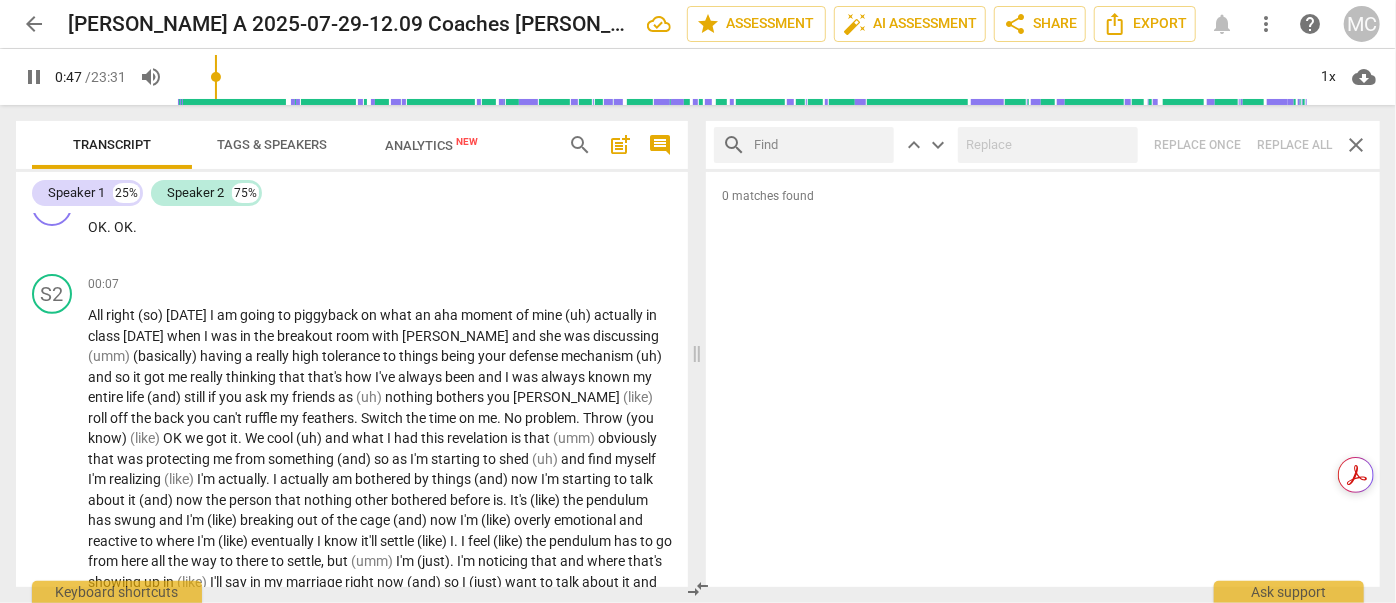 click at bounding box center [820, 145] 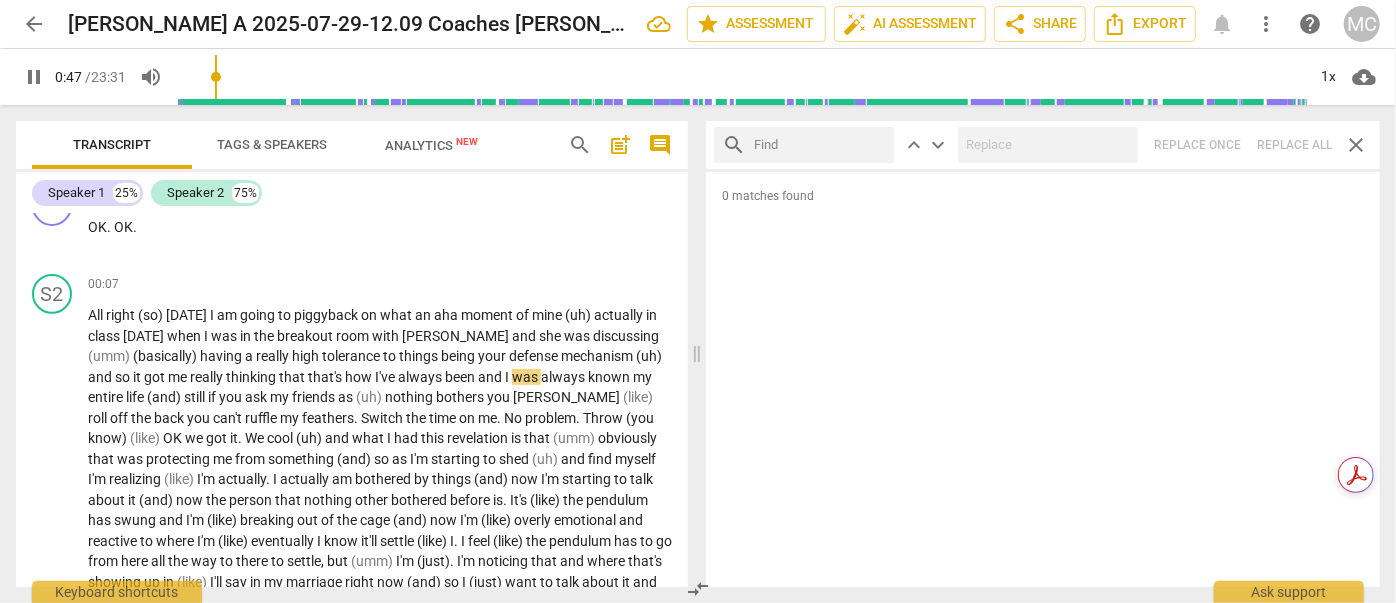 type on "48" 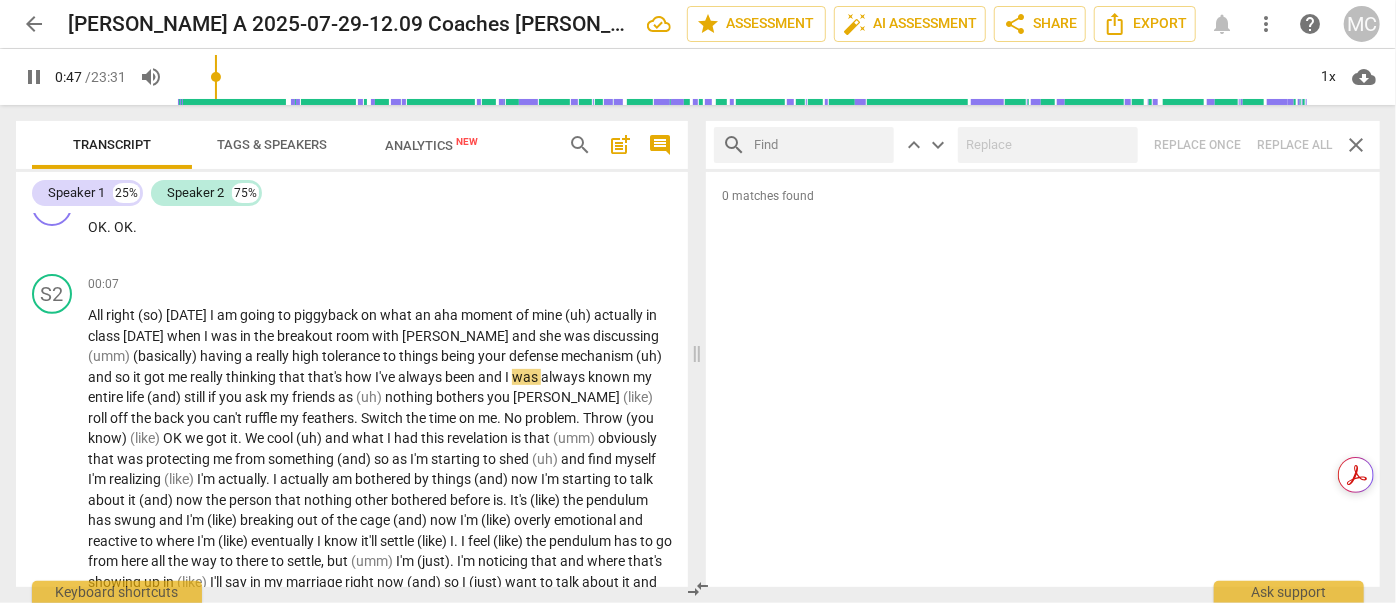 type on "?" 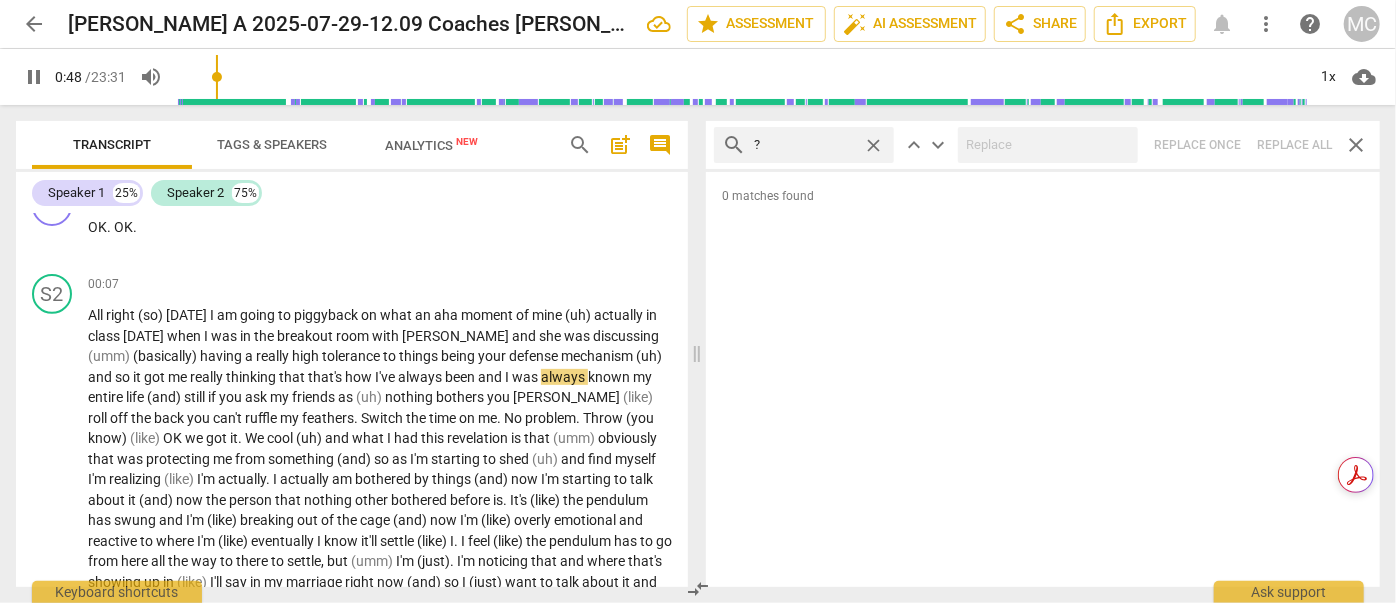 type on "48" 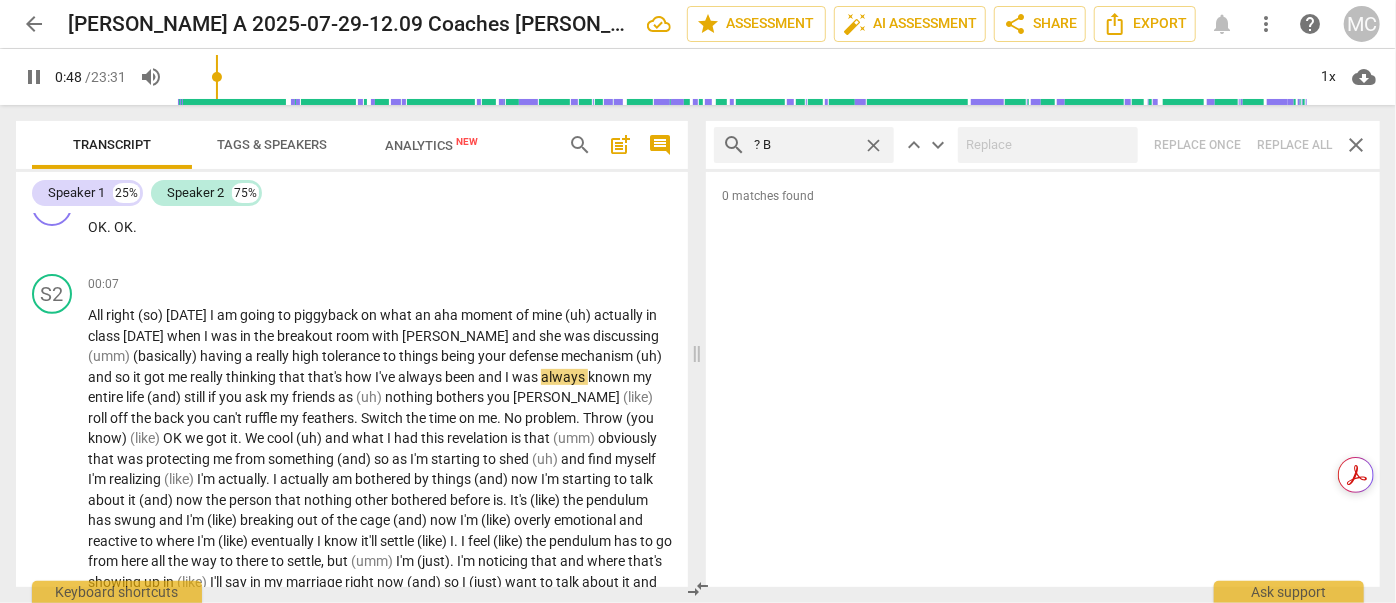type on "? Bu" 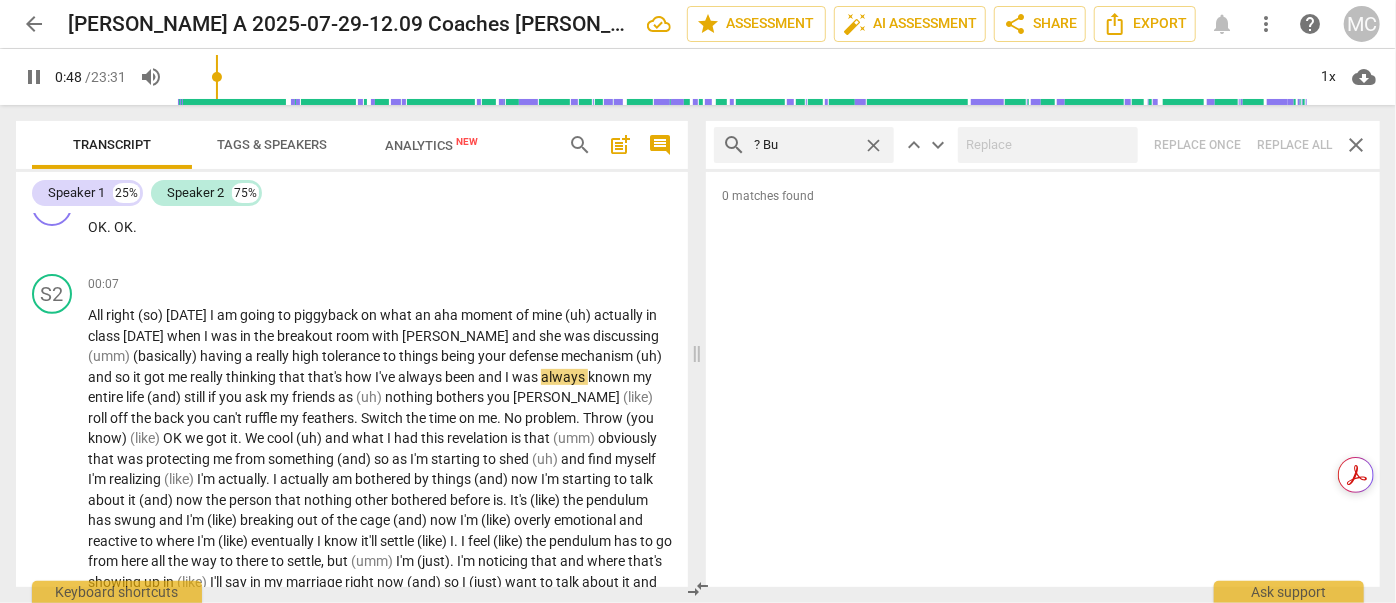 type on "49" 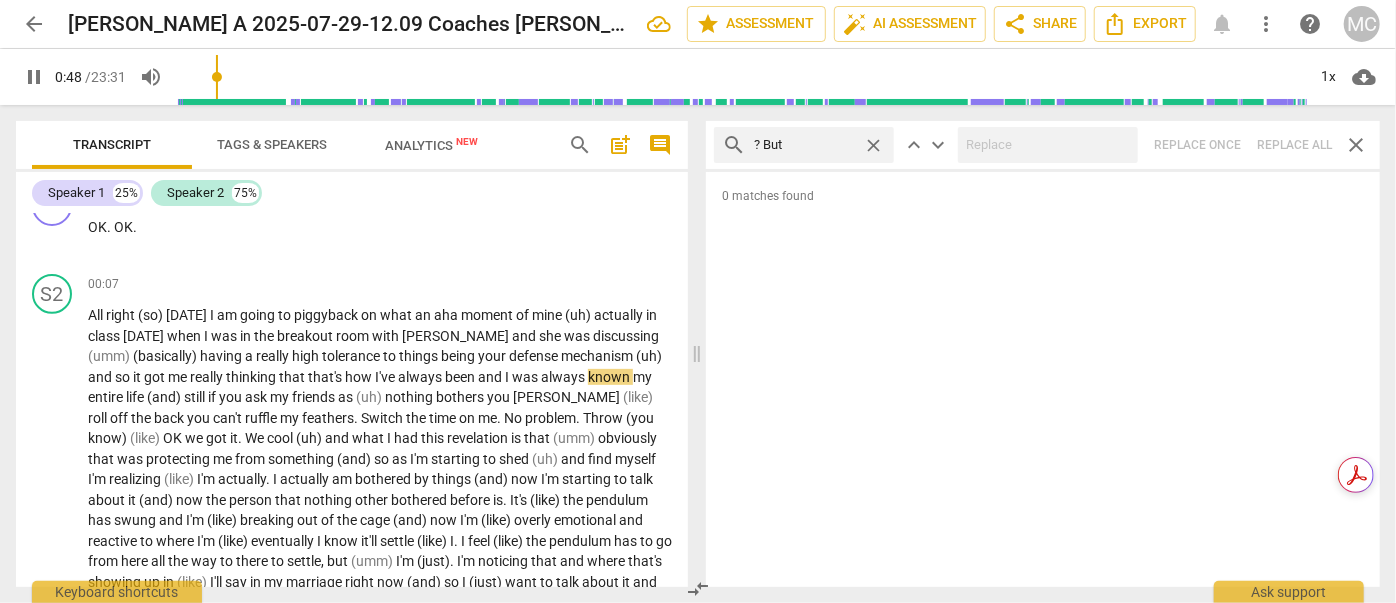type on "? But" 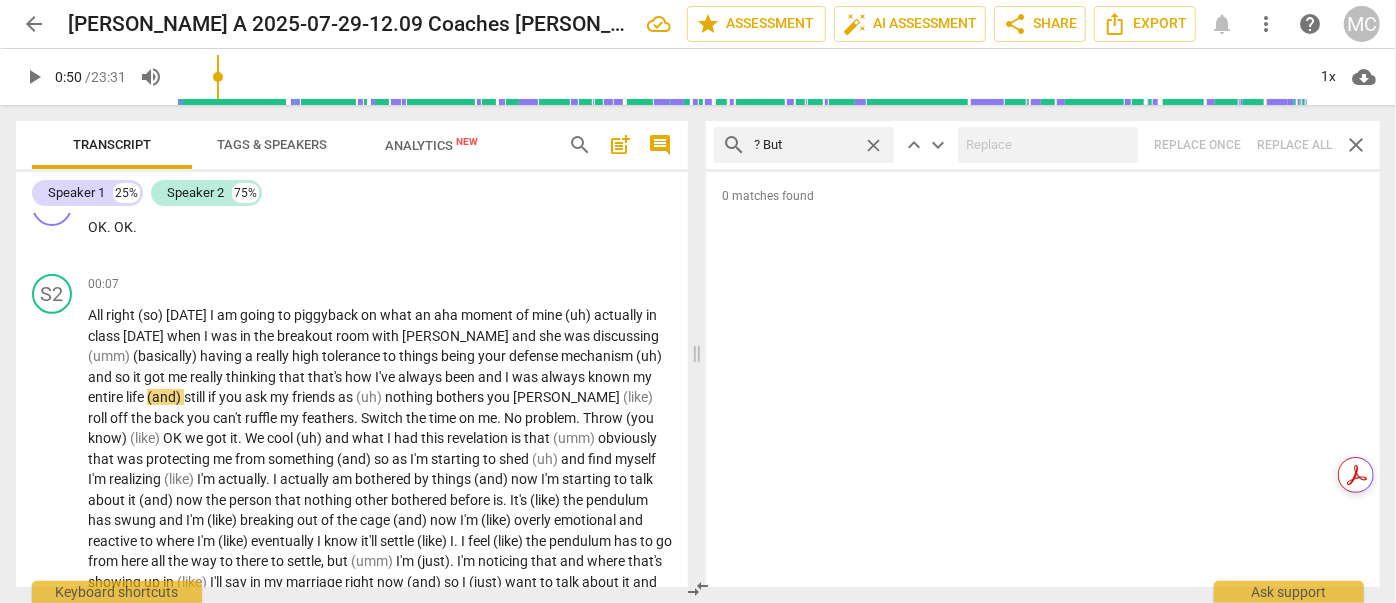 type on "50" 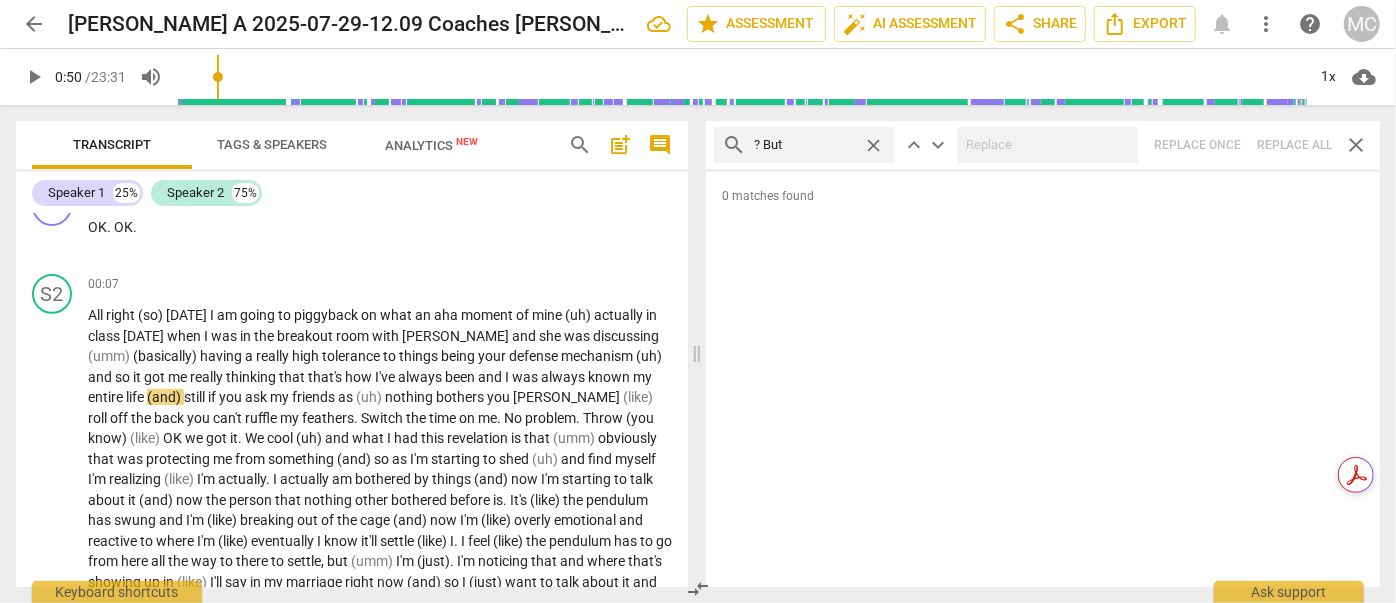 click on "search ? But close keyboard_arrow_up keyboard_arrow_down Replace once Replace all close" at bounding box center (1043, 145) 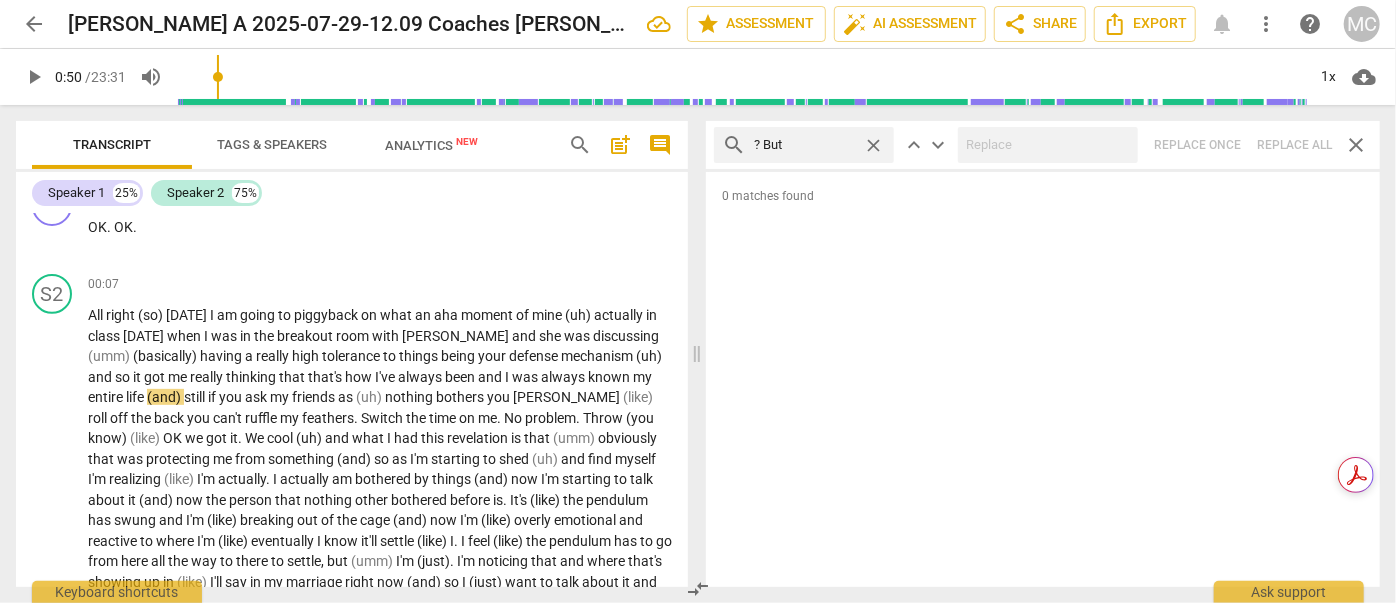 click on "close" at bounding box center [873, 145] 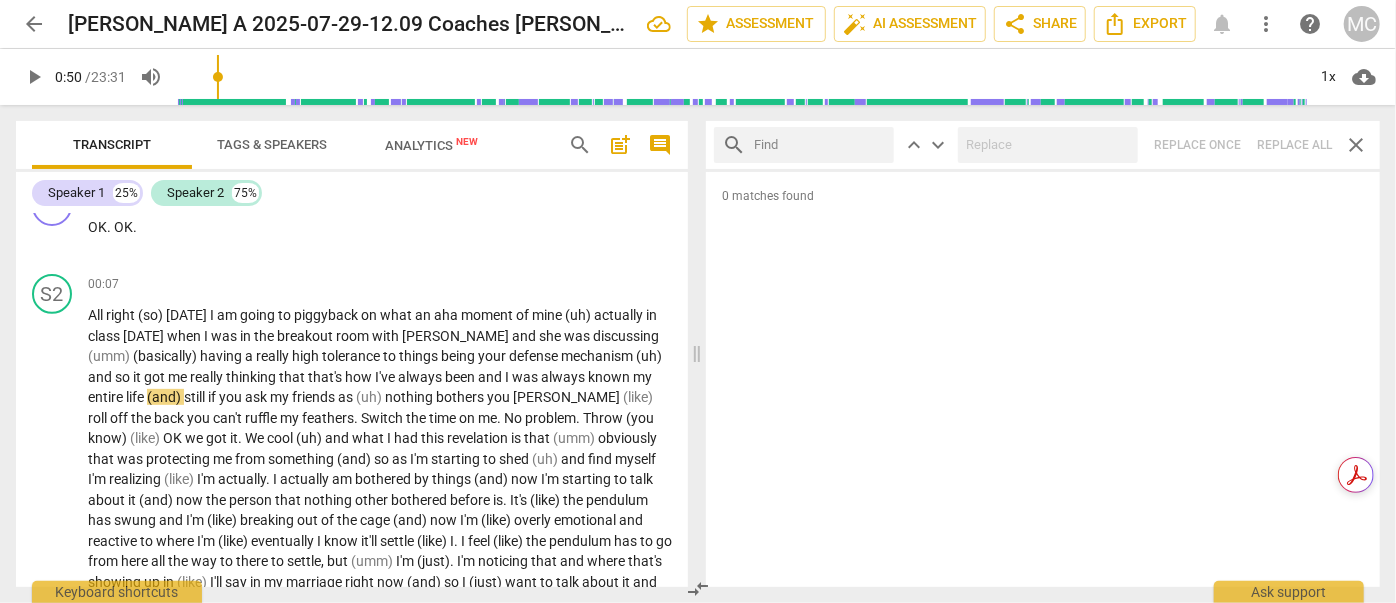 click at bounding box center (820, 145) 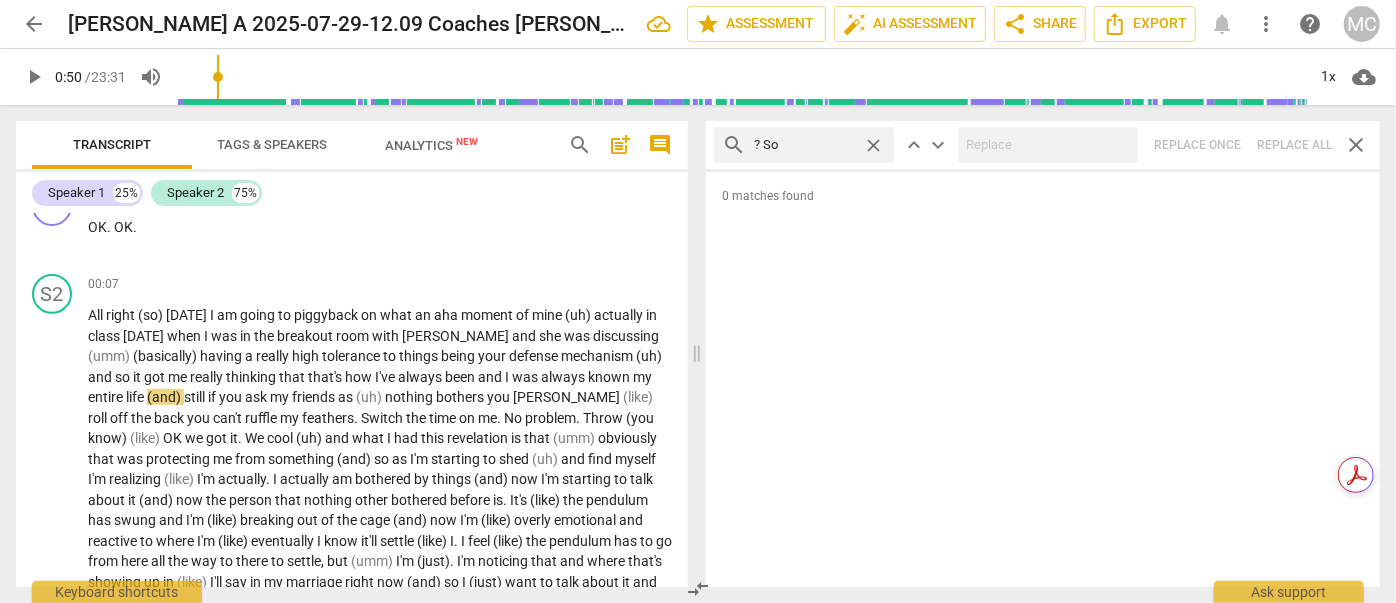 type on "? So" 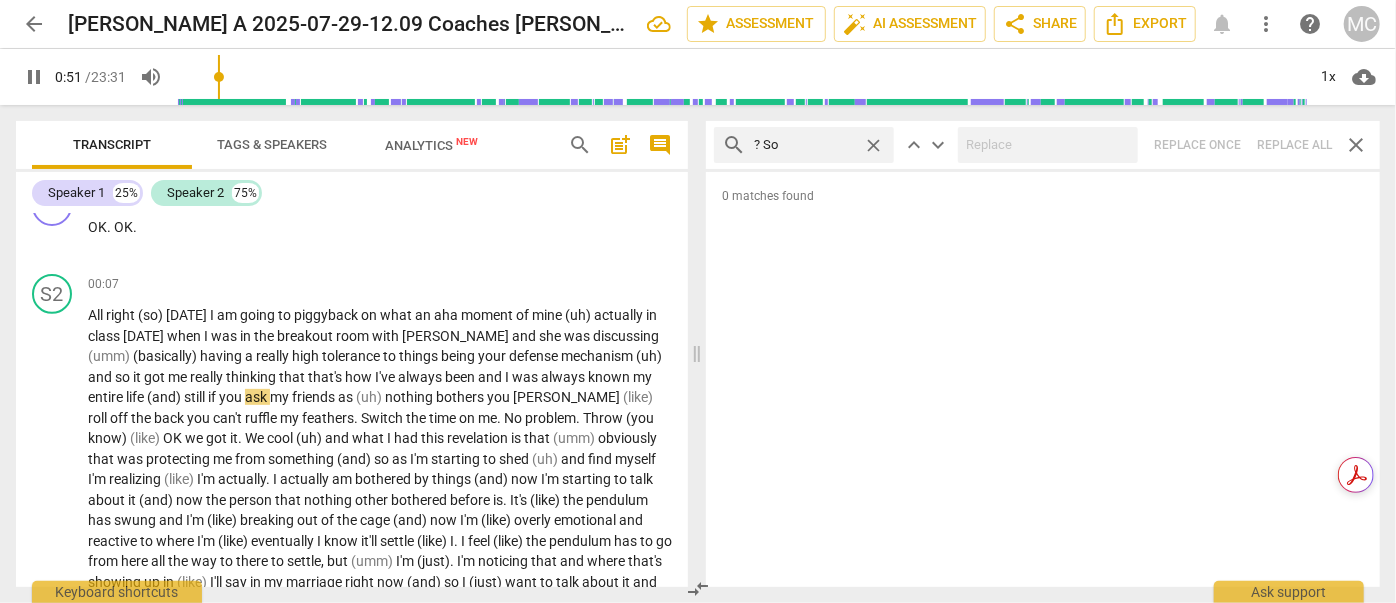 click on "search ? So close keyboard_arrow_up keyboard_arrow_down Replace once Replace all close" at bounding box center (1043, 145) 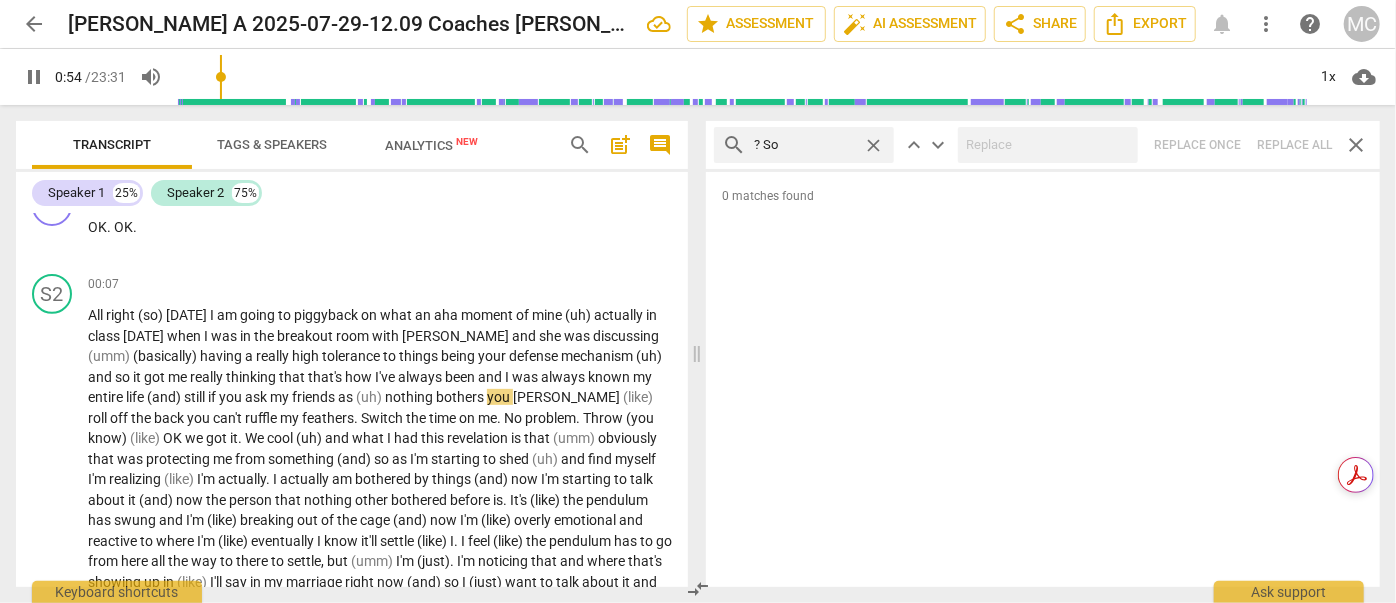 type on "55" 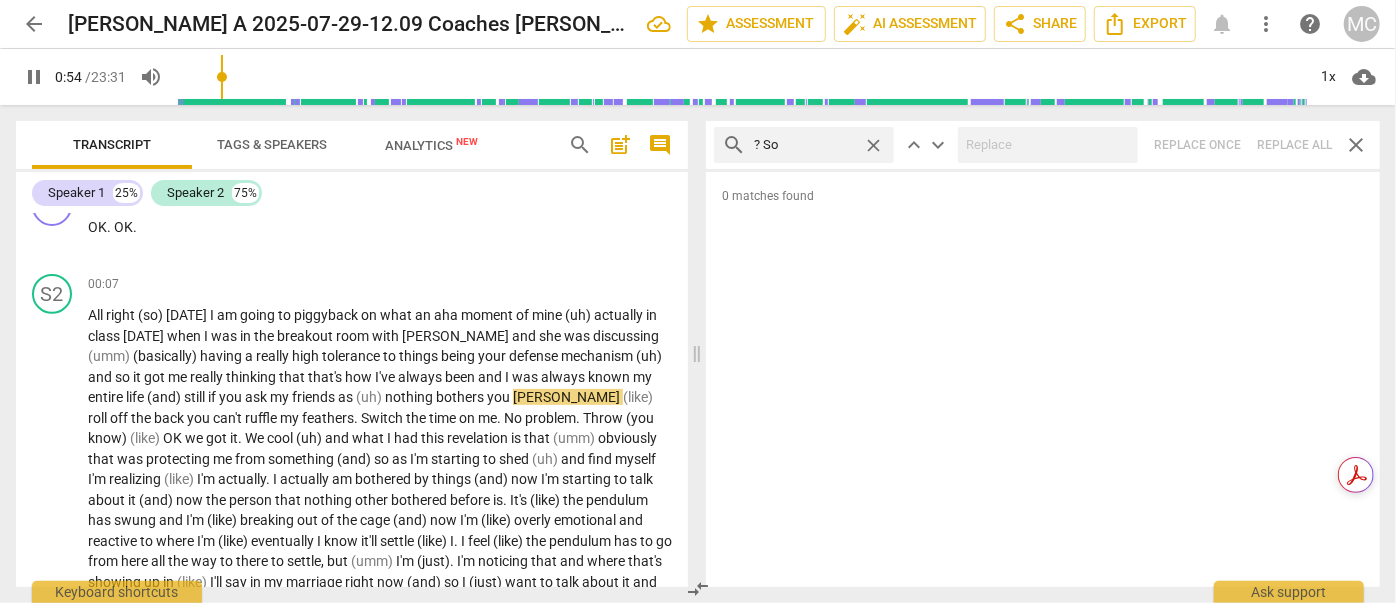 click on "close" at bounding box center [873, 145] 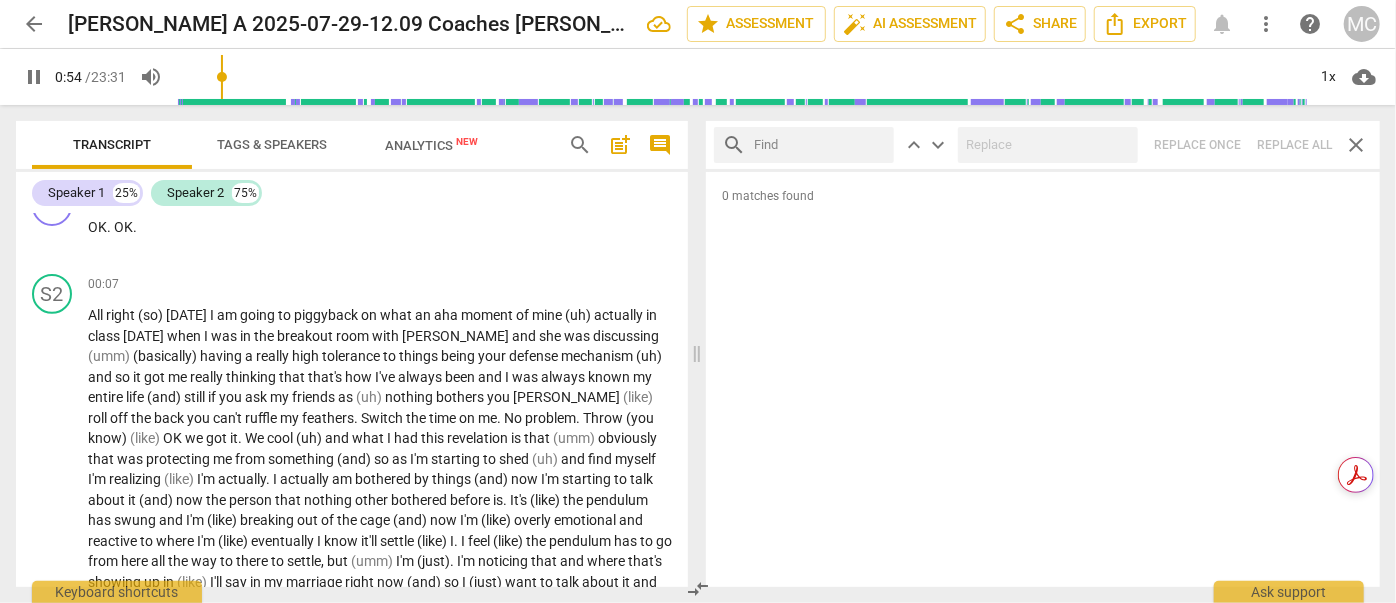 click at bounding box center [820, 145] 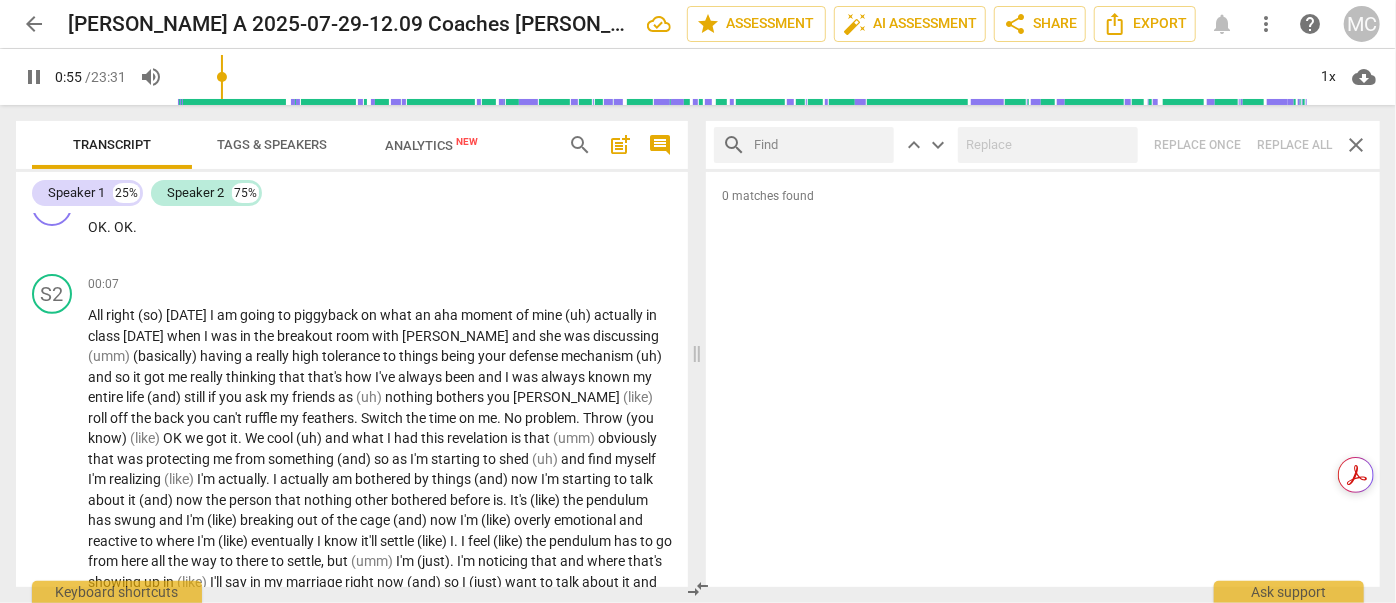 type on "55" 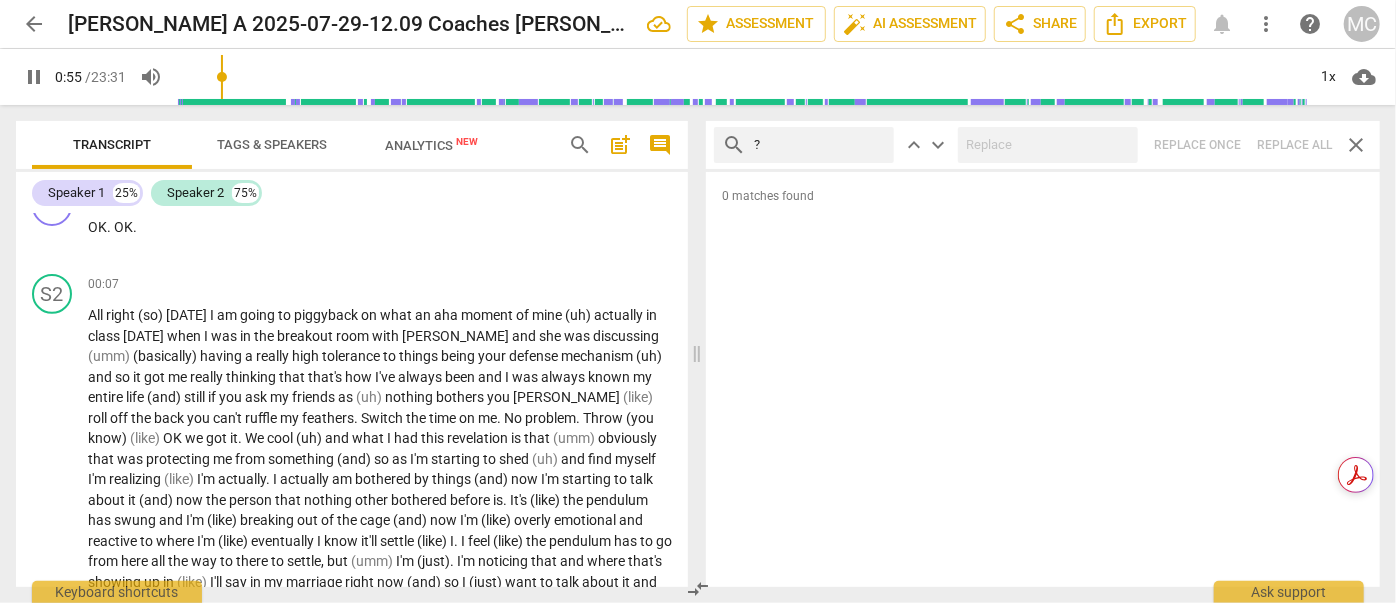type on "?" 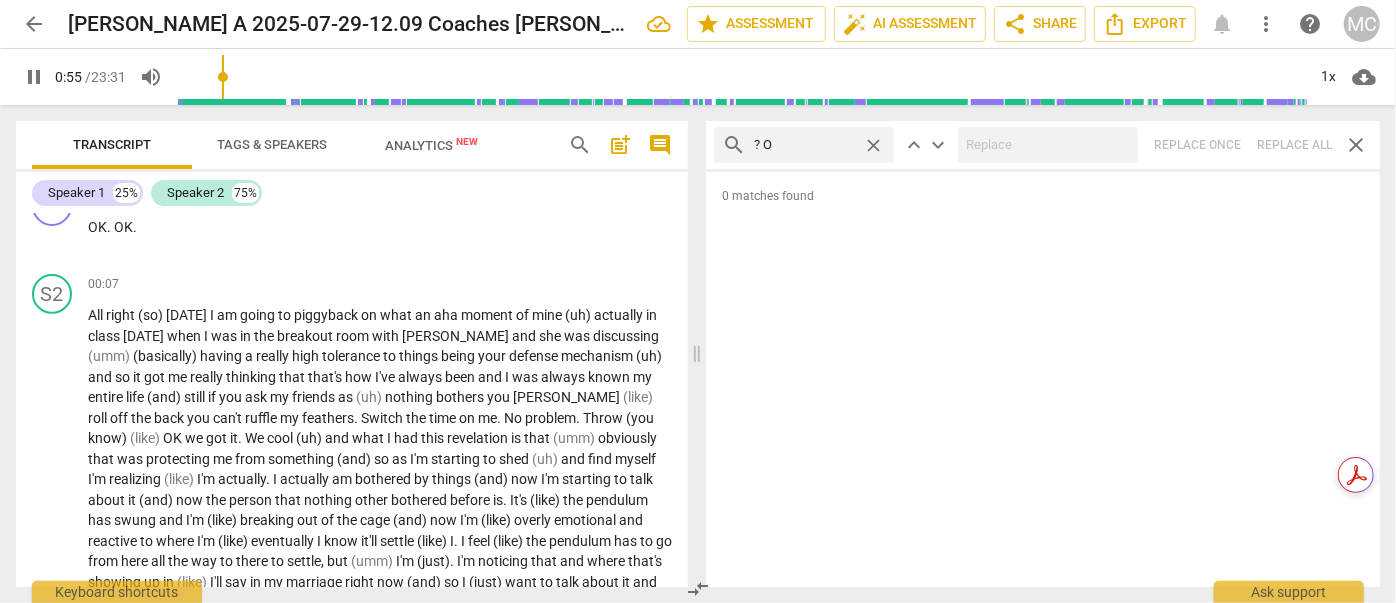 type on "? Or" 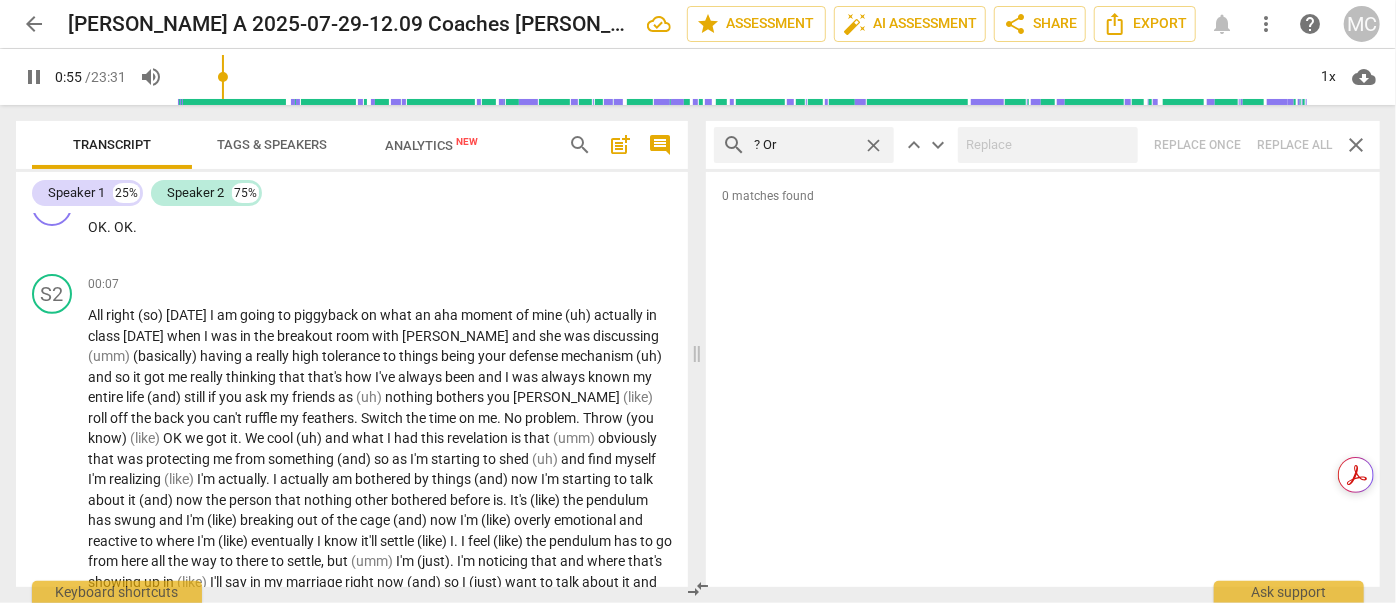 type on "56" 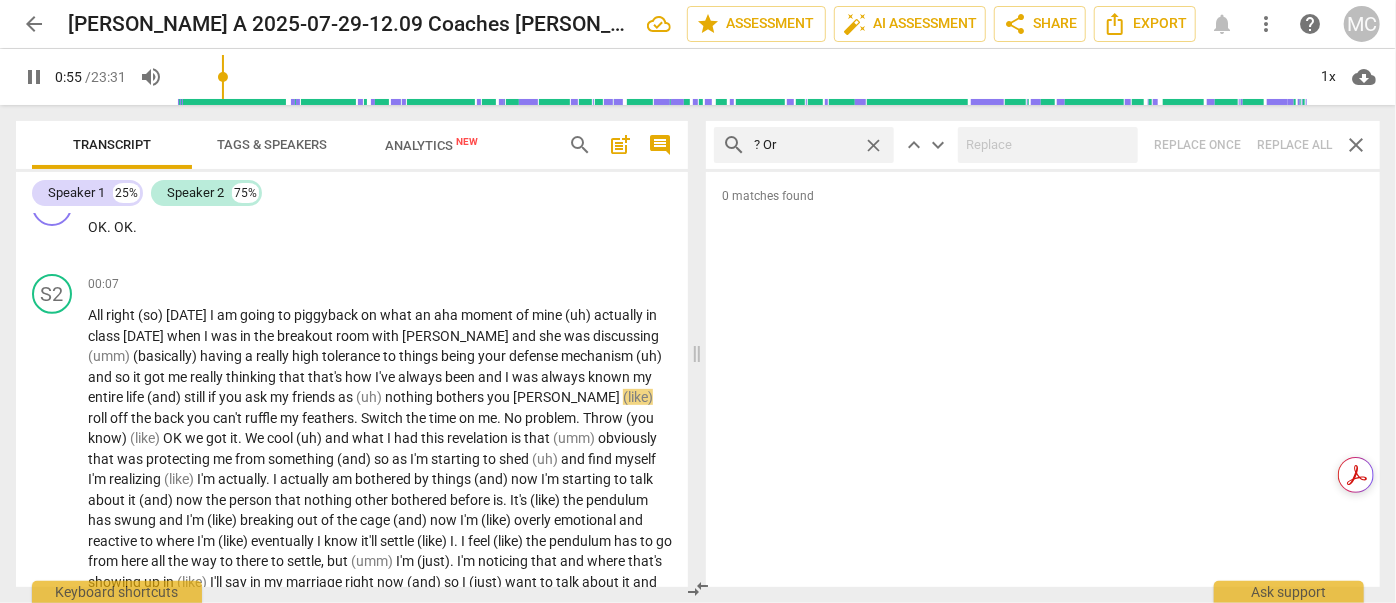 type on "? Or" 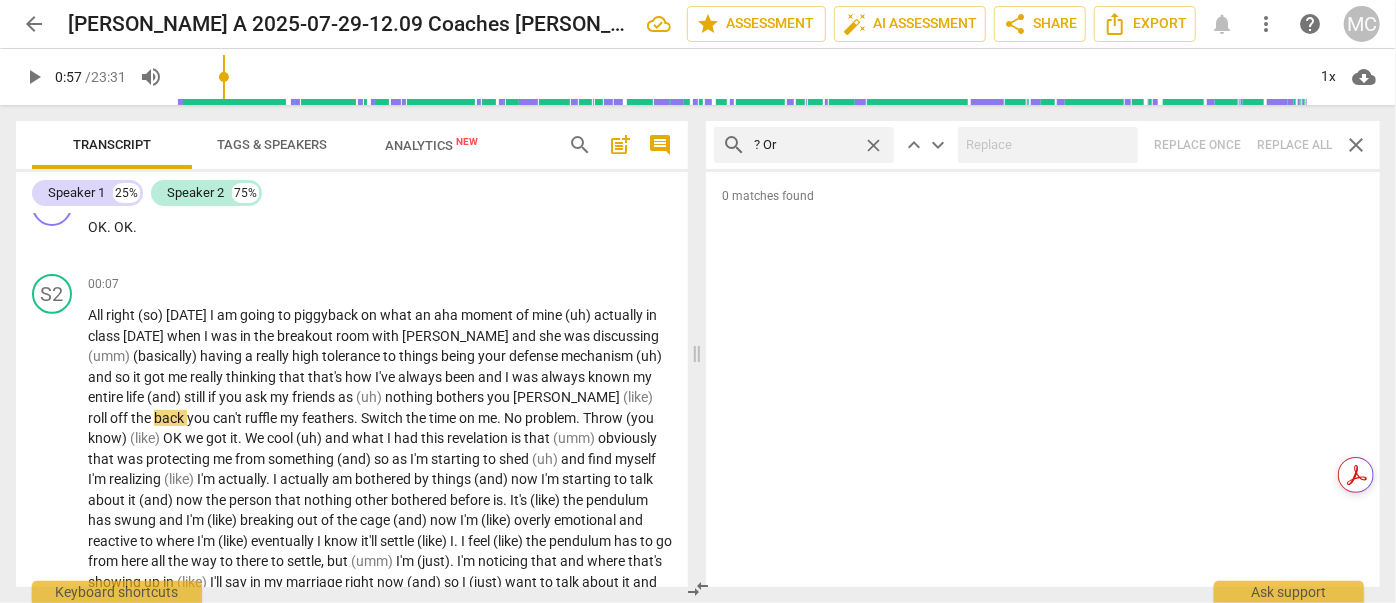type on "57" 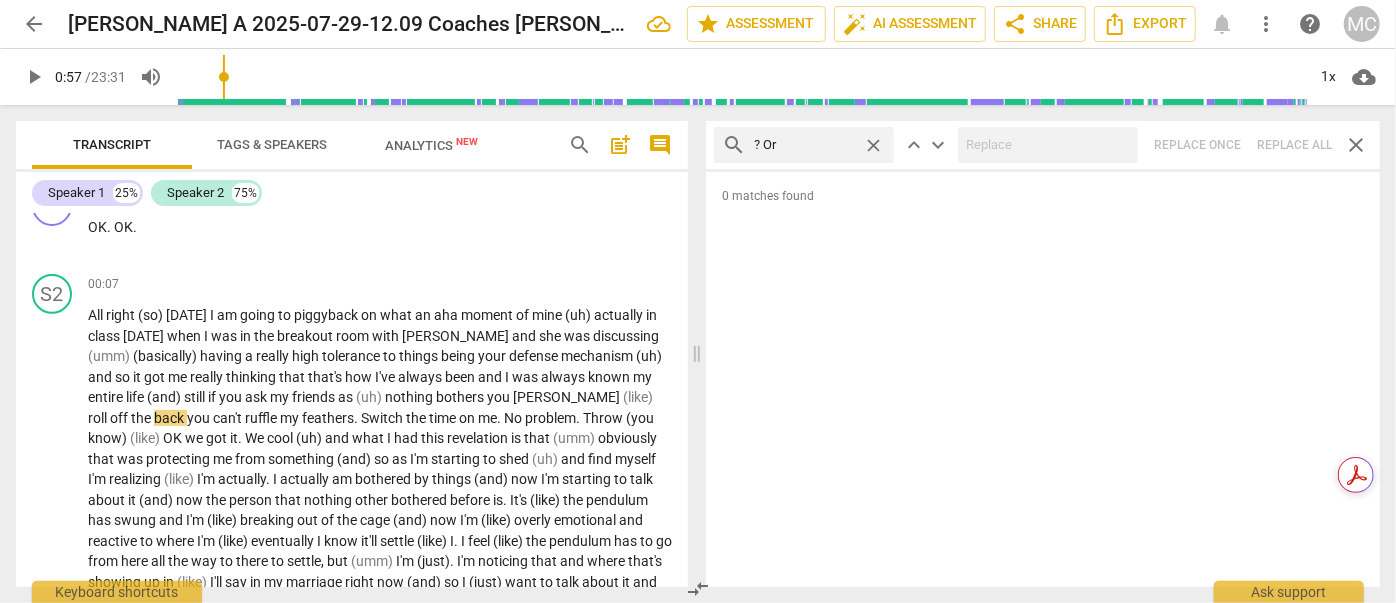 click on "search ? Or close keyboard_arrow_up keyboard_arrow_down Replace once Replace all close" at bounding box center (1043, 145) 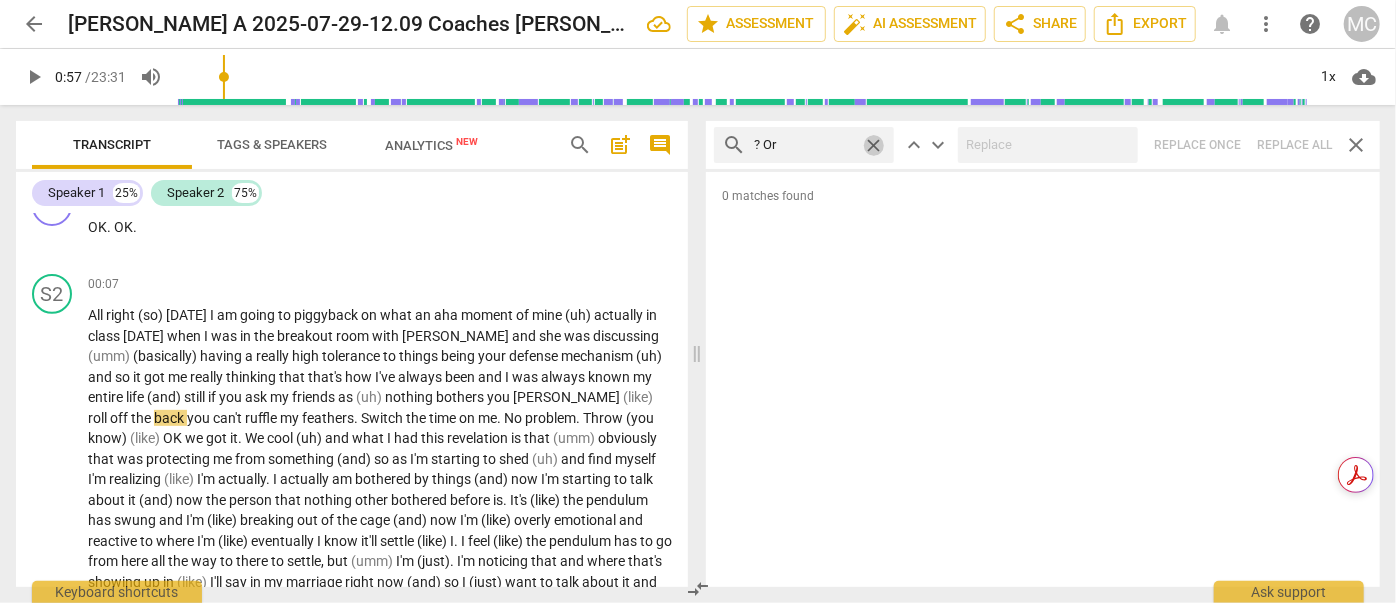 click on "close" at bounding box center [873, 145] 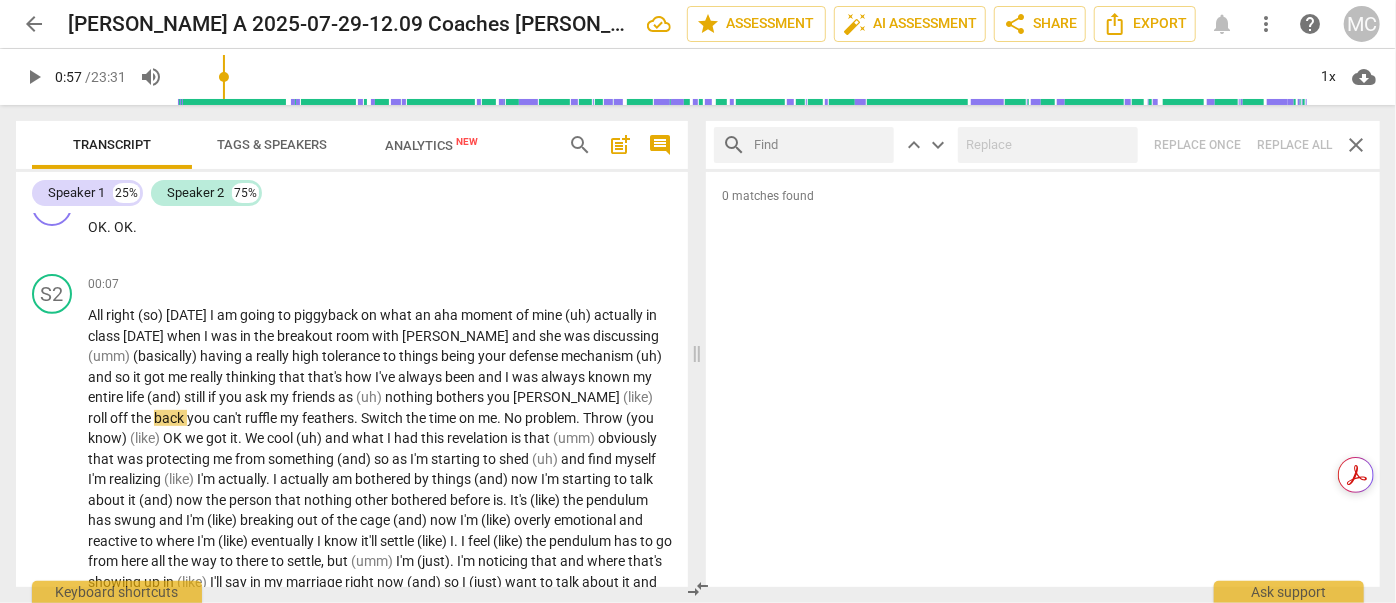 click at bounding box center (820, 145) 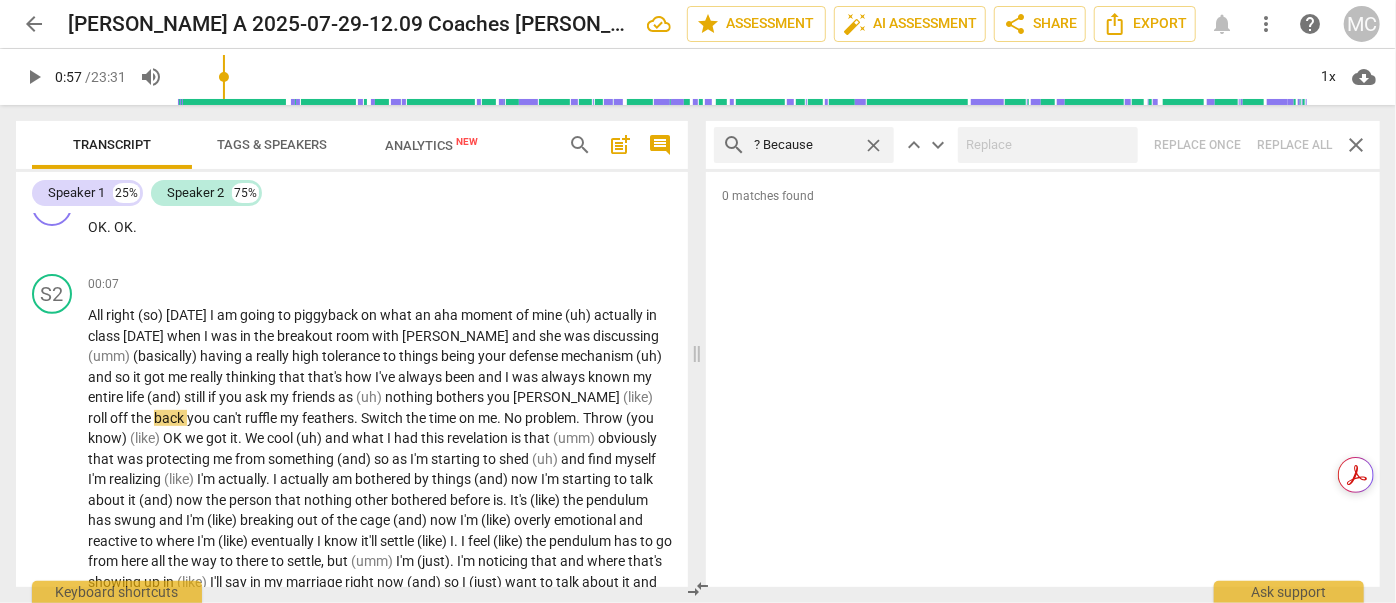 type on "? Because" 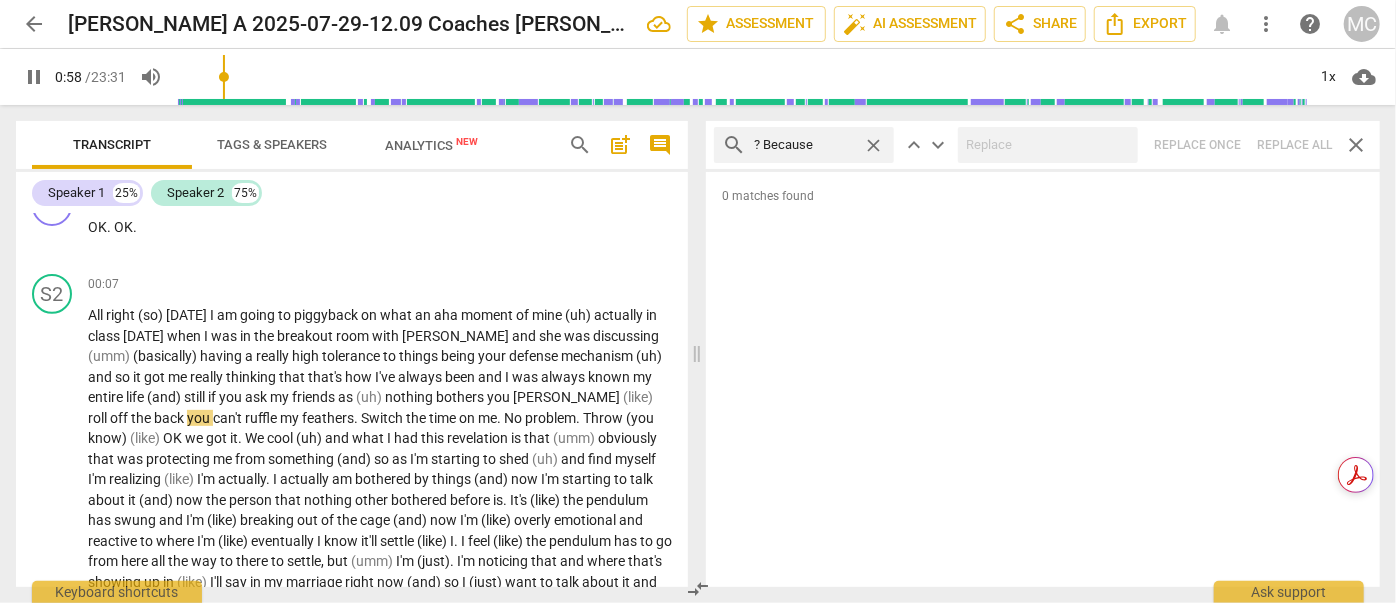 click on "search ? Because close keyboard_arrow_up keyboard_arrow_down Replace once Replace all close" at bounding box center (1043, 145) 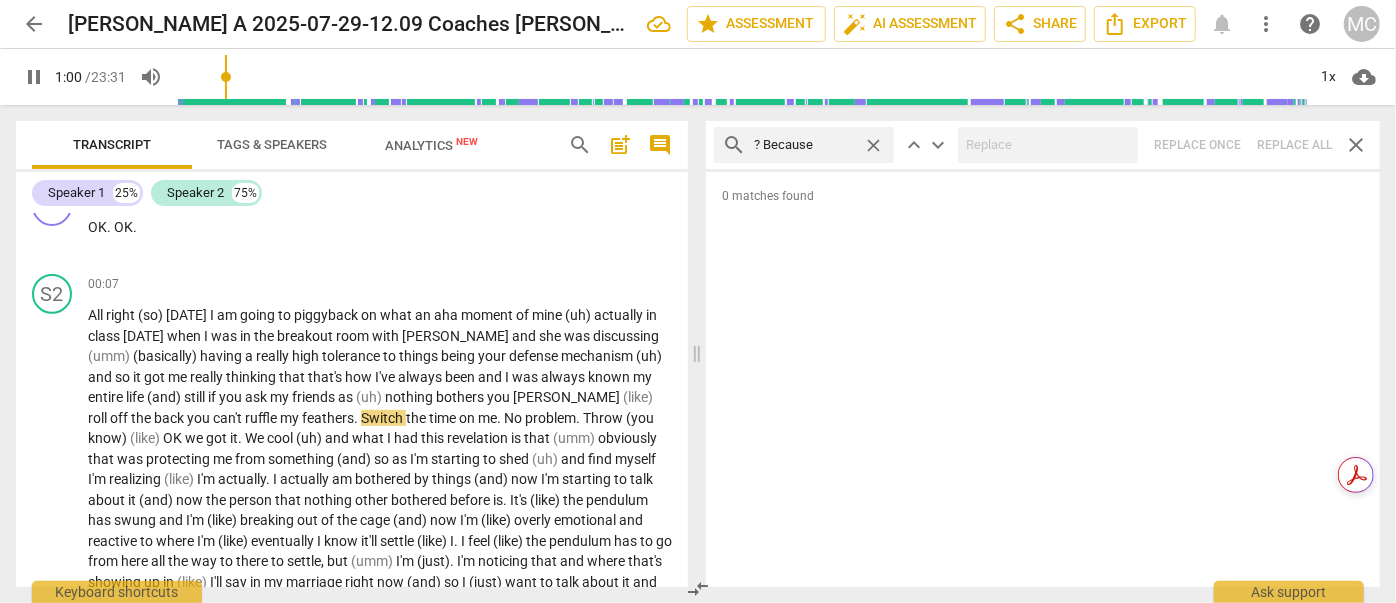 type on "61" 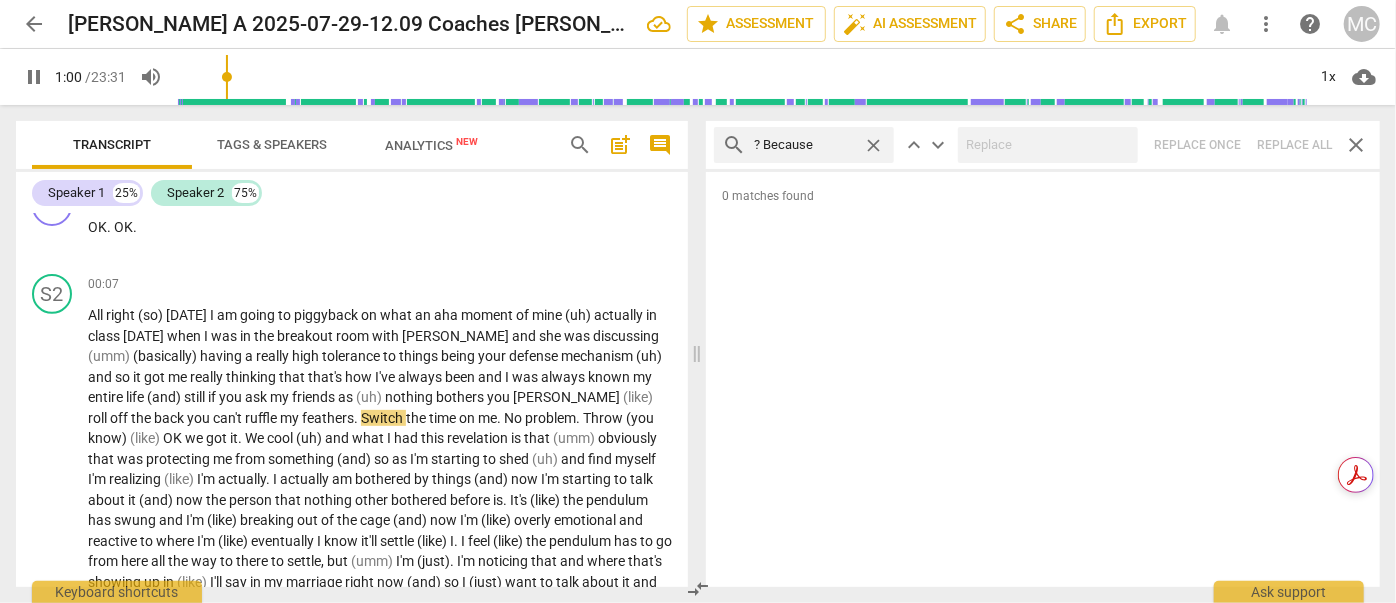 click on "close" at bounding box center (873, 145) 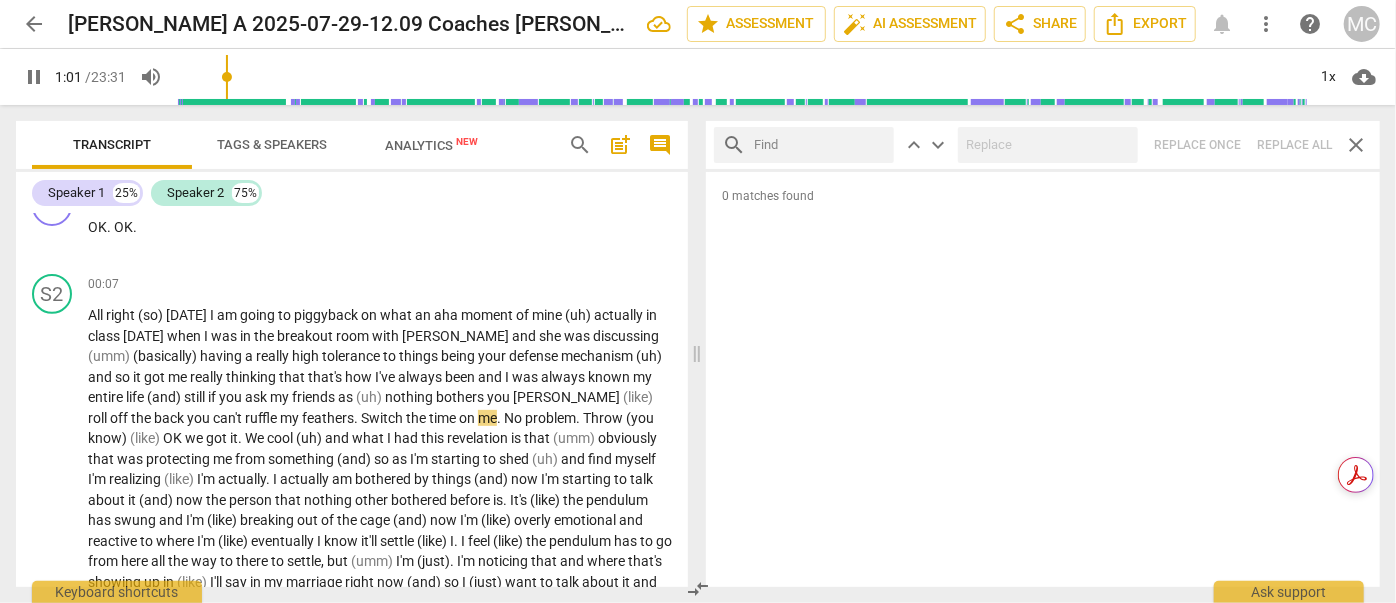 click at bounding box center [820, 145] 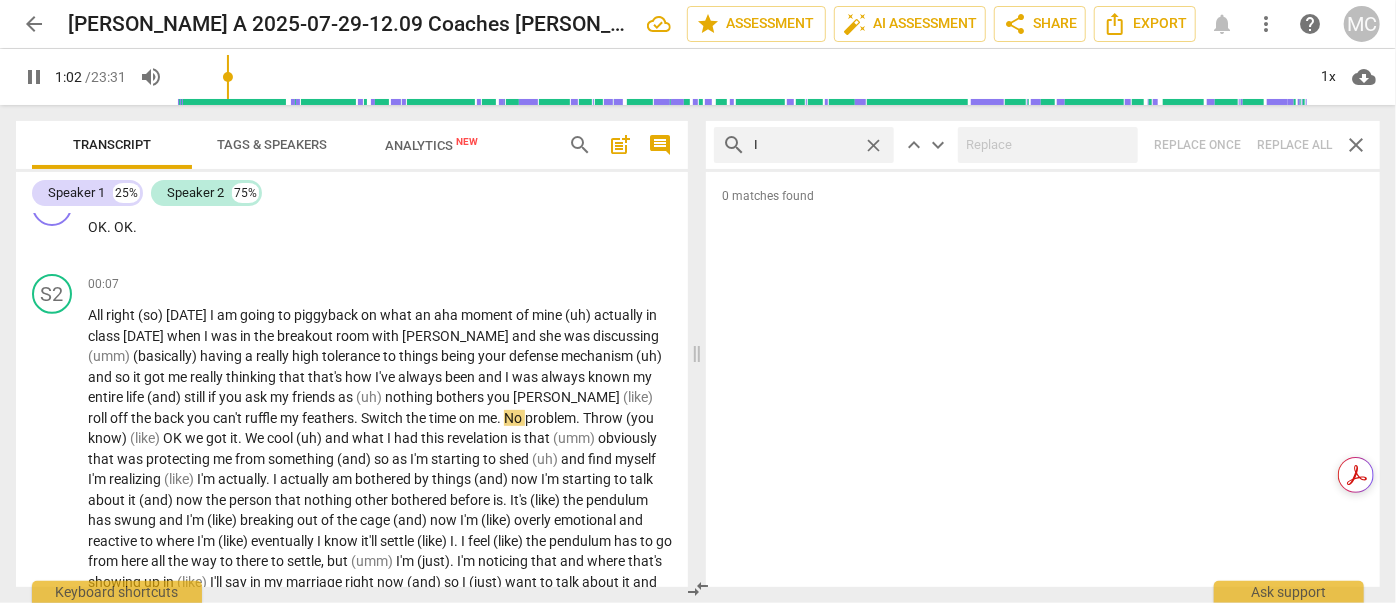 type on "62" 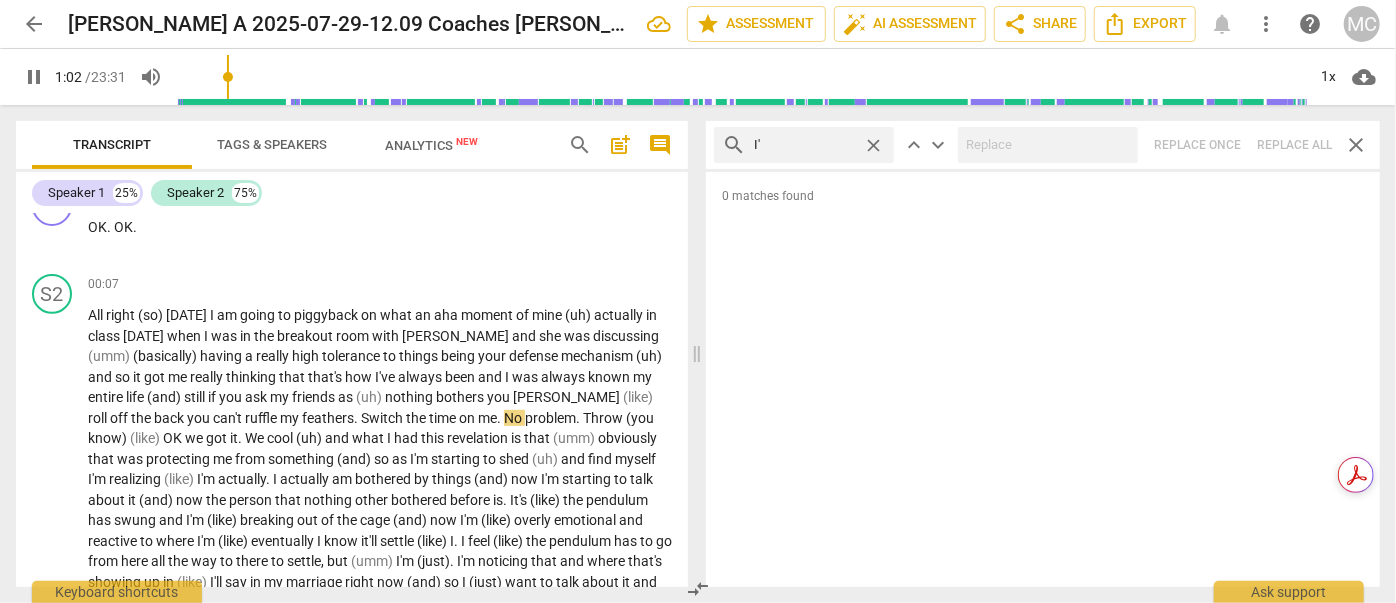 type on "I'm" 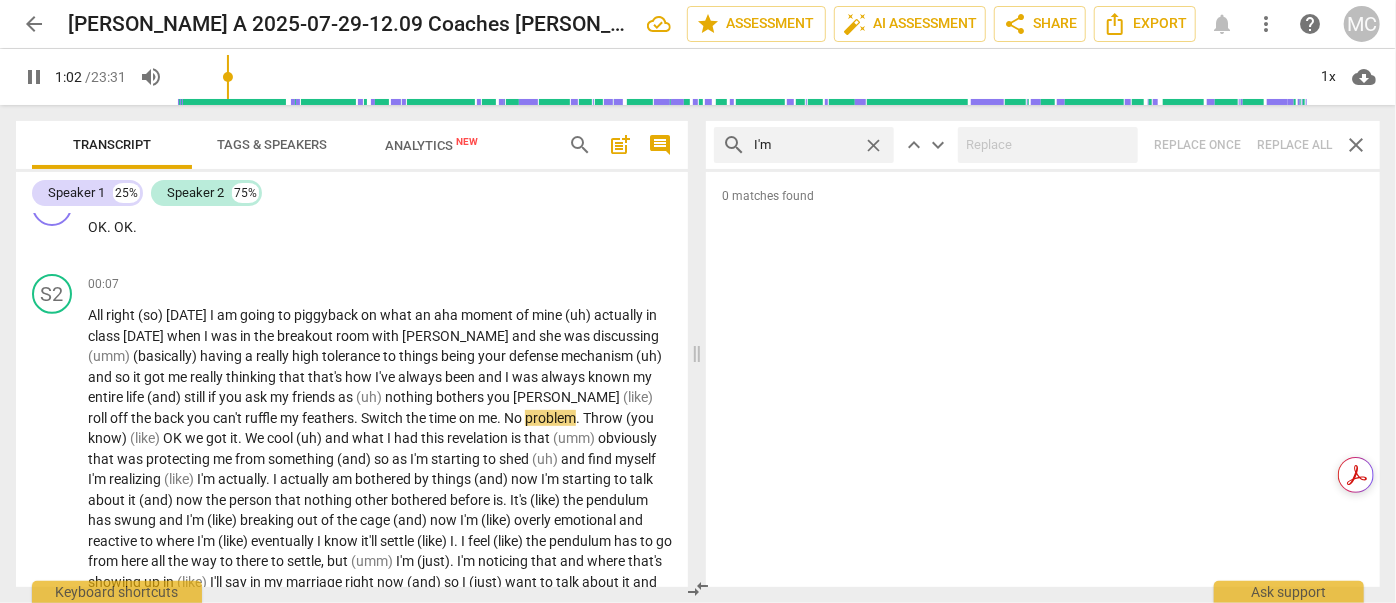 type on "63" 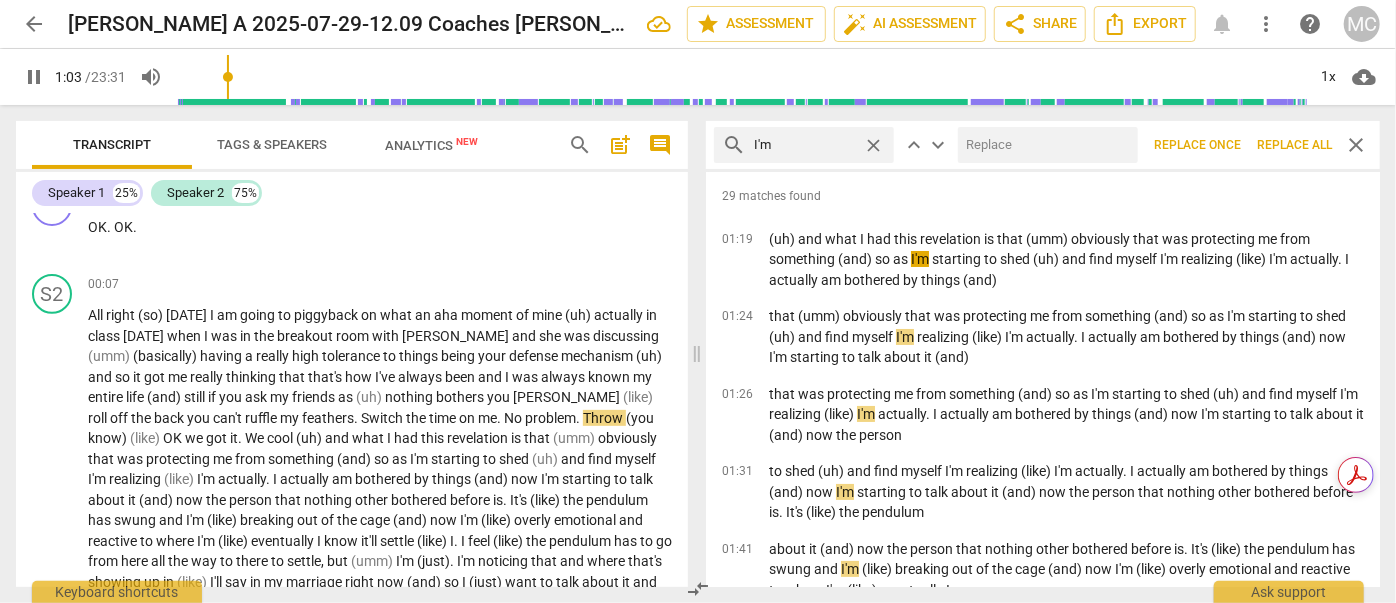 click at bounding box center (1044, 145) 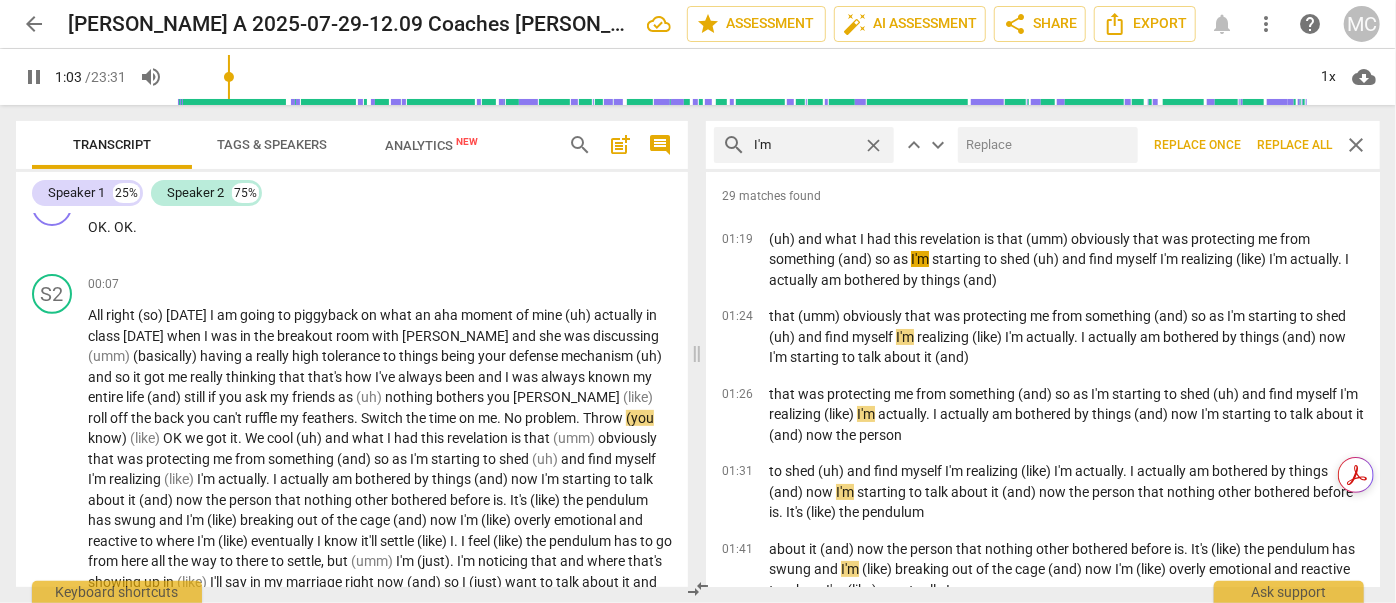 type on "64" 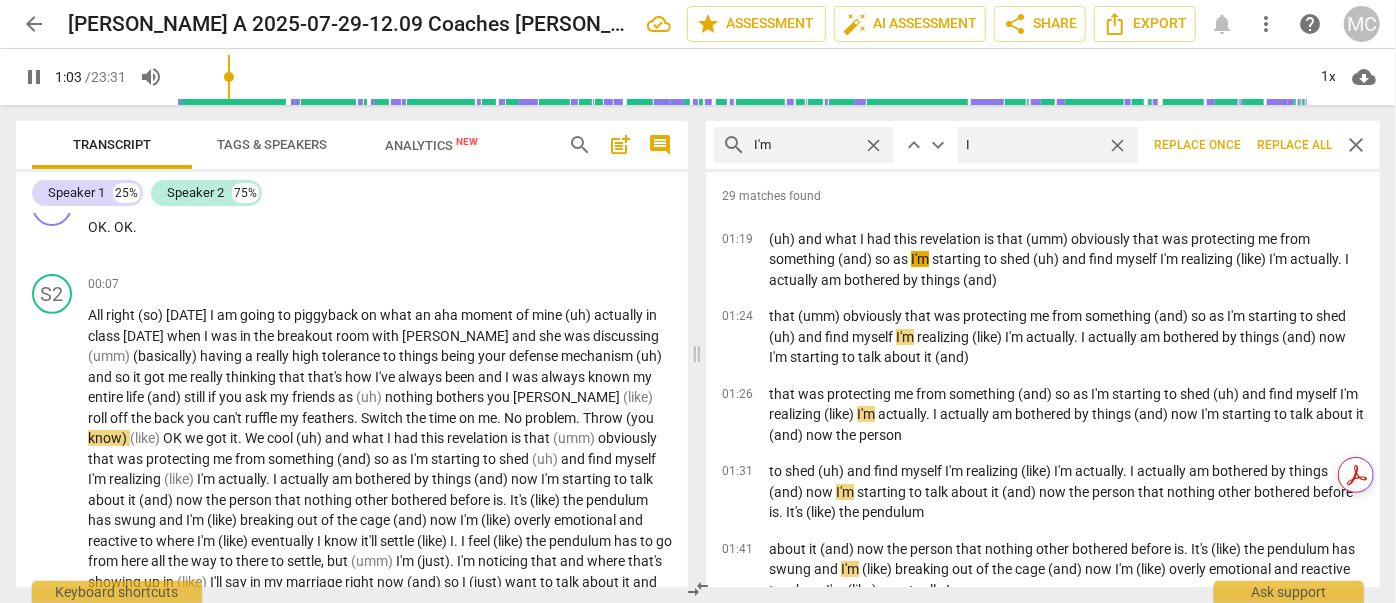 type on "I a" 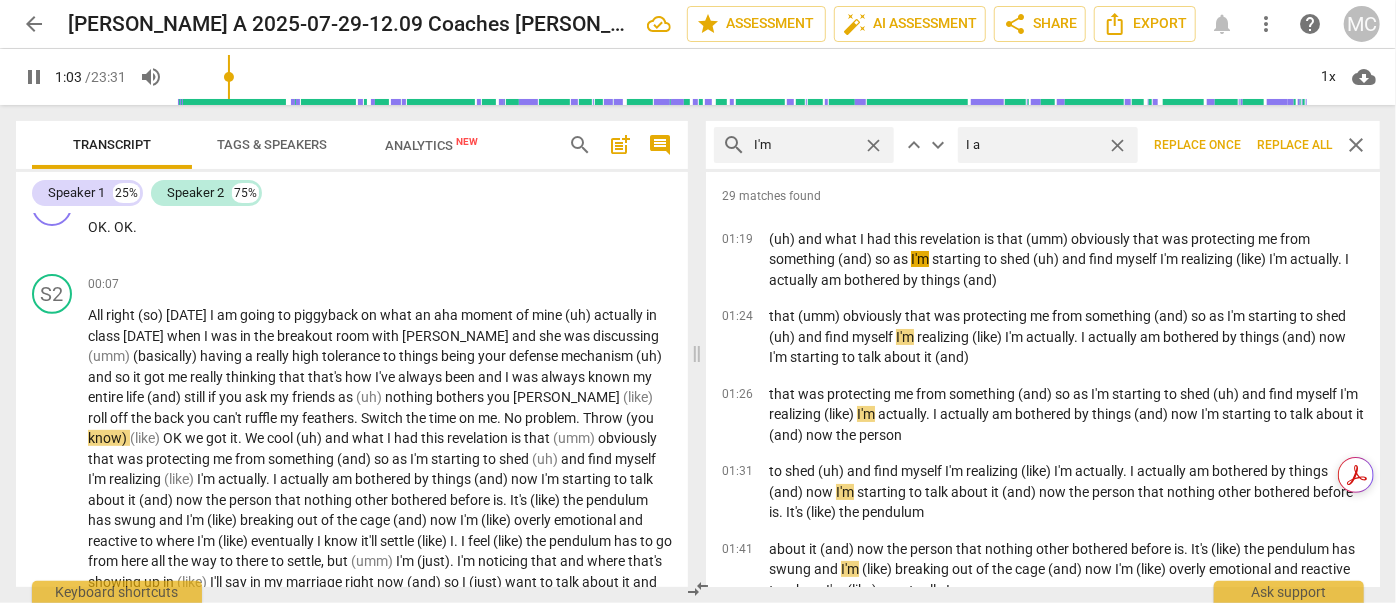 type on "64" 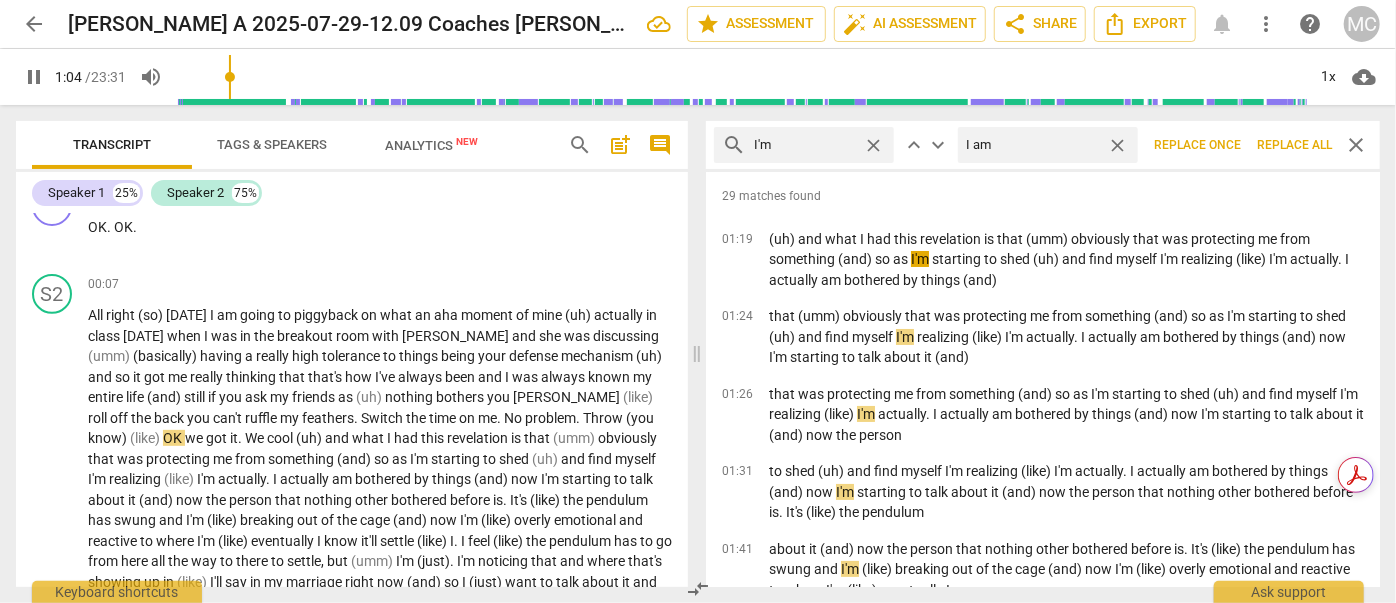 type on "65" 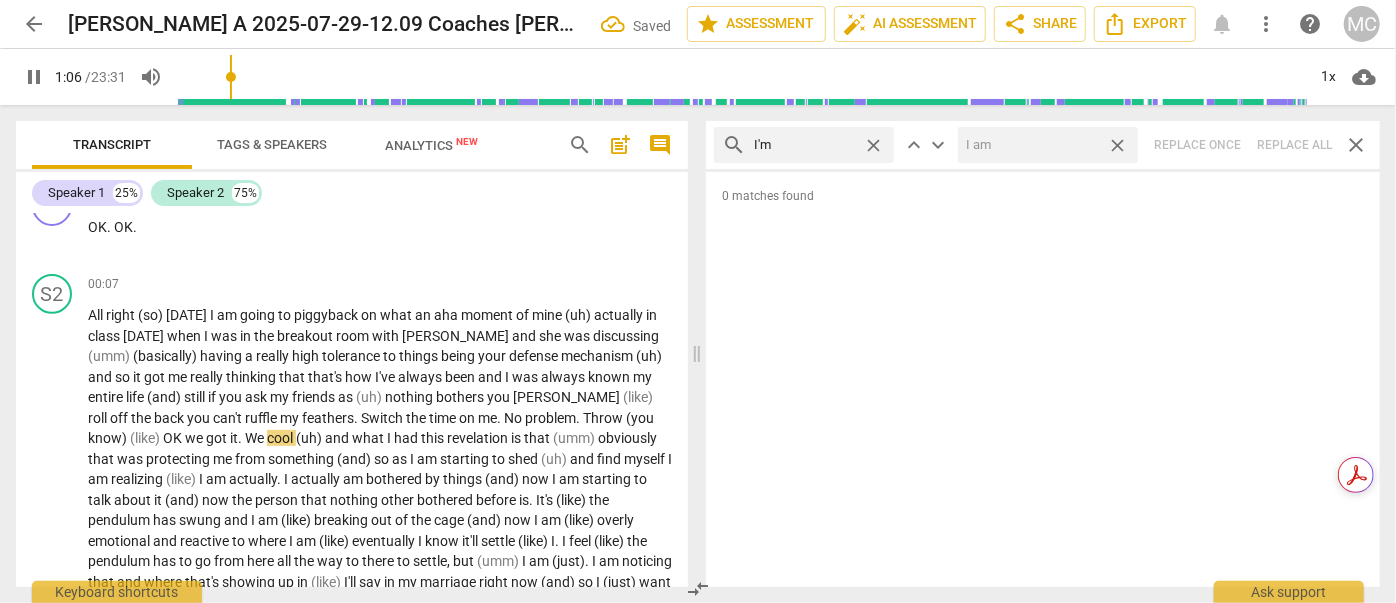 drag, startPoint x: 1122, startPoint y: 144, endPoint x: 1101, endPoint y: 141, distance: 21.213203 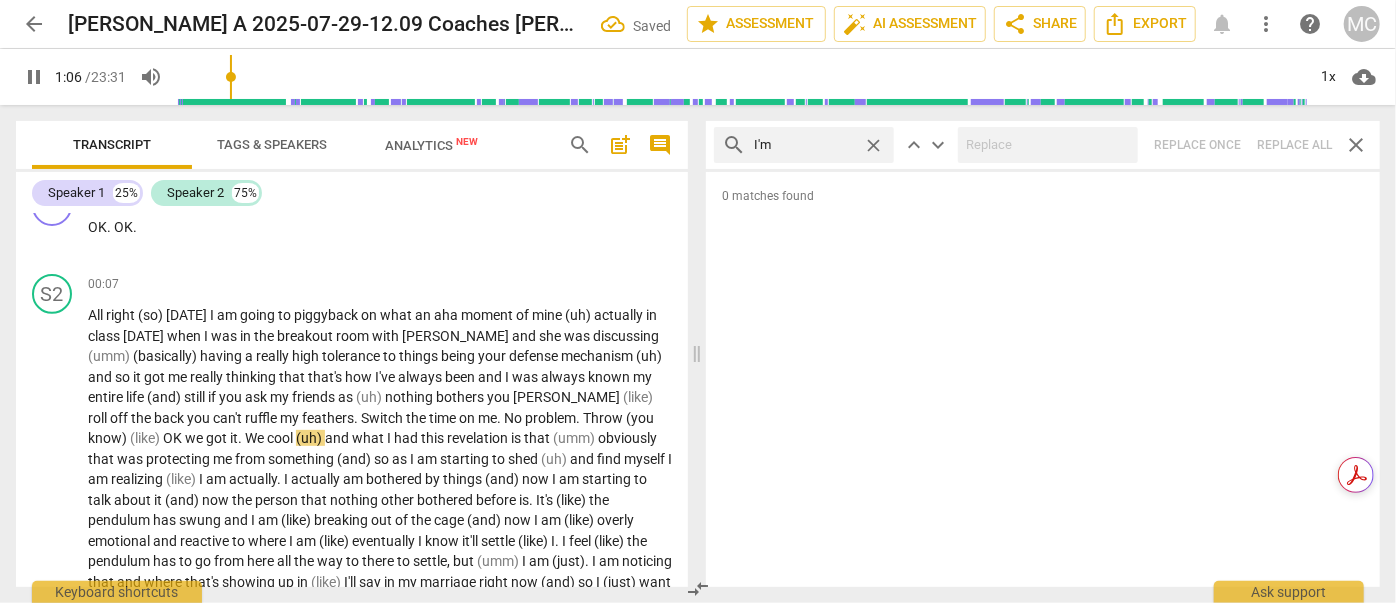 type on "67" 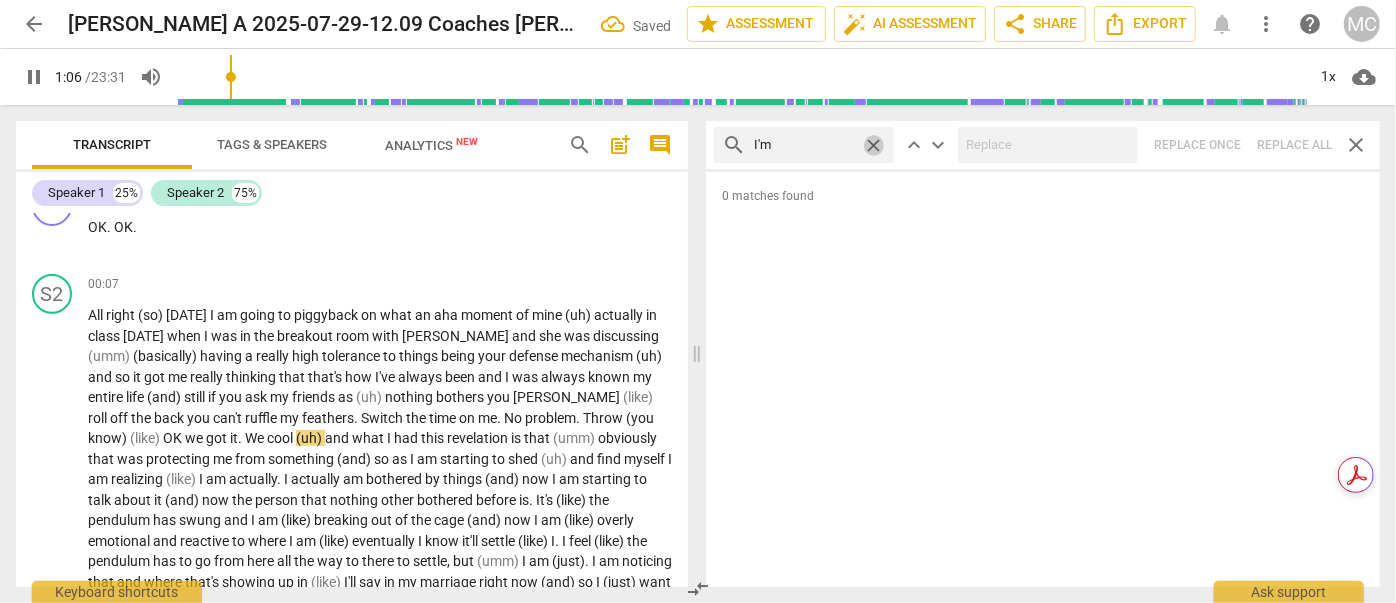 click on "close" at bounding box center [873, 145] 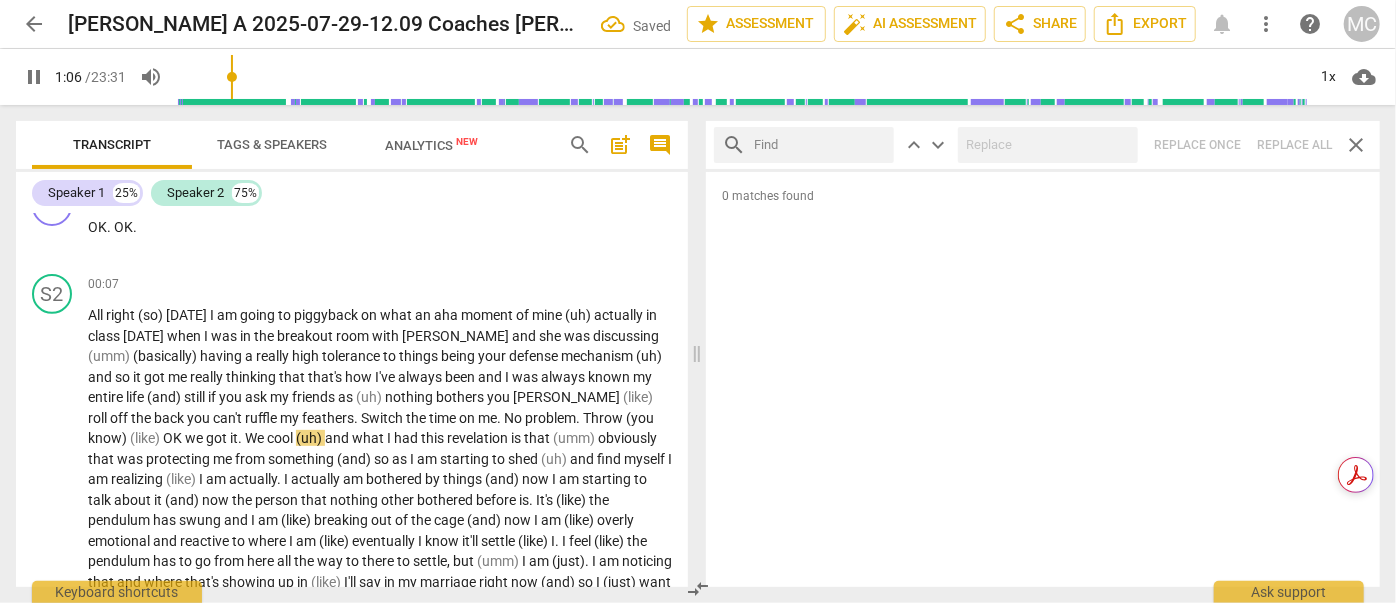 click at bounding box center (820, 145) 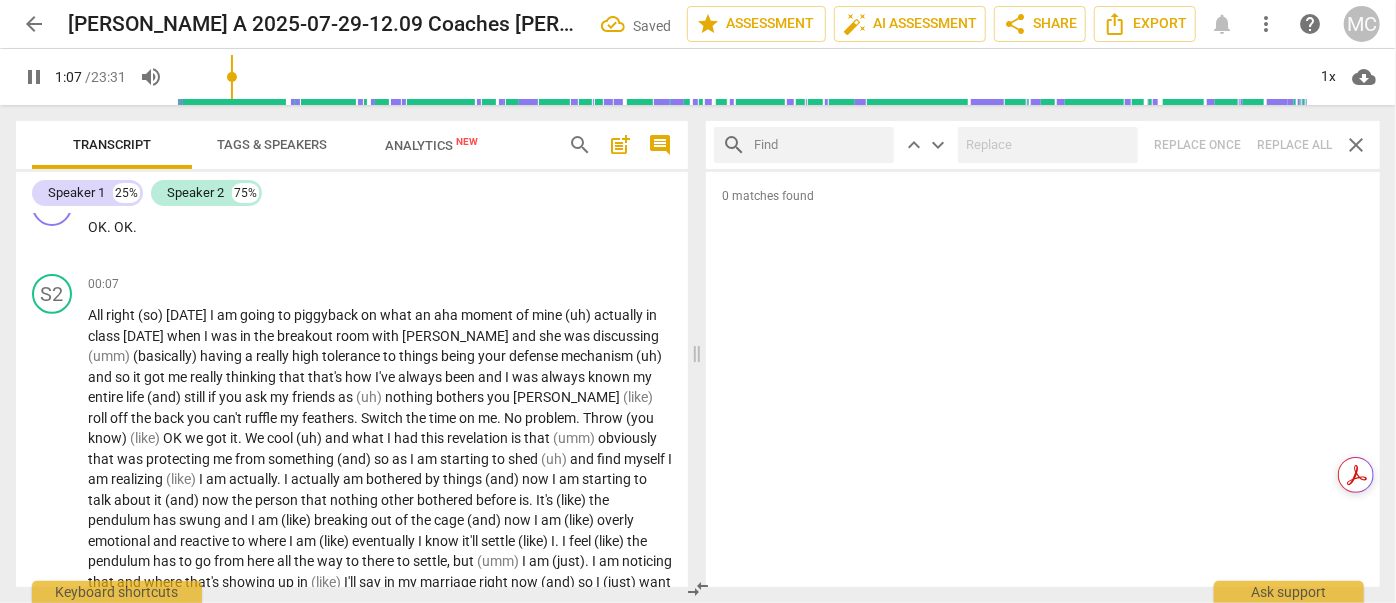 type on "67" 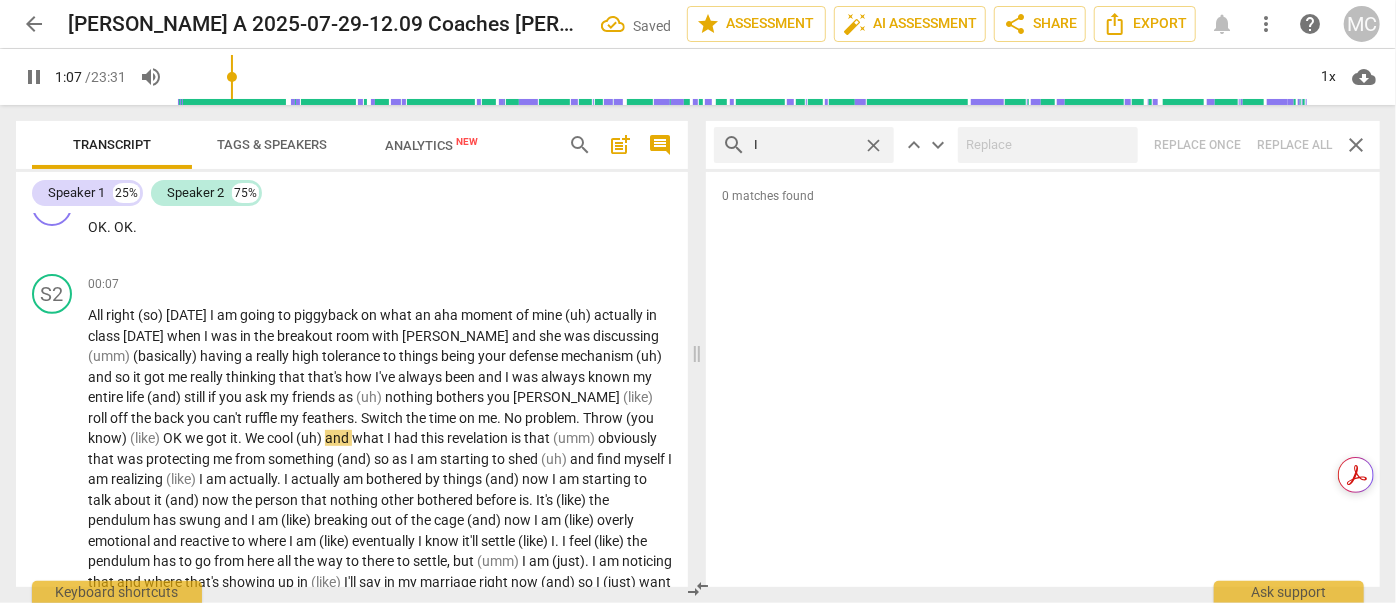 type on "I'" 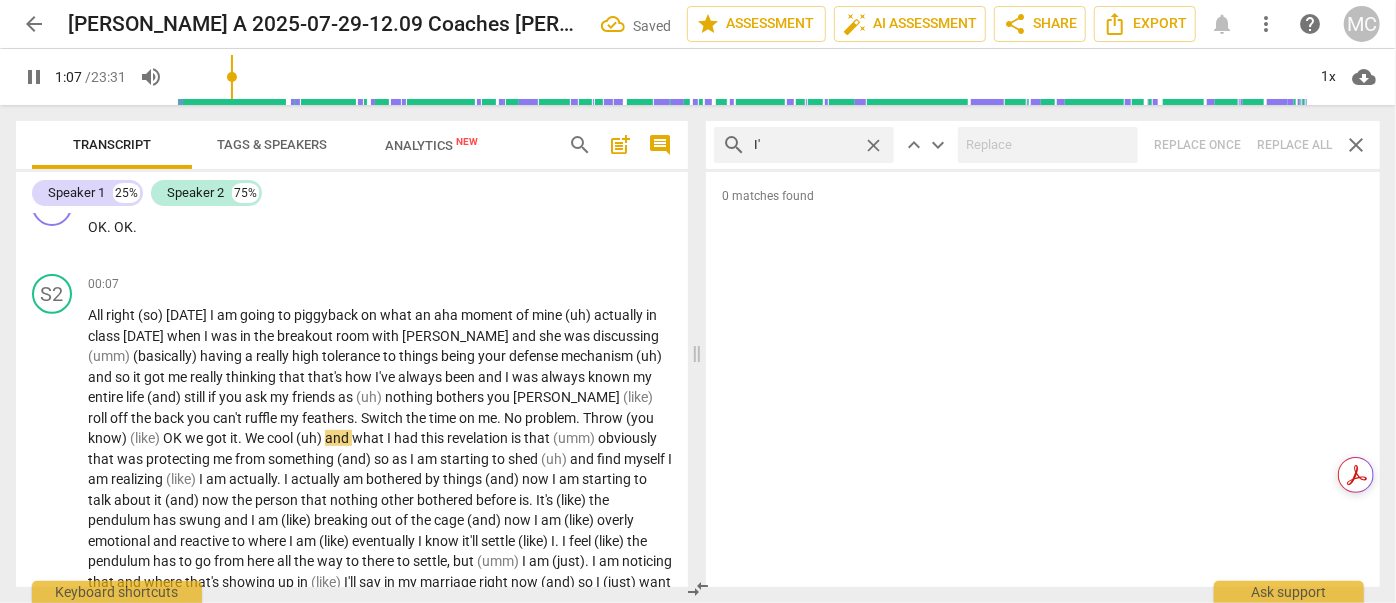 type on "68" 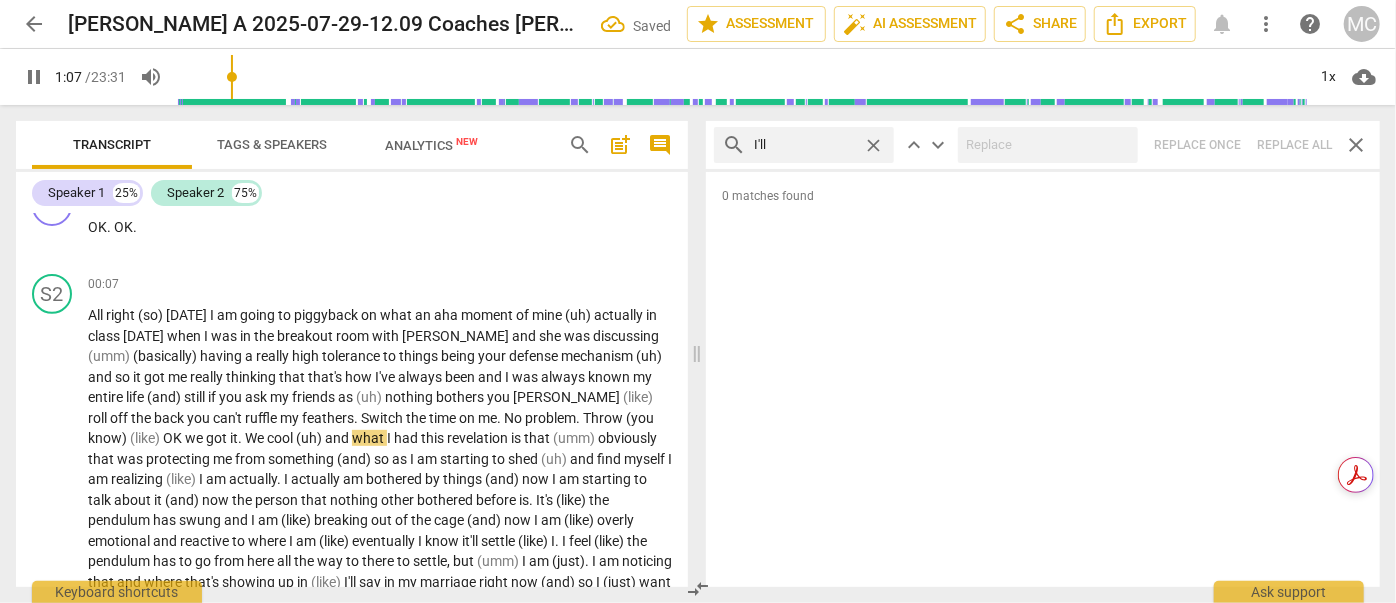 type on "I'll" 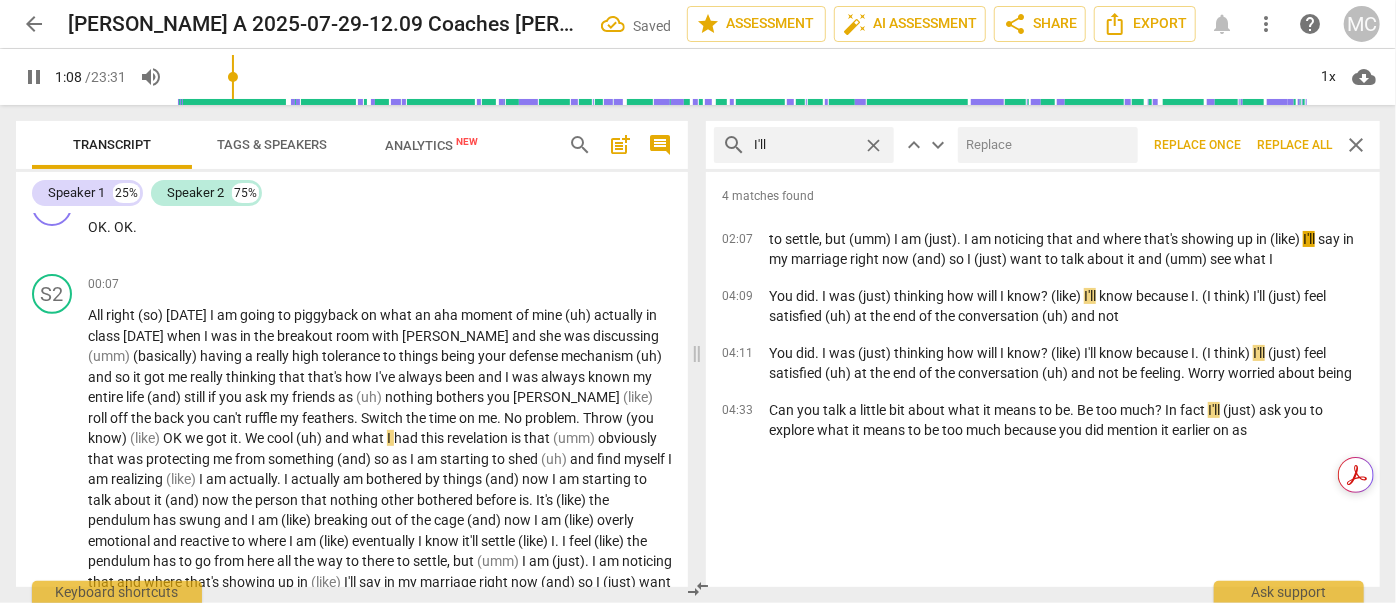 click at bounding box center (1044, 145) 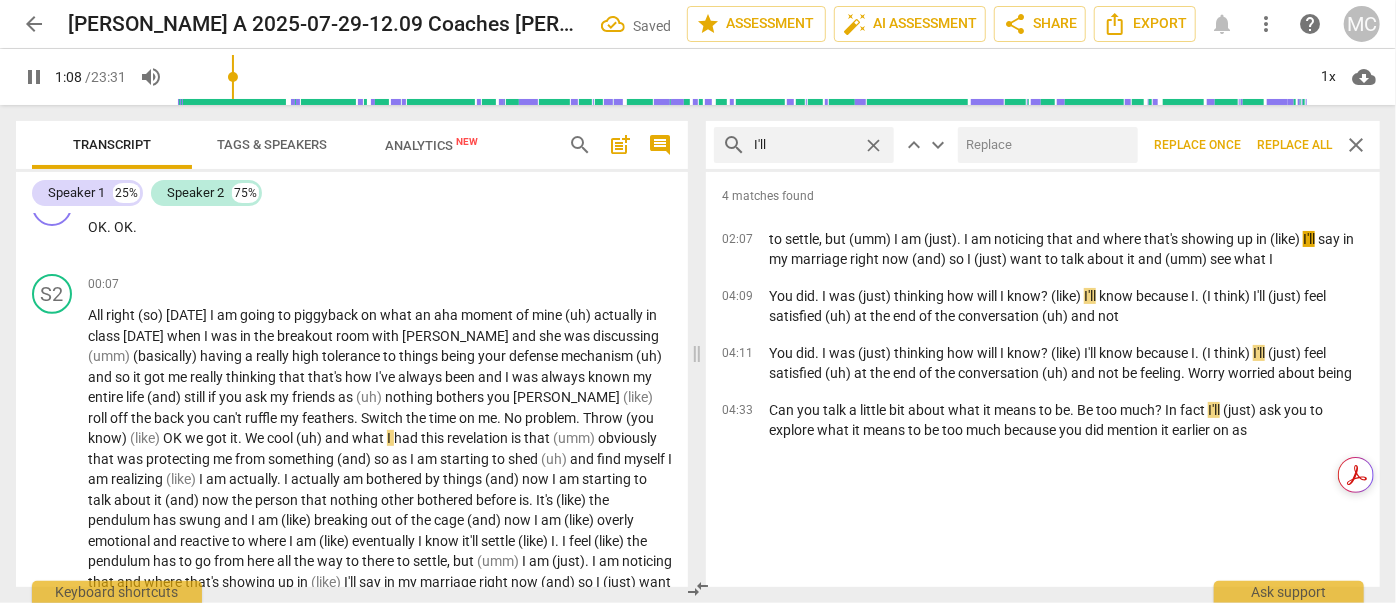 type on "69" 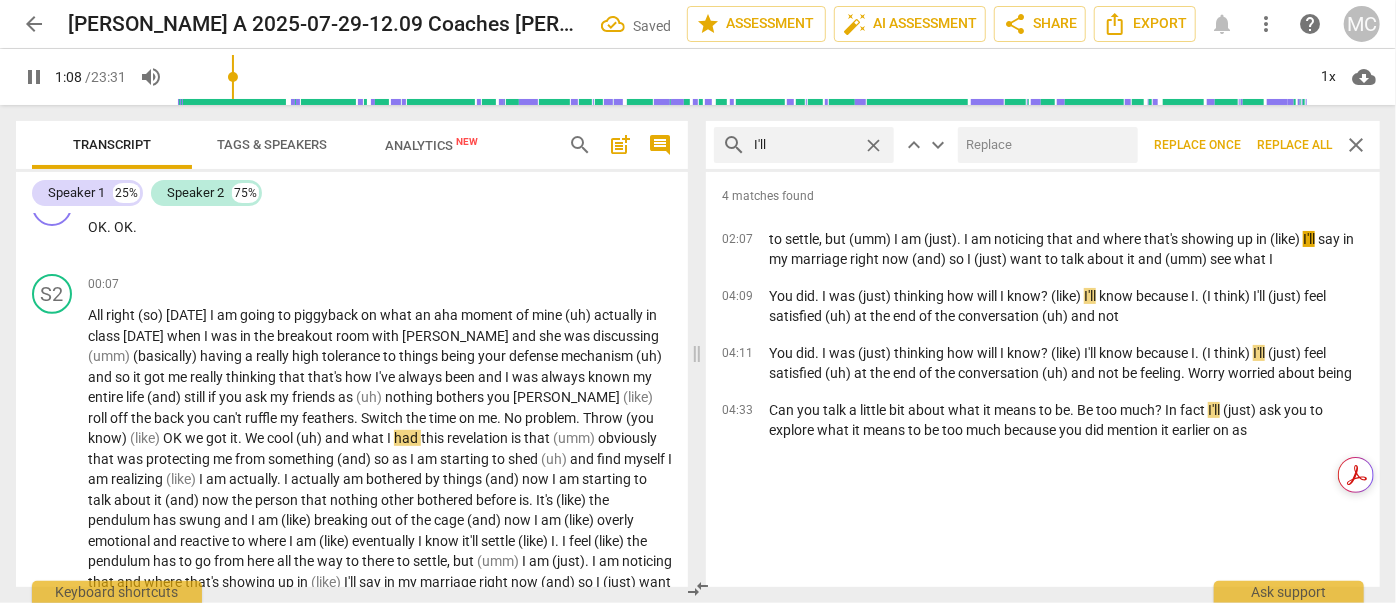 type on "I" 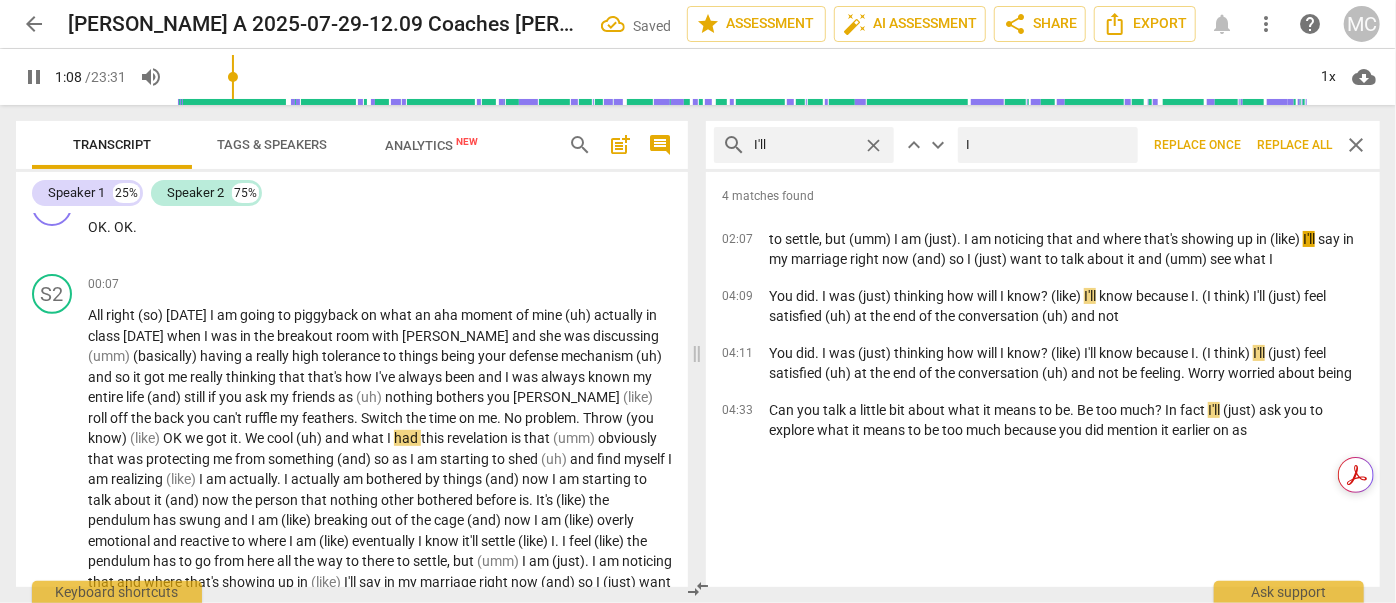 type on "69" 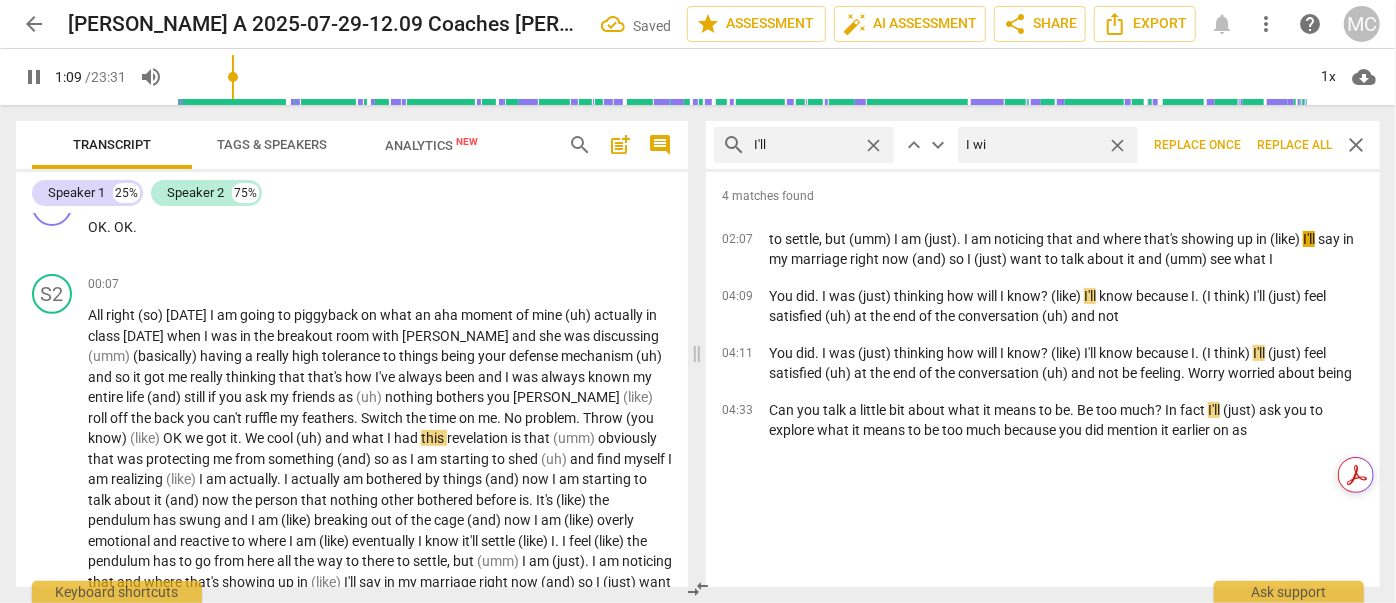 type 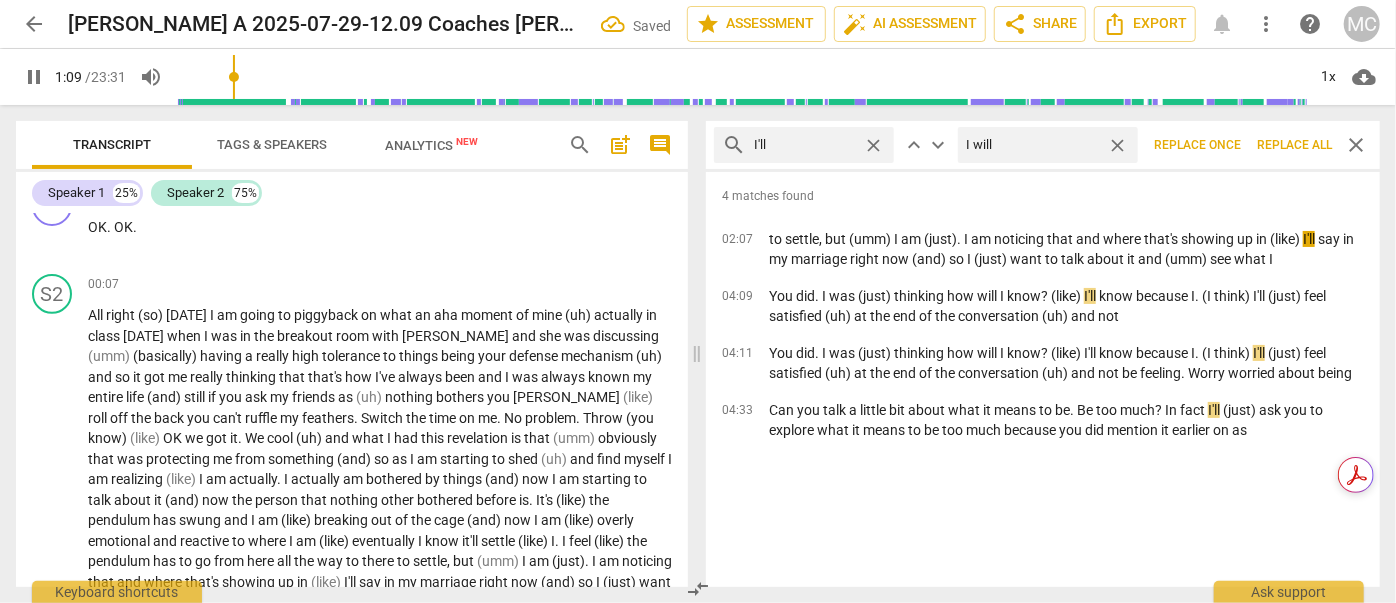 click on "Replace all" at bounding box center [1294, 145] 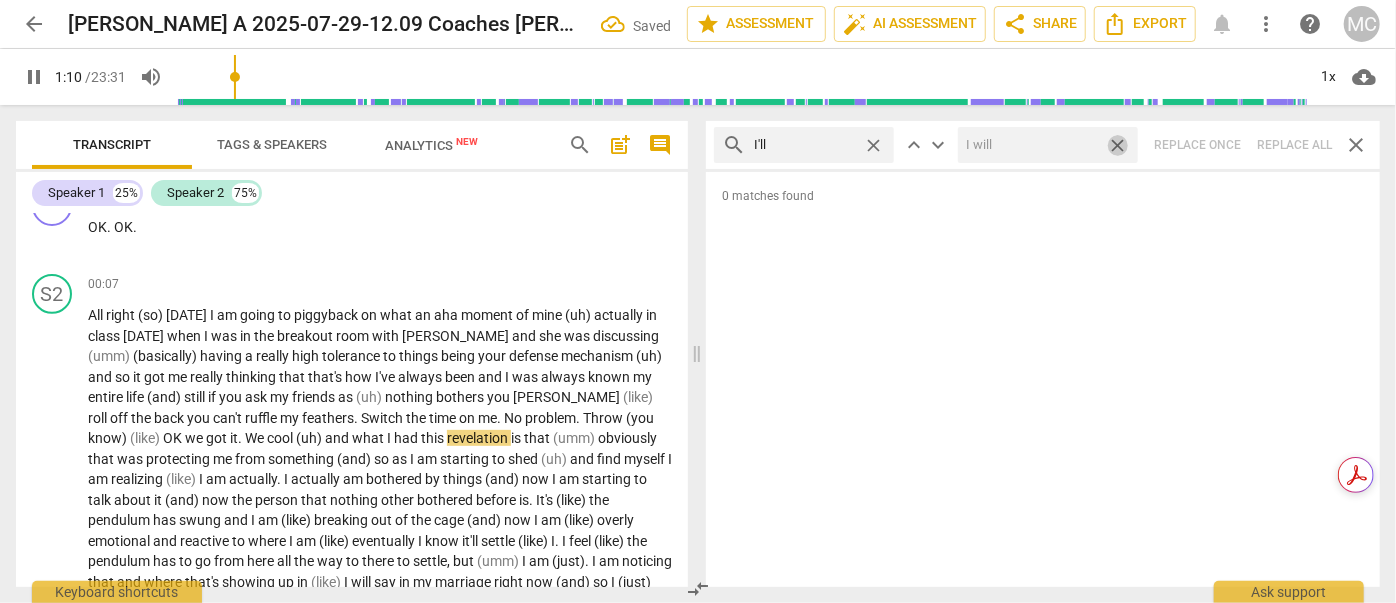 click on "close" at bounding box center (1117, 145) 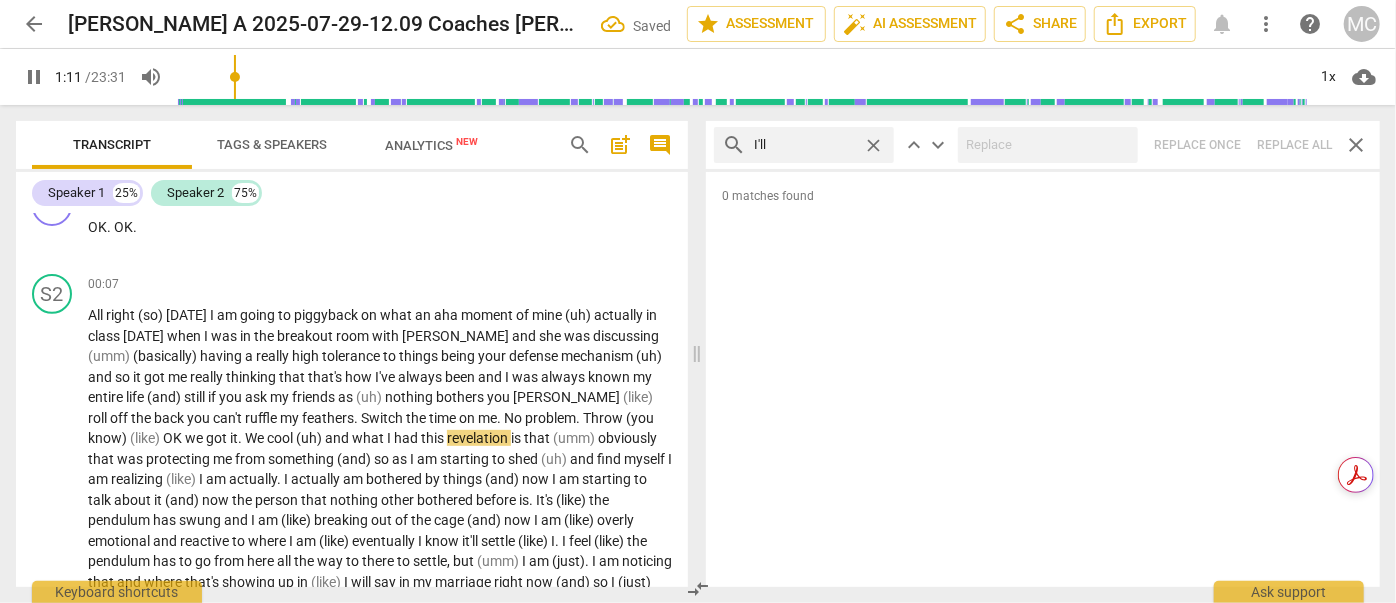 click on "close" at bounding box center [873, 145] 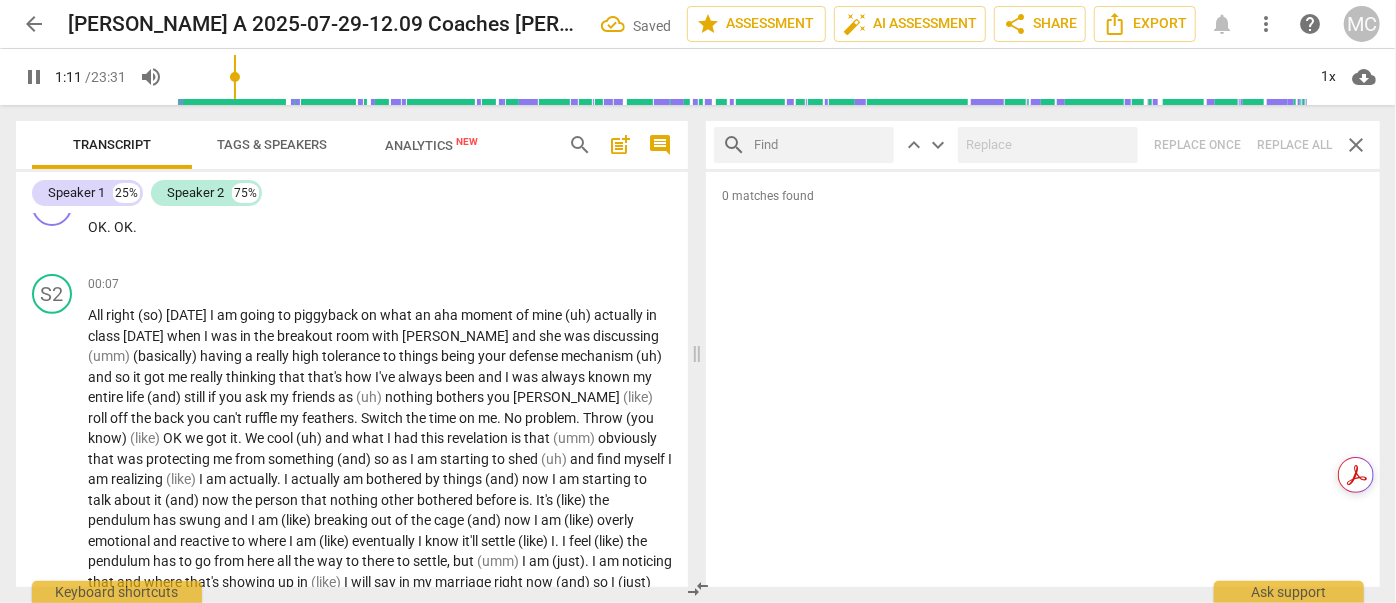 click at bounding box center (820, 145) 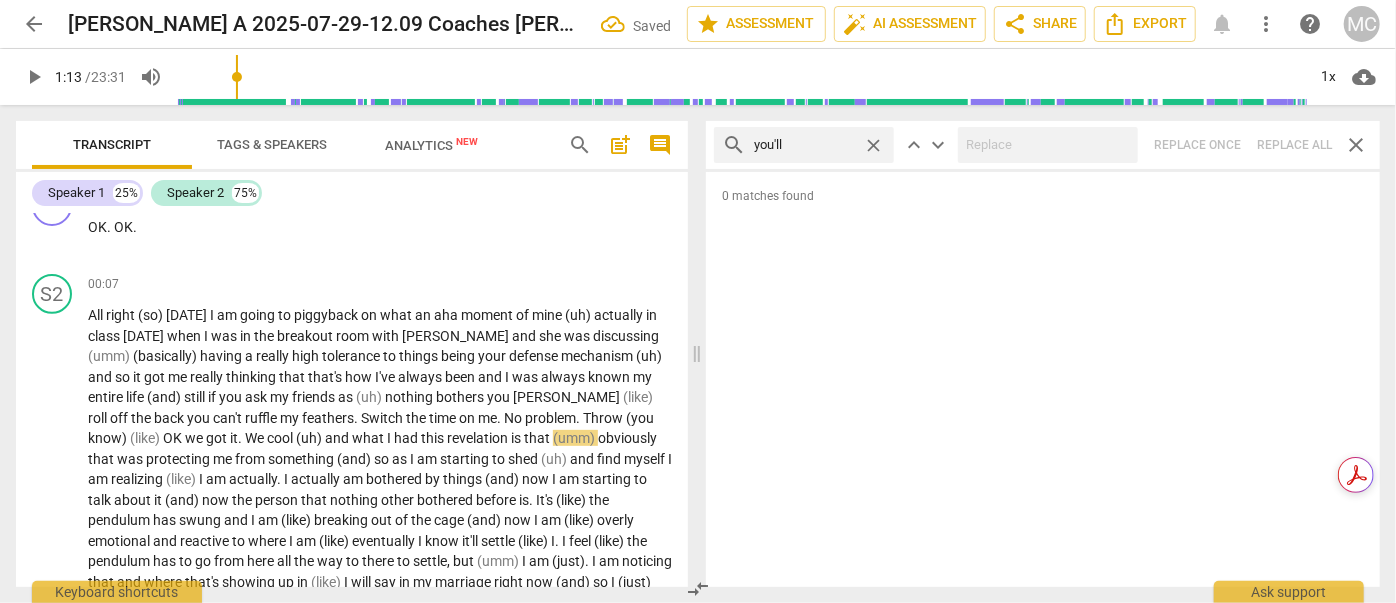 click on "search you'll close keyboard_arrow_up keyboard_arrow_down Replace once Replace all close" at bounding box center (1043, 145) 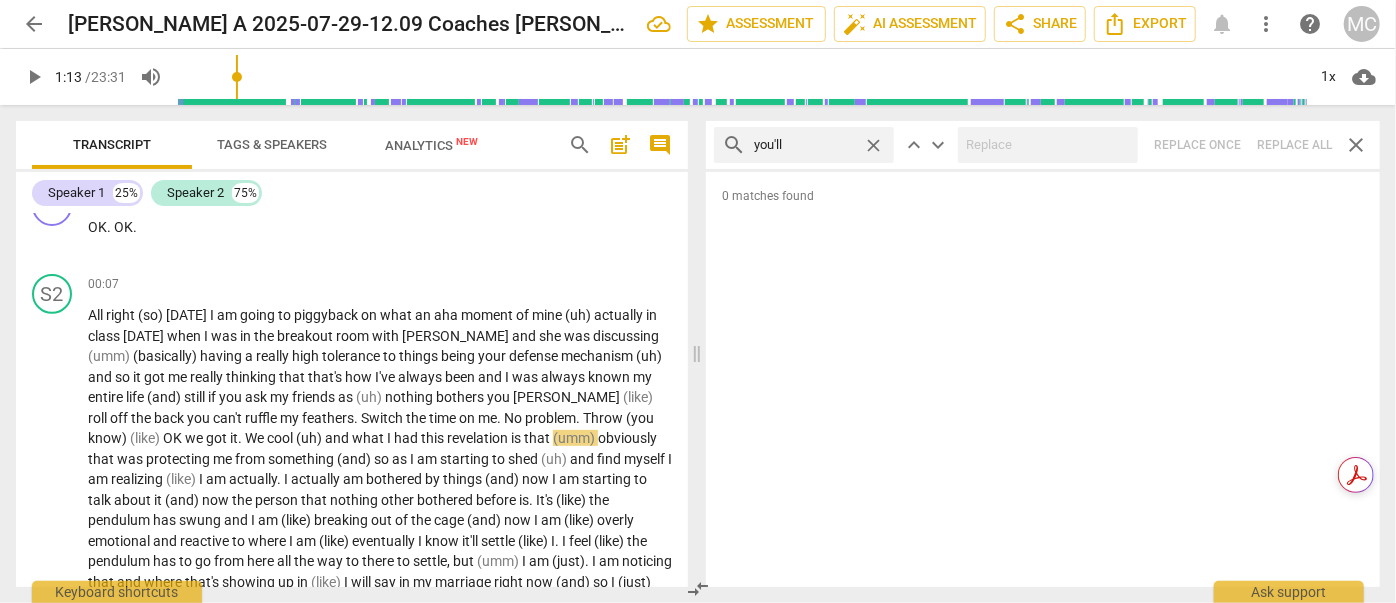 click on "close" at bounding box center [873, 145] 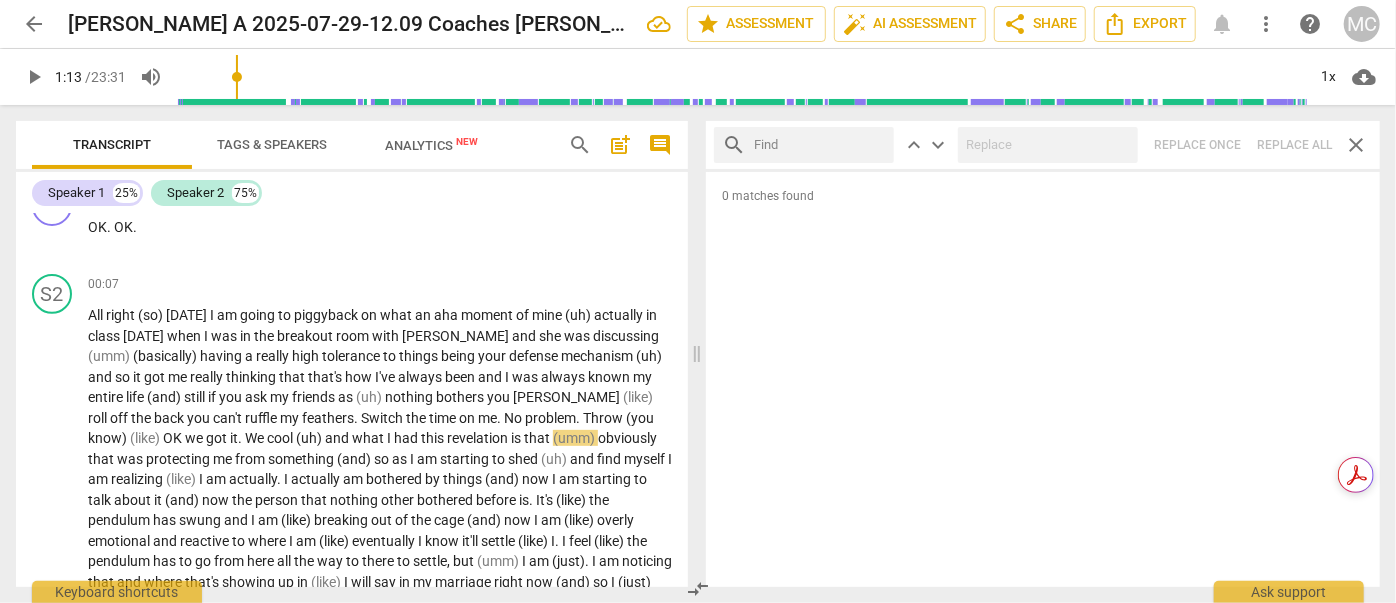 click at bounding box center [820, 145] 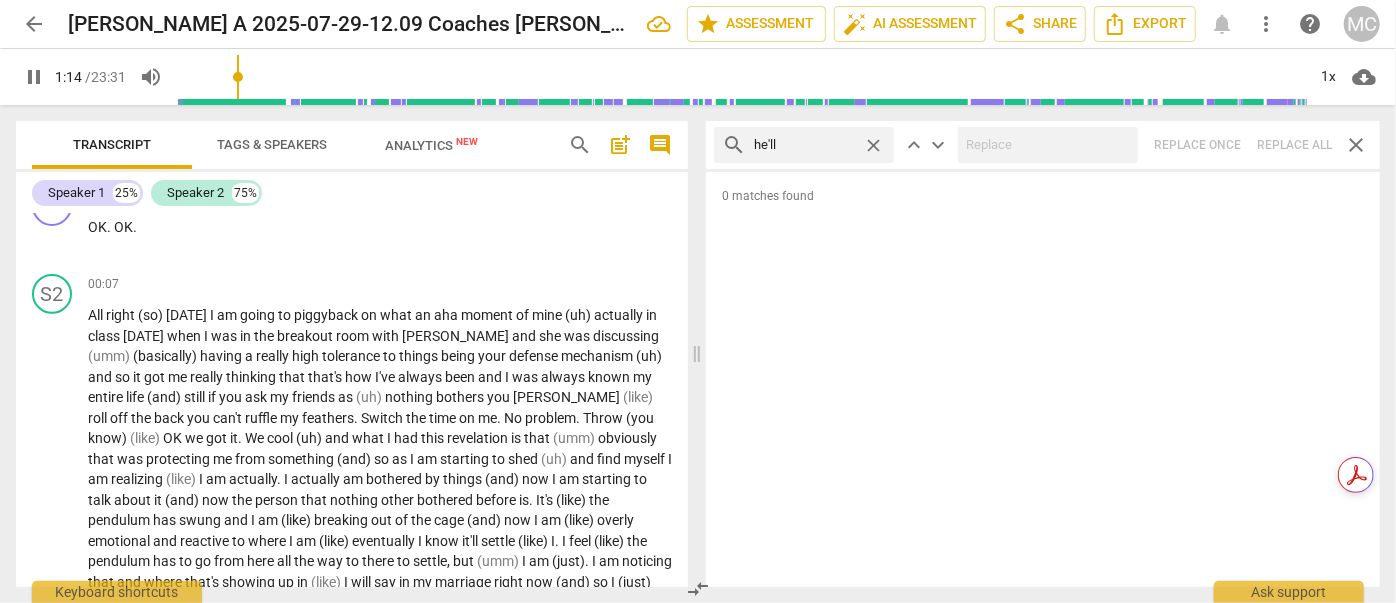 click on "search he'll close keyboard_arrow_up keyboard_arrow_down Replace once Replace all close" at bounding box center [1043, 145] 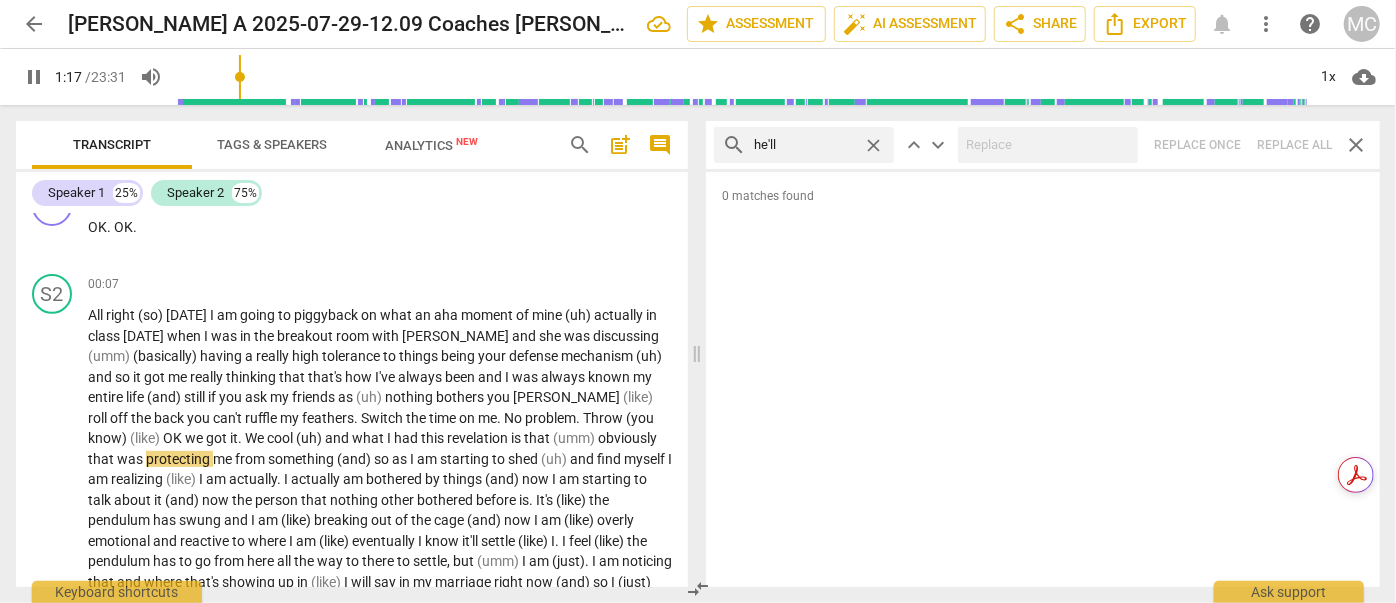 drag, startPoint x: 874, startPoint y: 143, endPoint x: 863, endPoint y: 143, distance: 11 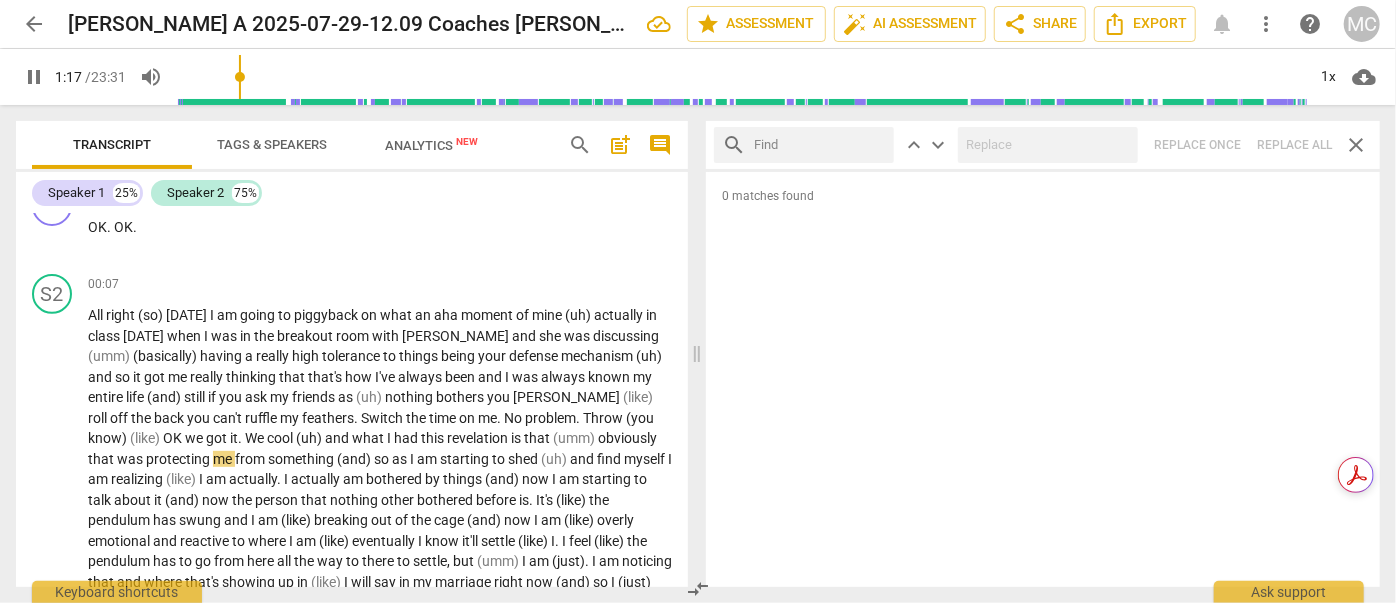 click at bounding box center [820, 145] 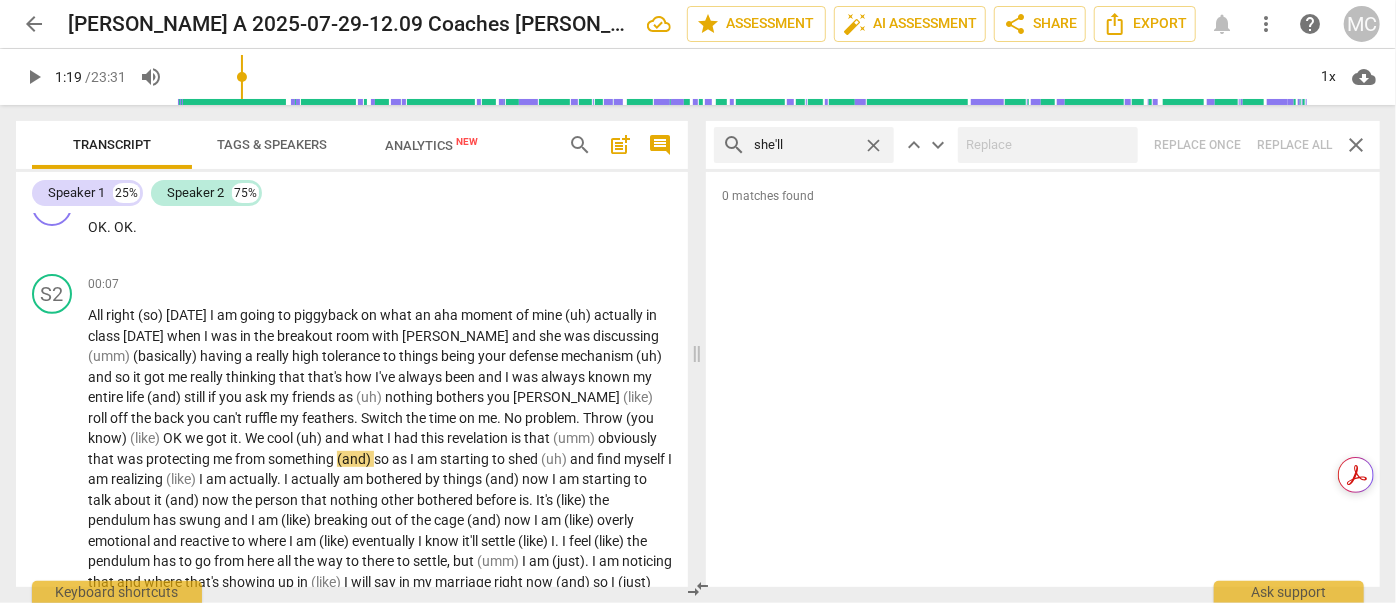 click on "search she'll close keyboard_arrow_up keyboard_arrow_down Replace once Replace all close" at bounding box center (1043, 145) 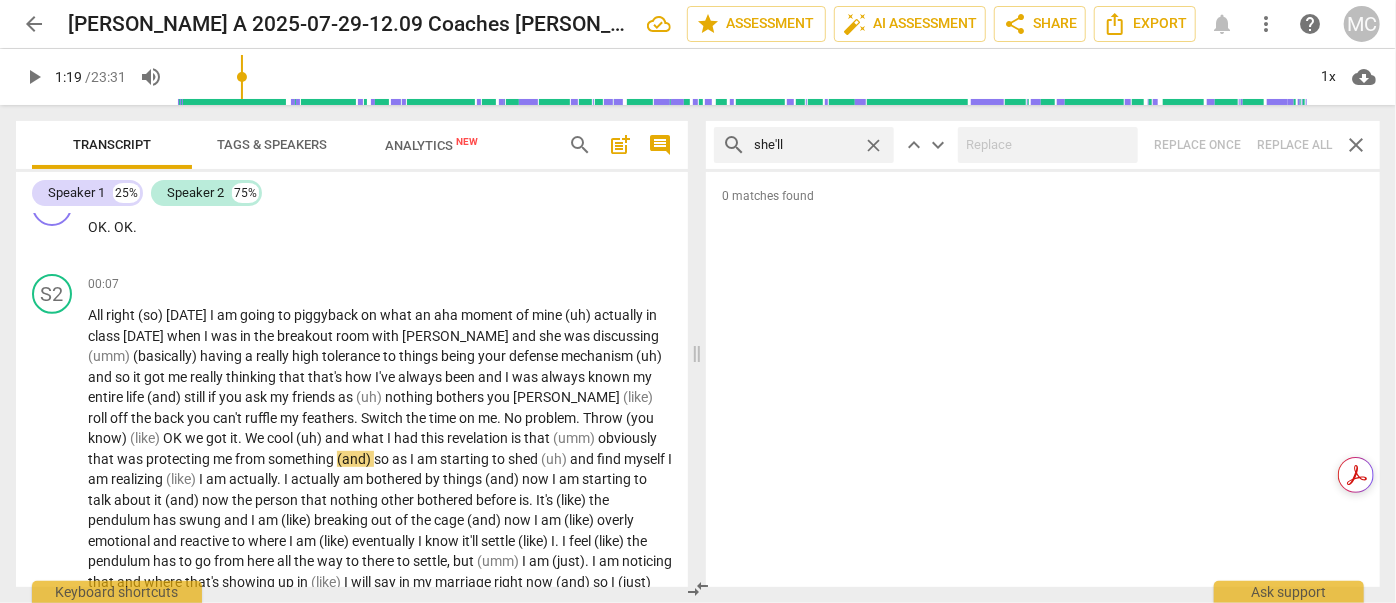 click on "close" at bounding box center (873, 145) 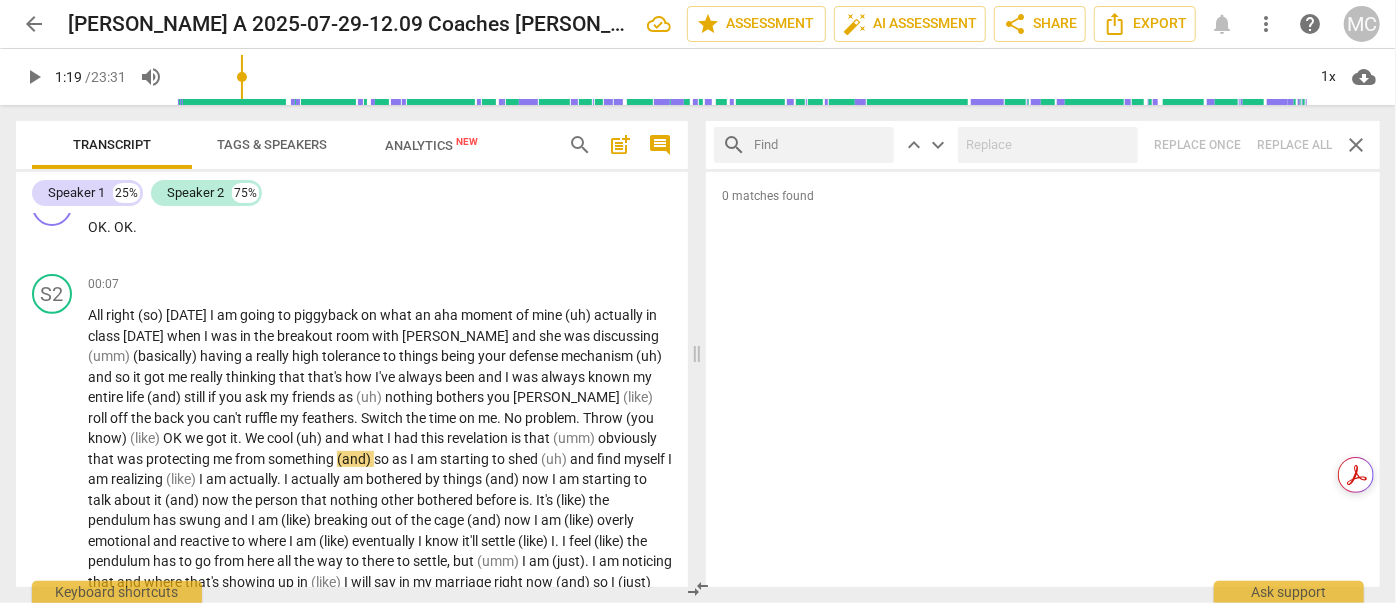 click at bounding box center [820, 145] 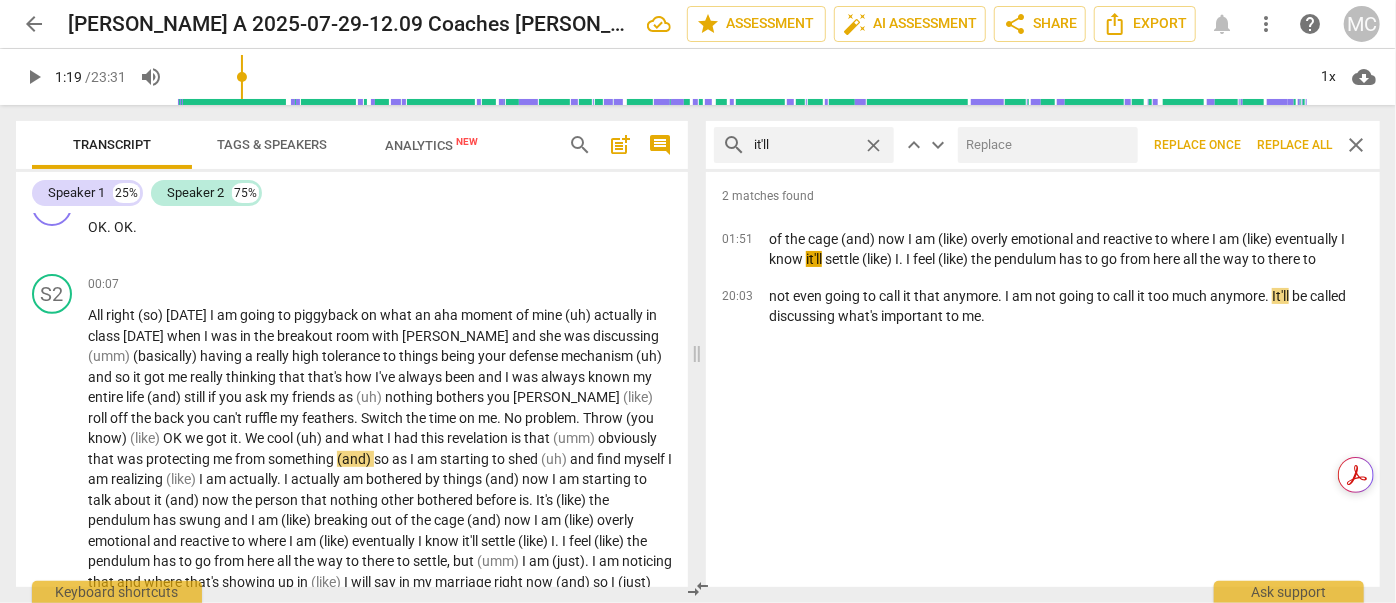 click at bounding box center [1044, 145] 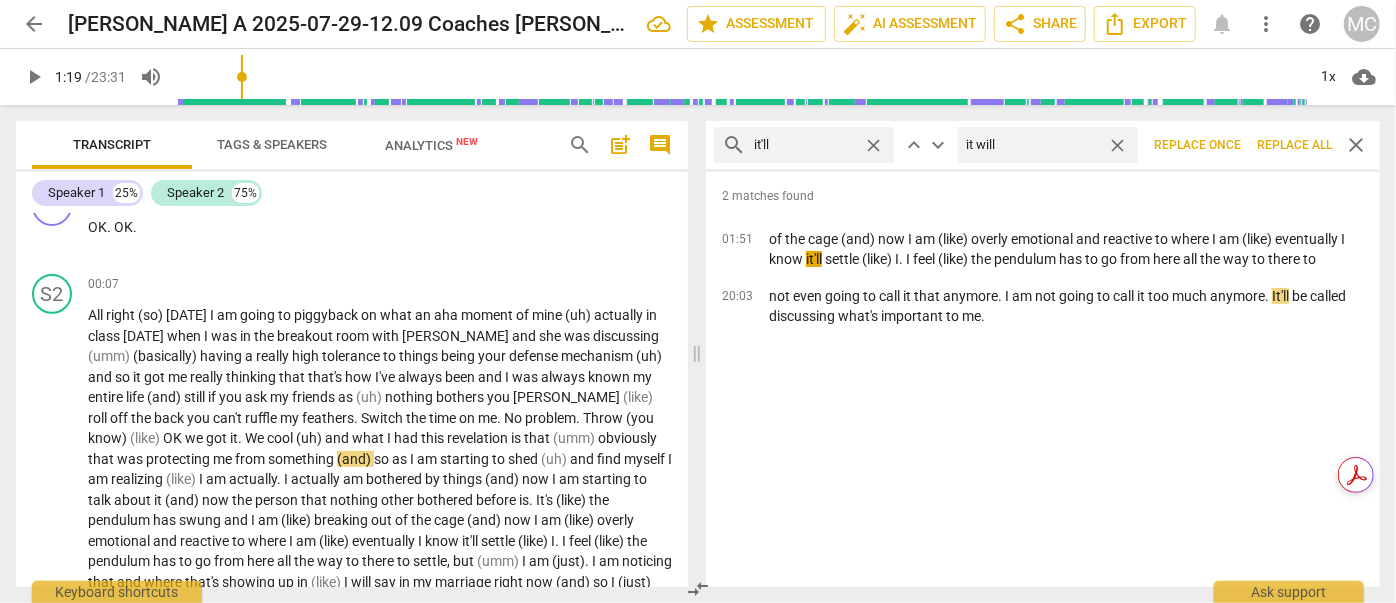 click on "Replace all" at bounding box center [1294, 145] 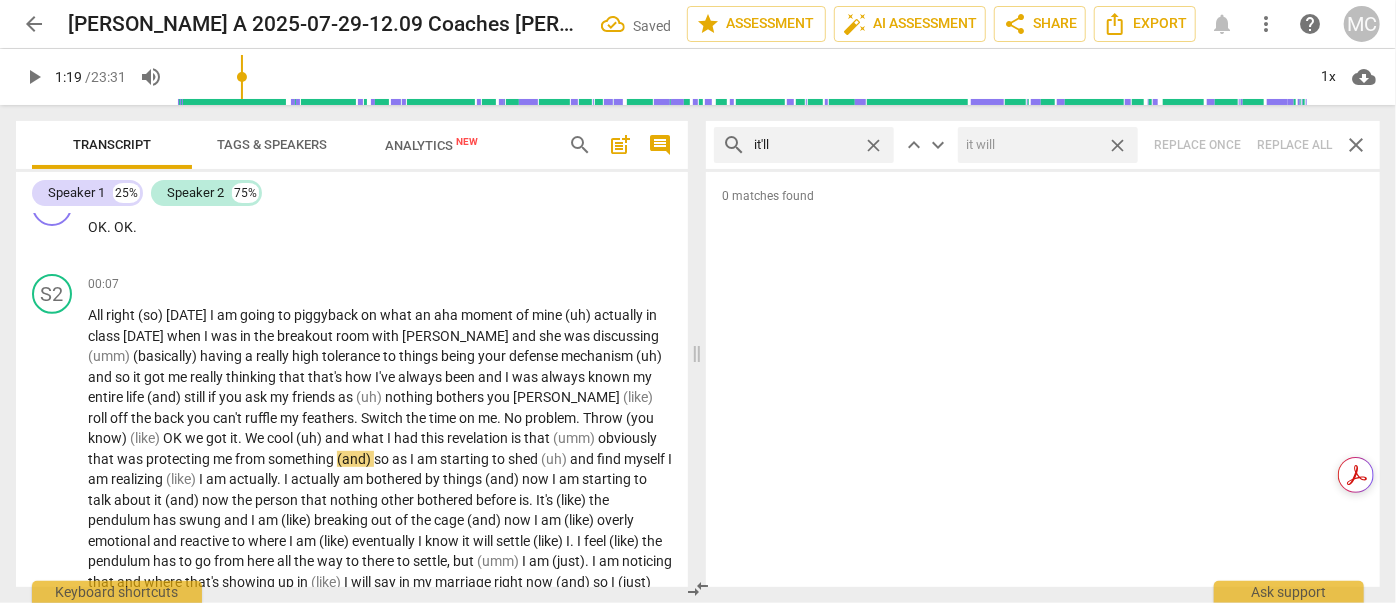 click on "close" at bounding box center (1117, 145) 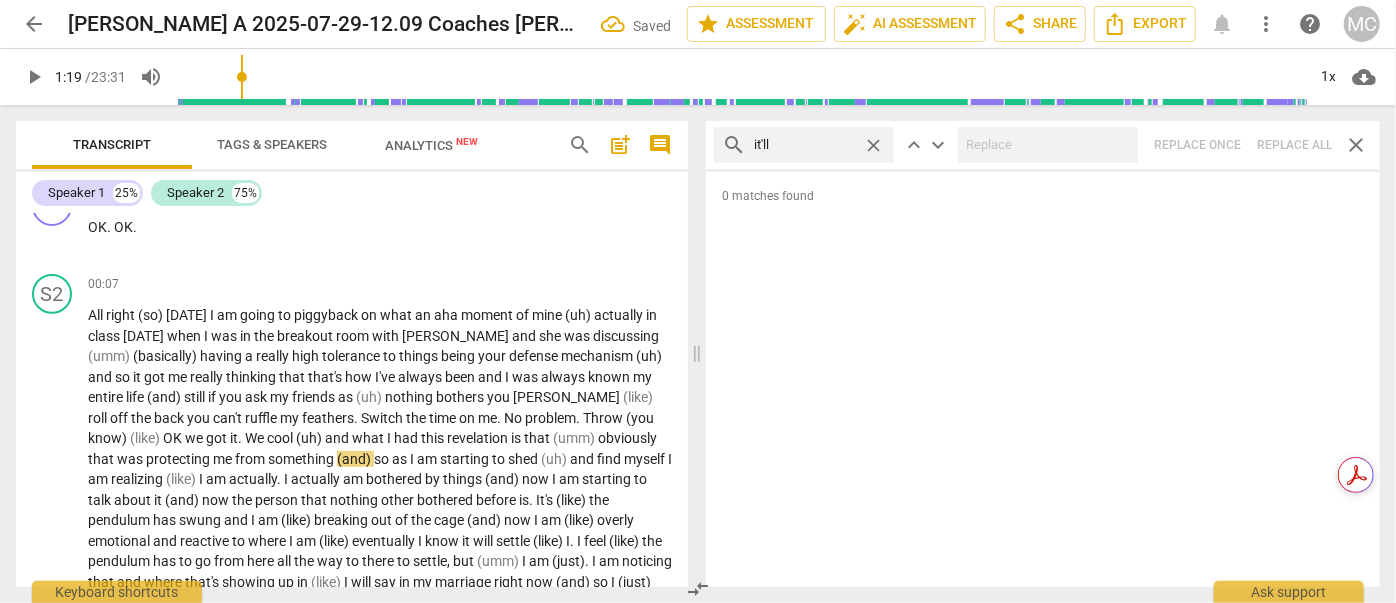 click on "close" at bounding box center (873, 145) 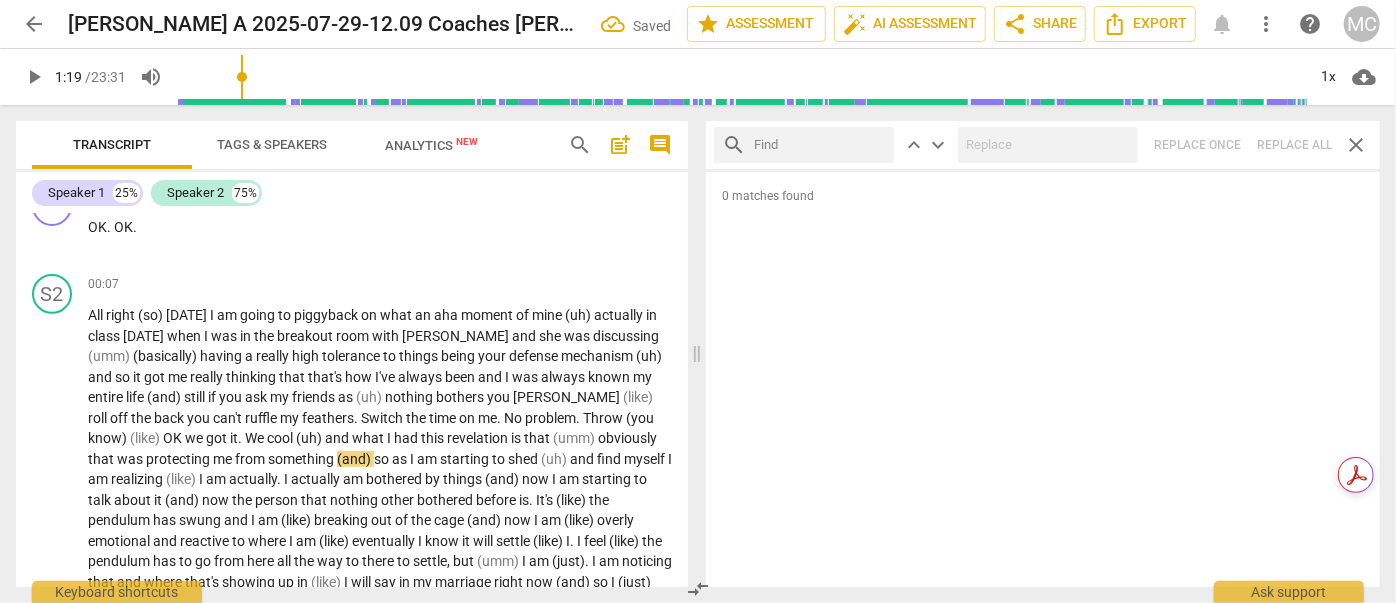 click at bounding box center (820, 145) 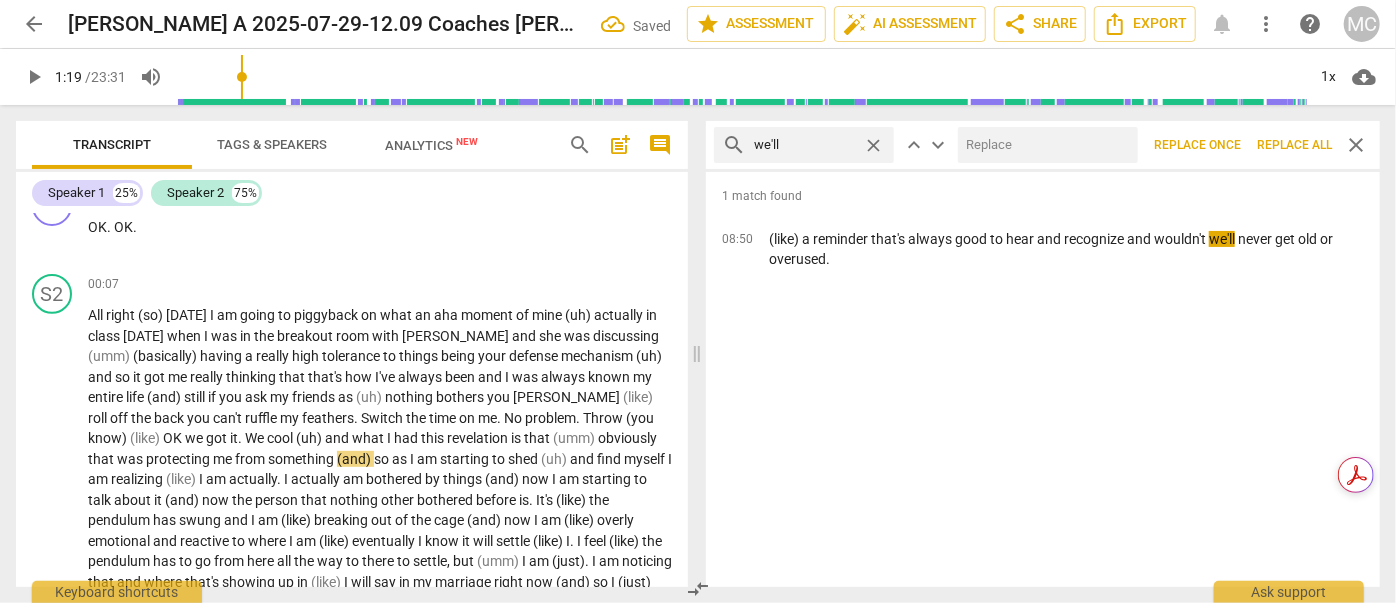 click at bounding box center [1044, 145] 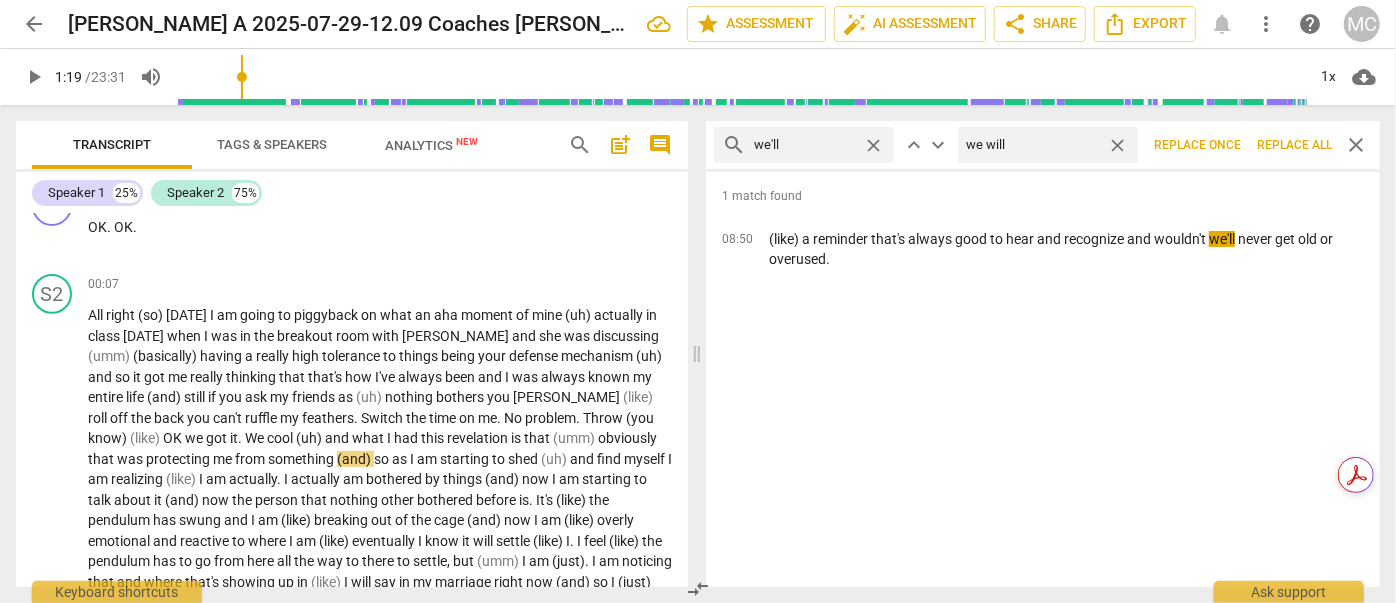 click on "Replace all" at bounding box center [1294, 145] 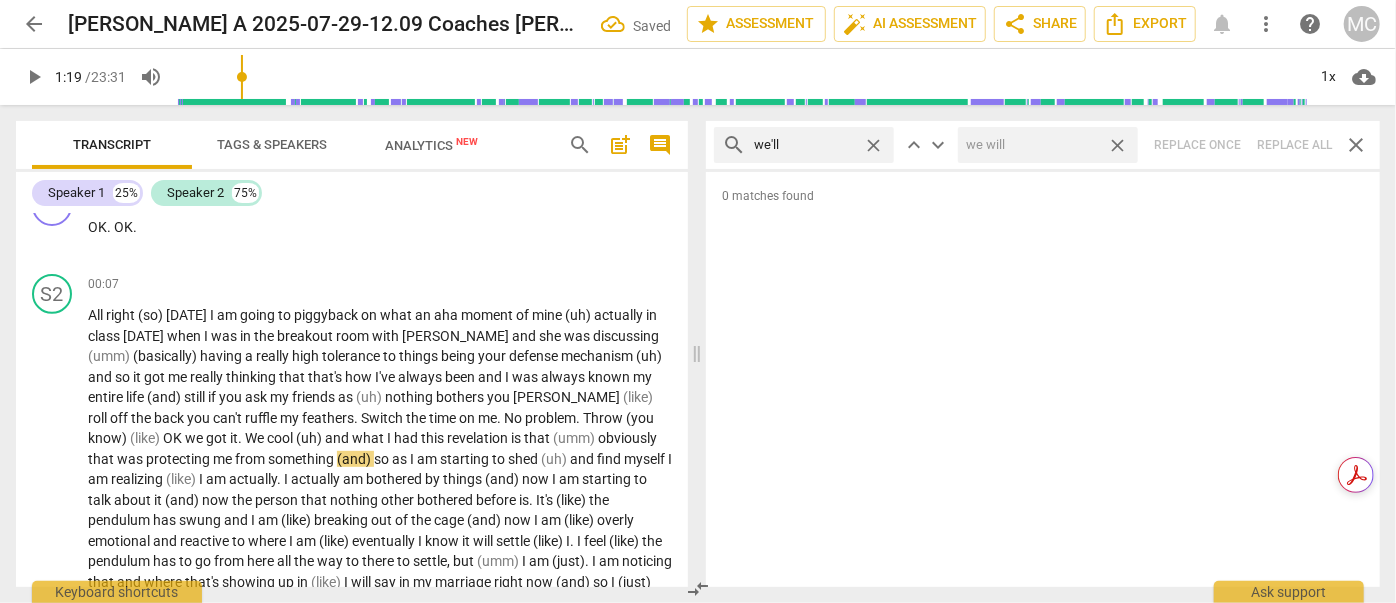 click on "close" at bounding box center [1117, 145] 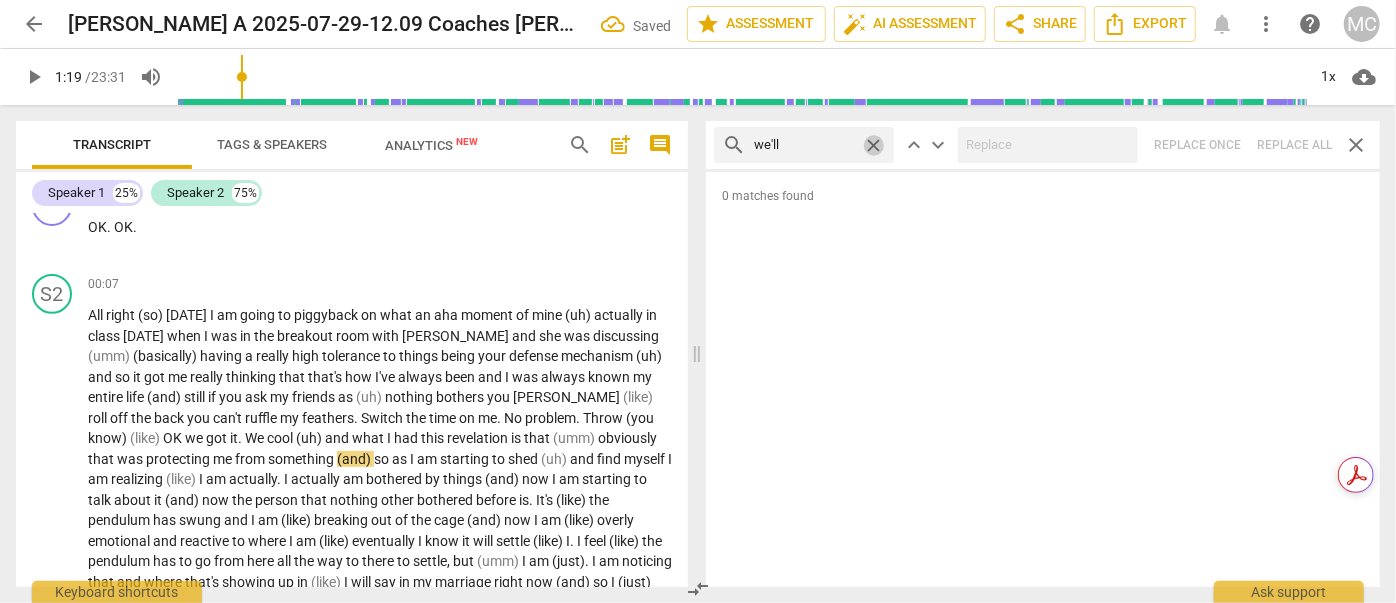 click on "close" at bounding box center (873, 145) 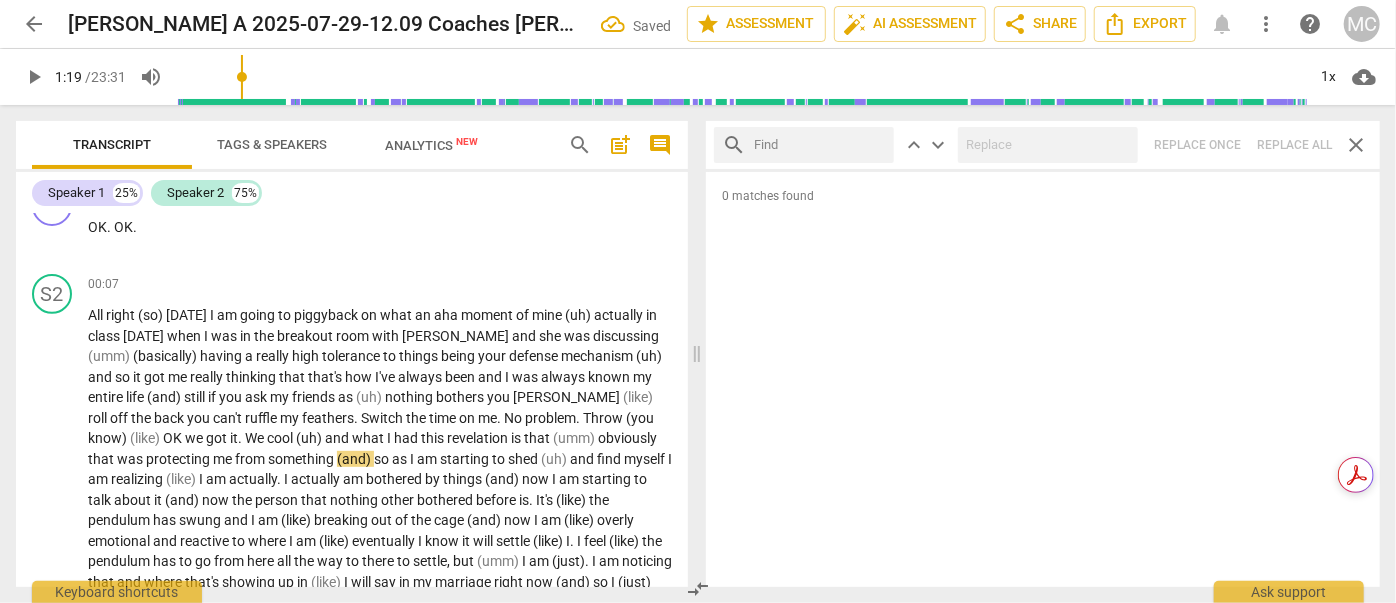 click at bounding box center (820, 145) 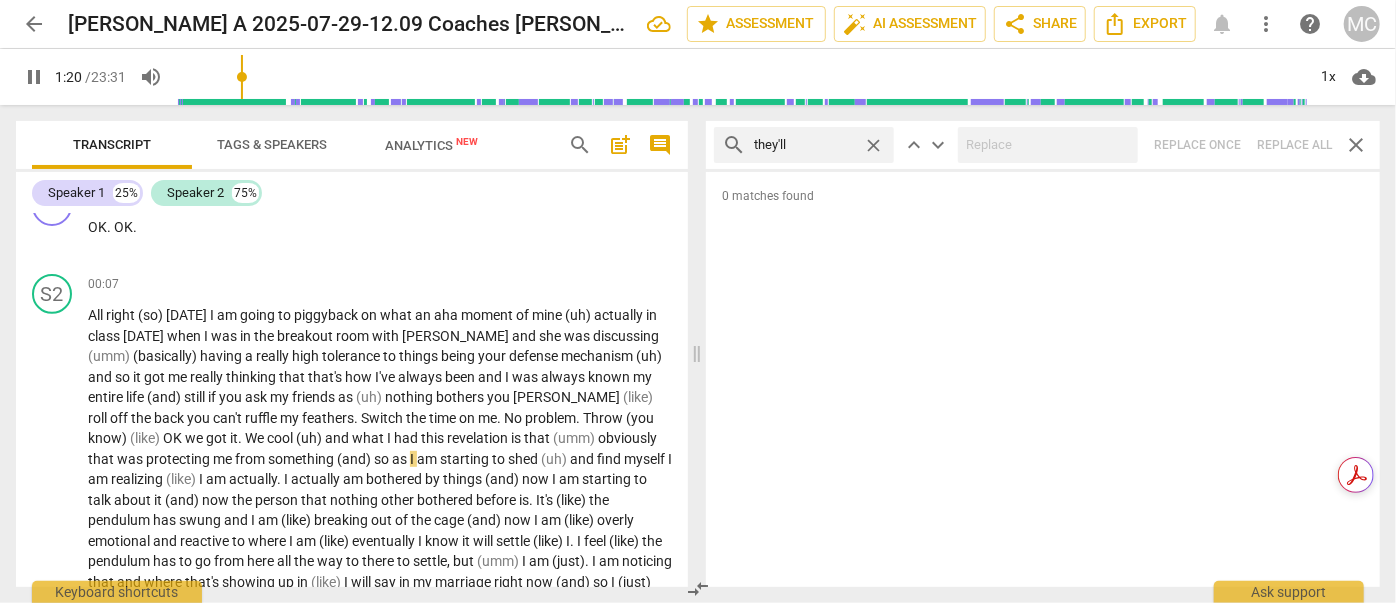 click on "search they'll close keyboard_arrow_up keyboard_arrow_down Replace once Replace all close" at bounding box center [1043, 145] 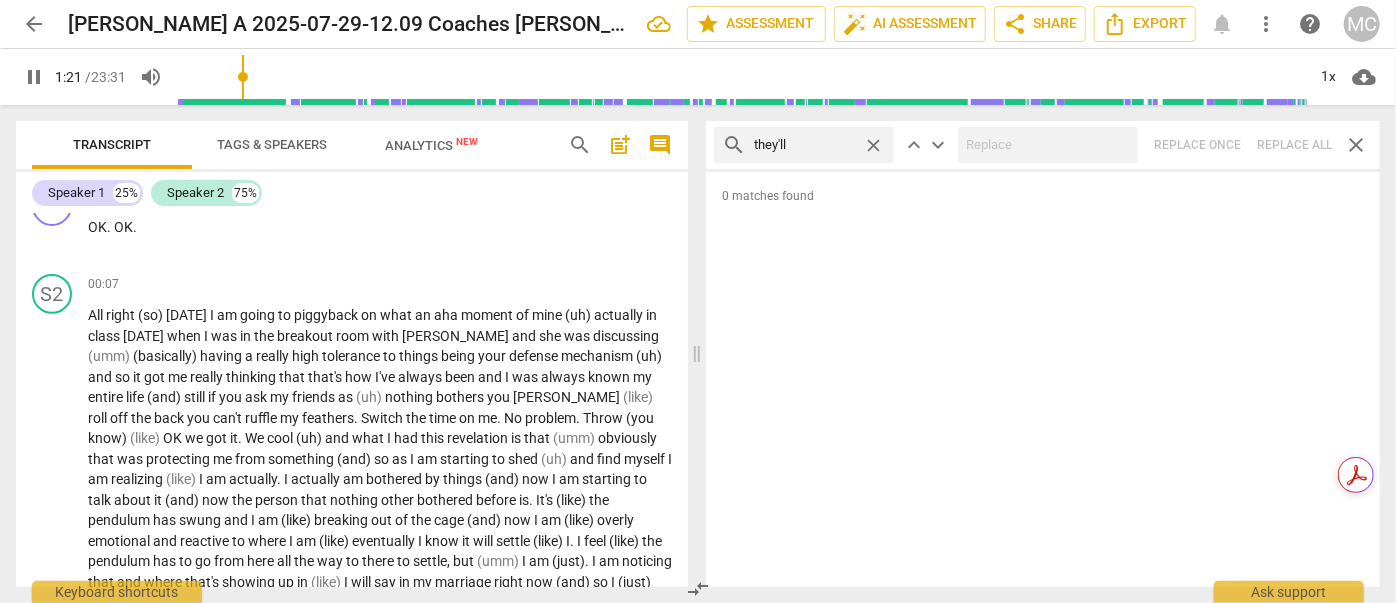 click on "close" at bounding box center [873, 145] 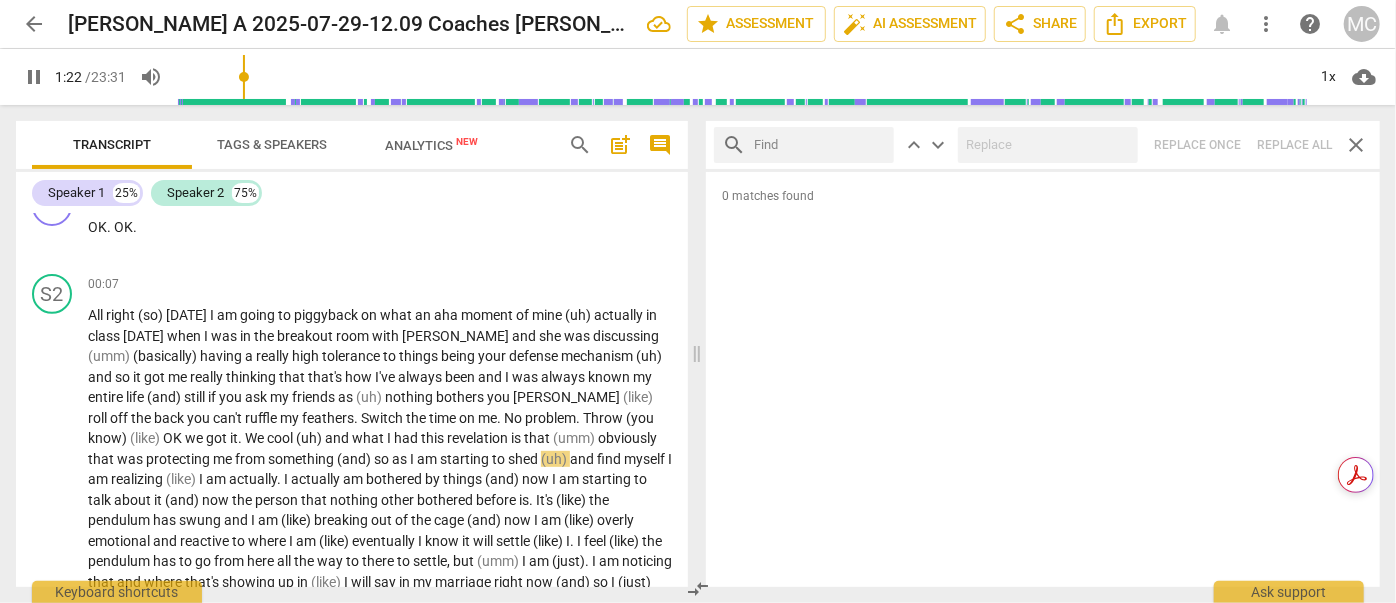 click at bounding box center (820, 145) 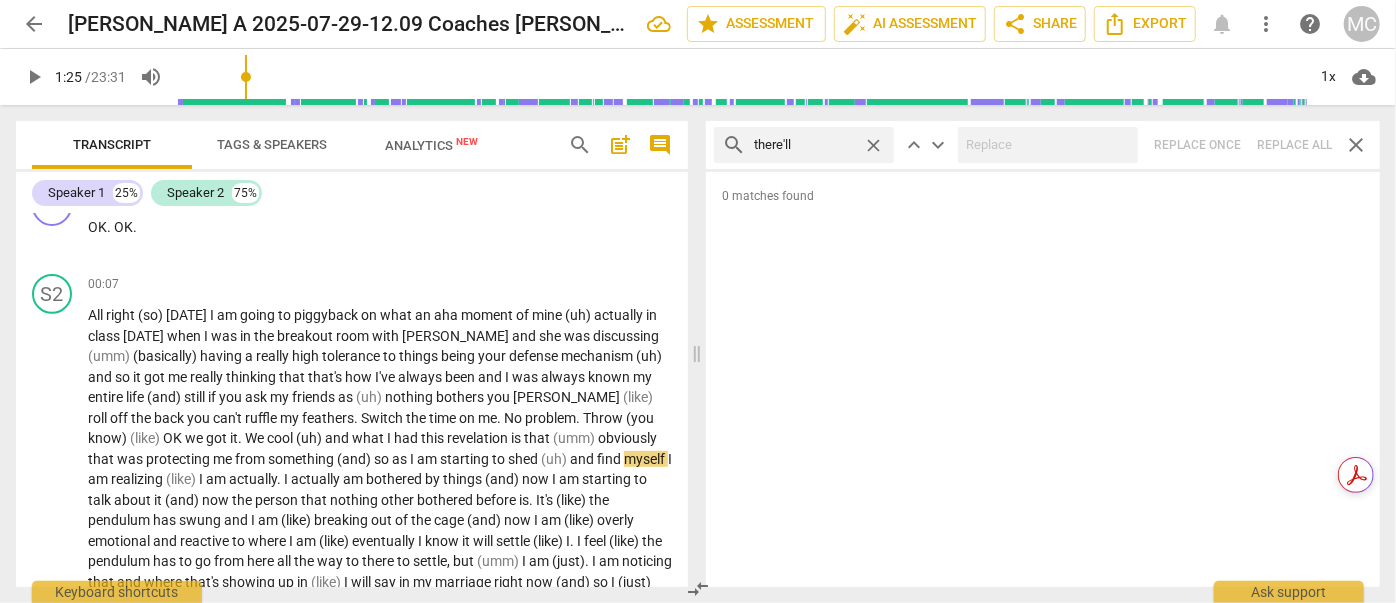 click on "search there'll close keyboard_arrow_up keyboard_arrow_down Replace once Replace all close" at bounding box center (1043, 145) 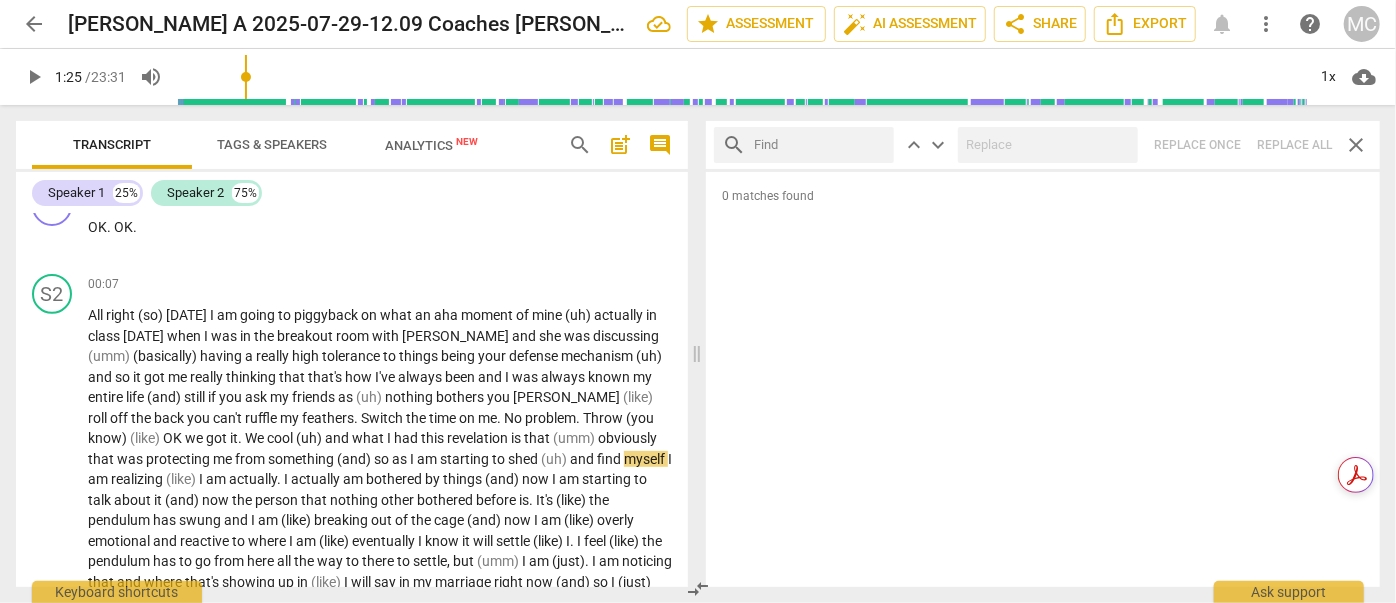 click at bounding box center [820, 145] 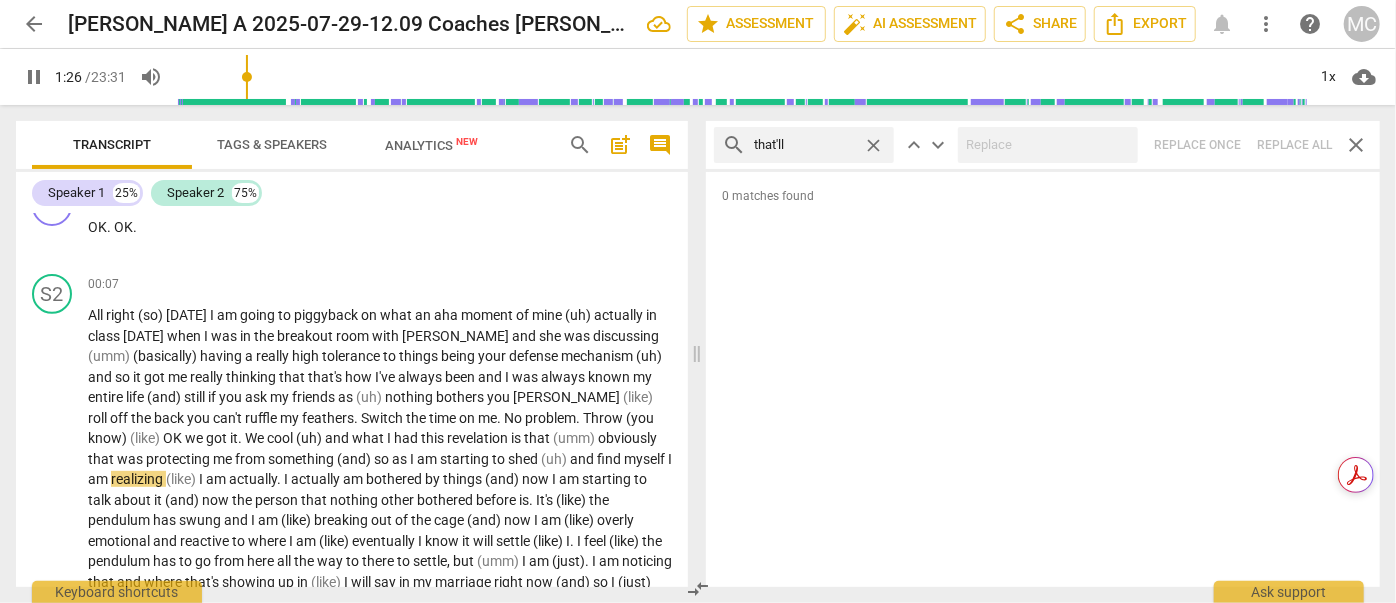 click on "search that'll close keyboard_arrow_up keyboard_arrow_down Replace once Replace all close" at bounding box center [1043, 145] 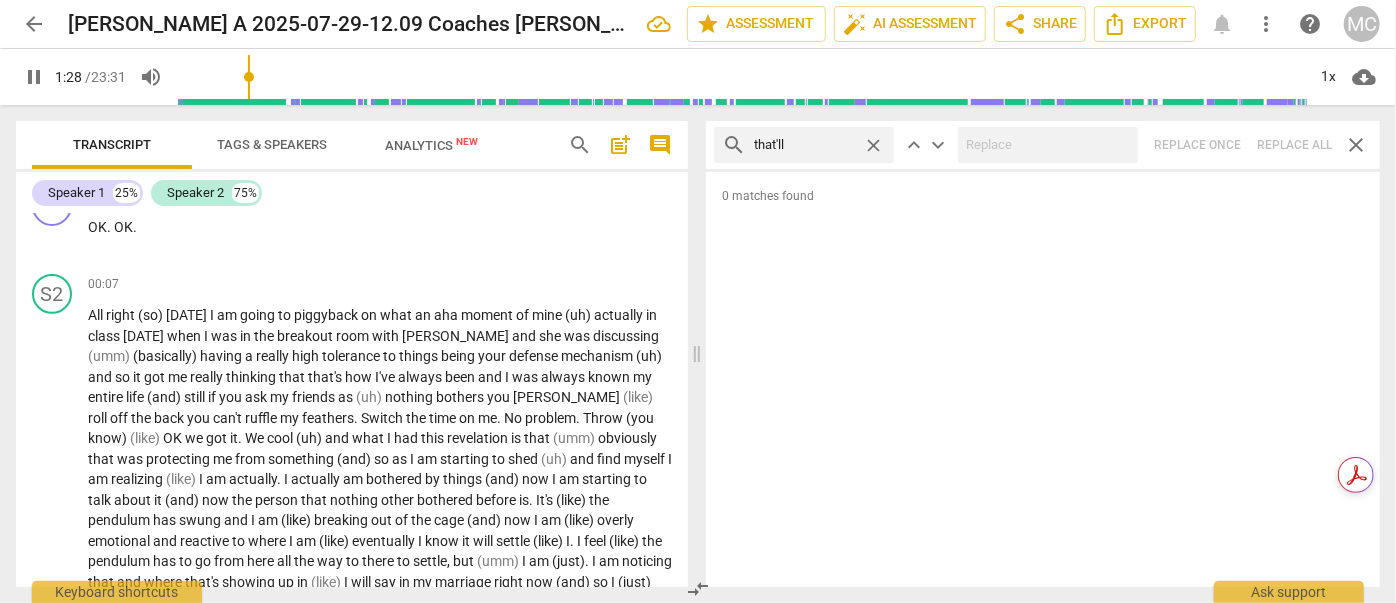 drag, startPoint x: 878, startPoint y: 141, endPoint x: 858, endPoint y: 142, distance: 20.024984 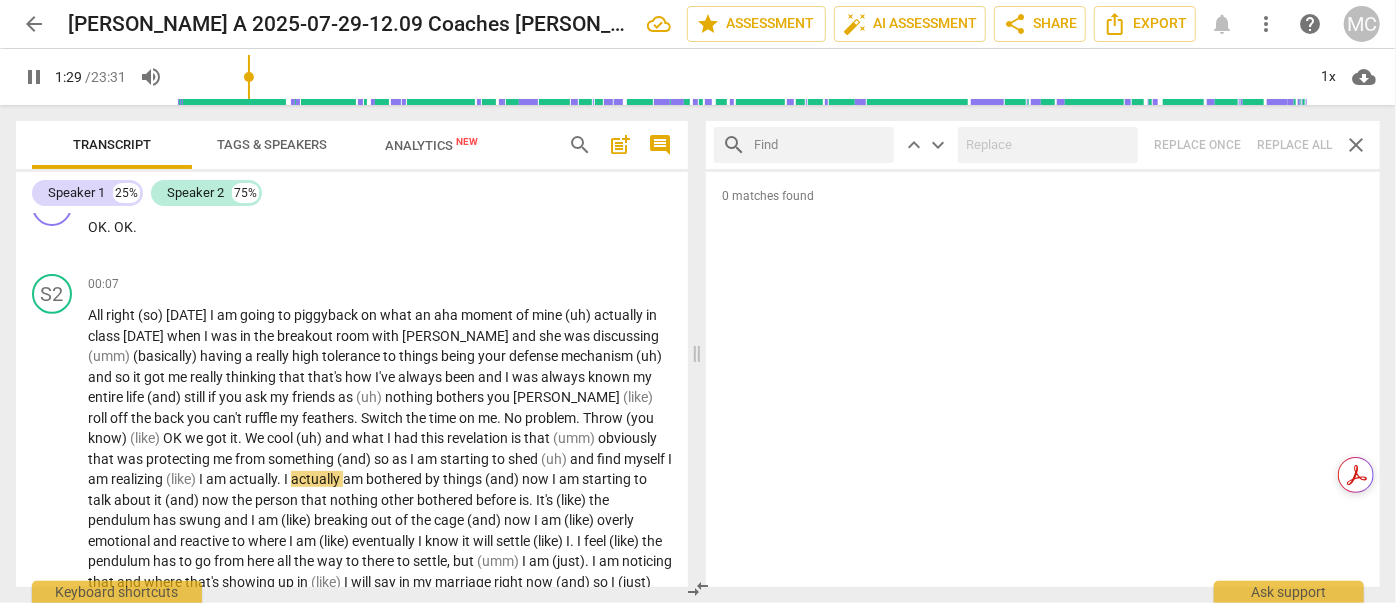 click at bounding box center (820, 145) 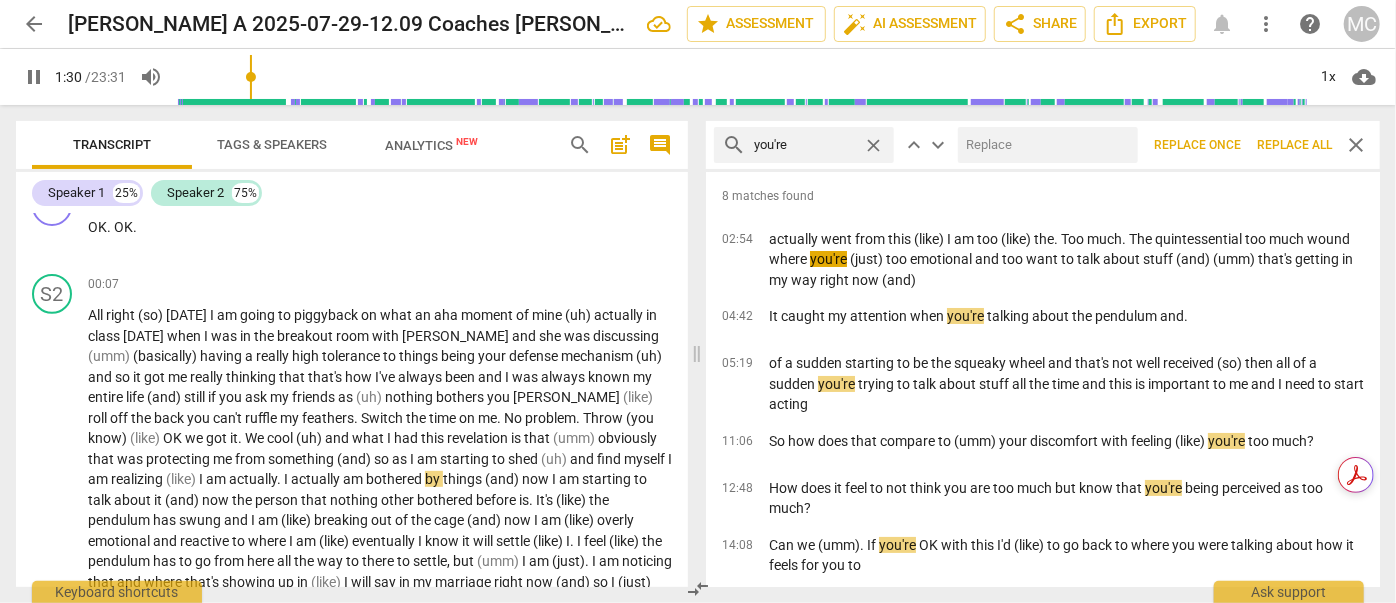 click at bounding box center [1044, 145] 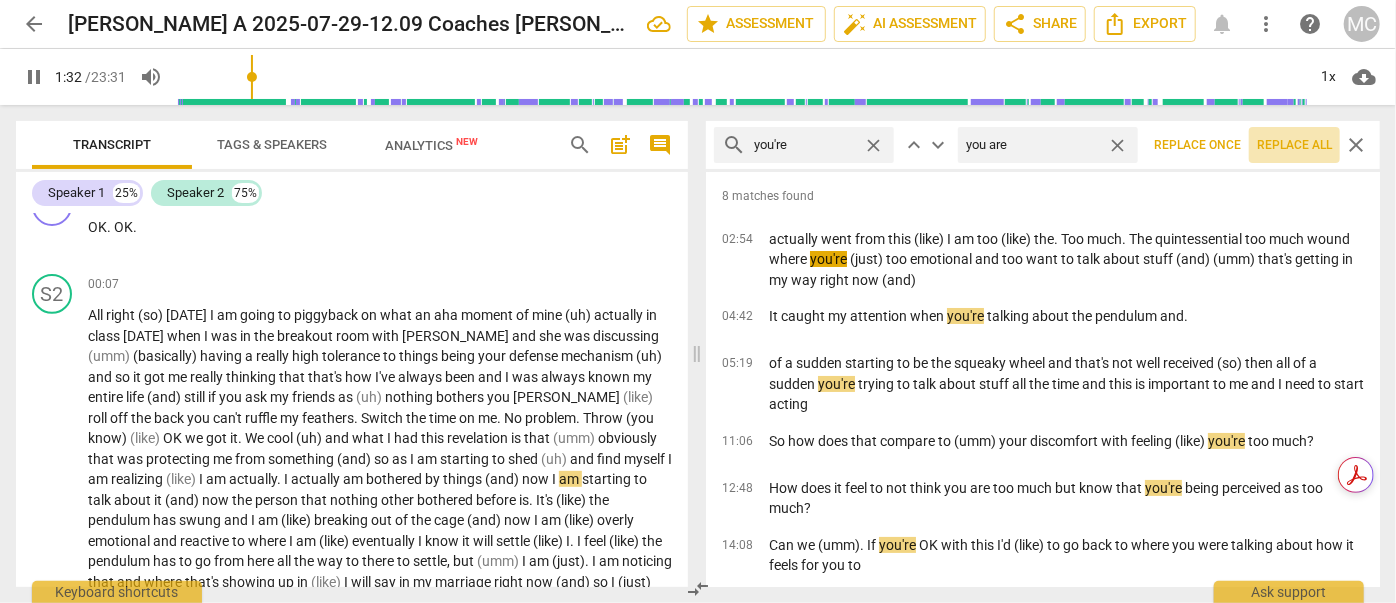 click on "Replace all" at bounding box center (1294, 145) 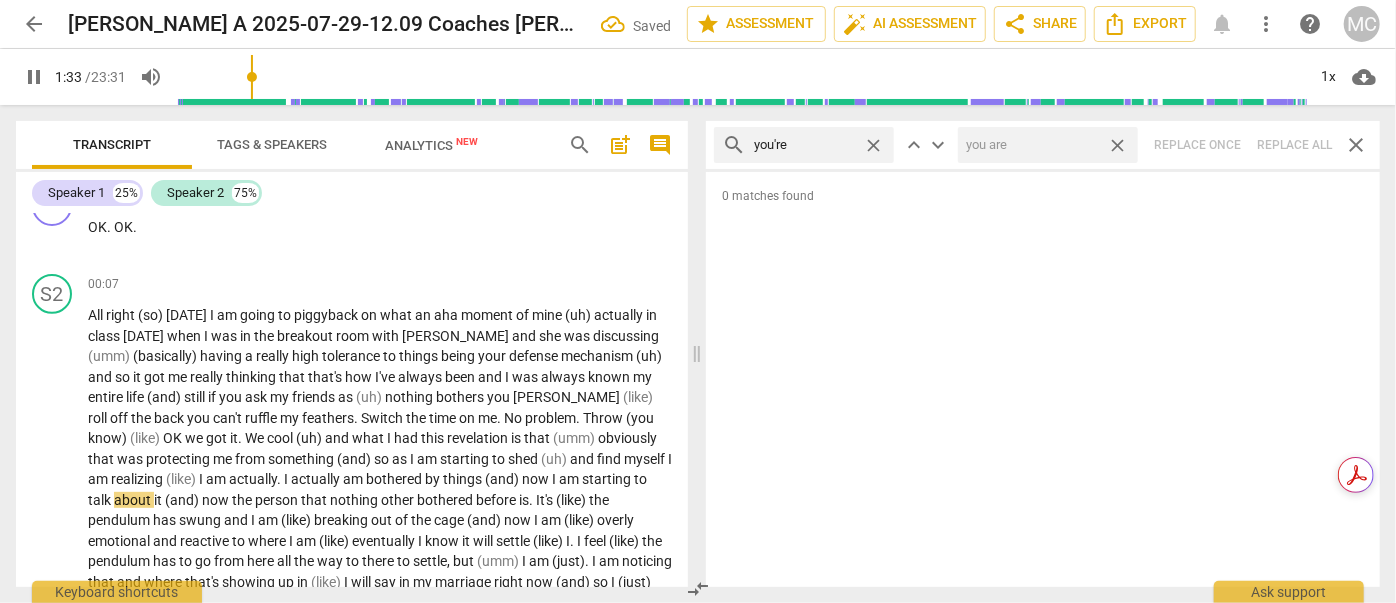 click on "close" at bounding box center [1117, 145] 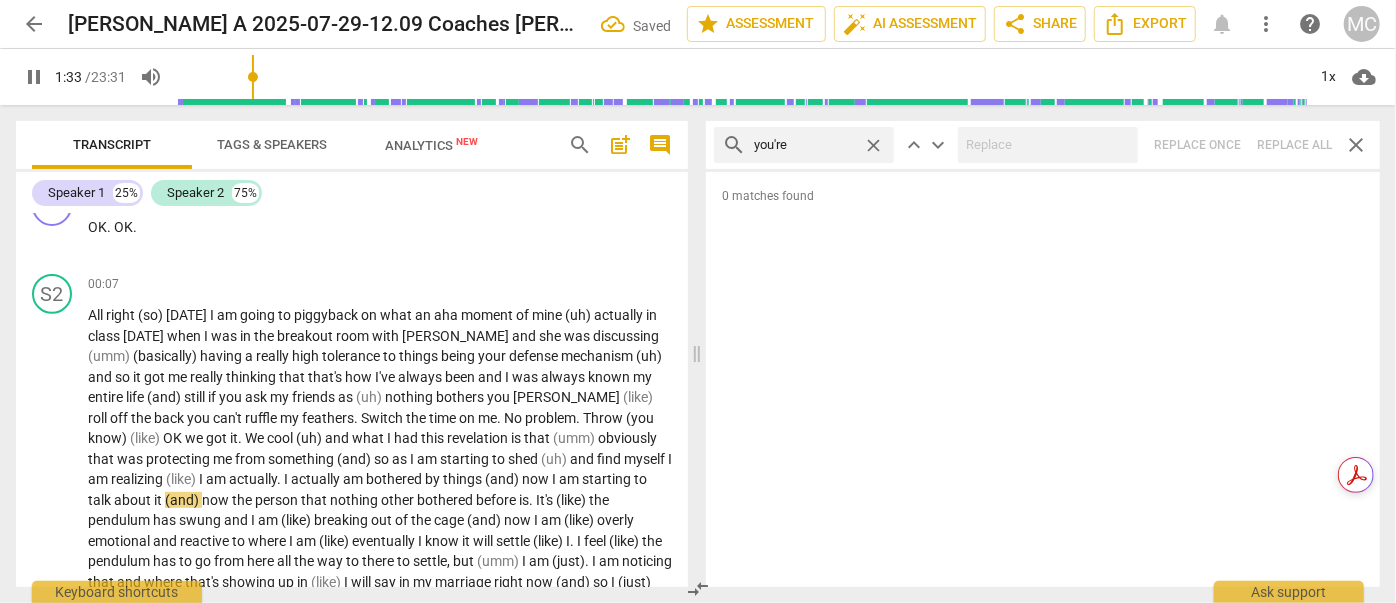 click on "close" at bounding box center [873, 145] 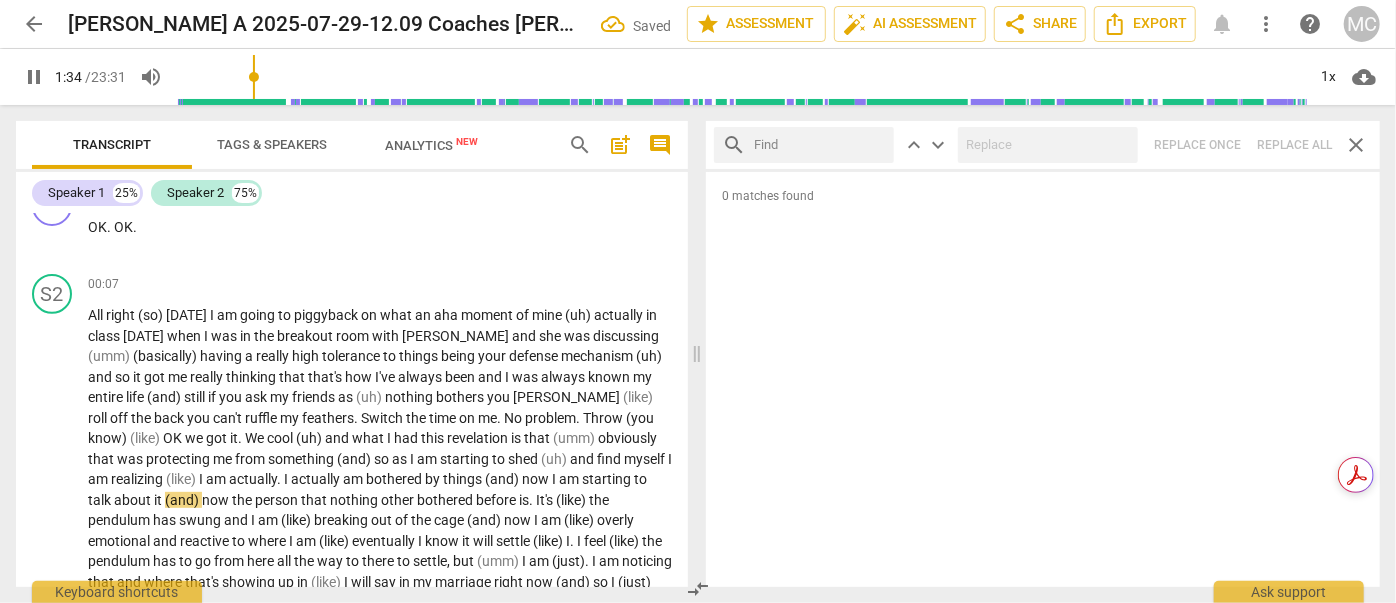 drag, startPoint x: 805, startPoint y: 144, endPoint x: 792, endPoint y: 164, distance: 23.853722 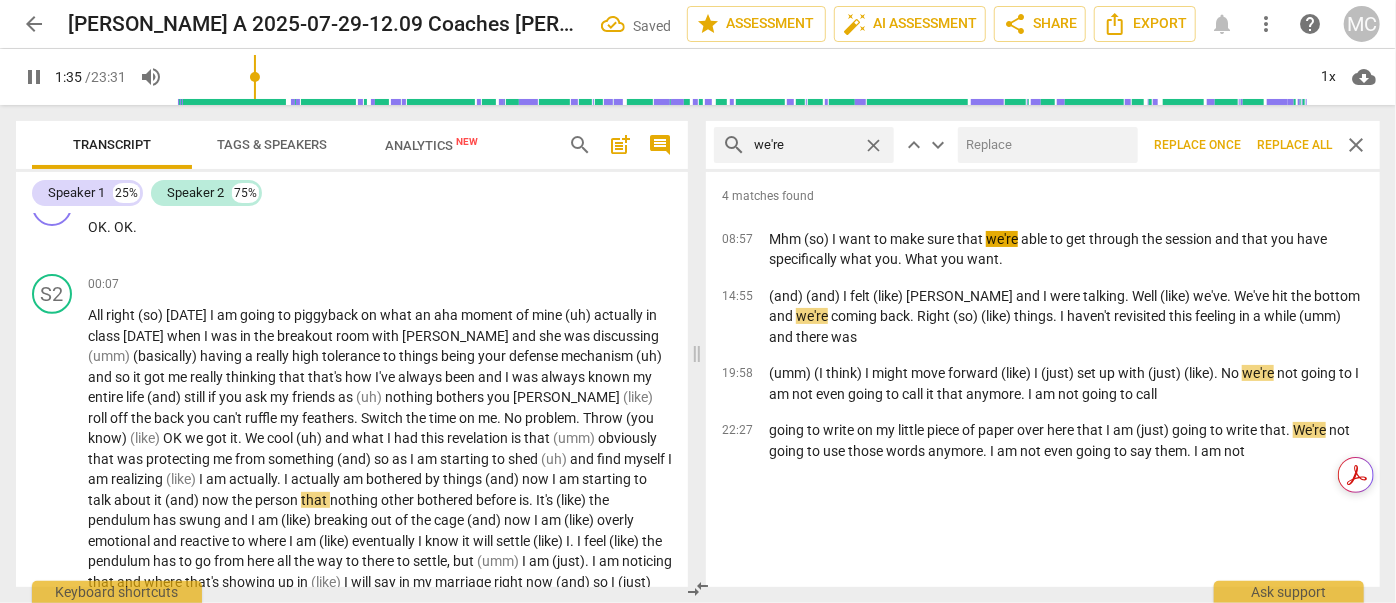 click at bounding box center (1044, 145) 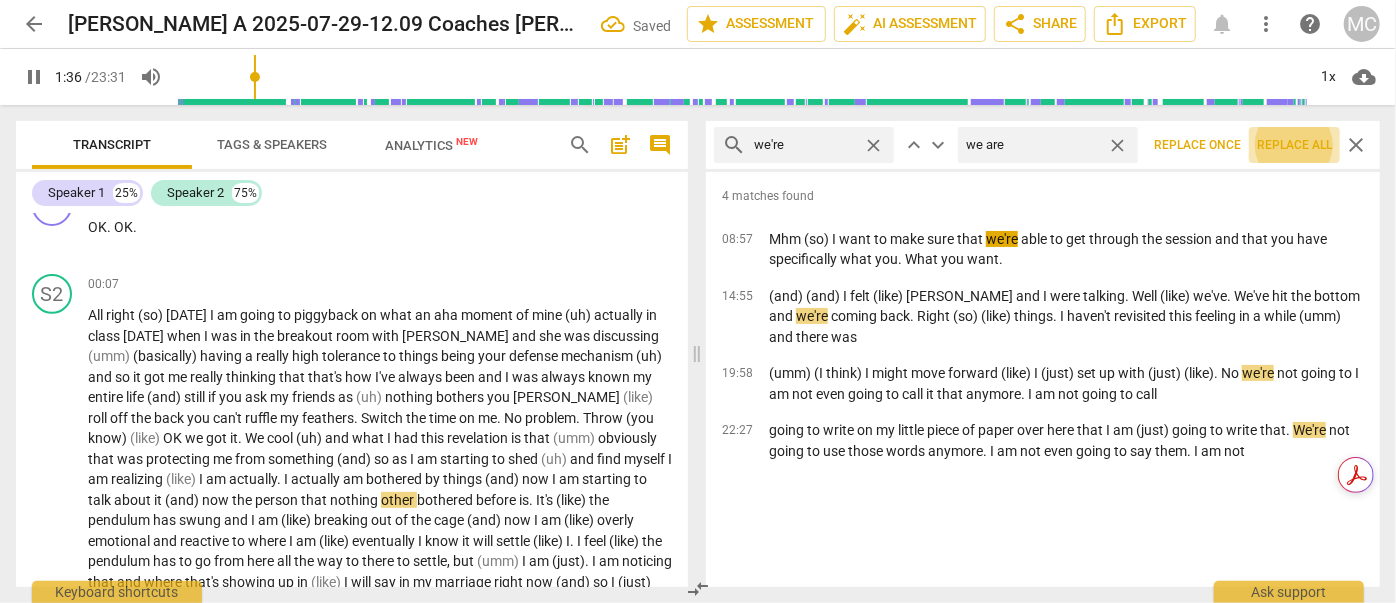 click on "Replace all" at bounding box center (1294, 145) 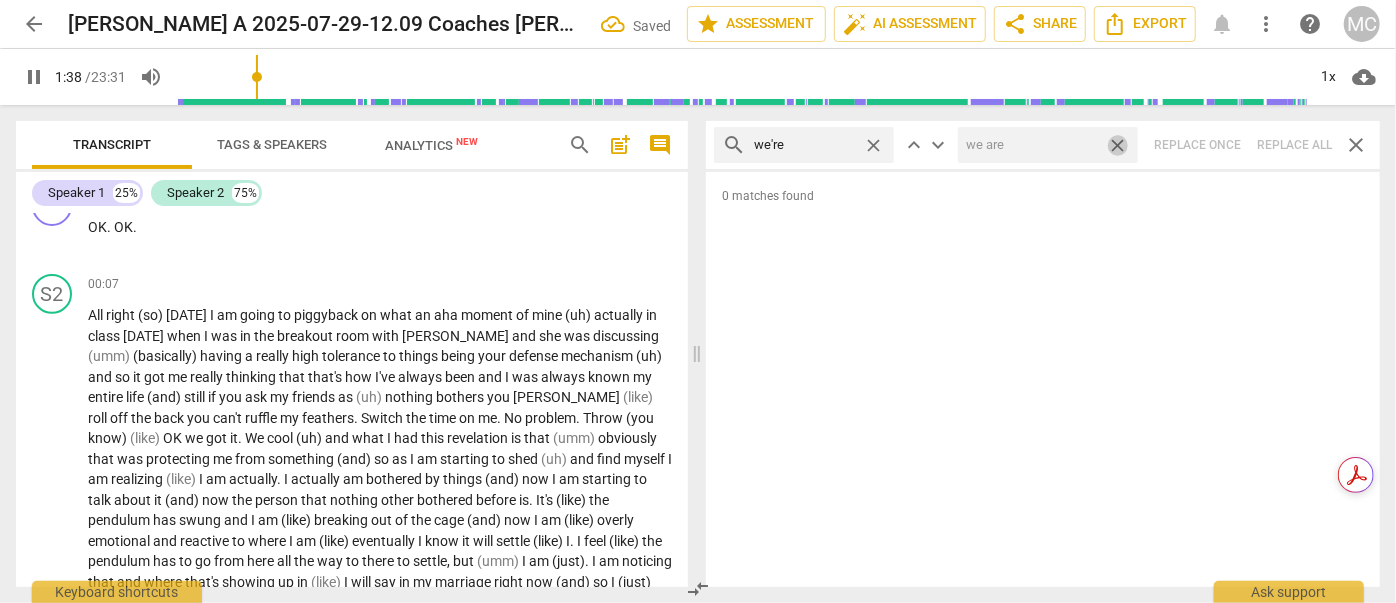 click on "close" at bounding box center (1117, 145) 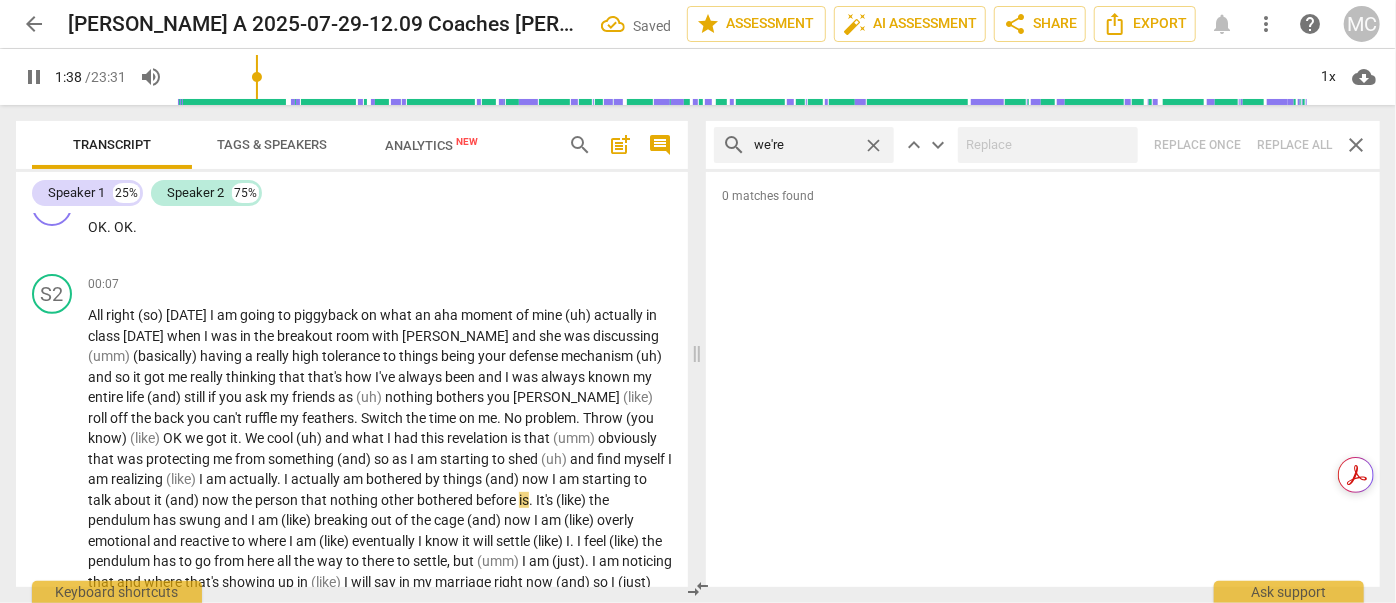 click on "close" at bounding box center [873, 145] 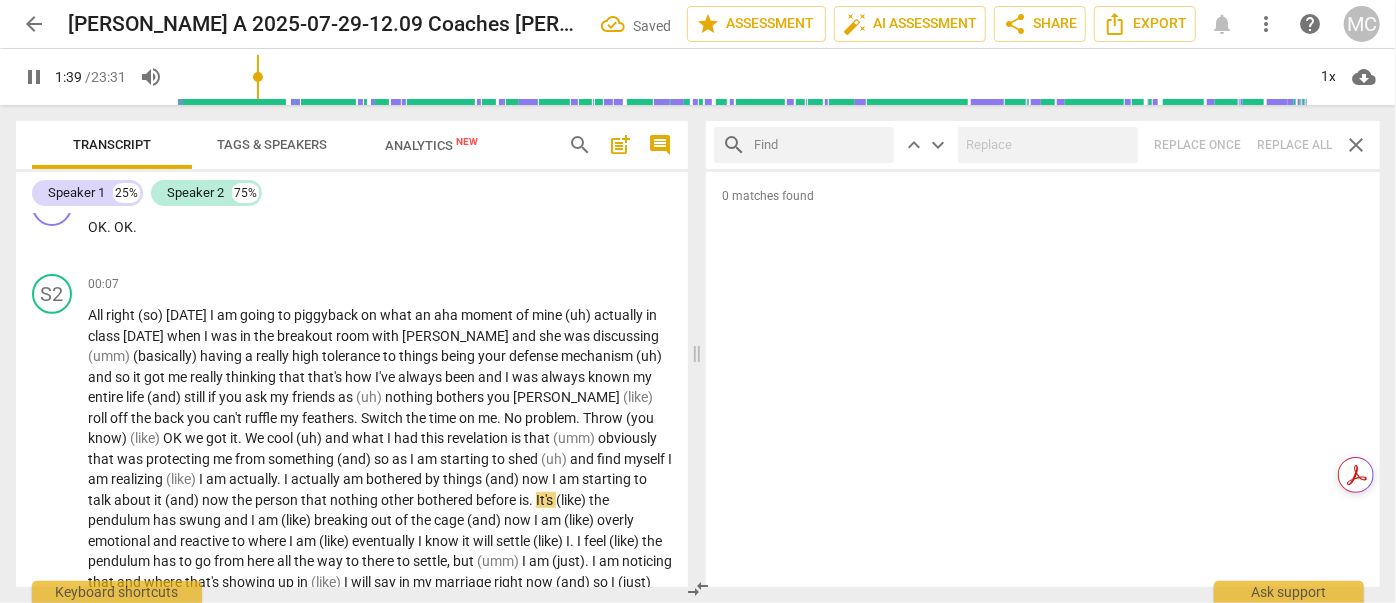 click at bounding box center (820, 145) 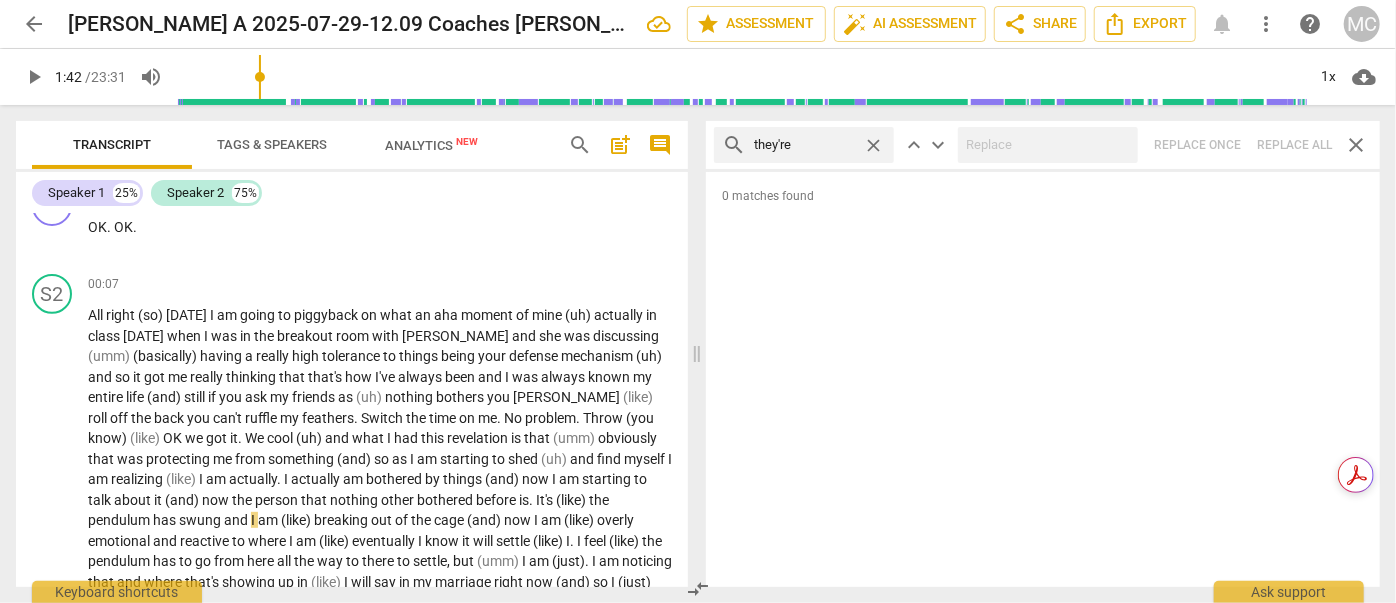 click on "search they're close keyboard_arrow_up keyboard_arrow_down Replace once Replace all close" at bounding box center [1043, 145] 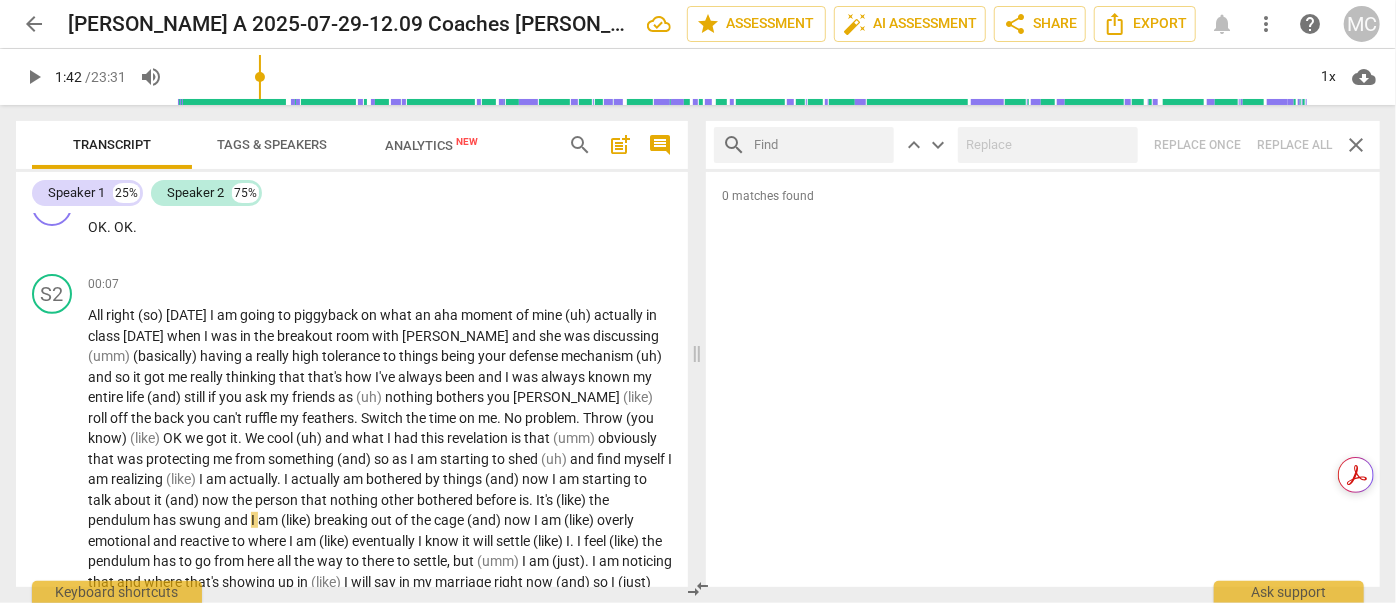 click at bounding box center [820, 145] 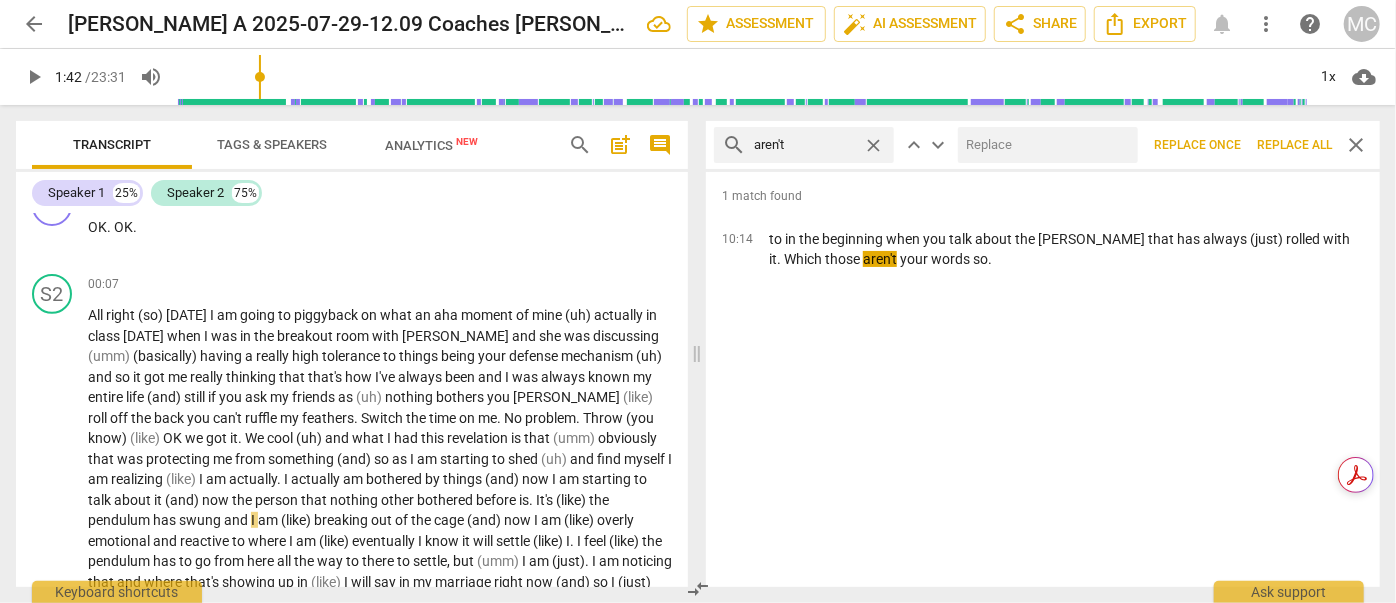 click at bounding box center (1044, 145) 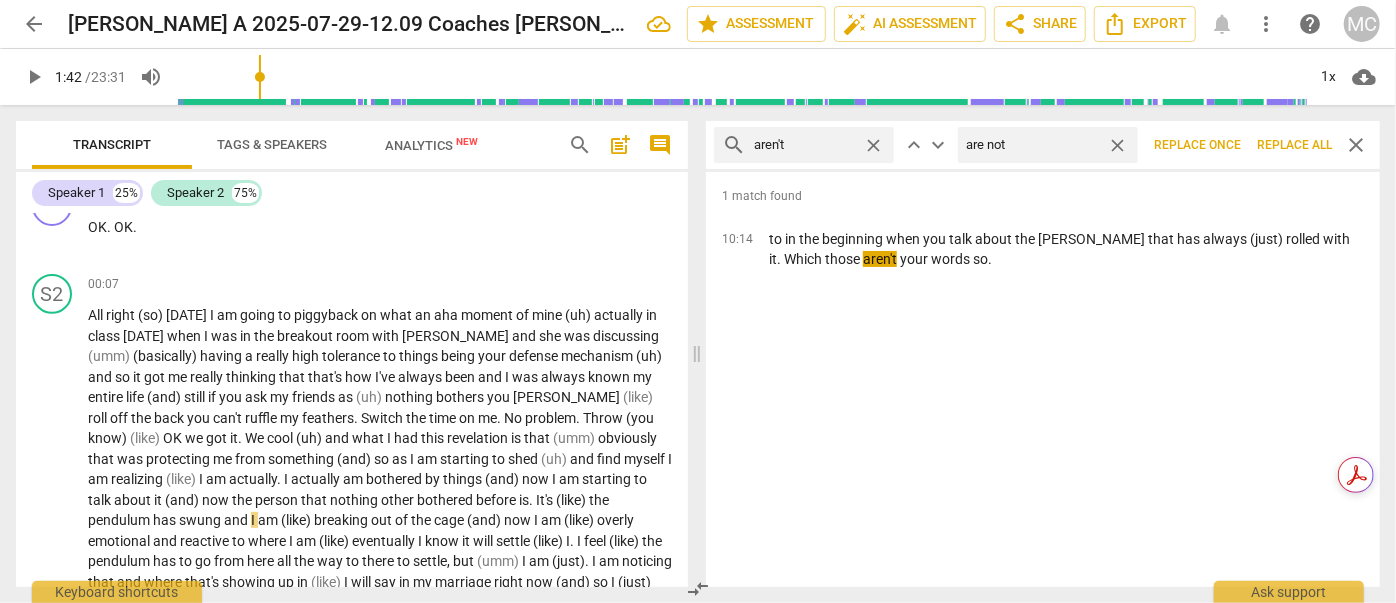 click on "Replace all" at bounding box center (1294, 145) 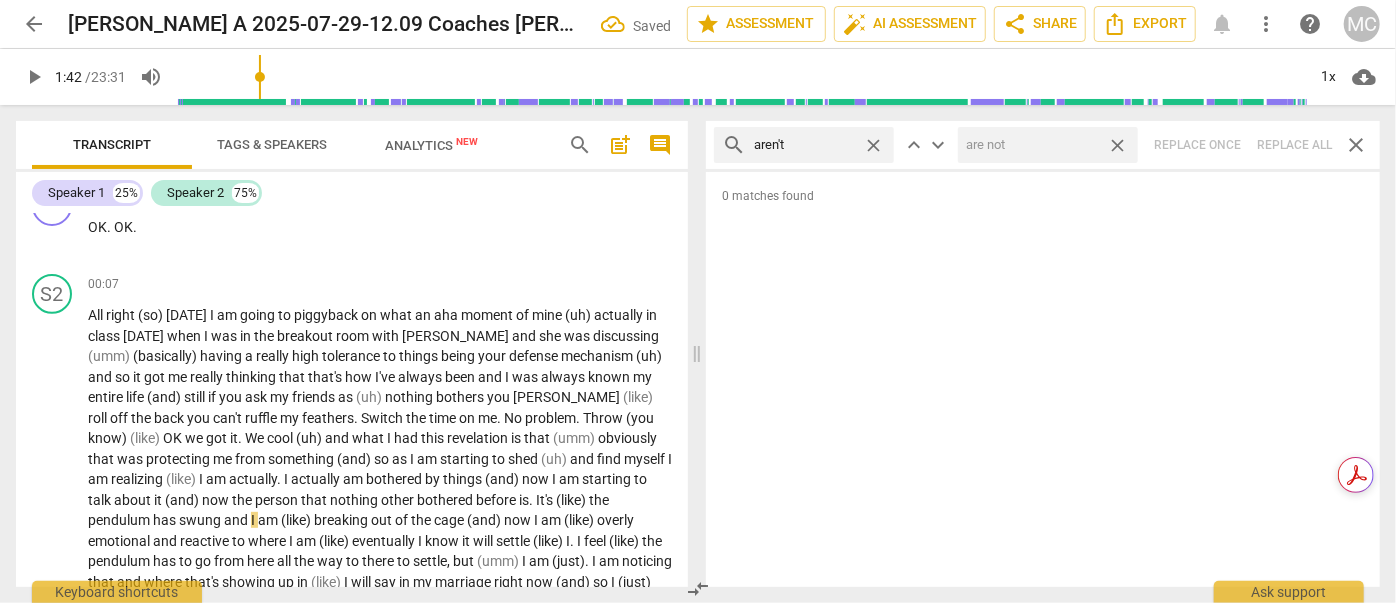 click on "close" at bounding box center (1117, 145) 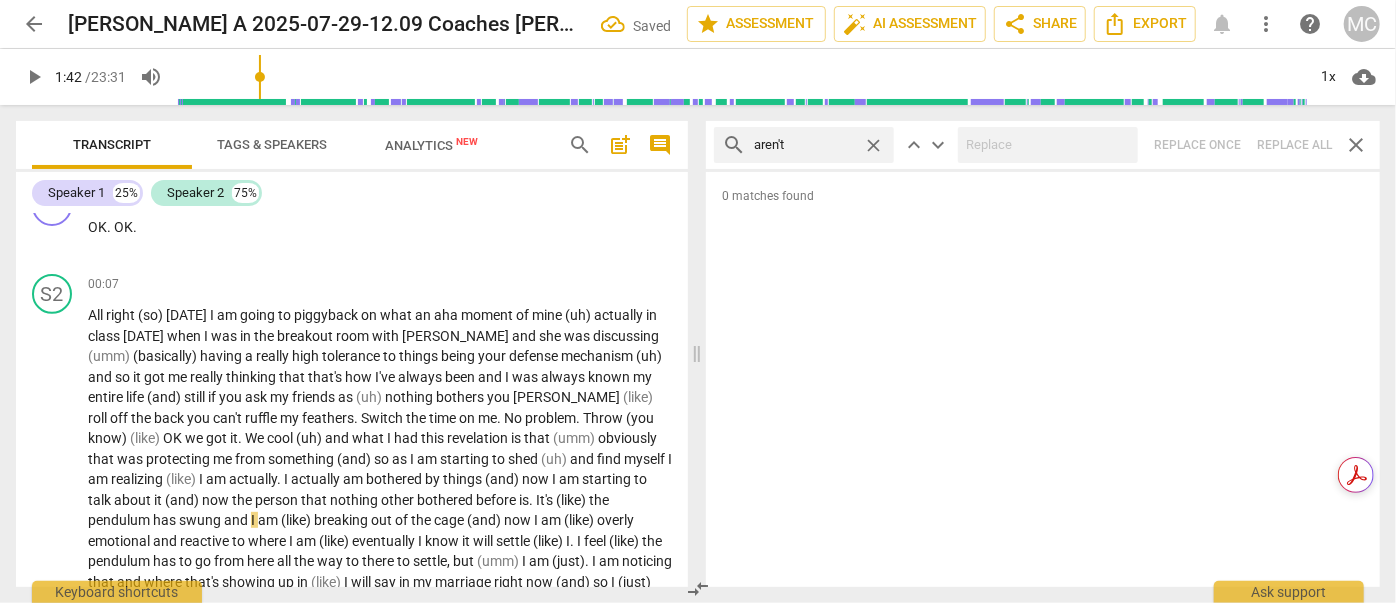 click on "close" at bounding box center (873, 145) 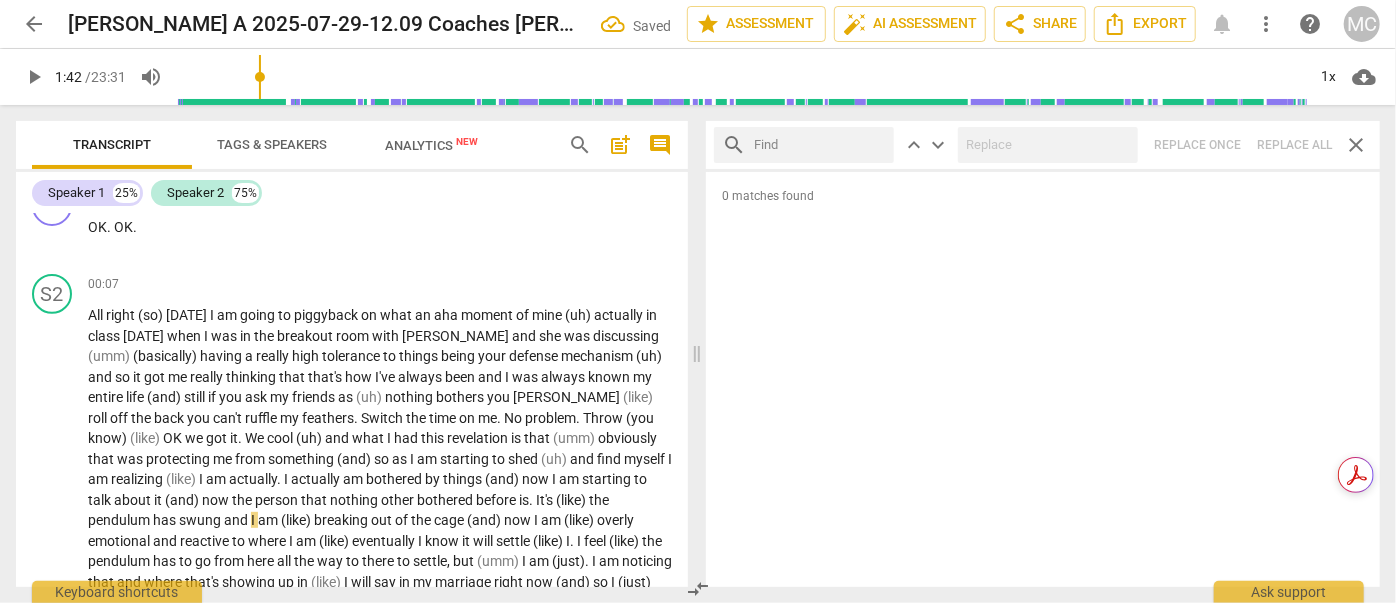 click at bounding box center [820, 145] 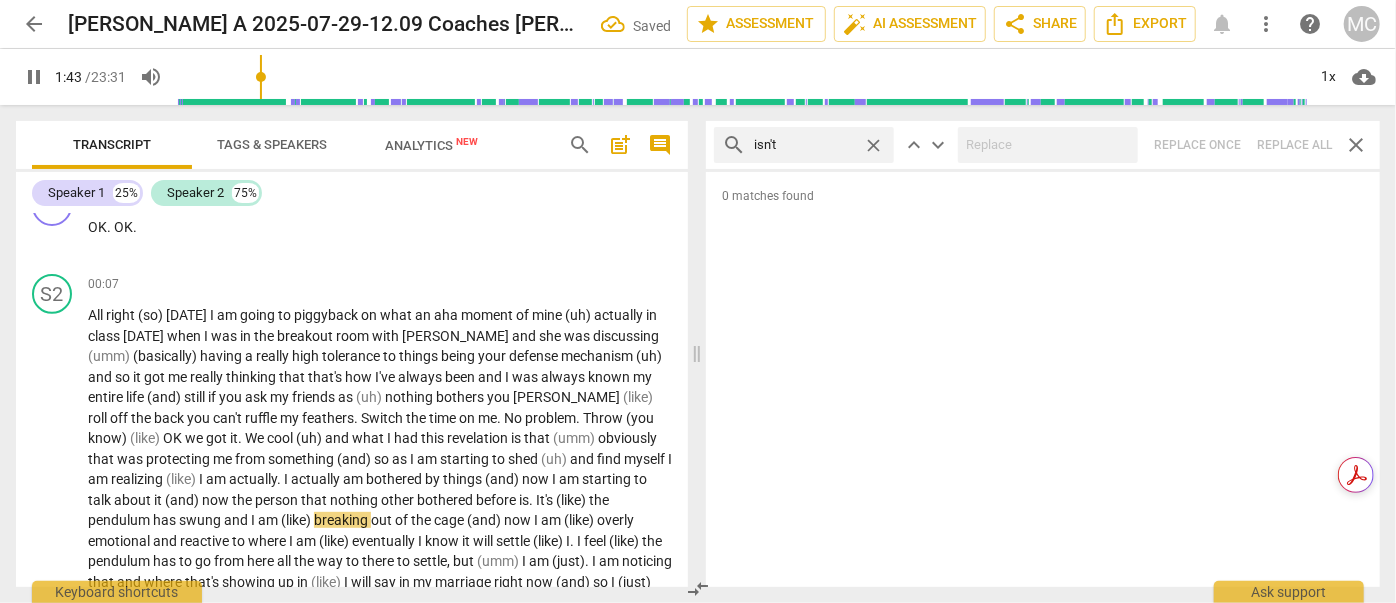 click on "search isn't close keyboard_arrow_up keyboard_arrow_down Replace once Replace all close" at bounding box center (1043, 145) 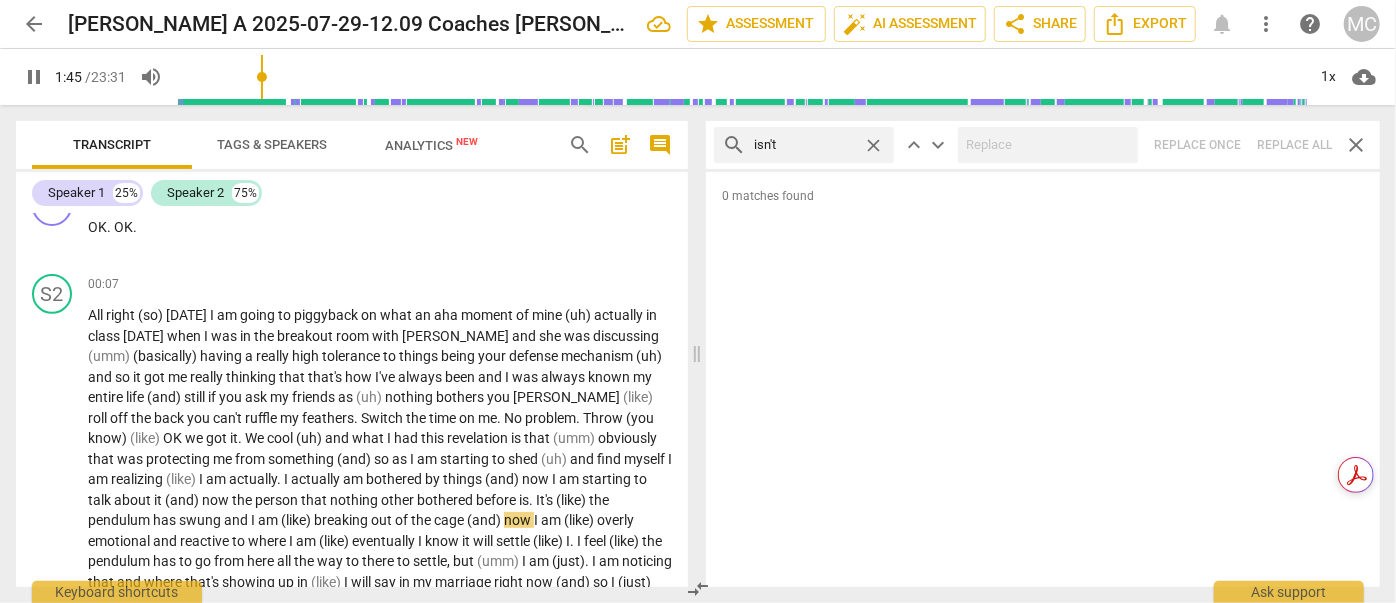 click on "close" at bounding box center [873, 145] 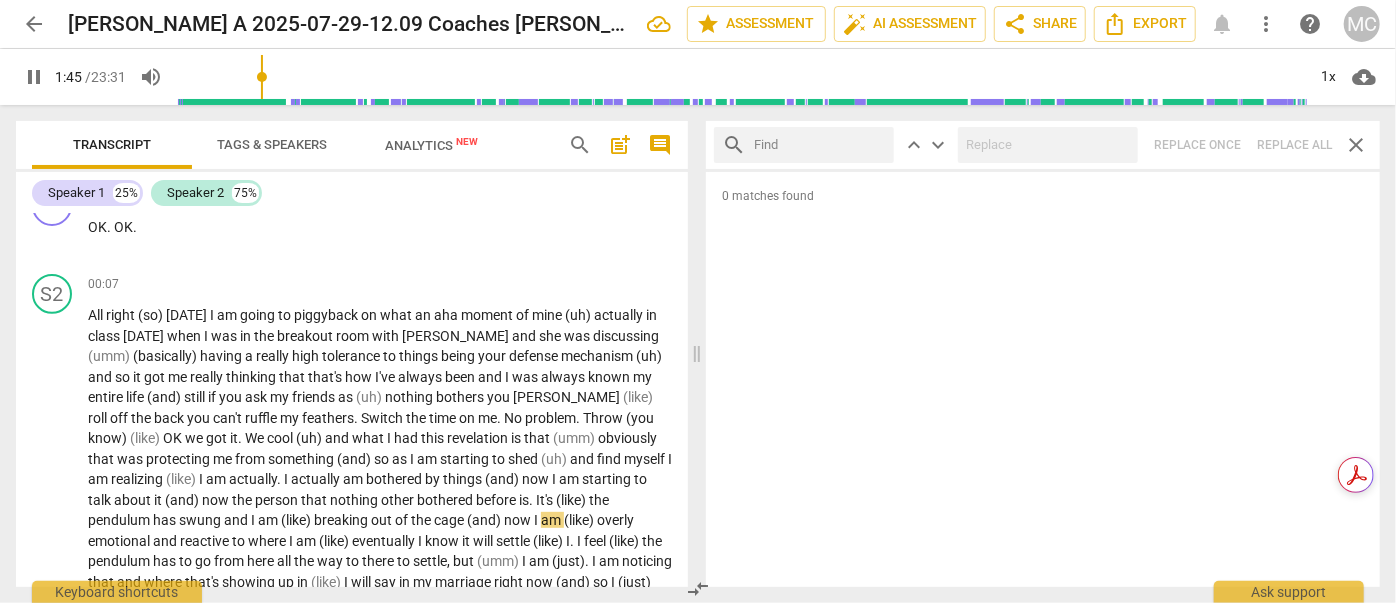 click at bounding box center [820, 145] 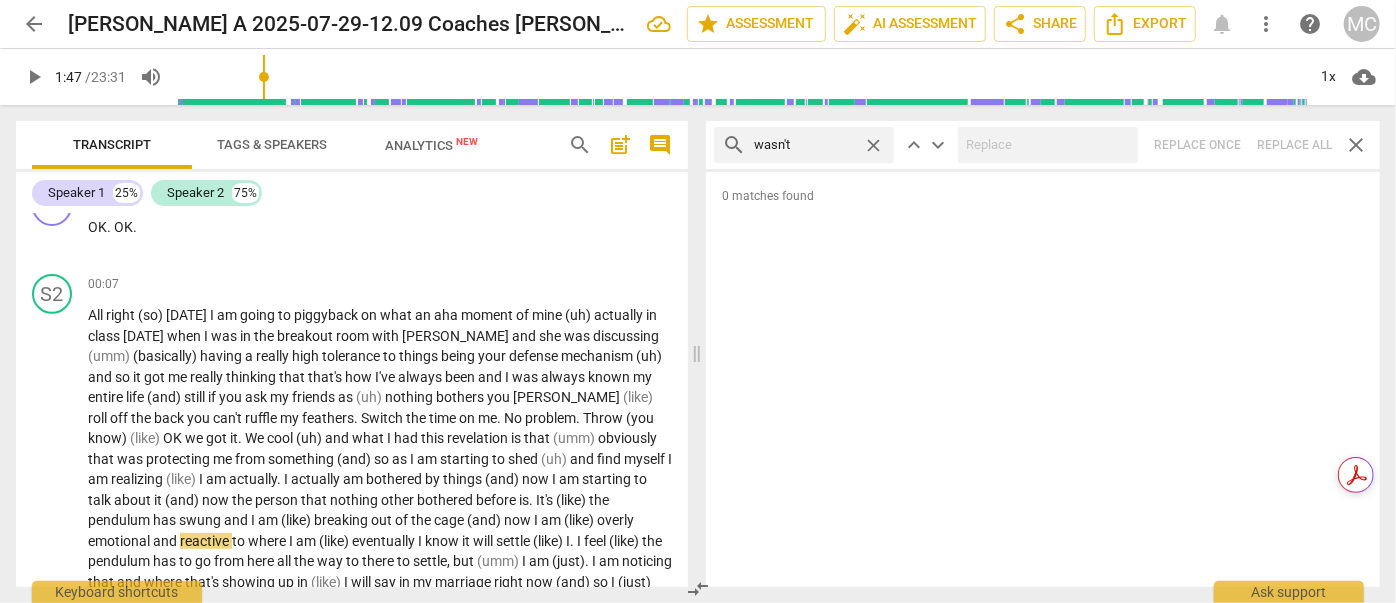 click on "search wasn't close keyboard_arrow_up keyboard_arrow_down Replace once Replace all close" at bounding box center (1043, 145) 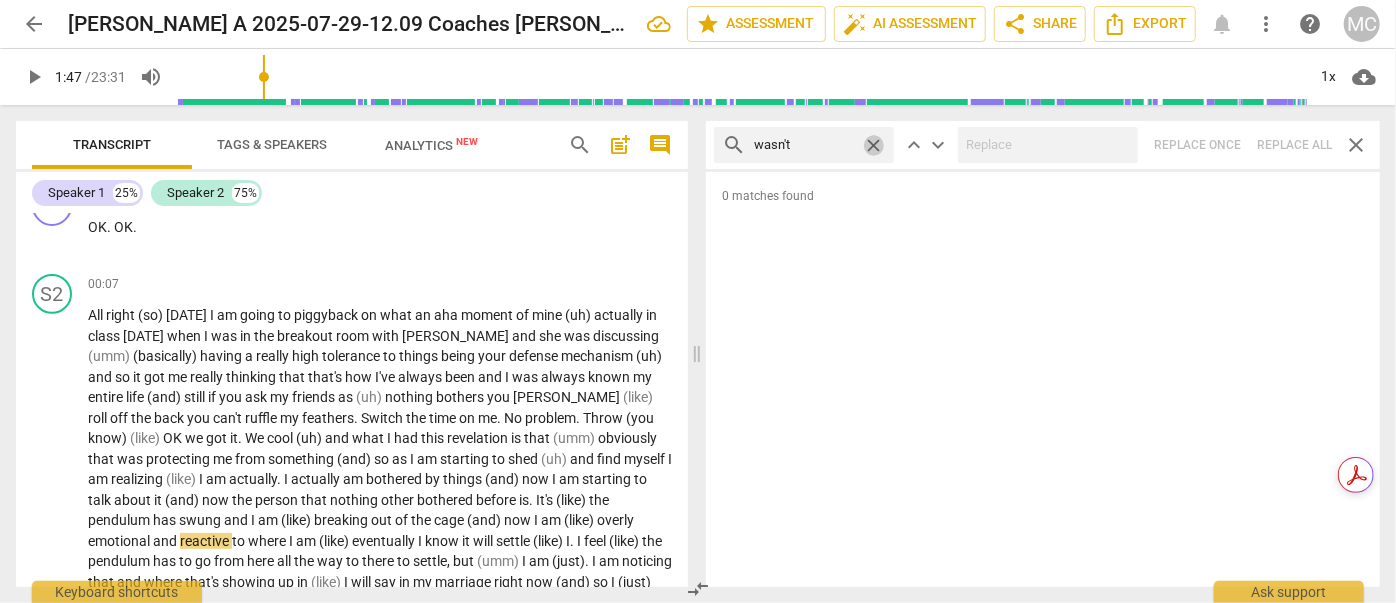 click on "close" at bounding box center [873, 145] 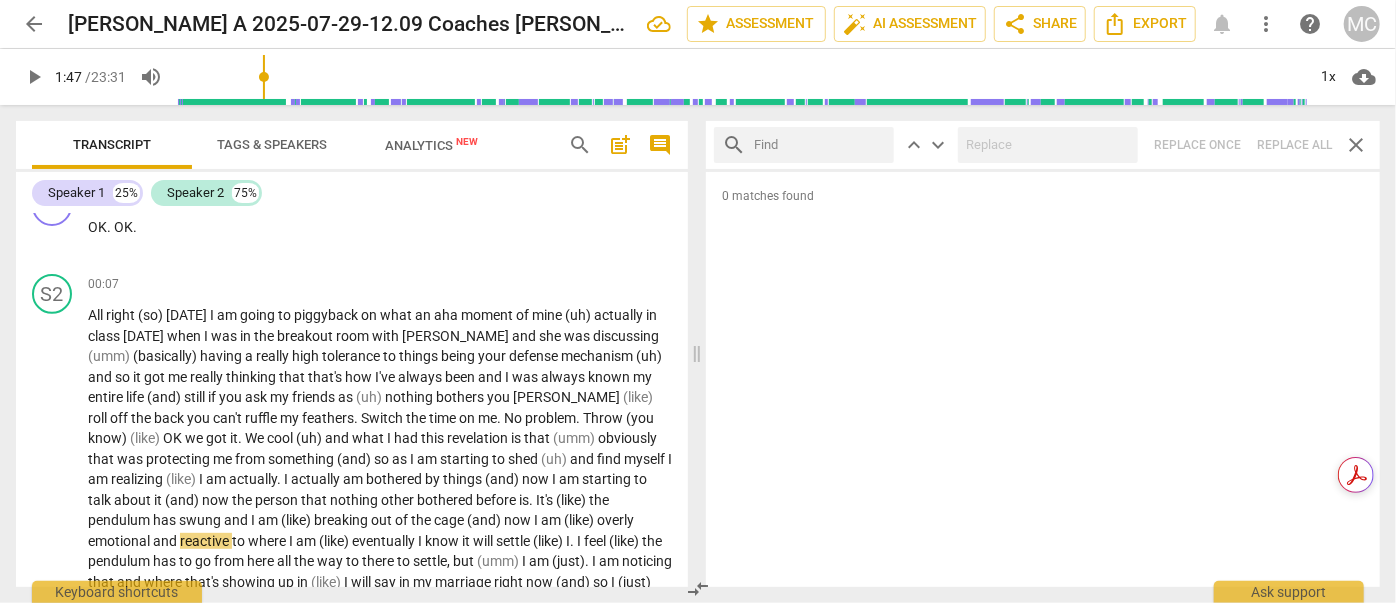 click at bounding box center [820, 145] 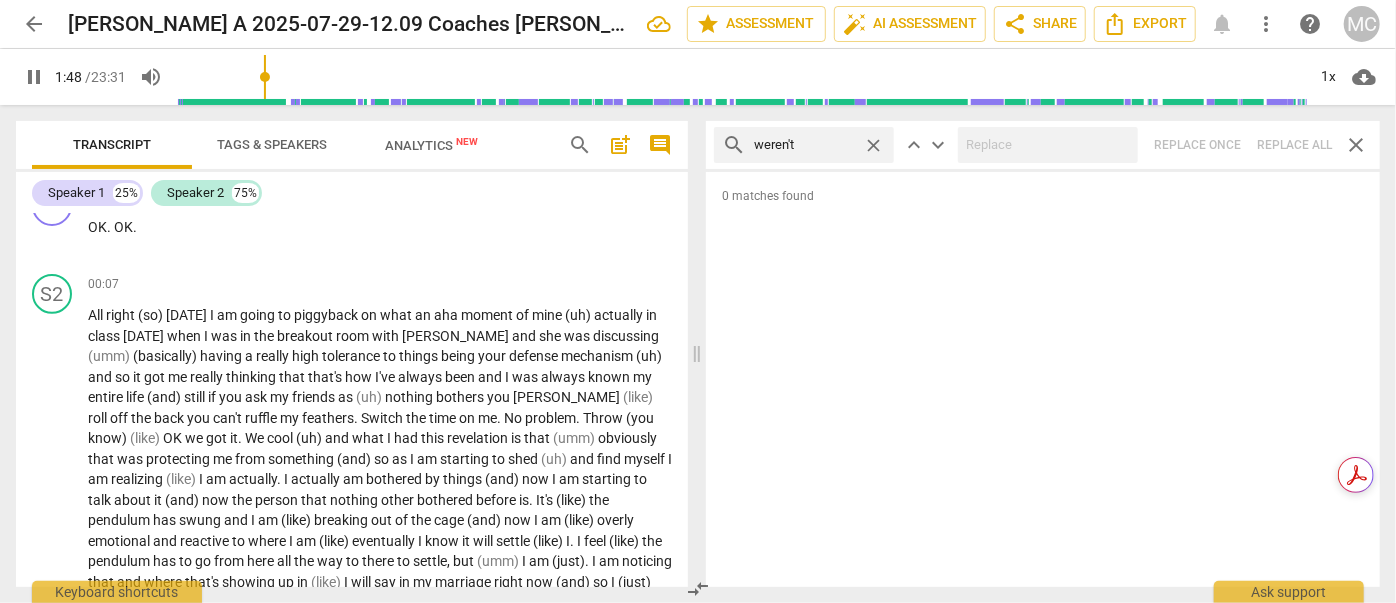 click on "search weren't close keyboard_arrow_up keyboard_arrow_down Replace once Replace all close" at bounding box center (1043, 145) 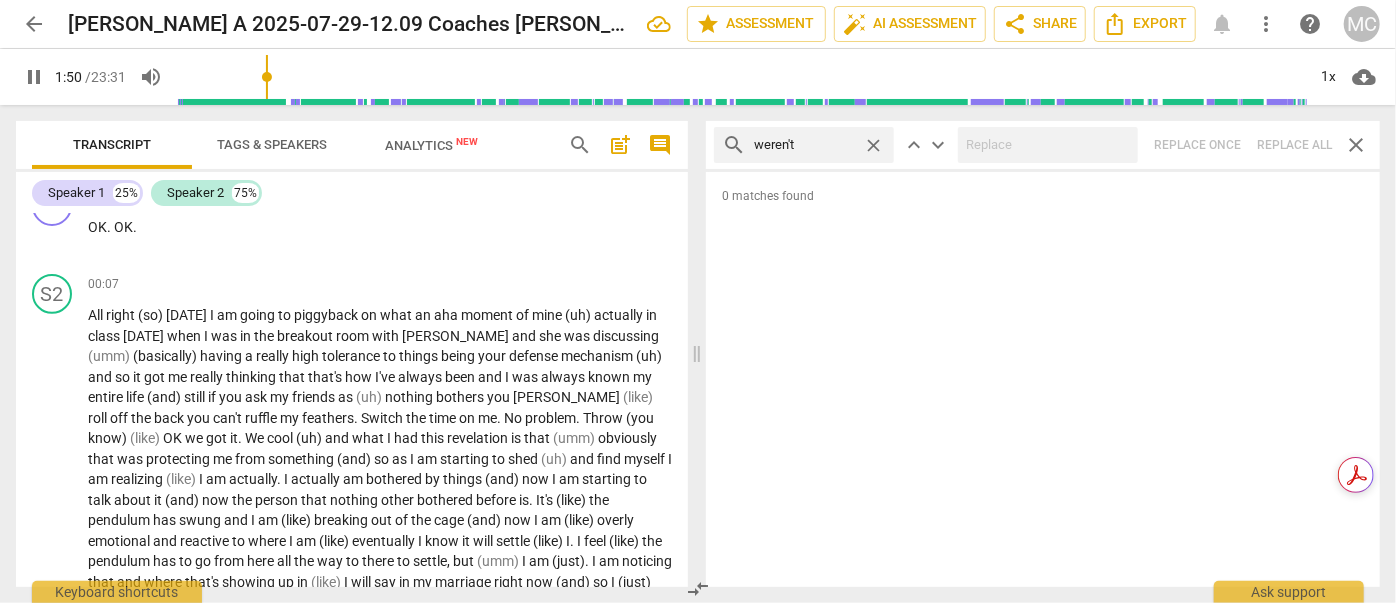 click on "close" at bounding box center [873, 145] 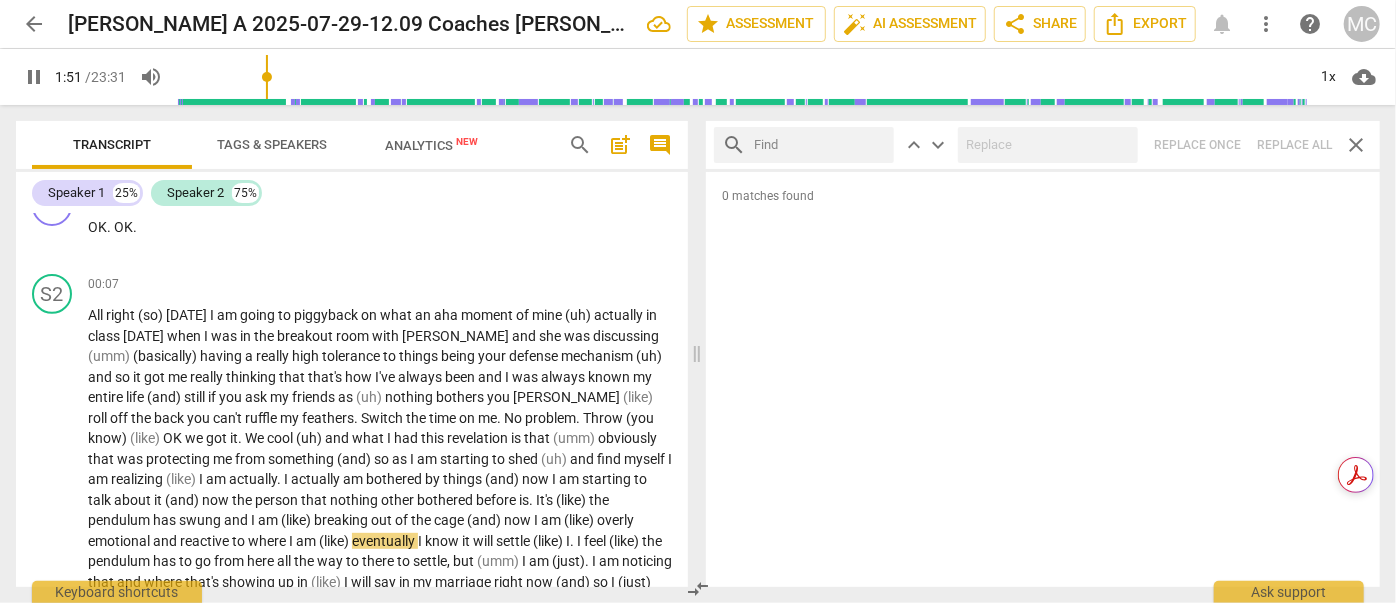 click at bounding box center (820, 145) 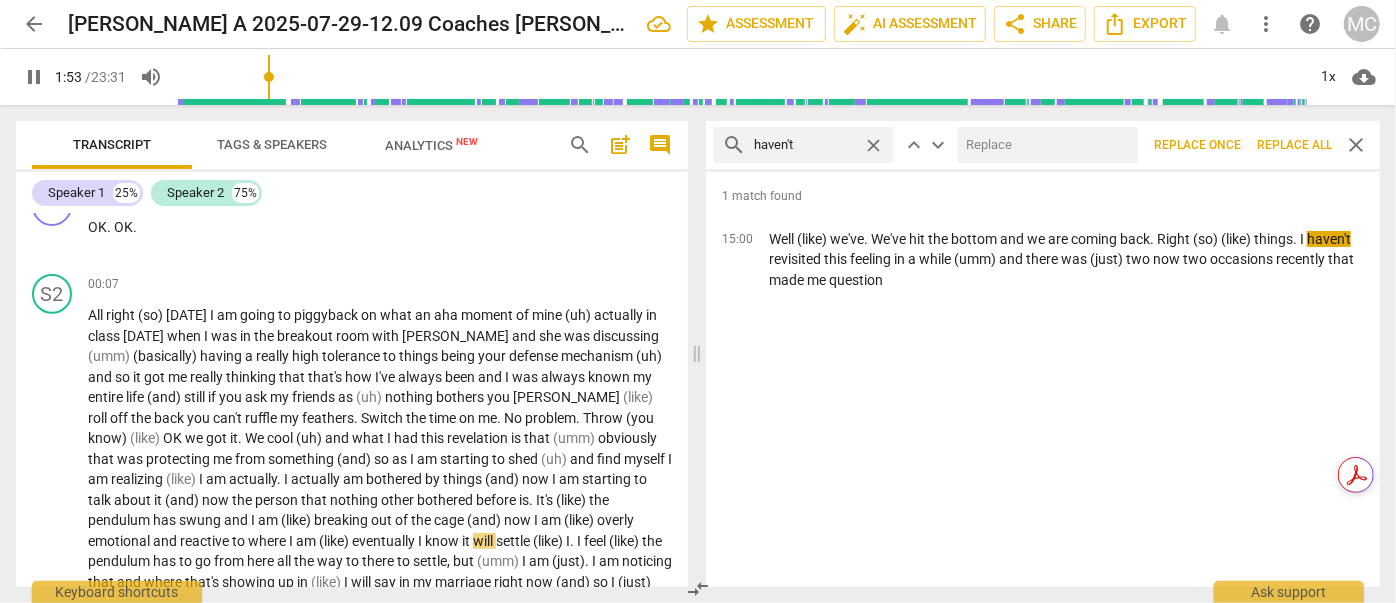 click at bounding box center (1044, 145) 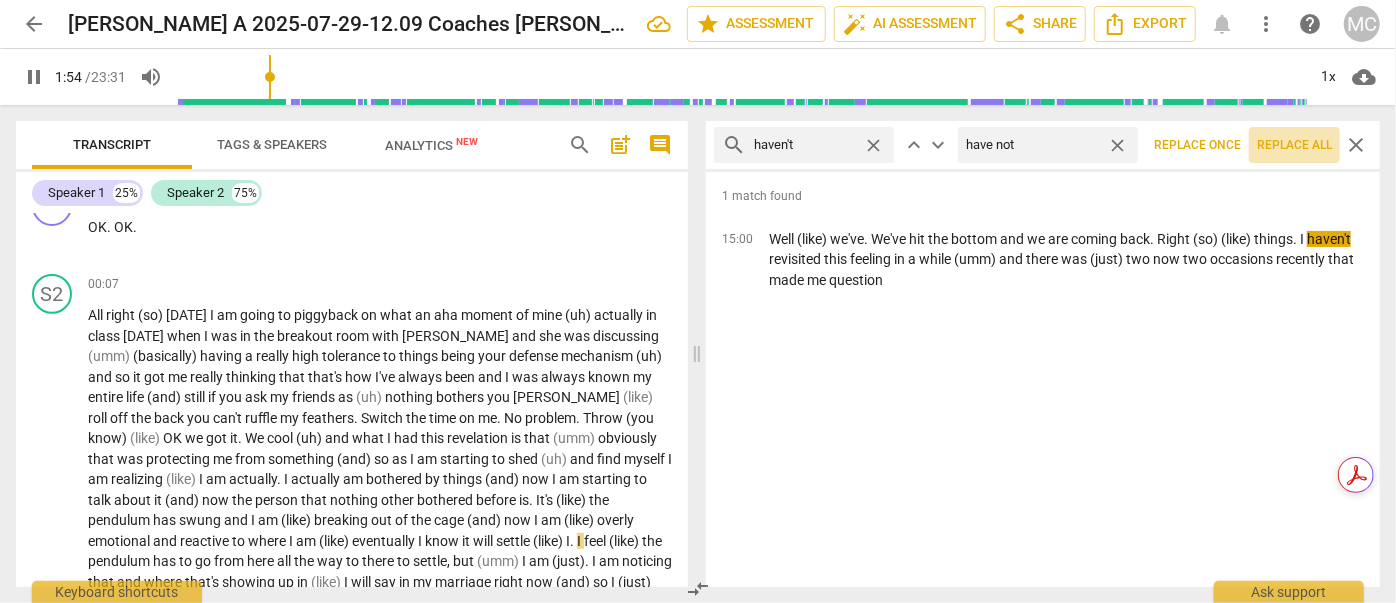click on "Replace all" at bounding box center [1294, 145] 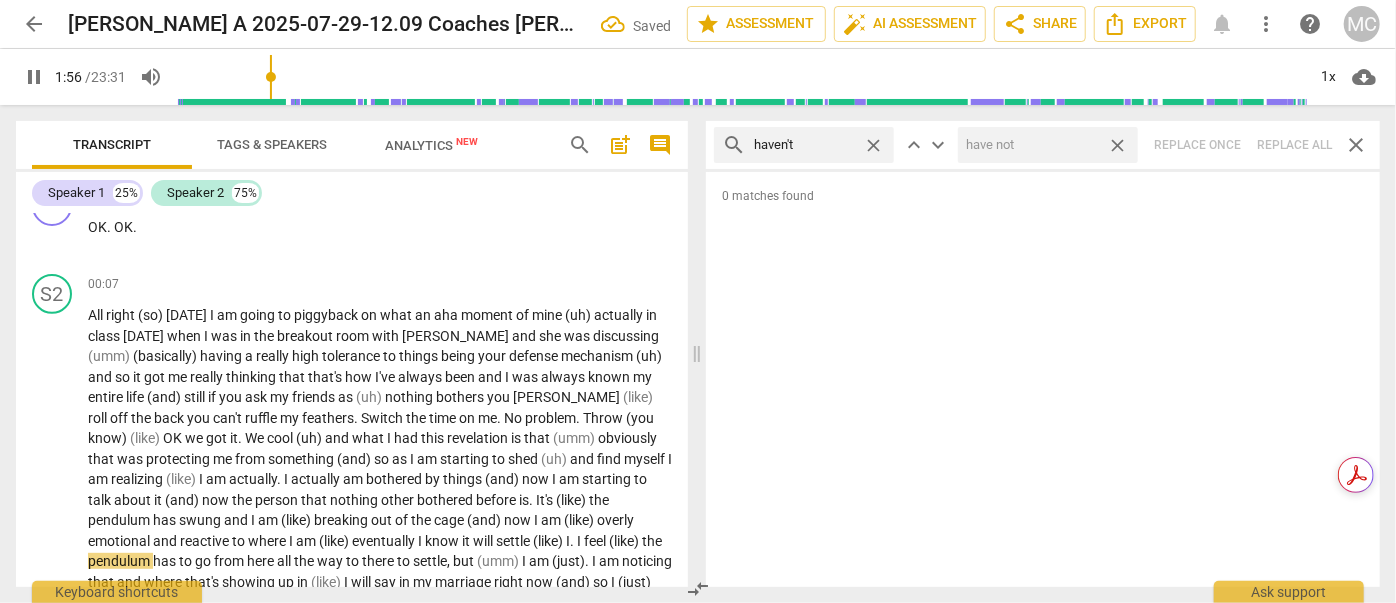 drag, startPoint x: 1118, startPoint y: 143, endPoint x: 1032, endPoint y: 146, distance: 86.05231 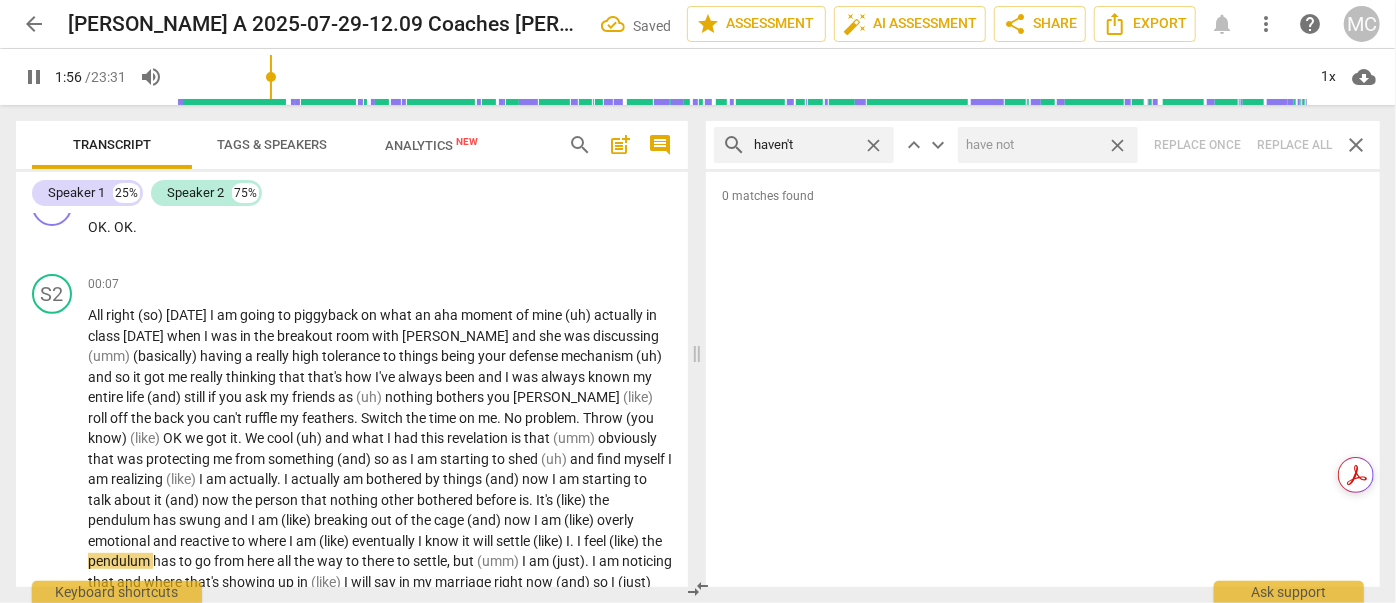 click on "close" at bounding box center [1117, 145] 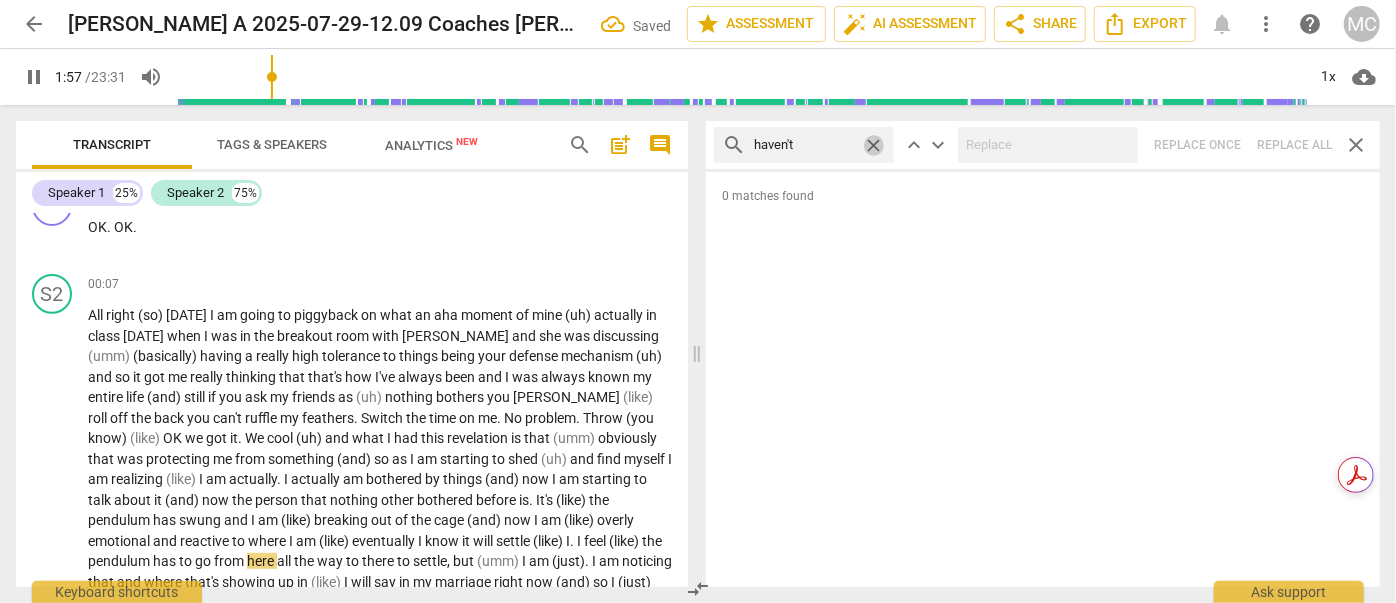 click on "close" at bounding box center [873, 145] 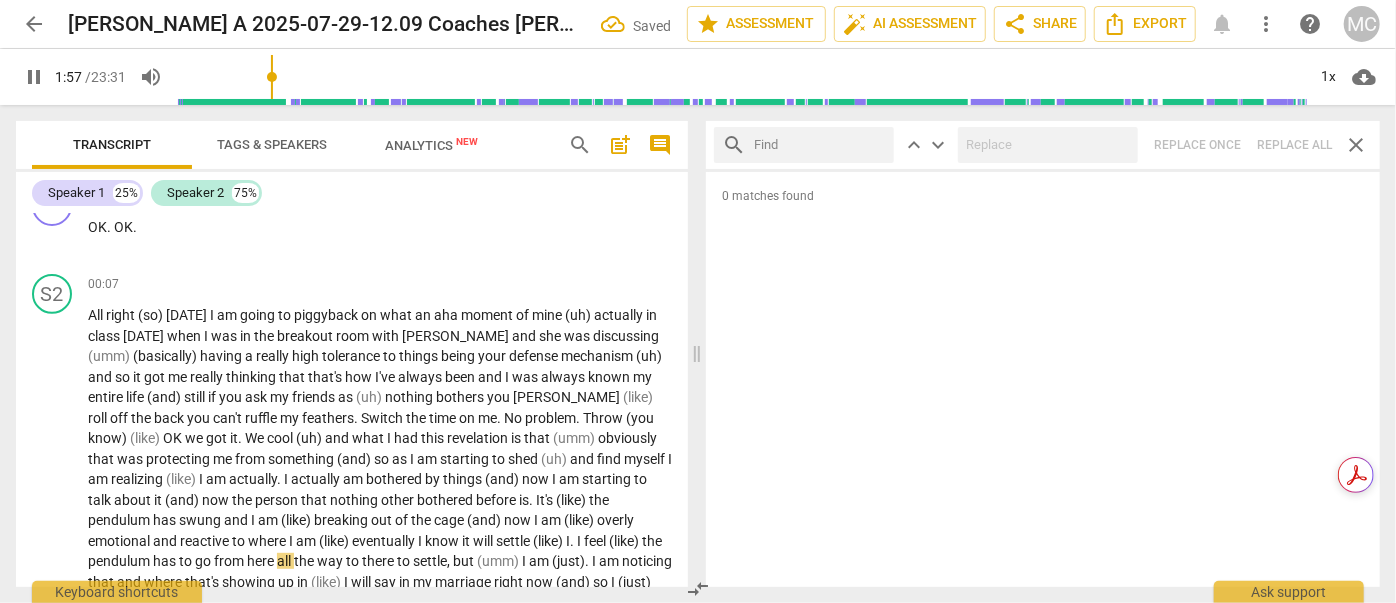 click at bounding box center (820, 145) 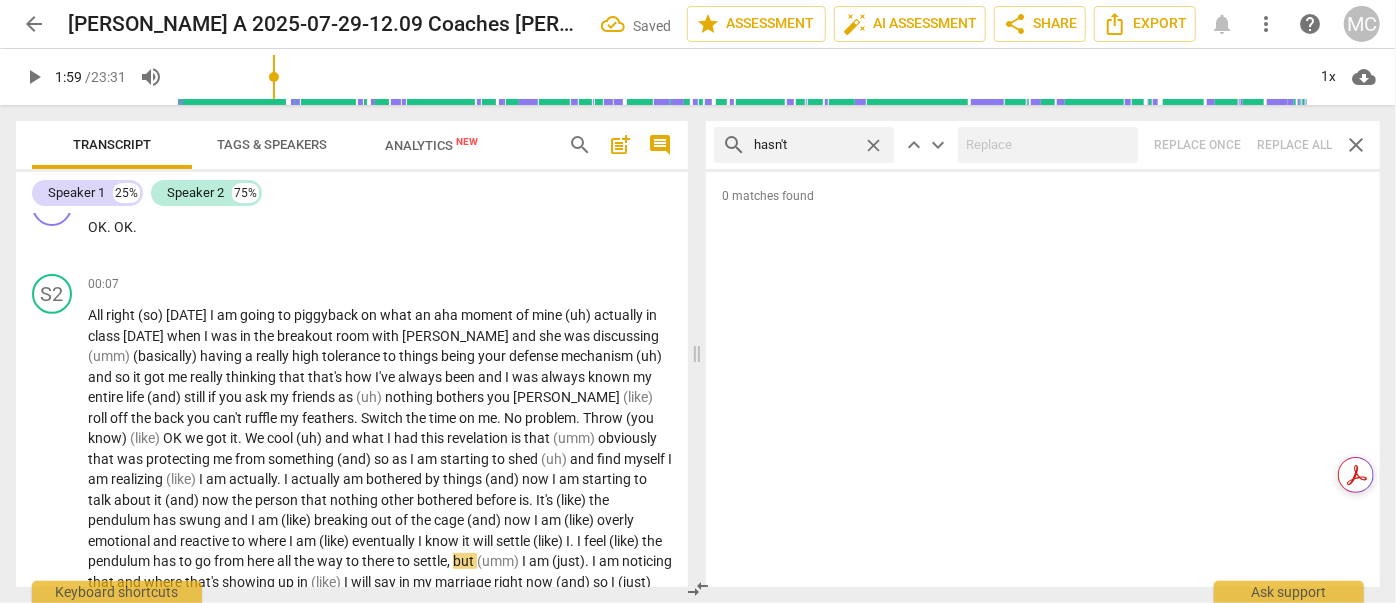 click on "search hasn't close keyboard_arrow_up keyboard_arrow_down Replace once Replace all close" at bounding box center (1043, 145) 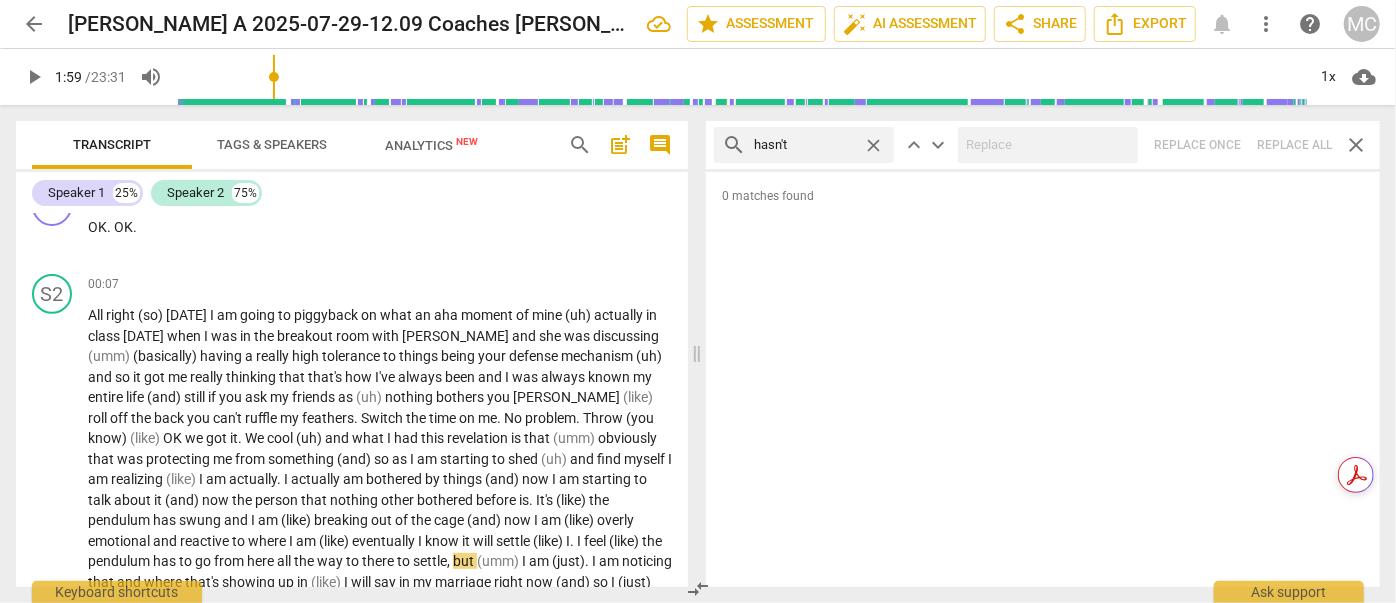 drag, startPoint x: 874, startPoint y: 140, endPoint x: 816, endPoint y: 139, distance: 58.00862 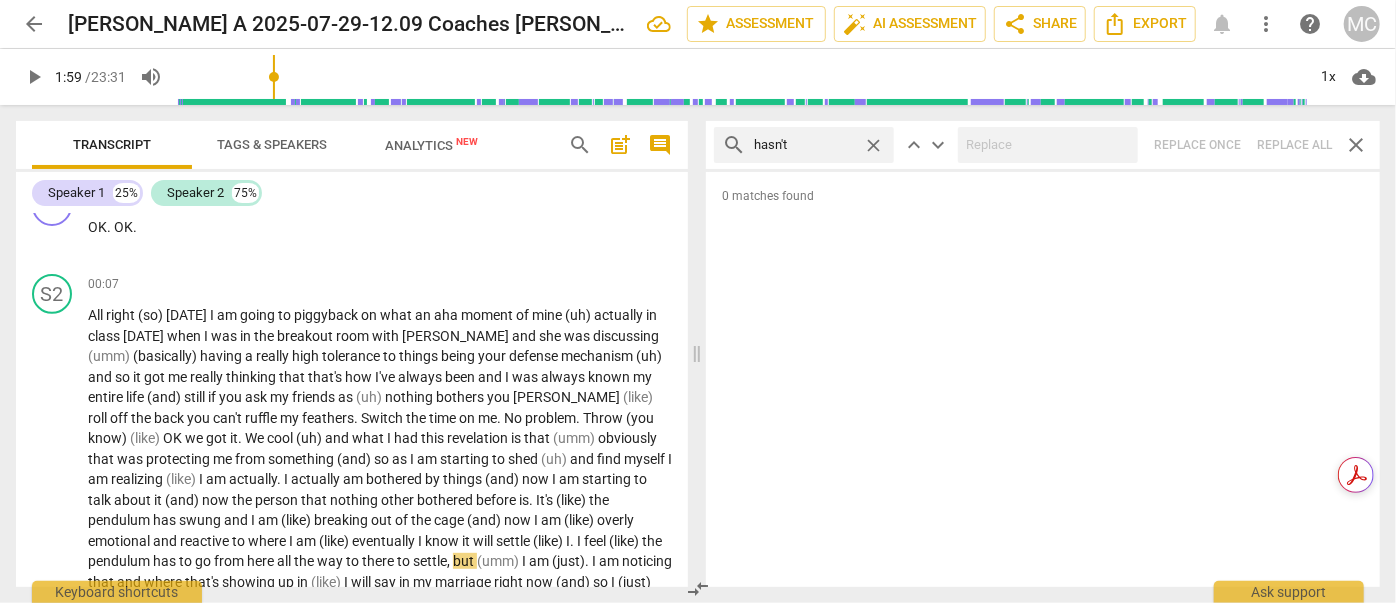 click on "close" at bounding box center [873, 145] 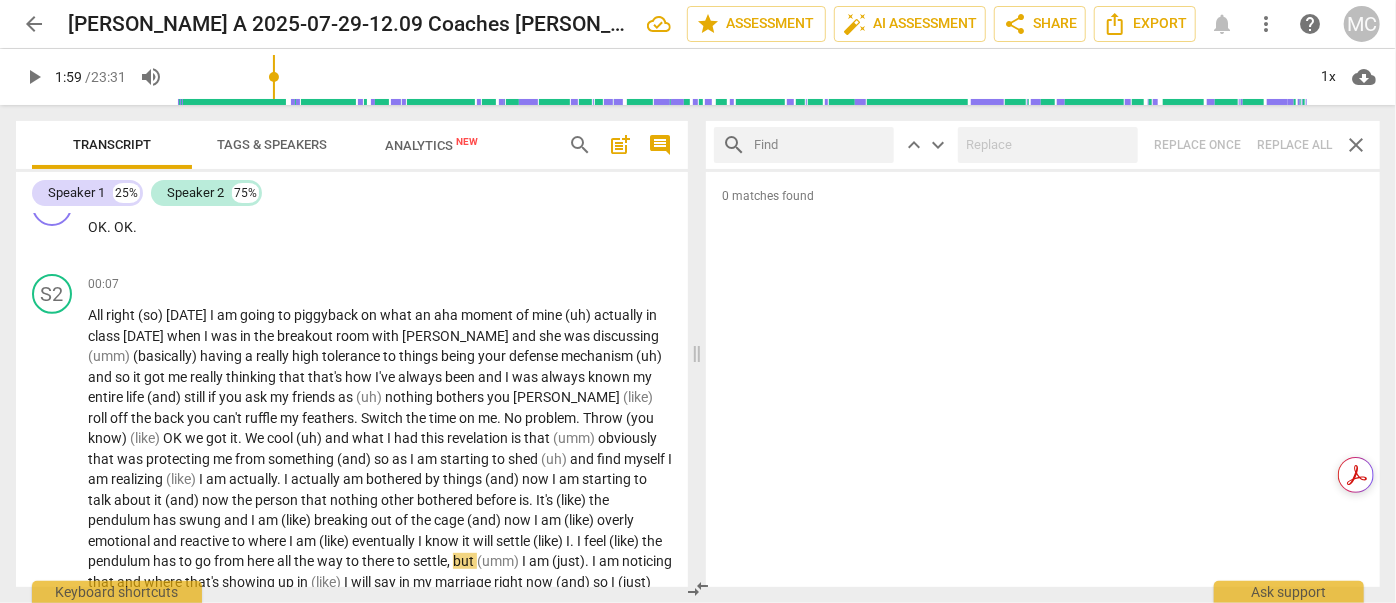 click at bounding box center [820, 145] 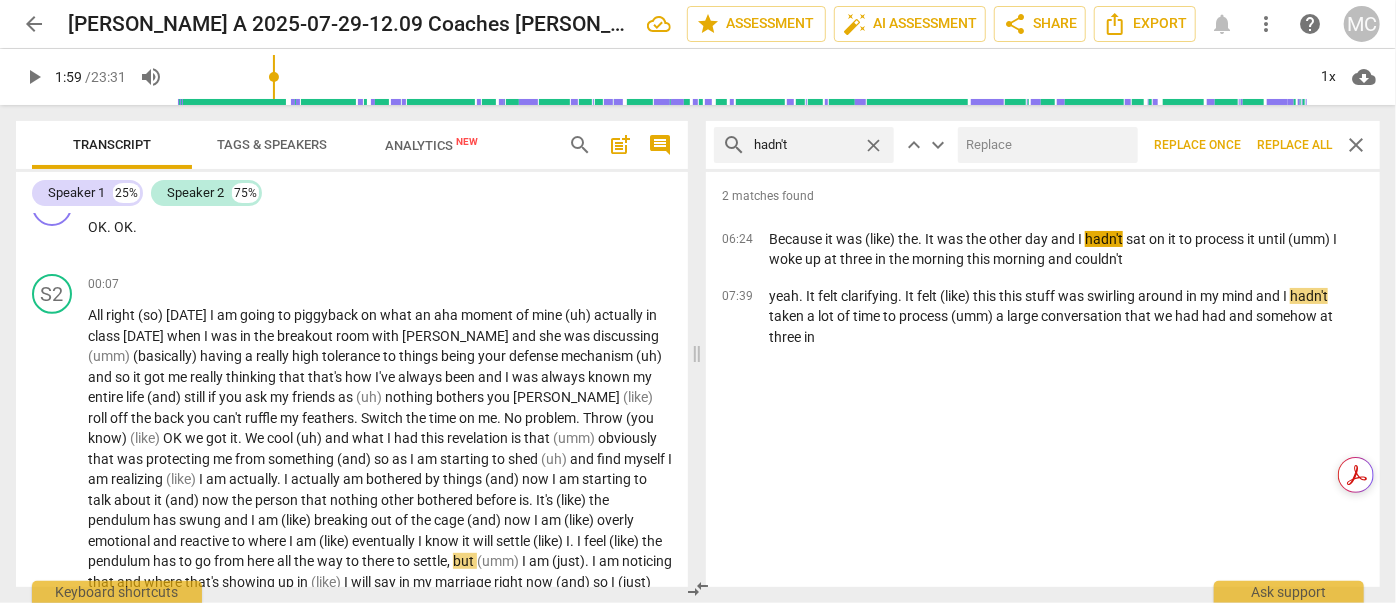 click at bounding box center (1044, 145) 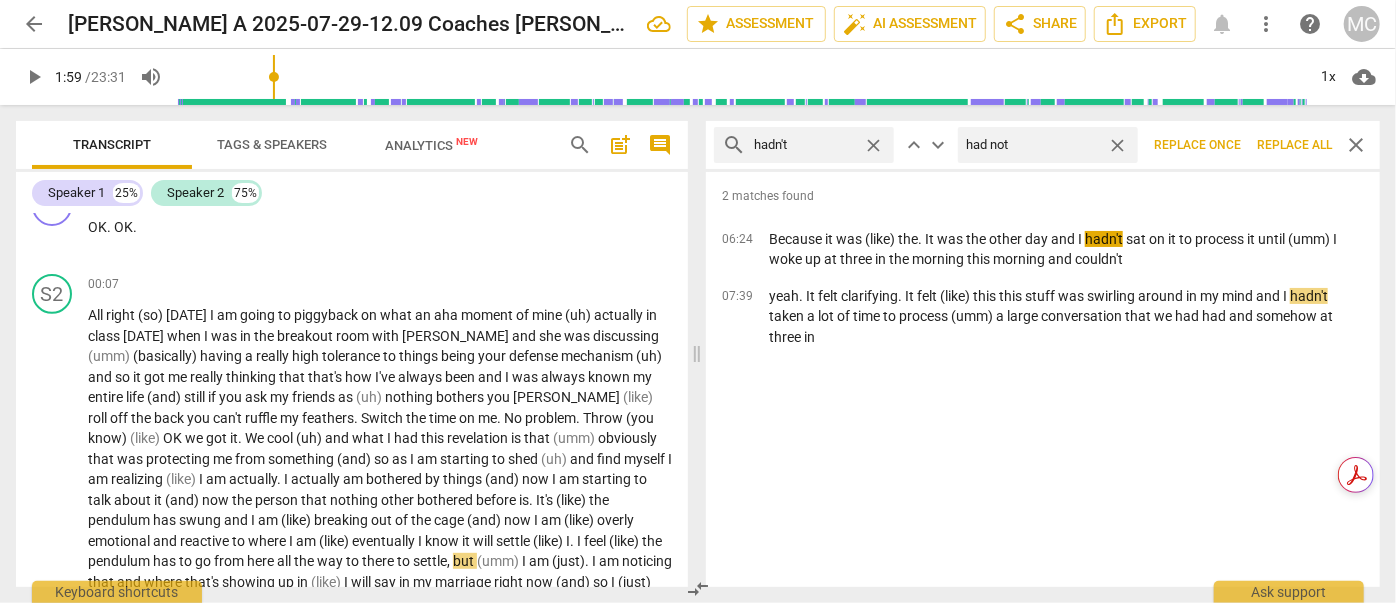 click on "Replace all" at bounding box center (1294, 145) 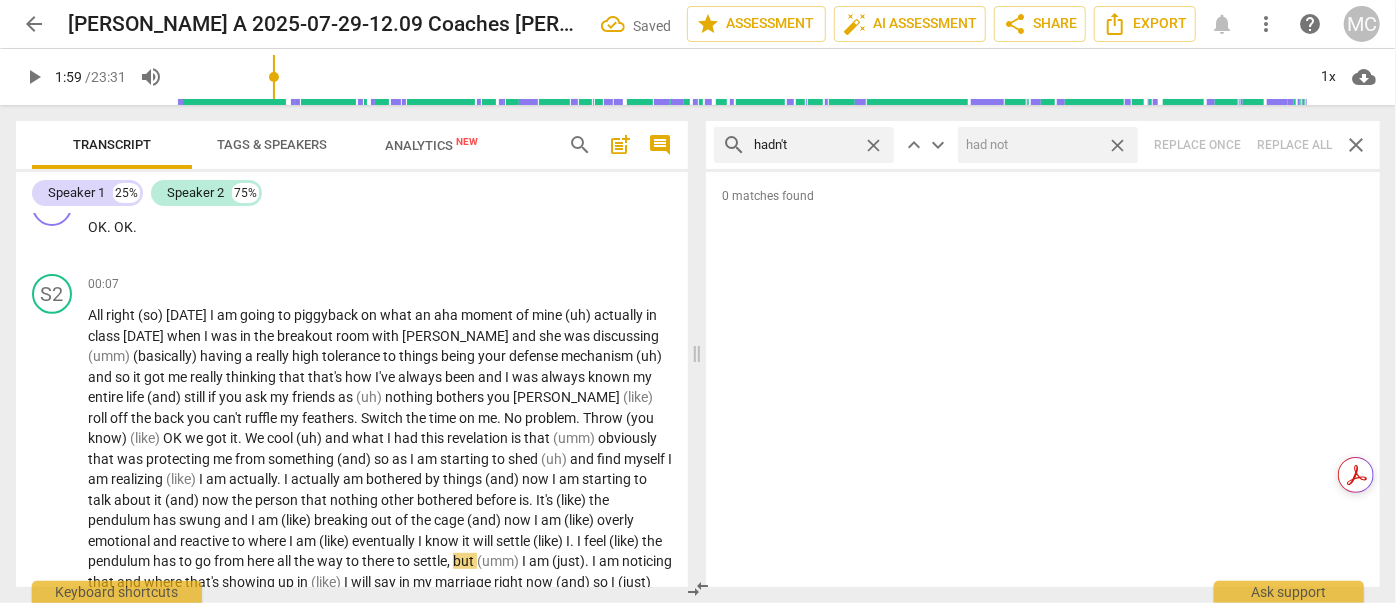 click on "close" at bounding box center (1117, 145) 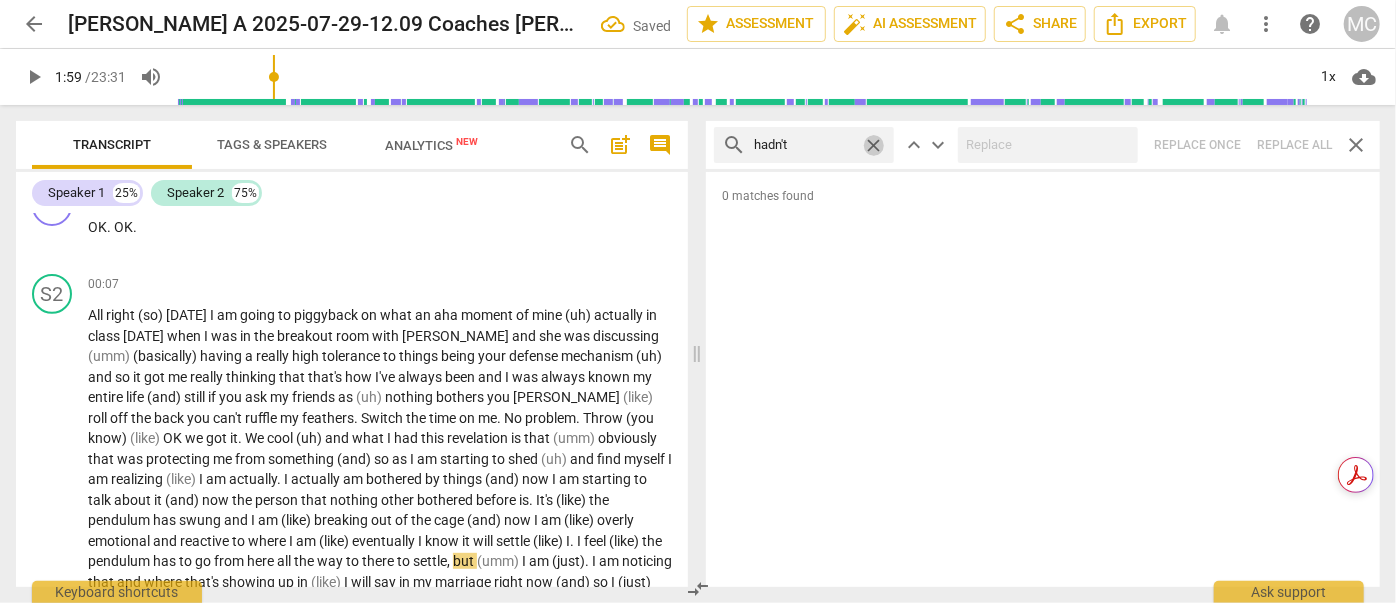 click on "close" at bounding box center [873, 145] 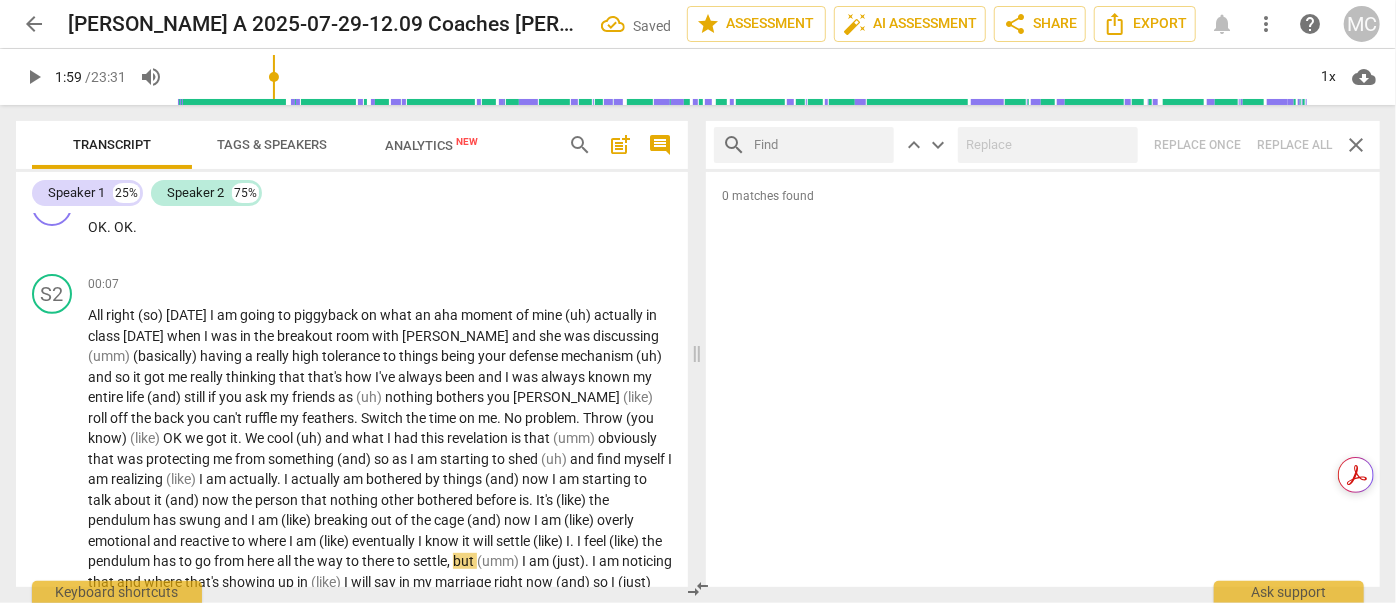 click at bounding box center (820, 145) 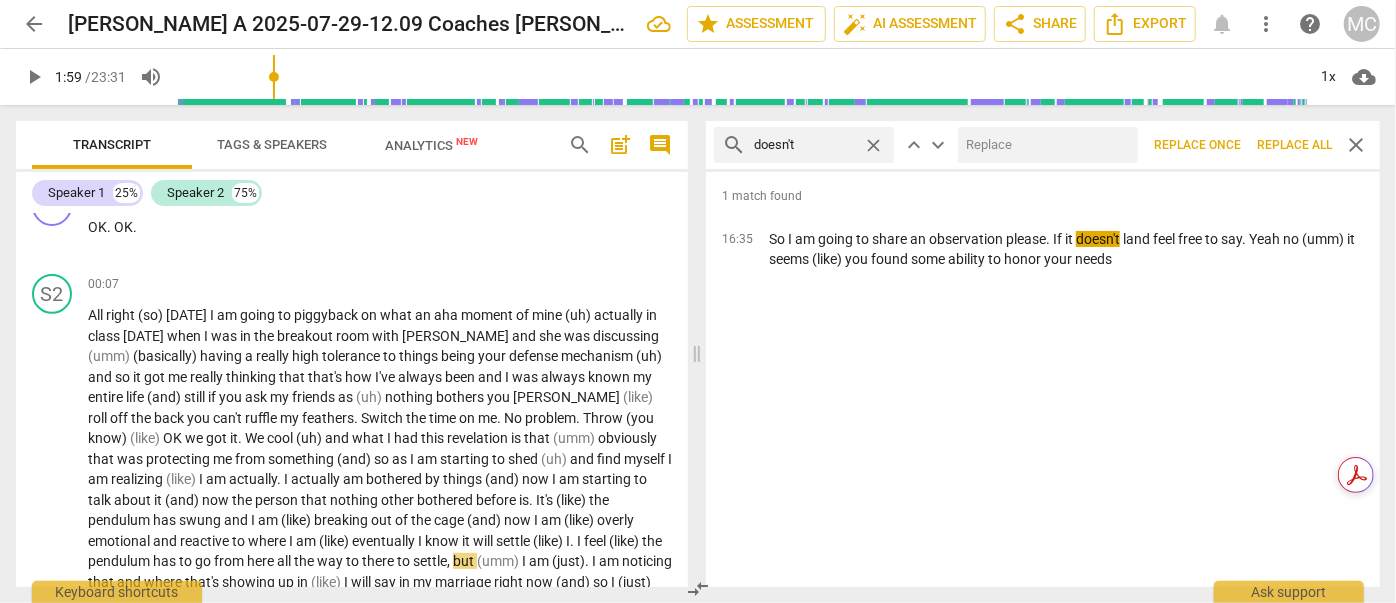 click on "search doesn't close keyboard_arrow_up keyboard_arrow_down Replace once Replace all close" at bounding box center [1043, 145] 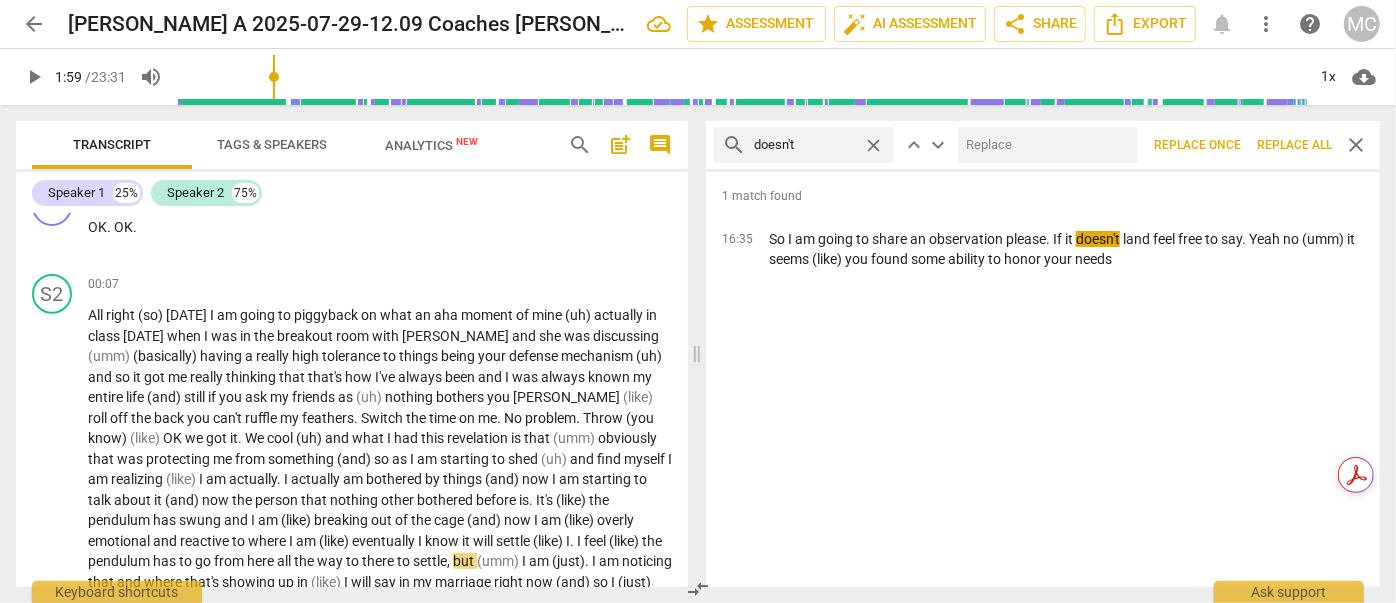 click at bounding box center (1044, 145) 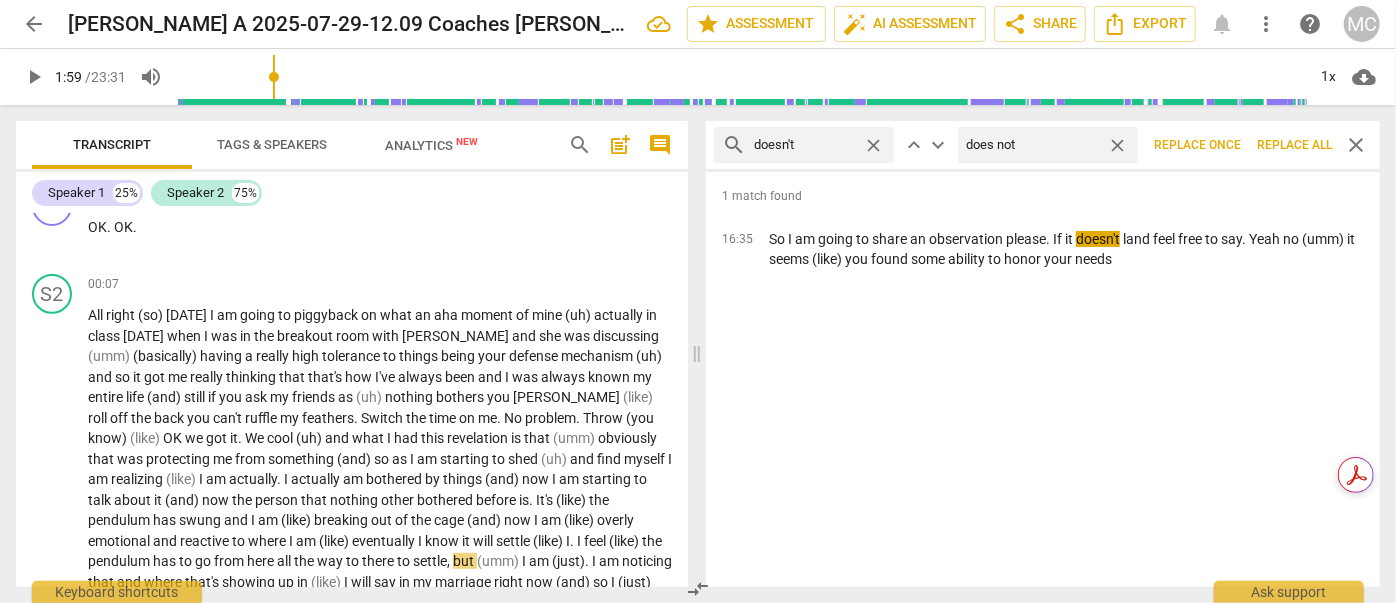 click on "Replace all" at bounding box center (1294, 145) 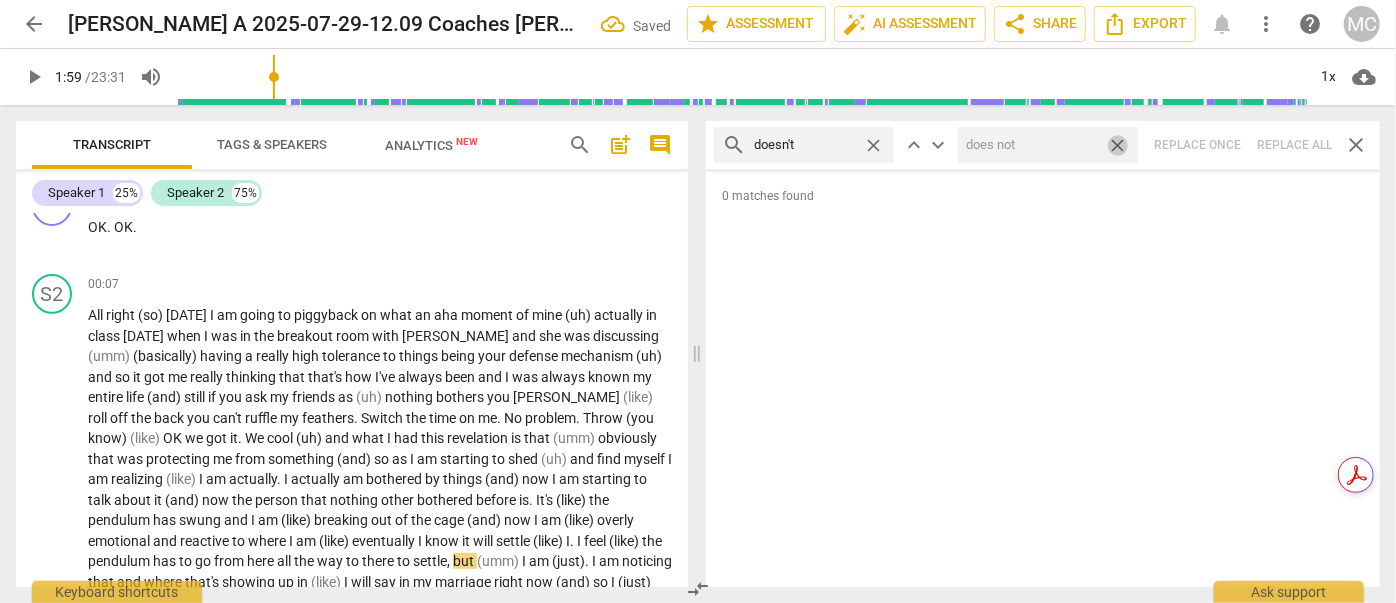 click on "close" at bounding box center (1117, 145) 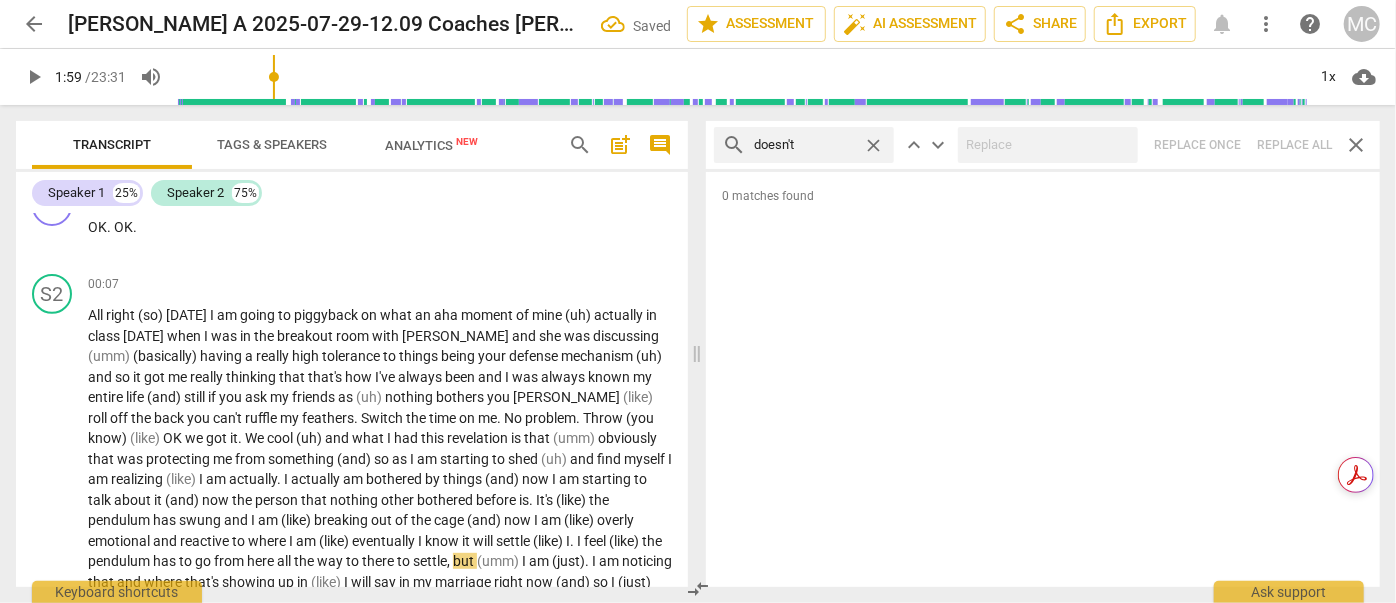 click on "close" at bounding box center (873, 145) 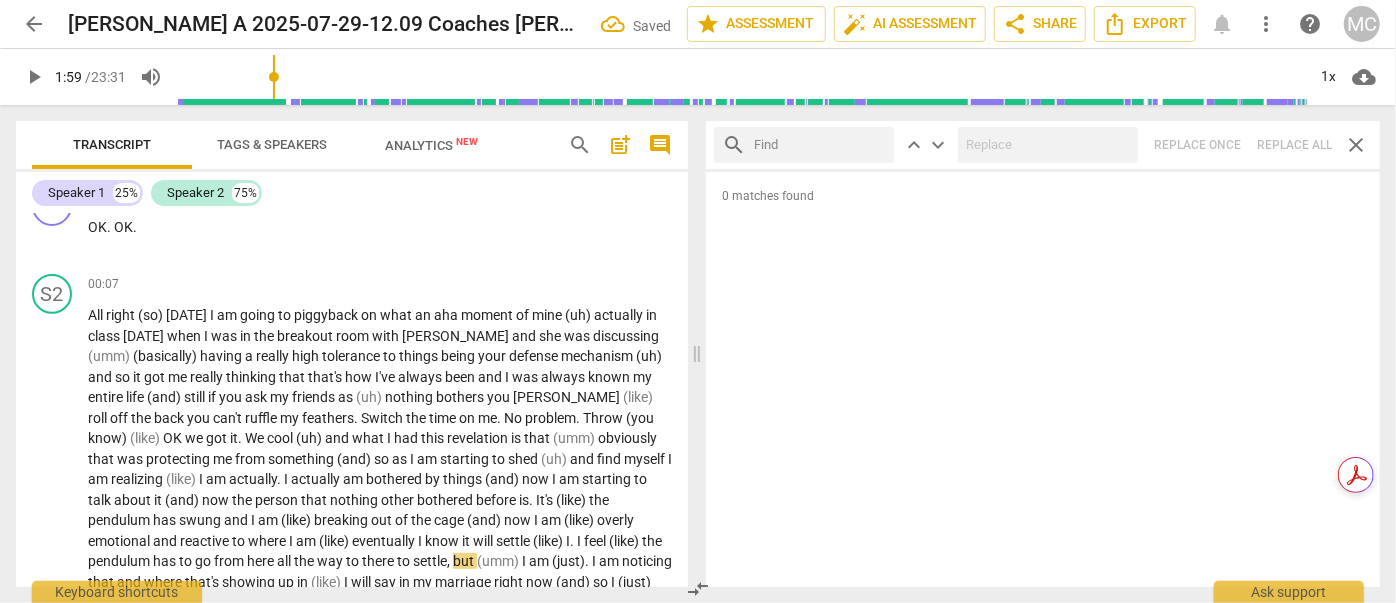 click at bounding box center [820, 145] 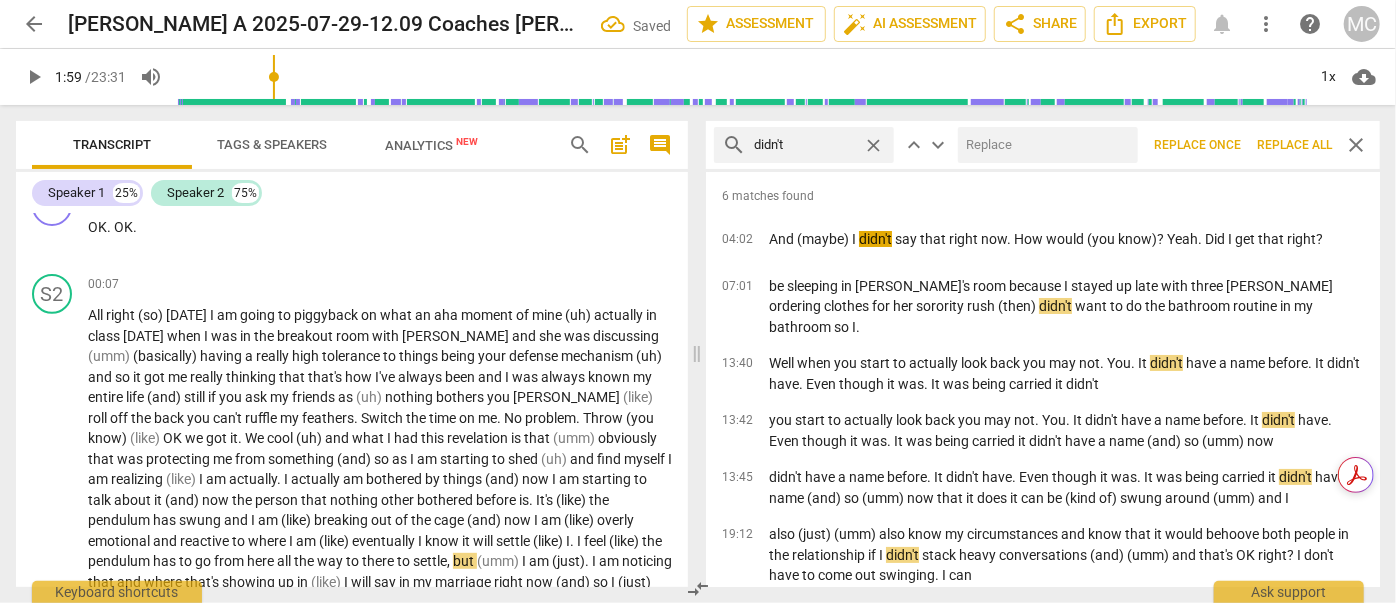 click at bounding box center [1048, 145] 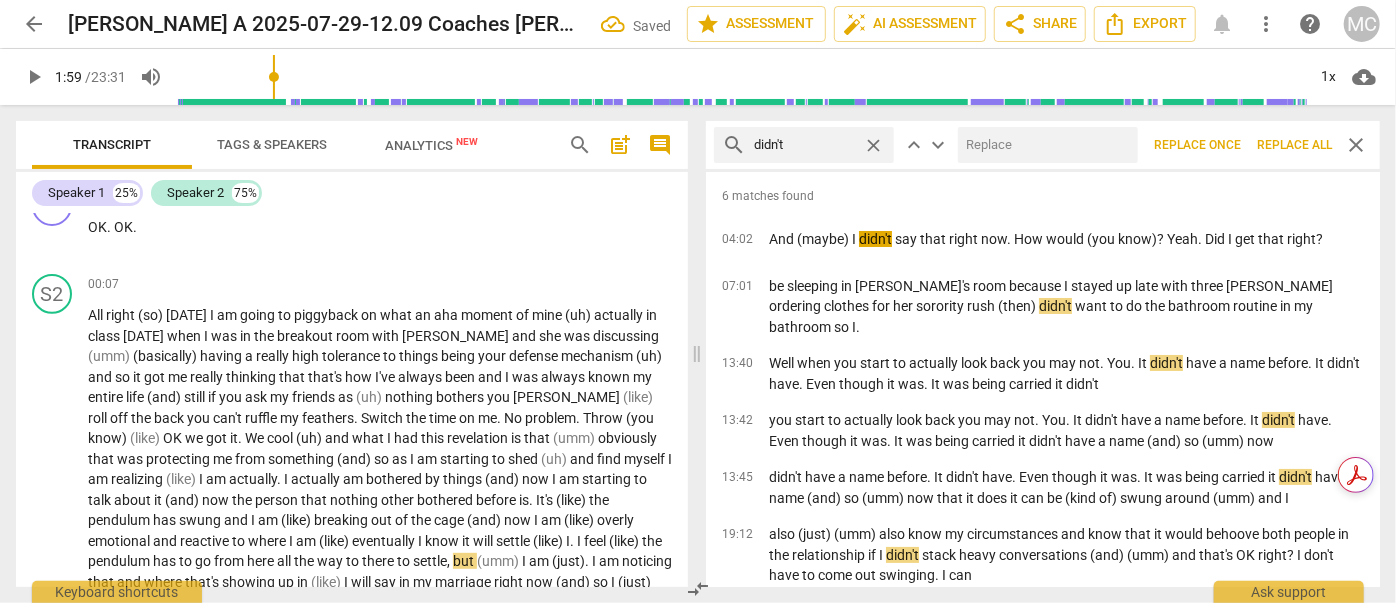 click at bounding box center [1044, 145] 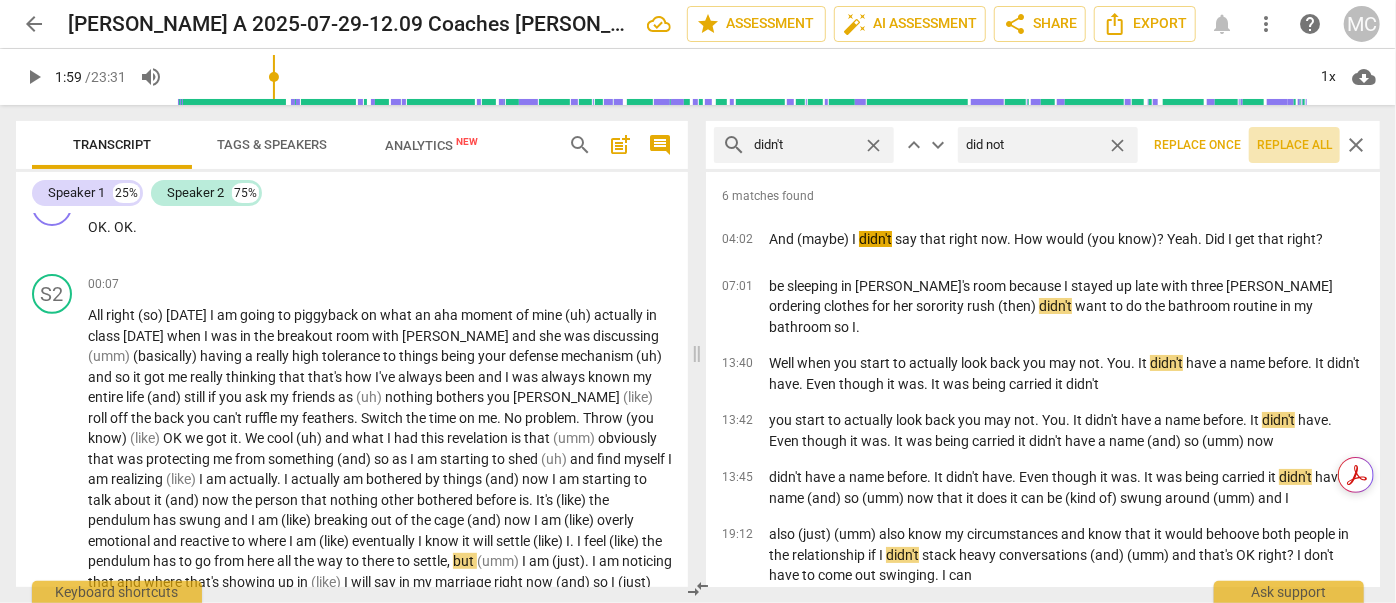 click on "Replace all" at bounding box center (1294, 145) 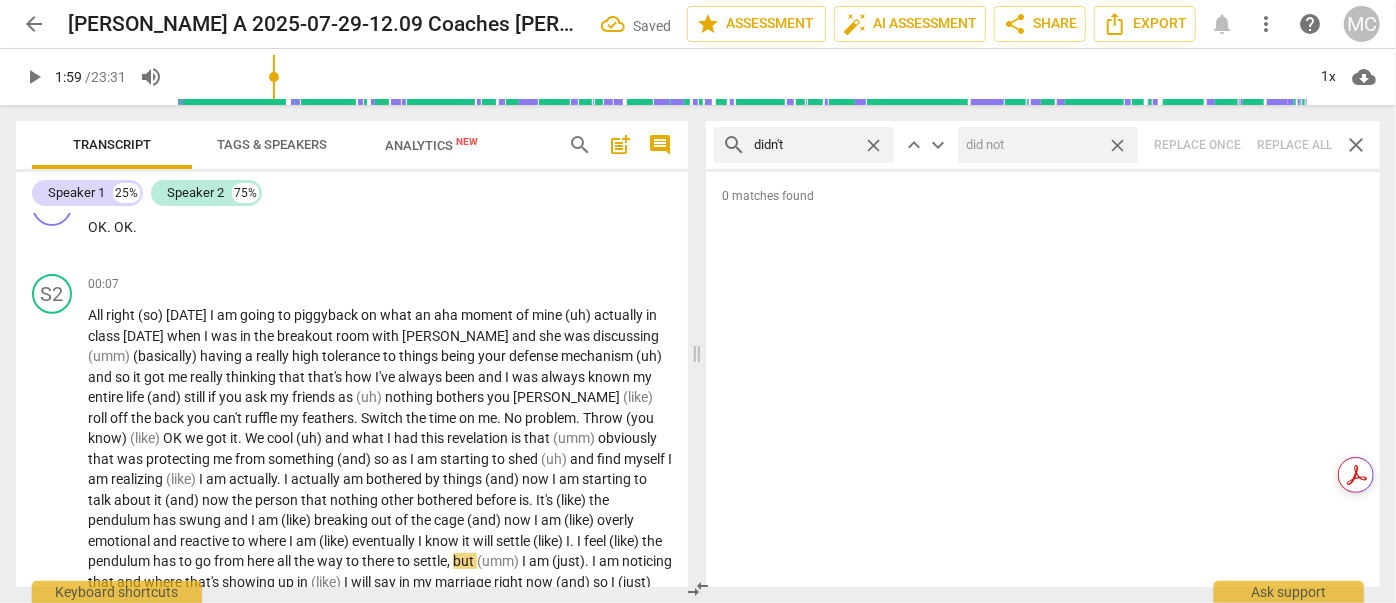 click on "close" at bounding box center (1117, 145) 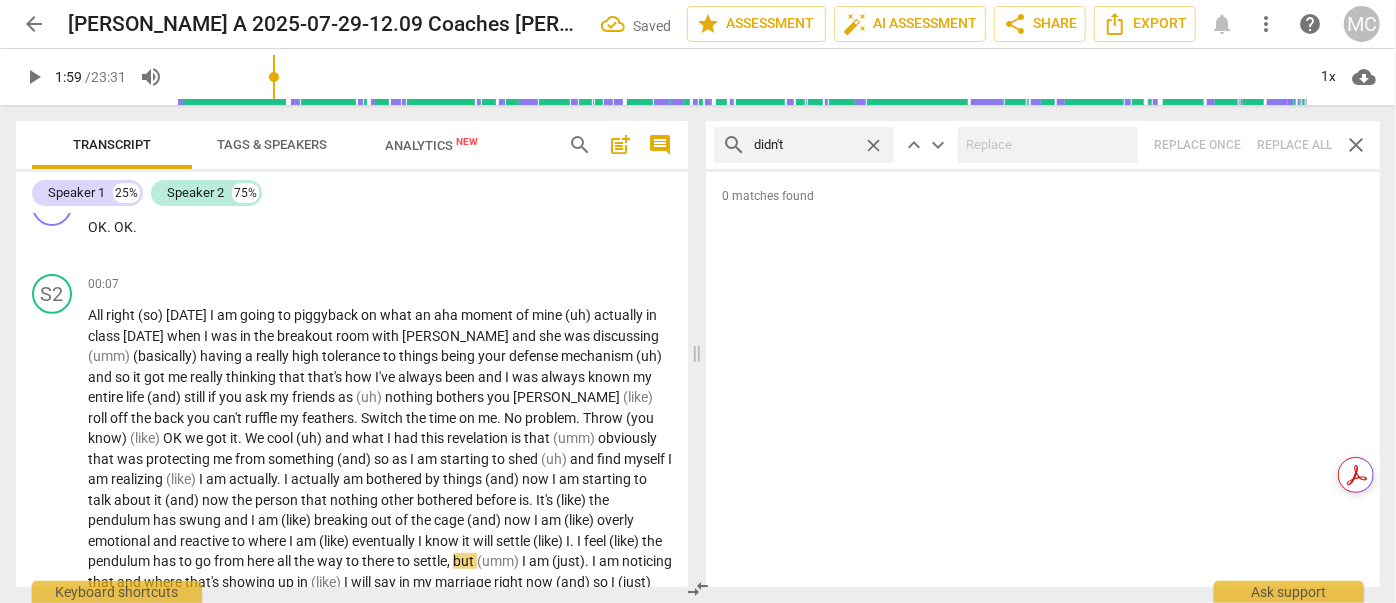 click on "close" at bounding box center (873, 145) 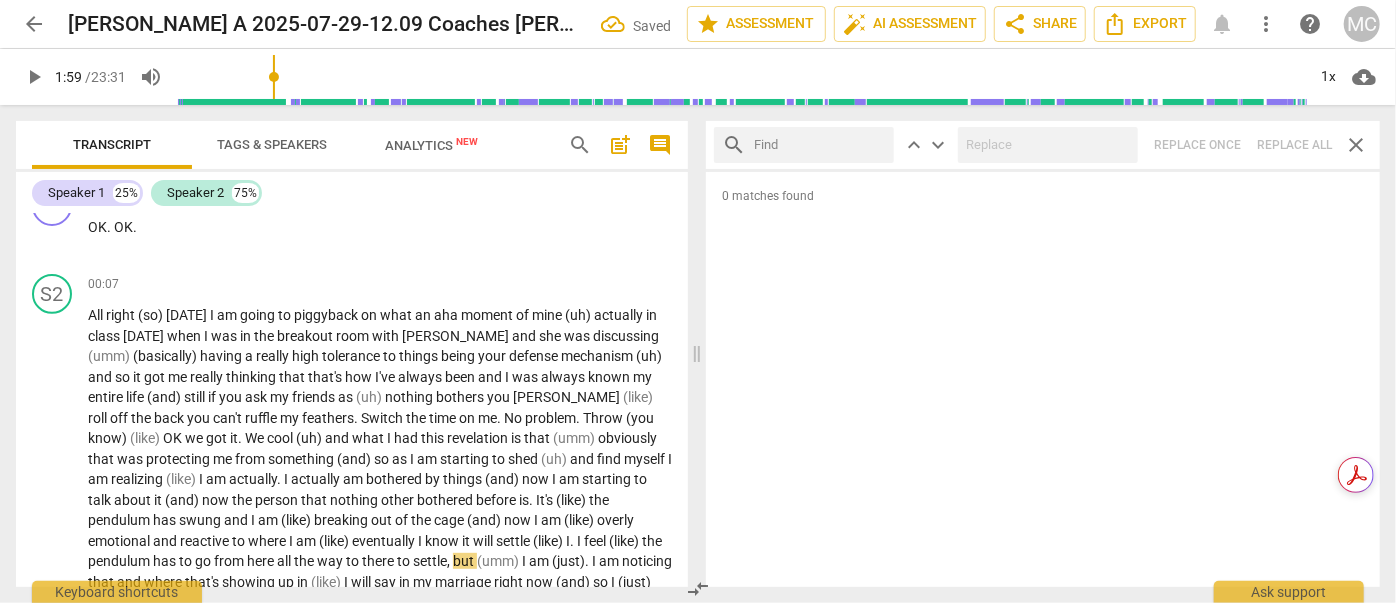 click at bounding box center (820, 145) 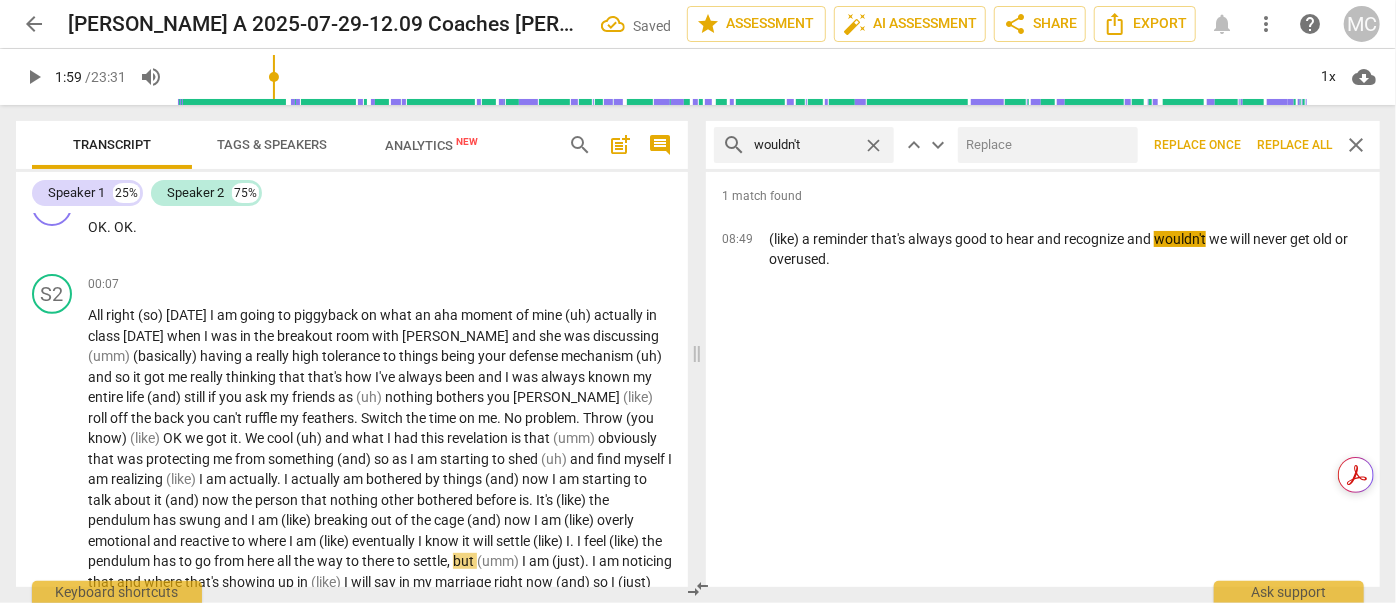 click at bounding box center (1044, 145) 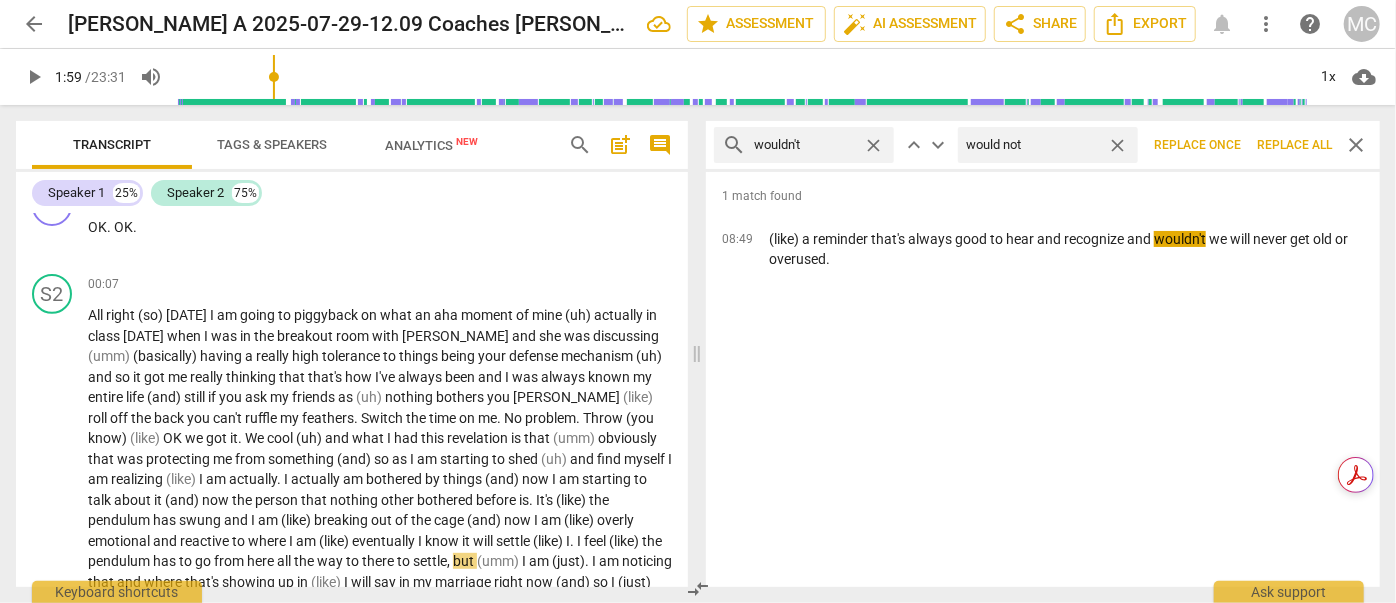 click on "Replace all" at bounding box center (1294, 145) 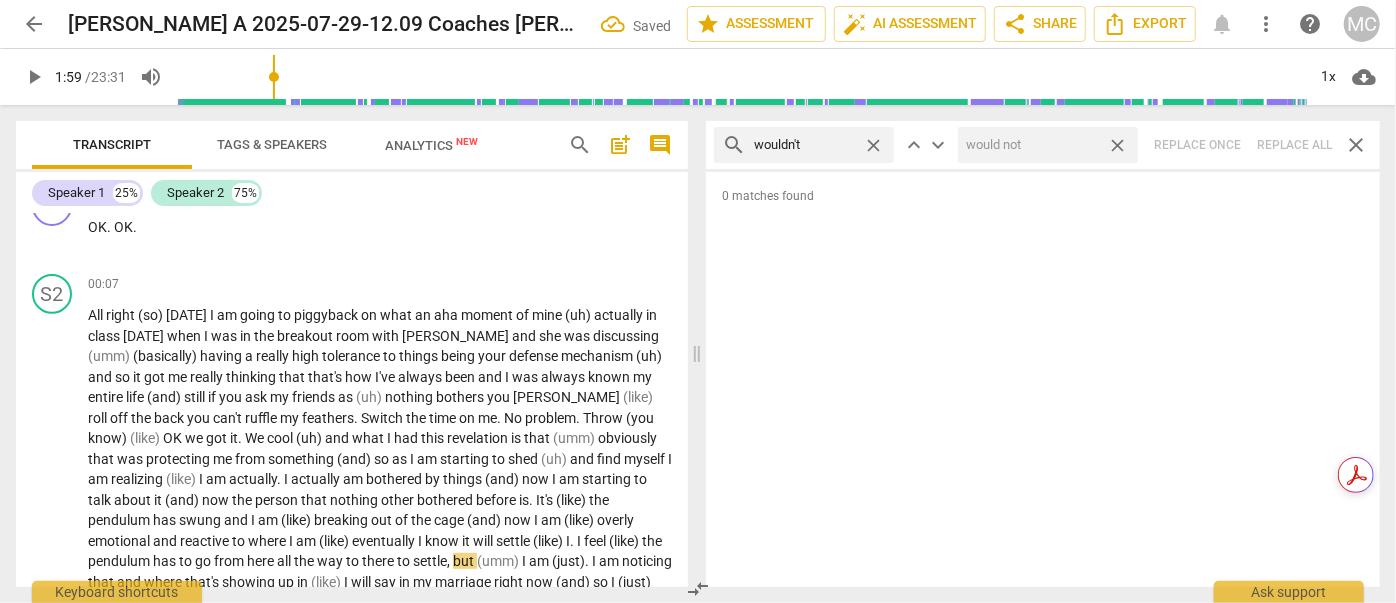 click on "close" at bounding box center (1117, 145) 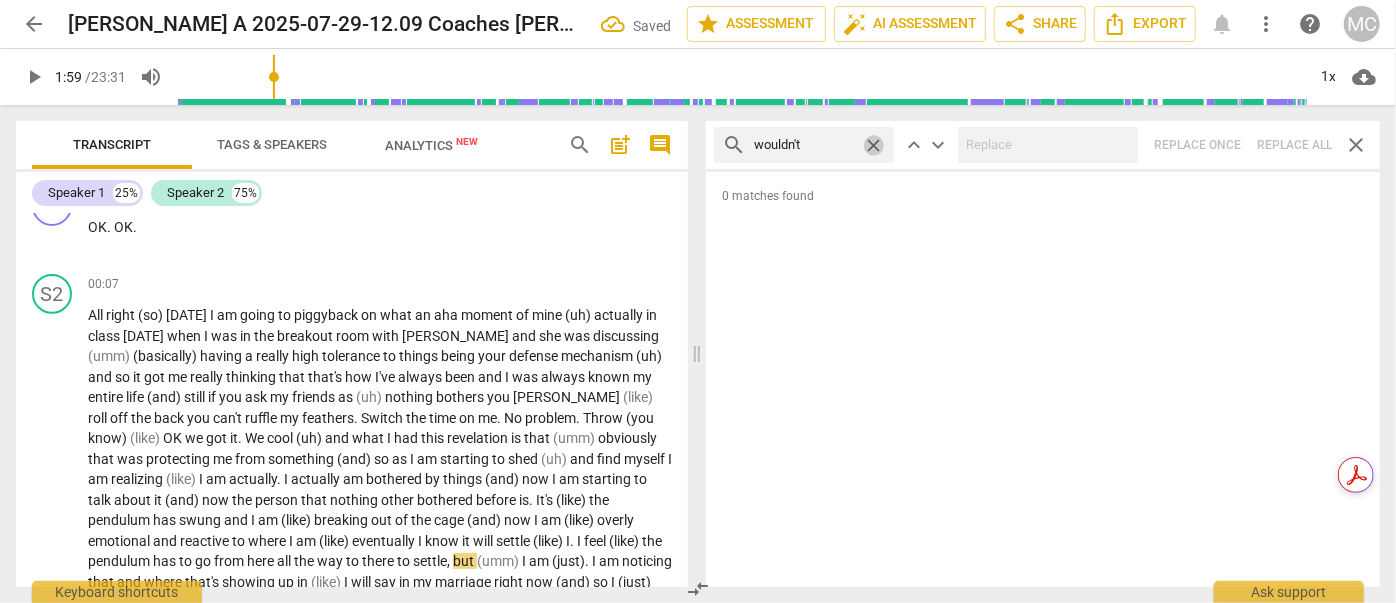 click on "close" at bounding box center [873, 145] 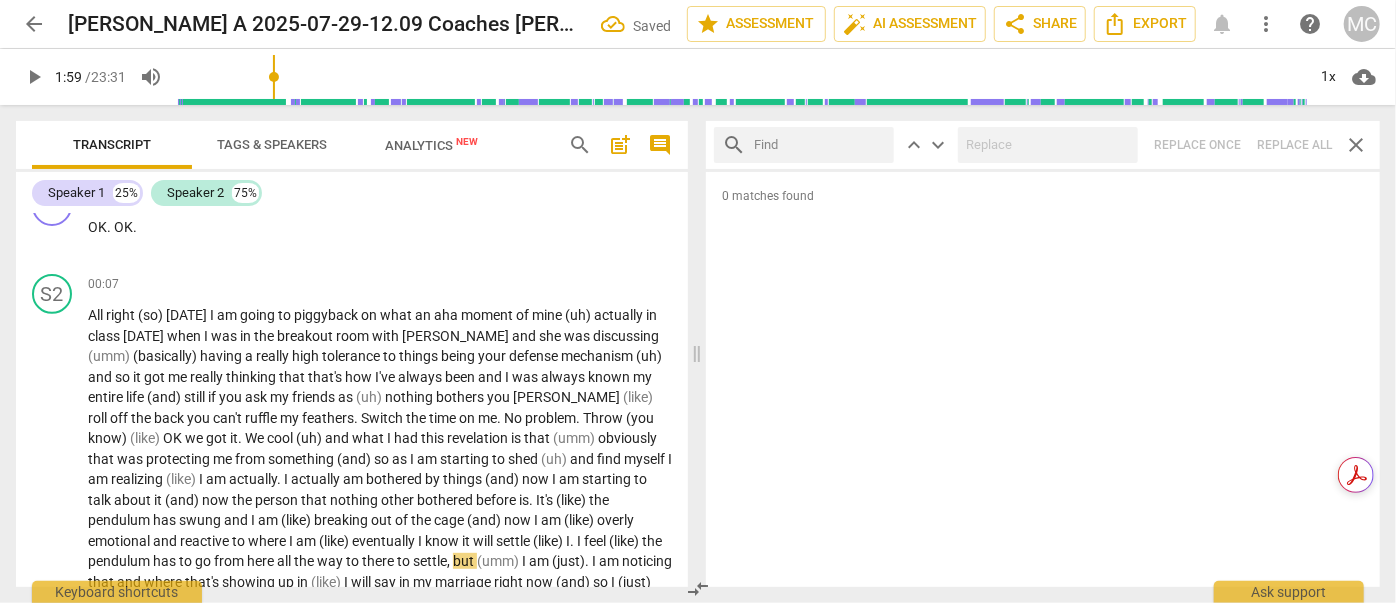 click at bounding box center (820, 145) 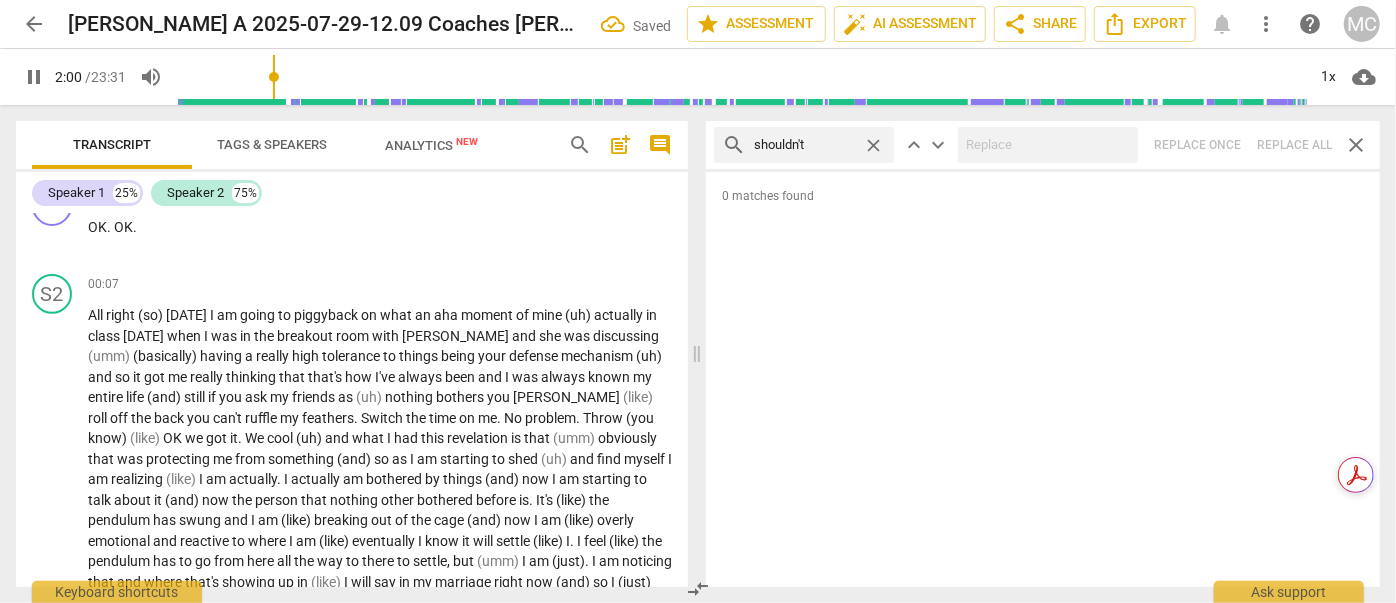 click on "search shouldn't close keyboard_arrow_up keyboard_arrow_down Replace once Replace all close" at bounding box center [1043, 145] 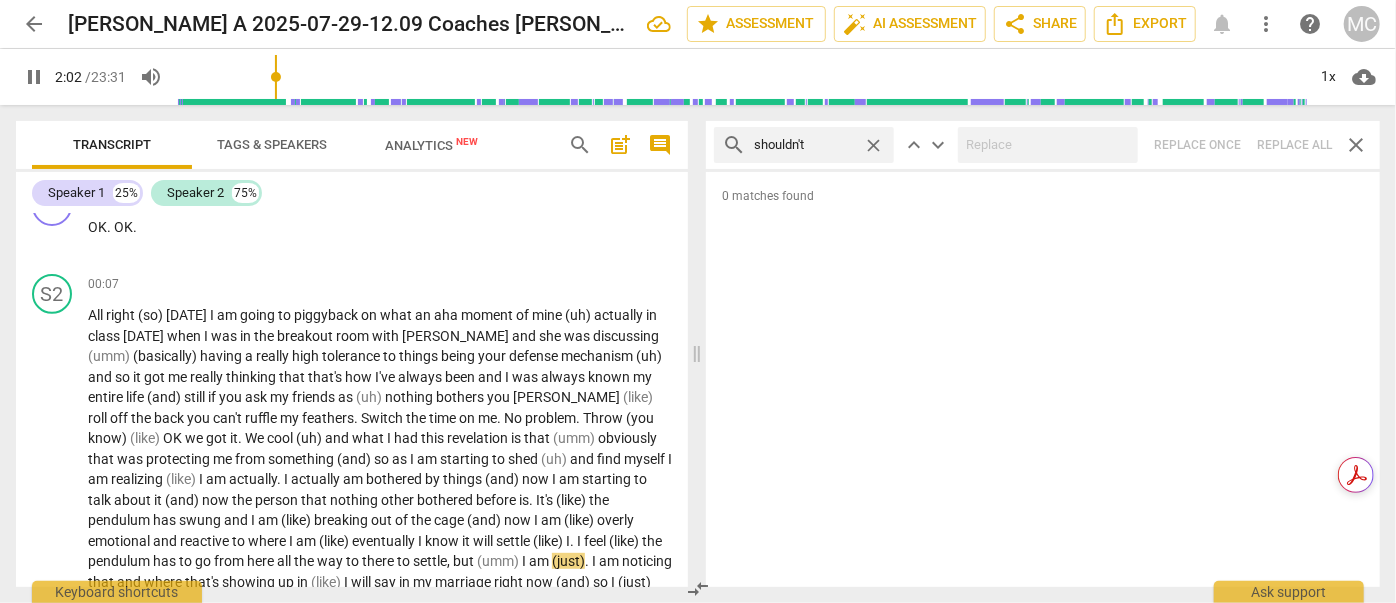 click on "close" at bounding box center (873, 145) 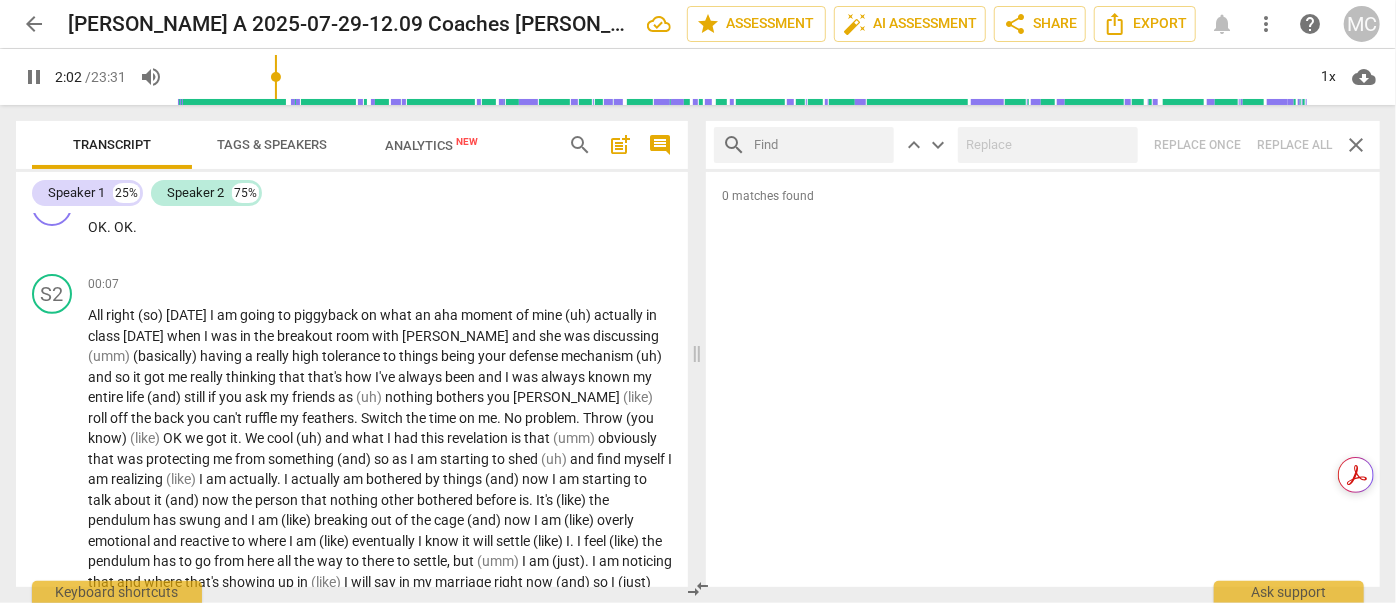 drag, startPoint x: 833, startPoint y: 143, endPoint x: 841, endPoint y: 158, distance: 17 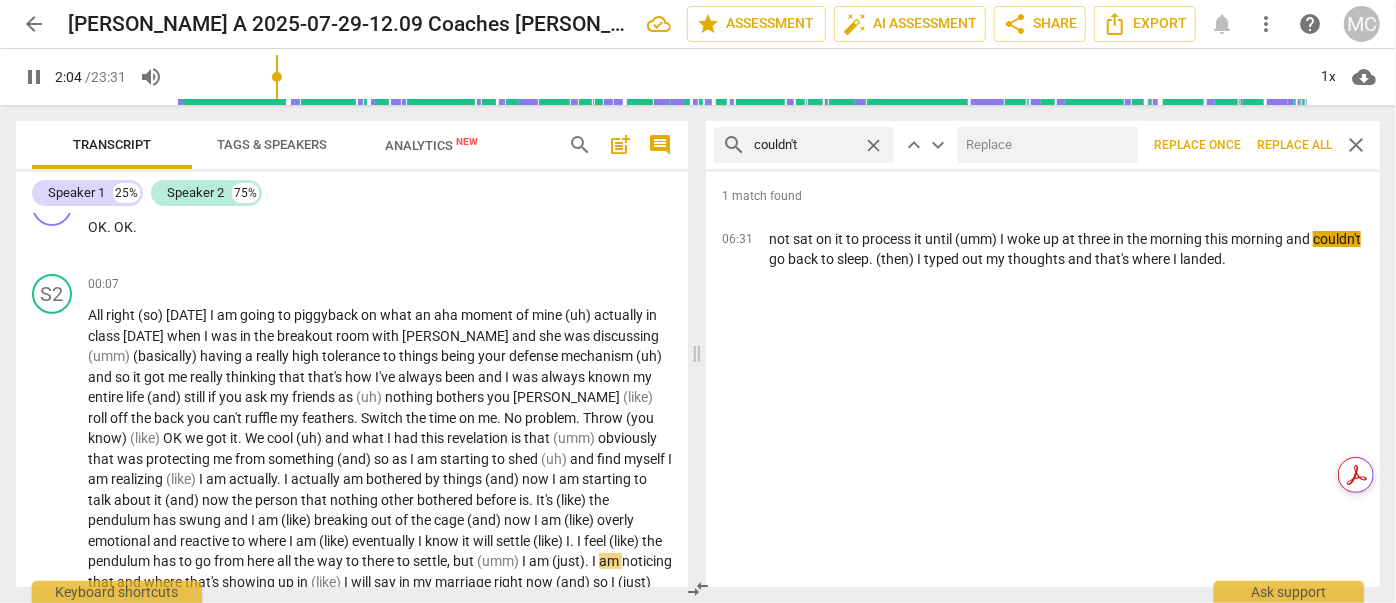 click at bounding box center (1044, 145) 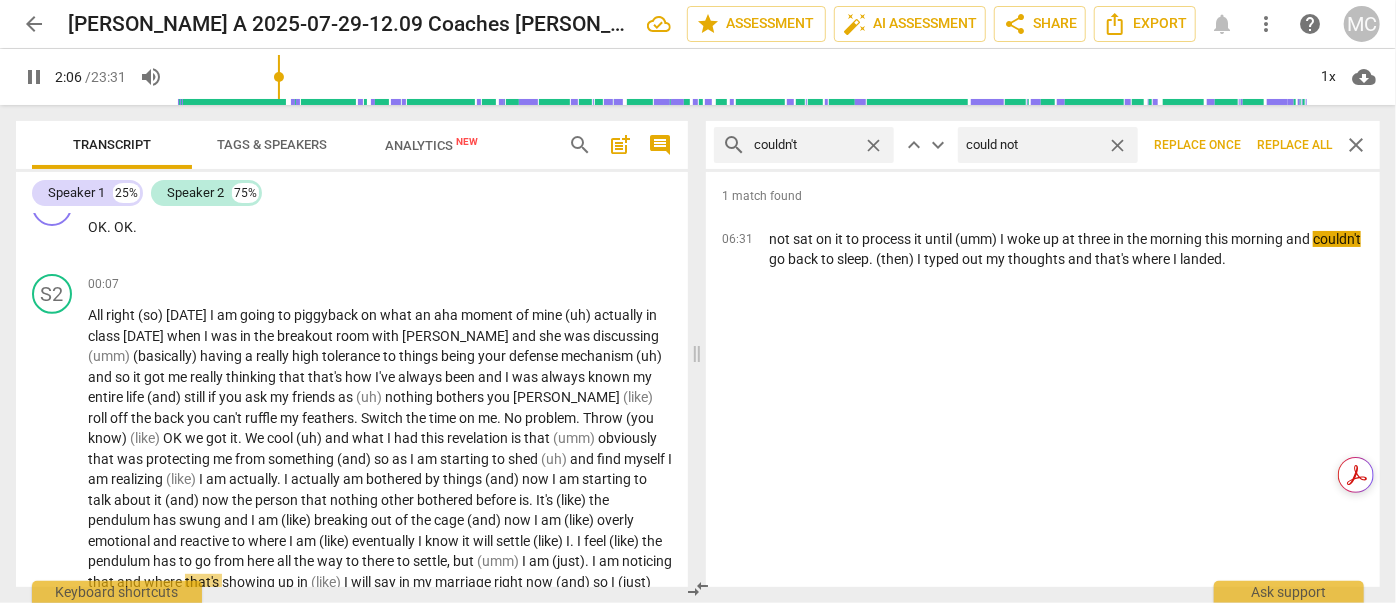 click on "Replace all" at bounding box center (1294, 145) 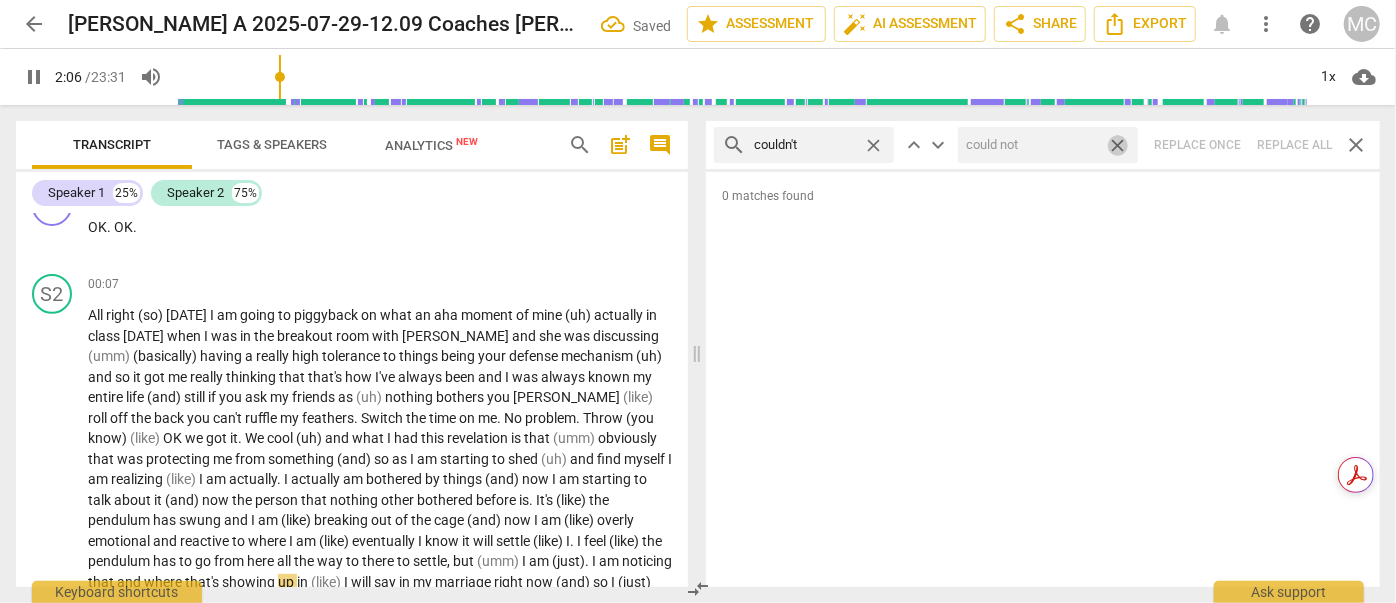 click on "close" at bounding box center (1117, 145) 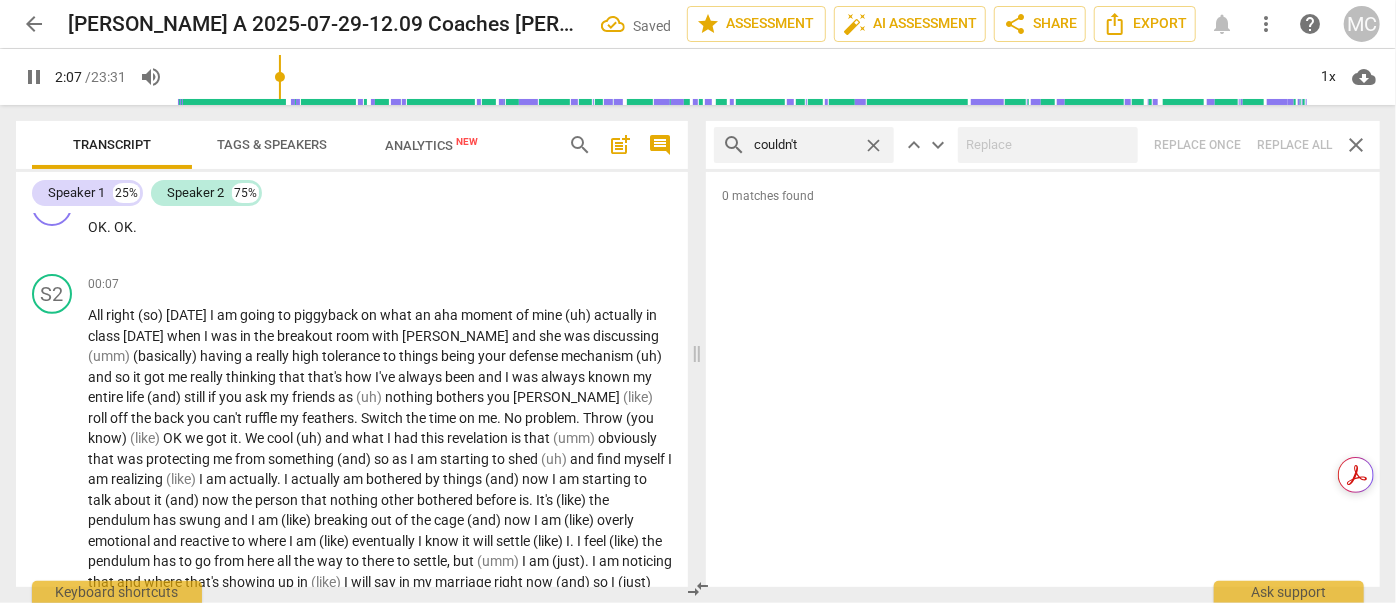 click on "close" at bounding box center (873, 145) 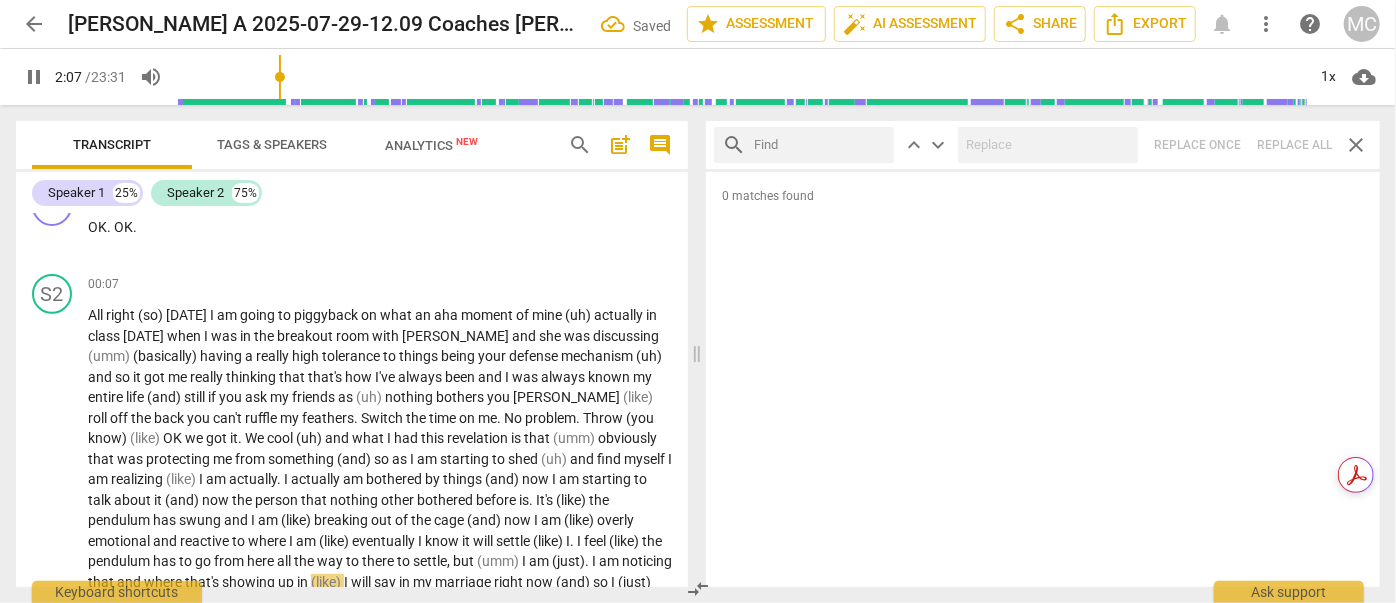 click at bounding box center [820, 145] 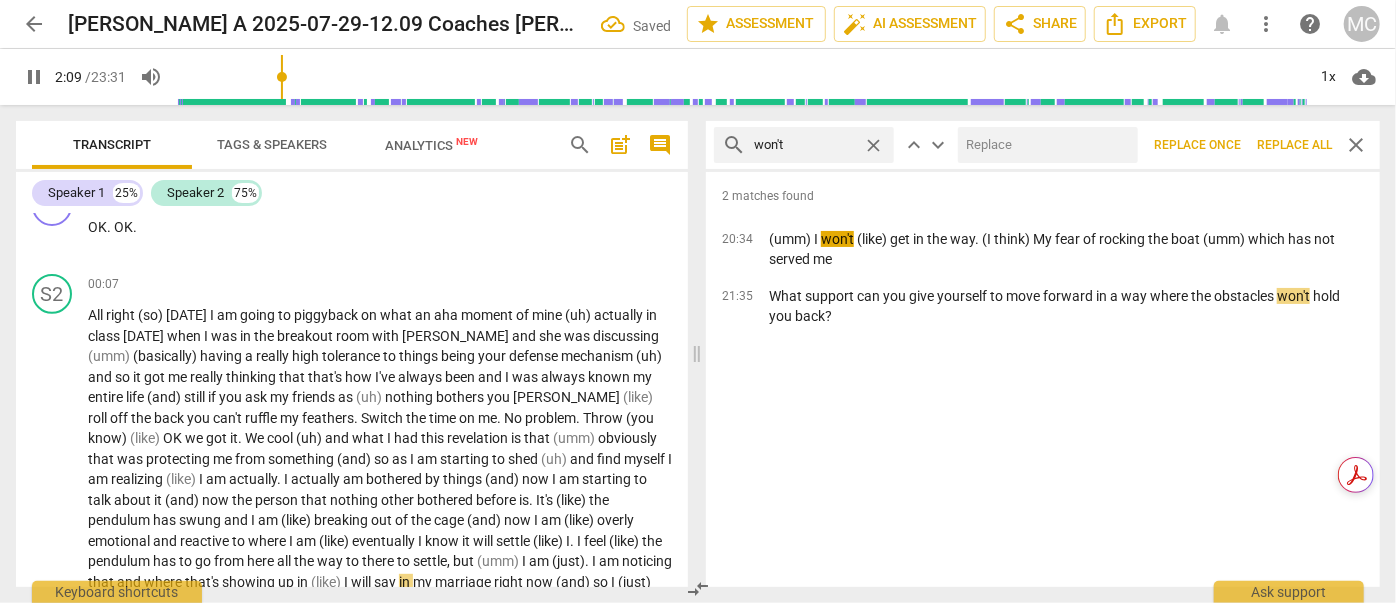 click at bounding box center [1044, 145] 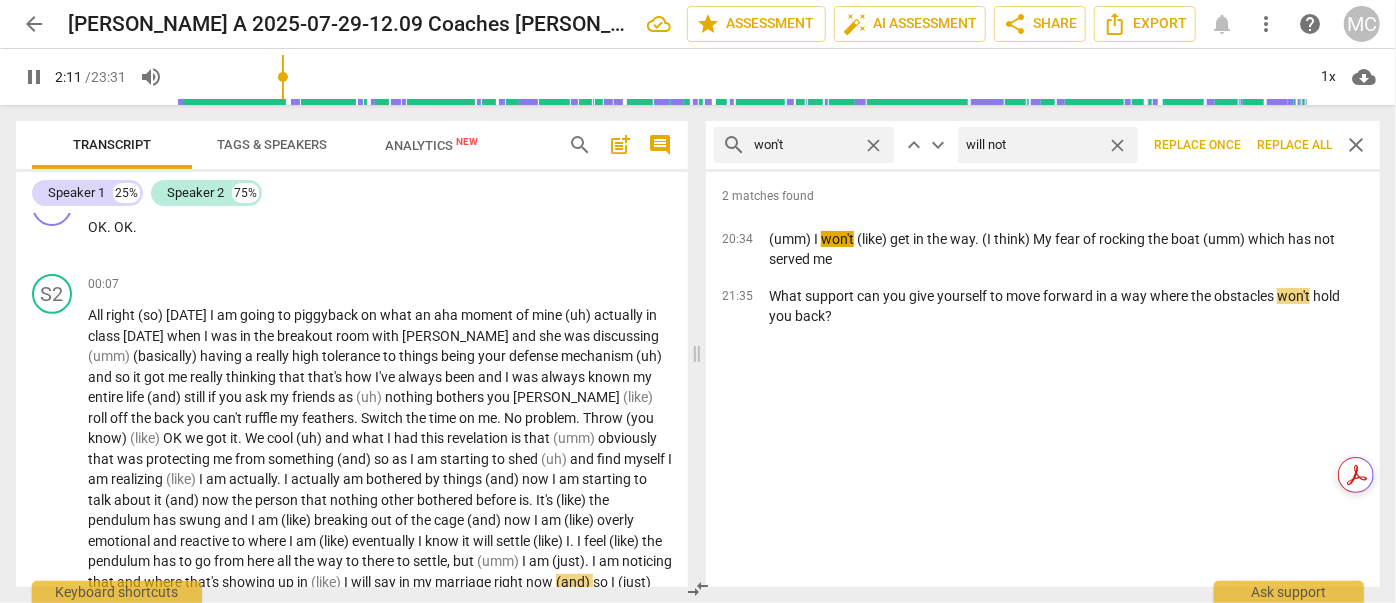 click on "Replace all" at bounding box center [1294, 145] 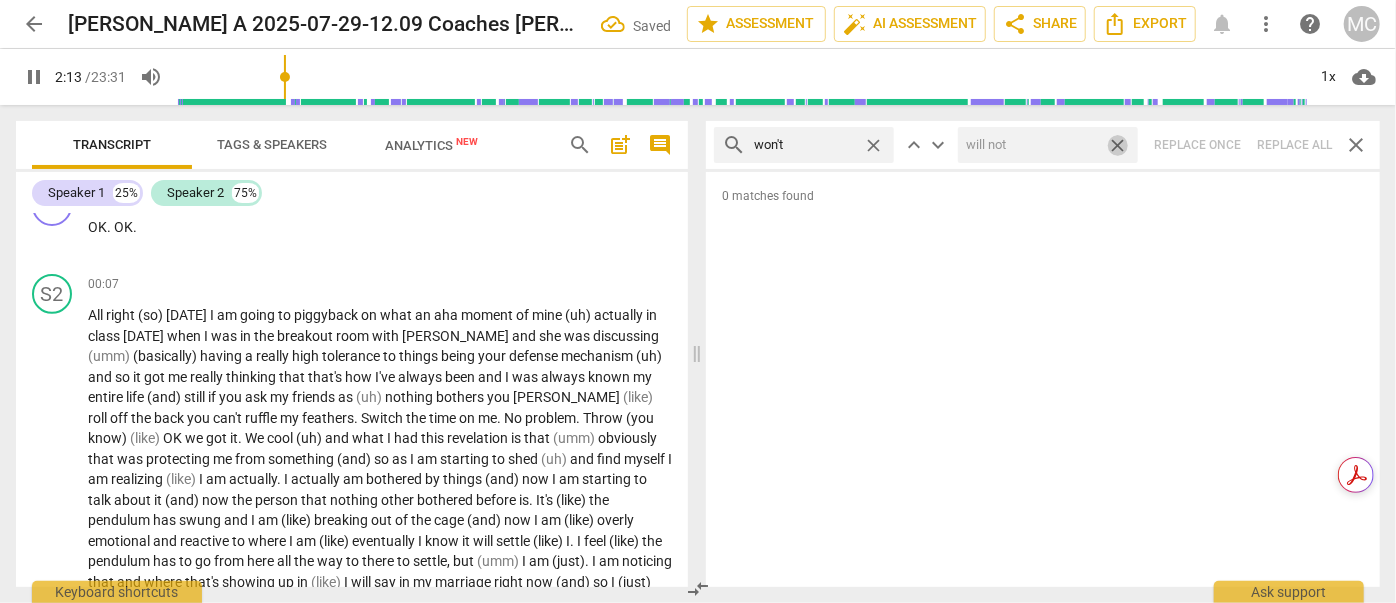 click on "close" at bounding box center (1117, 145) 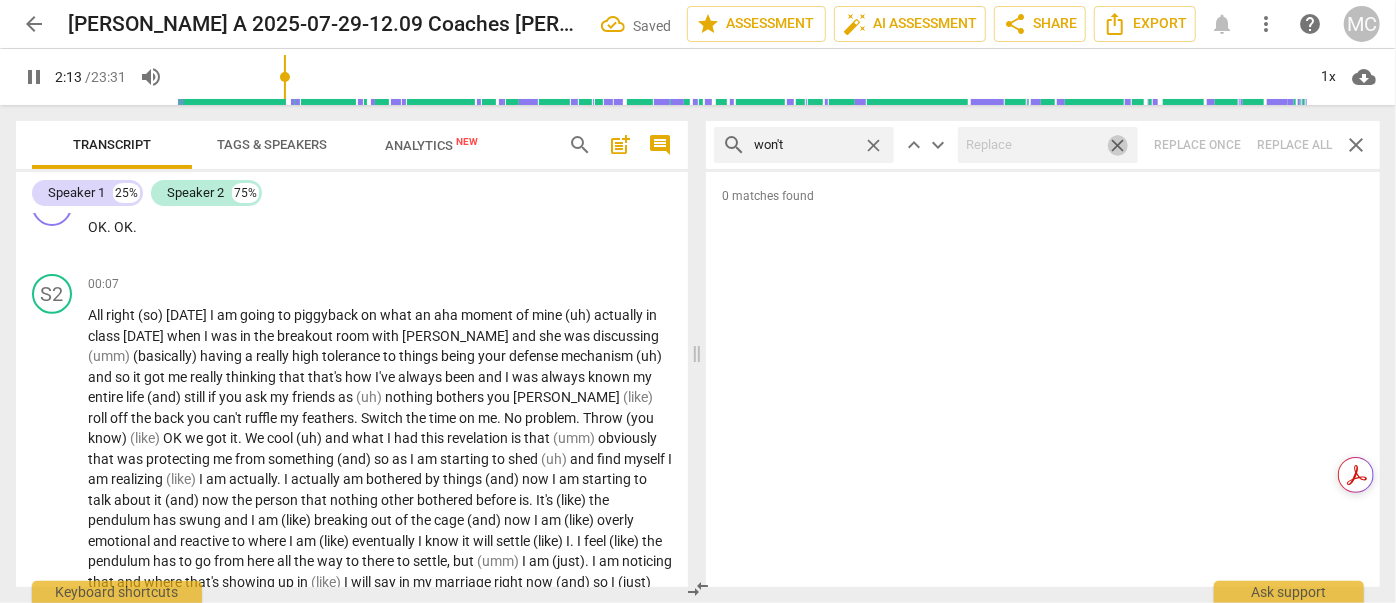 scroll, scrollTop: 762, scrollLeft: 0, axis: vertical 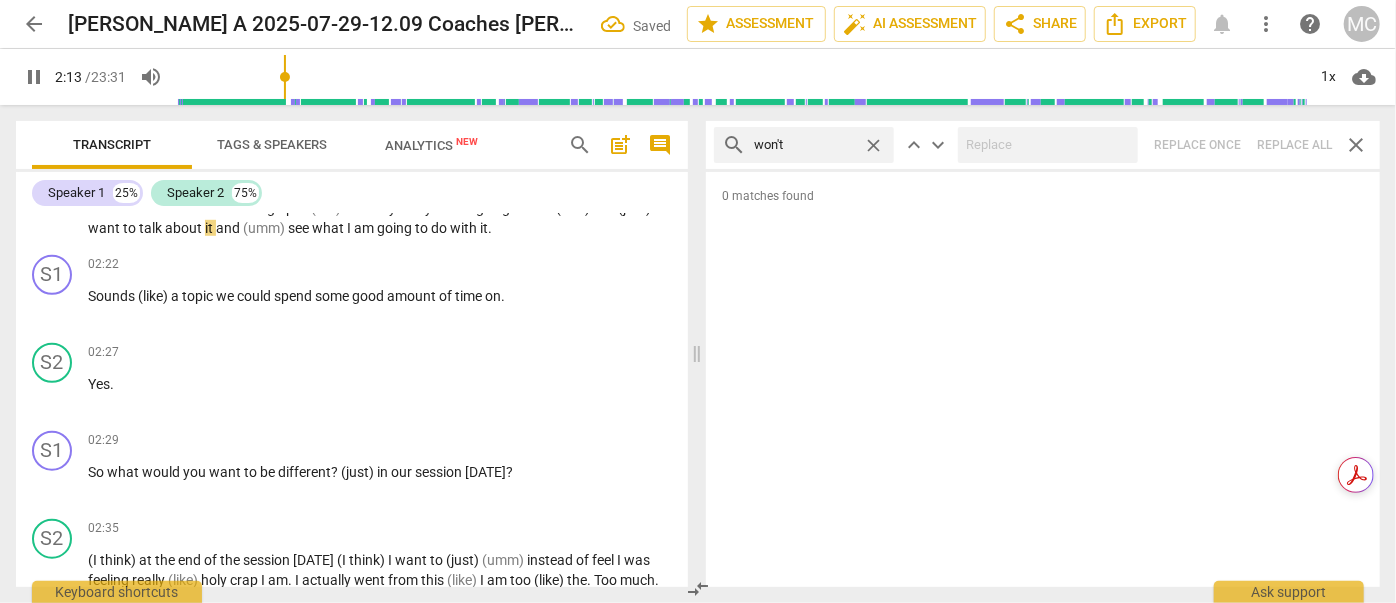 click on "close" at bounding box center (873, 145) 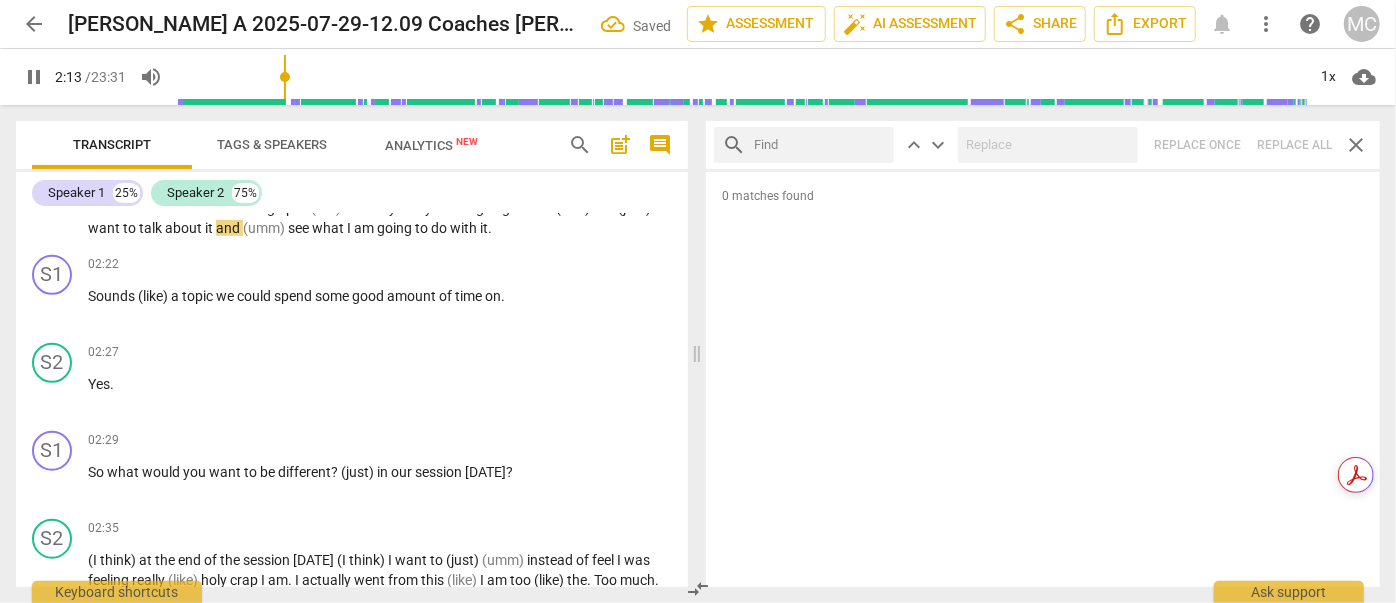 click at bounding box center [820, 145] 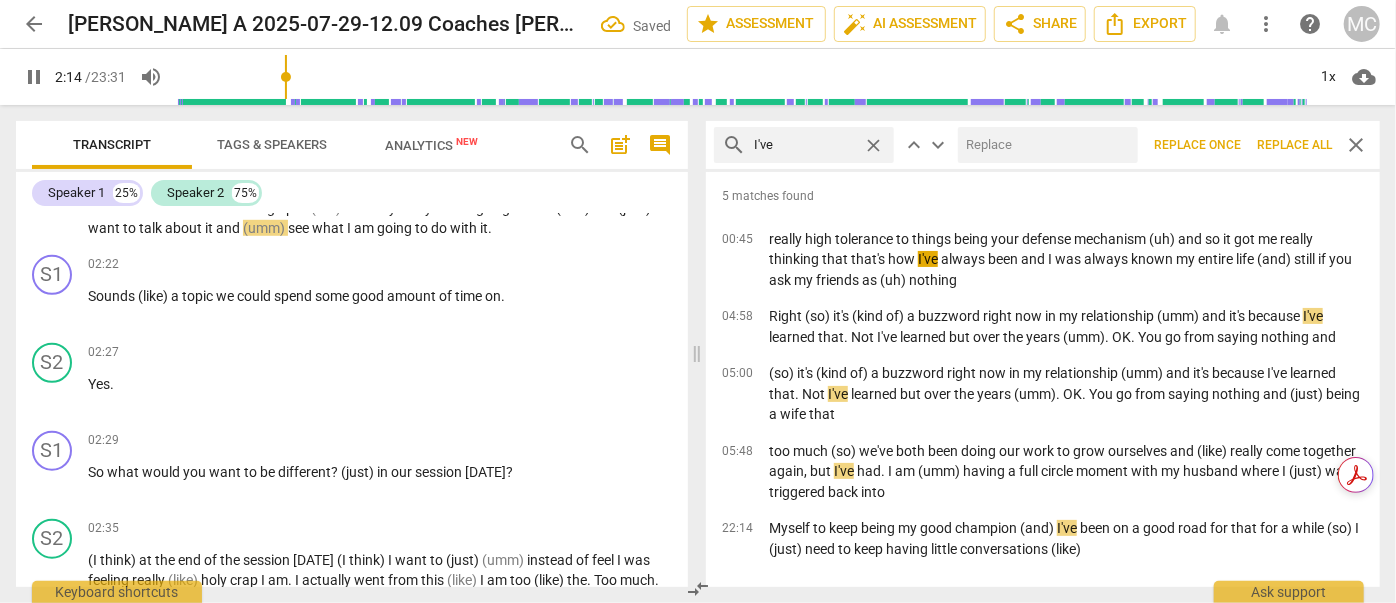 click at bounding box center [1044, 145] 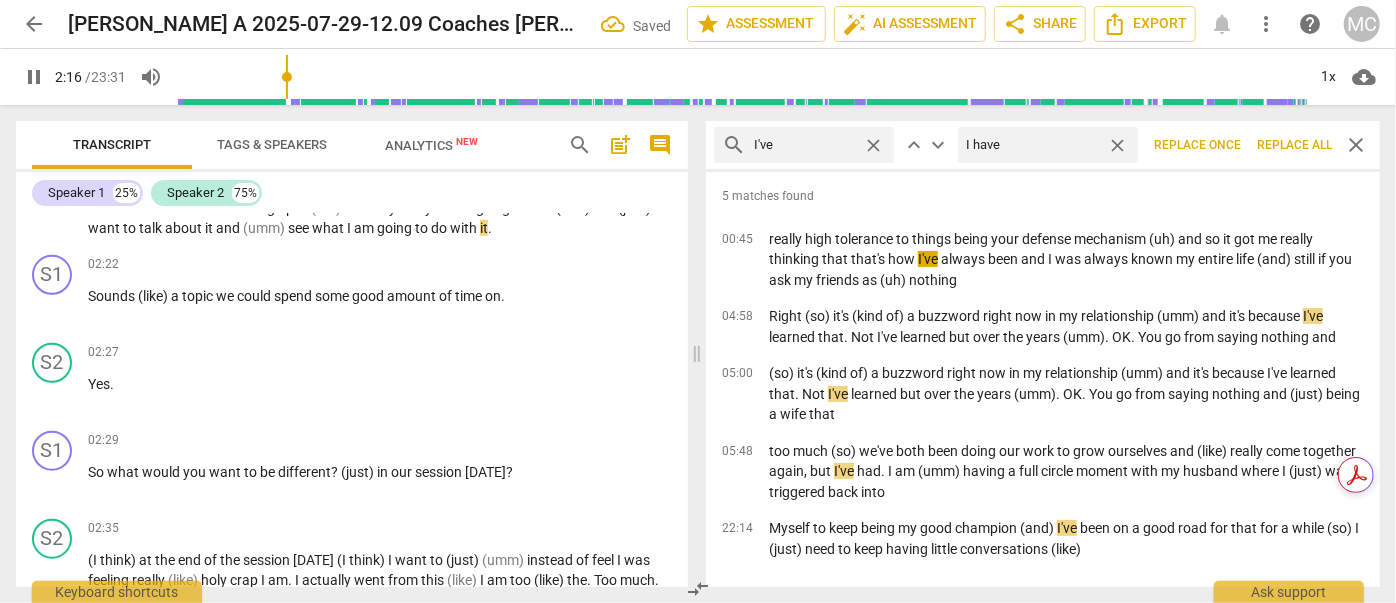 click on "Replace all" at bounding box center (1294, 145) 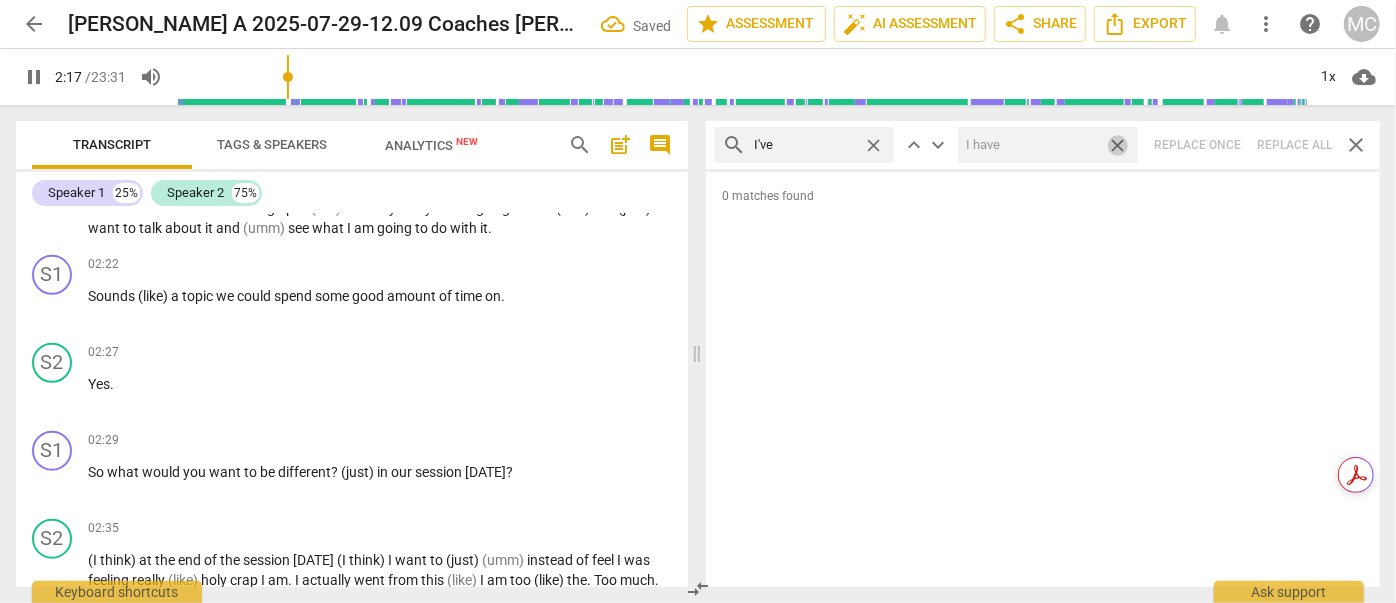 click on "close" at bounding box center [1117, 145] 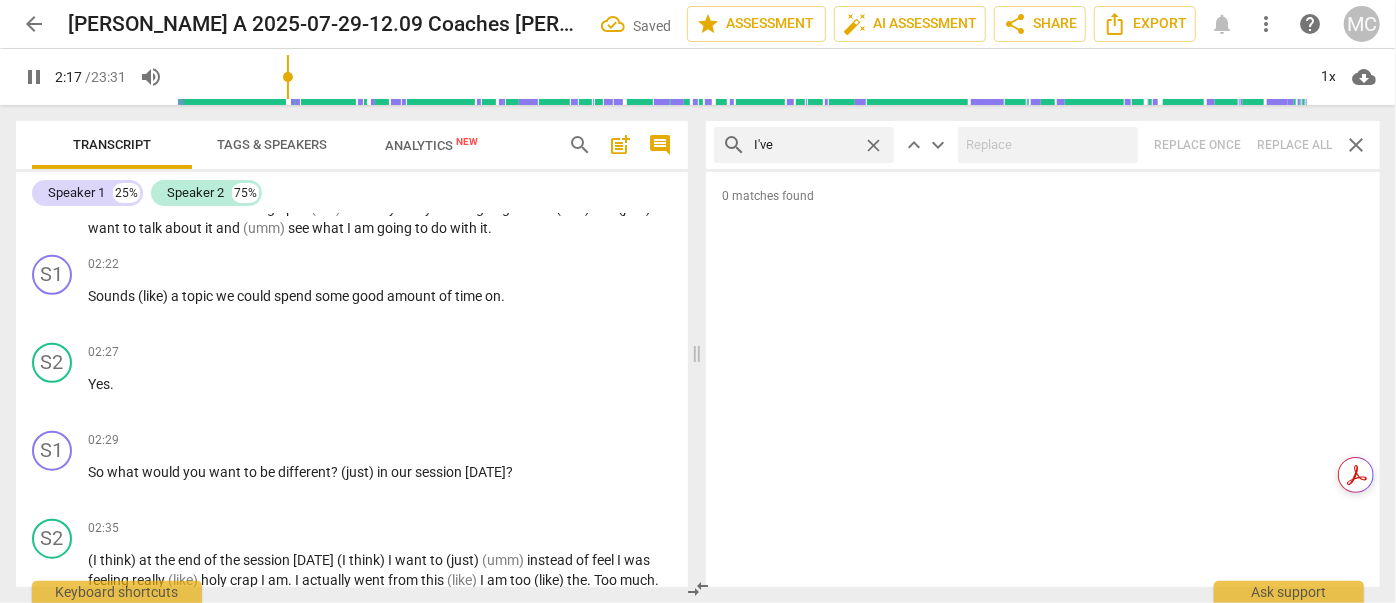 click on "close" at bounding box center [873, 145] 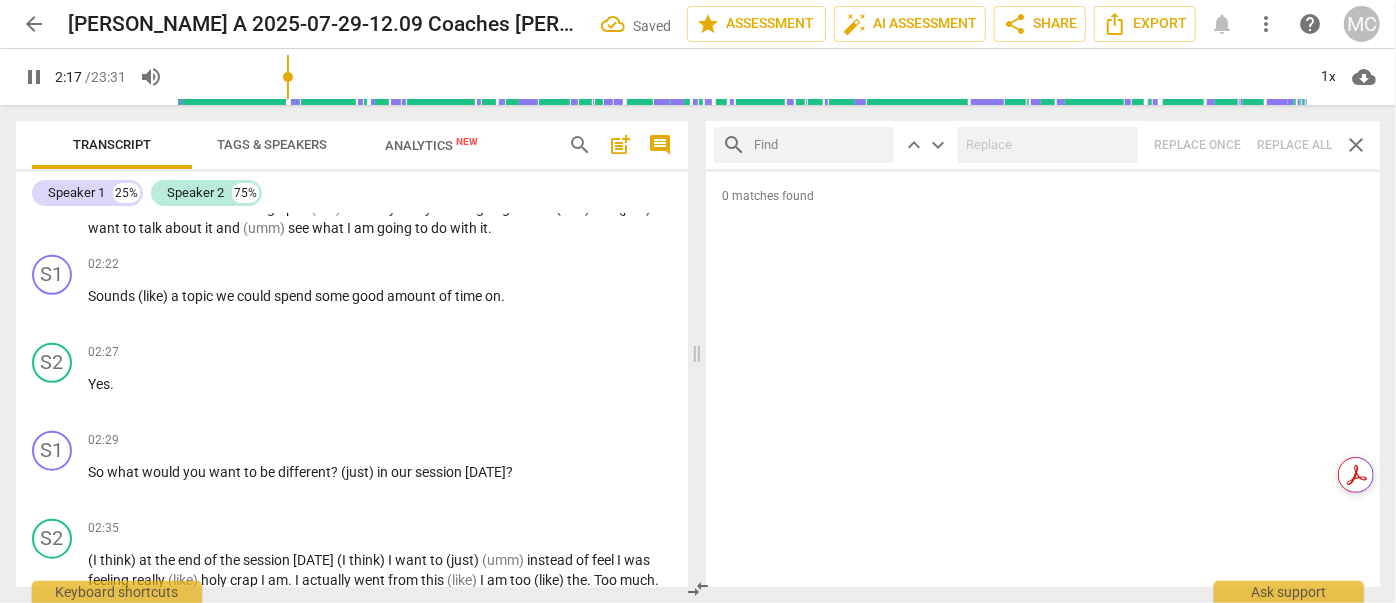 click at bounding box center [820, 145] 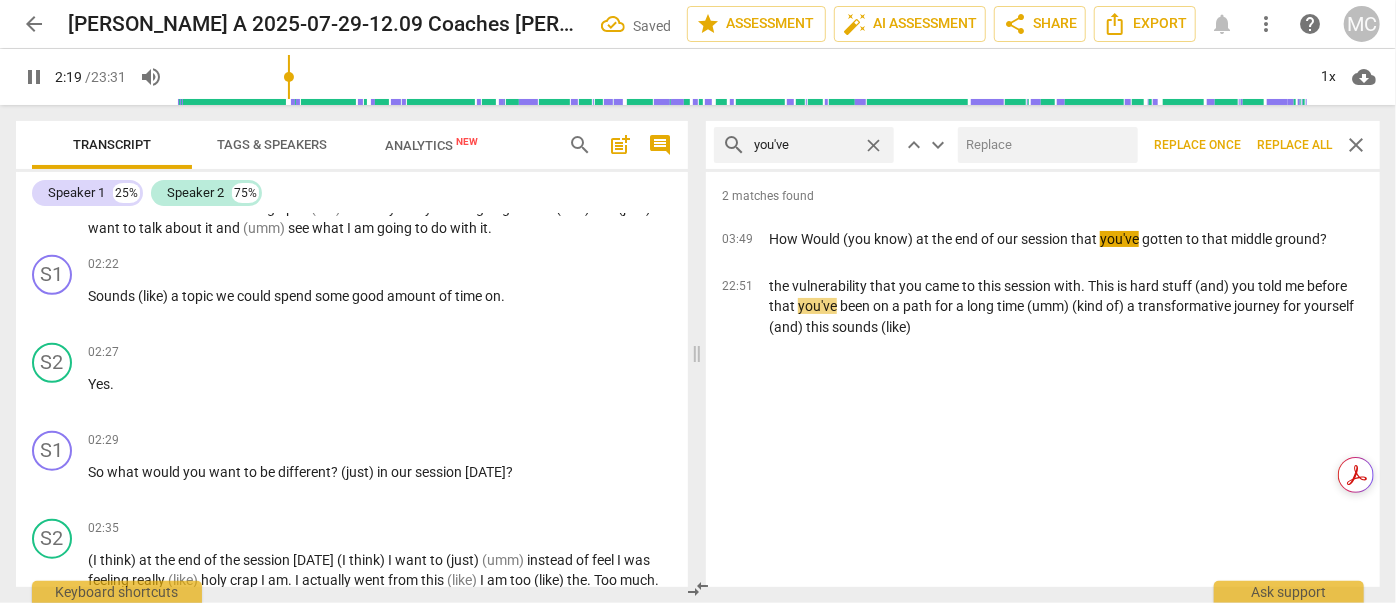 click at bounding box center [1044, 145] 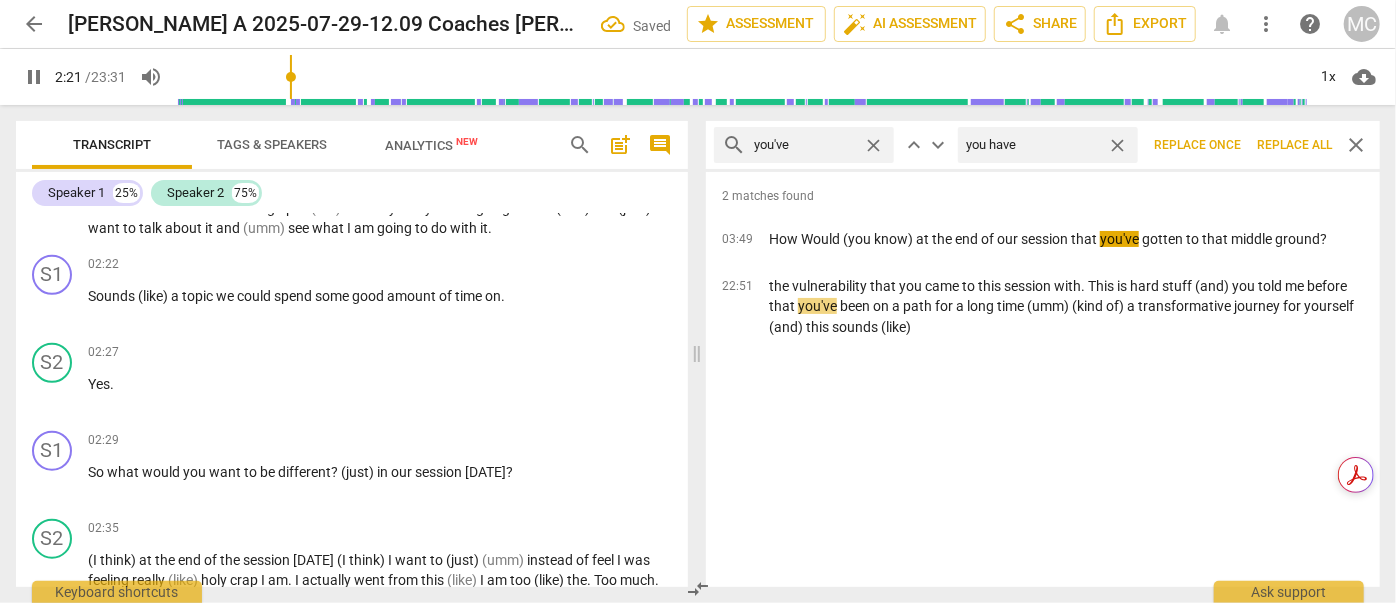 click on "Replace all" at bounding box center [1294, 145] 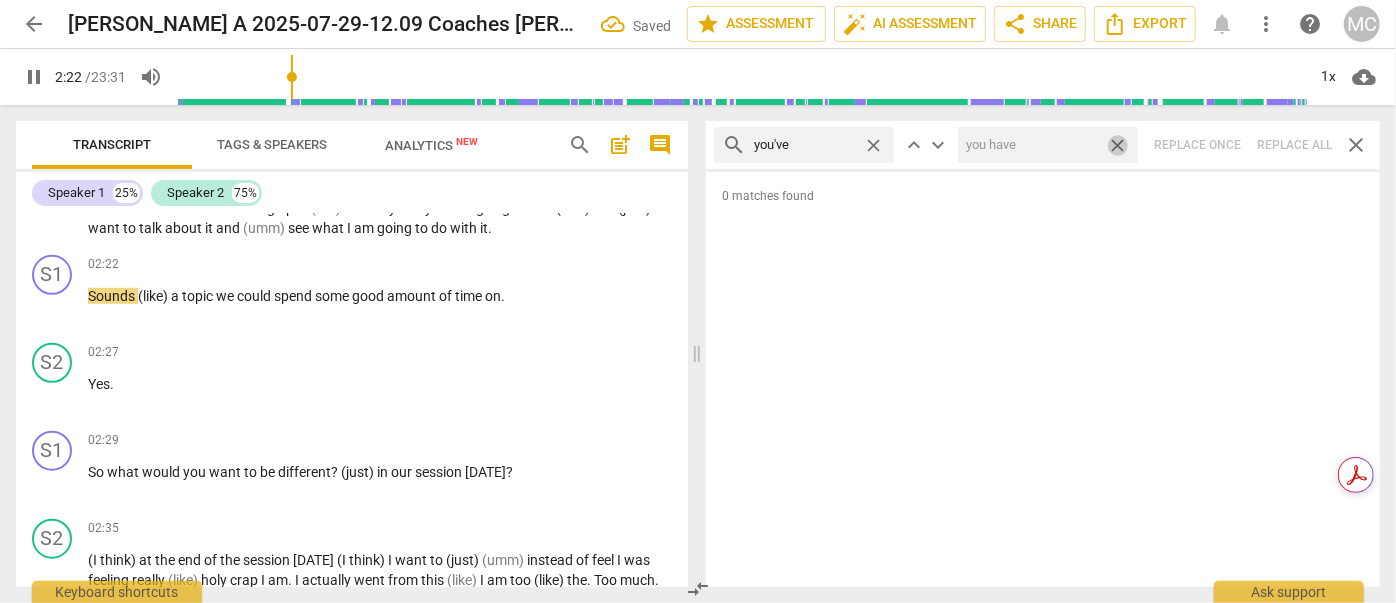 click on "close" at bounding box center (1117, 145) 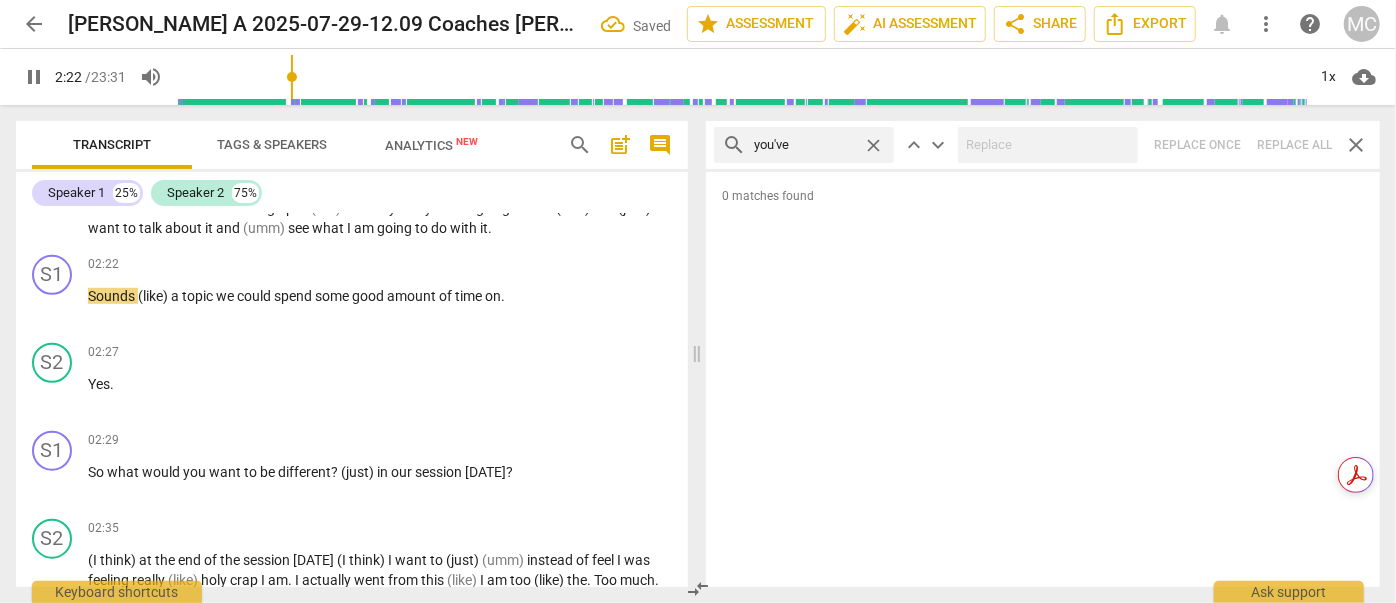 click on "close" at bounding box center (873, 145) 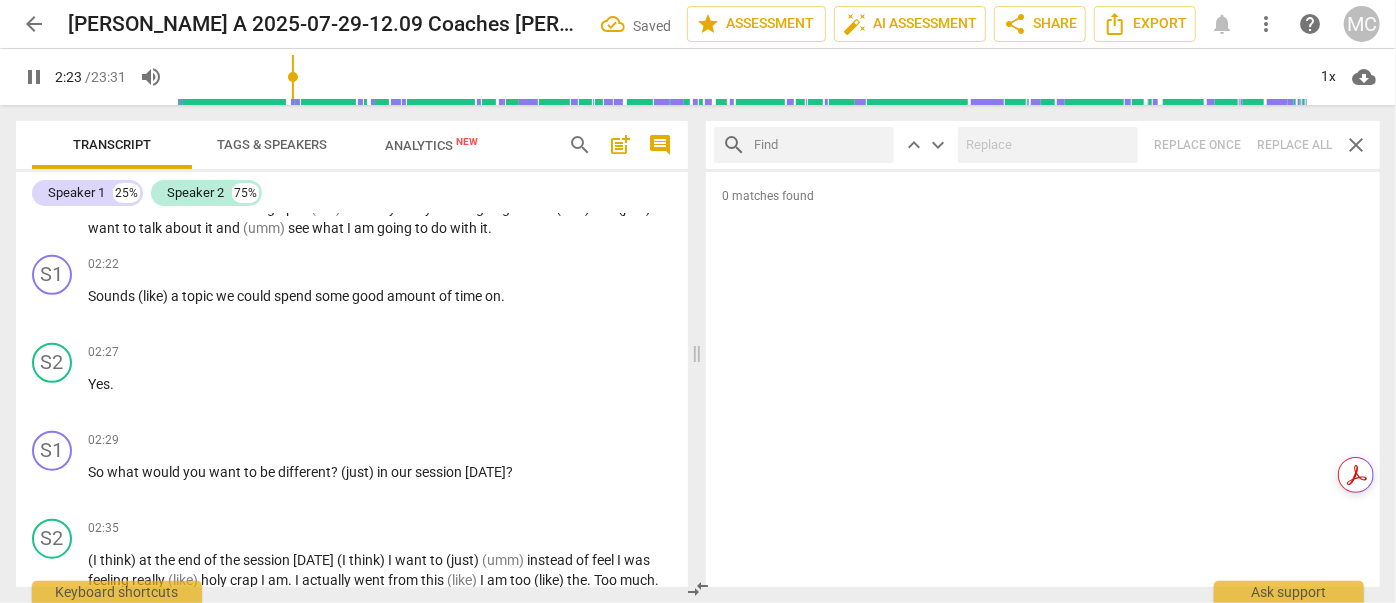 click at bounding box center (820, 145) 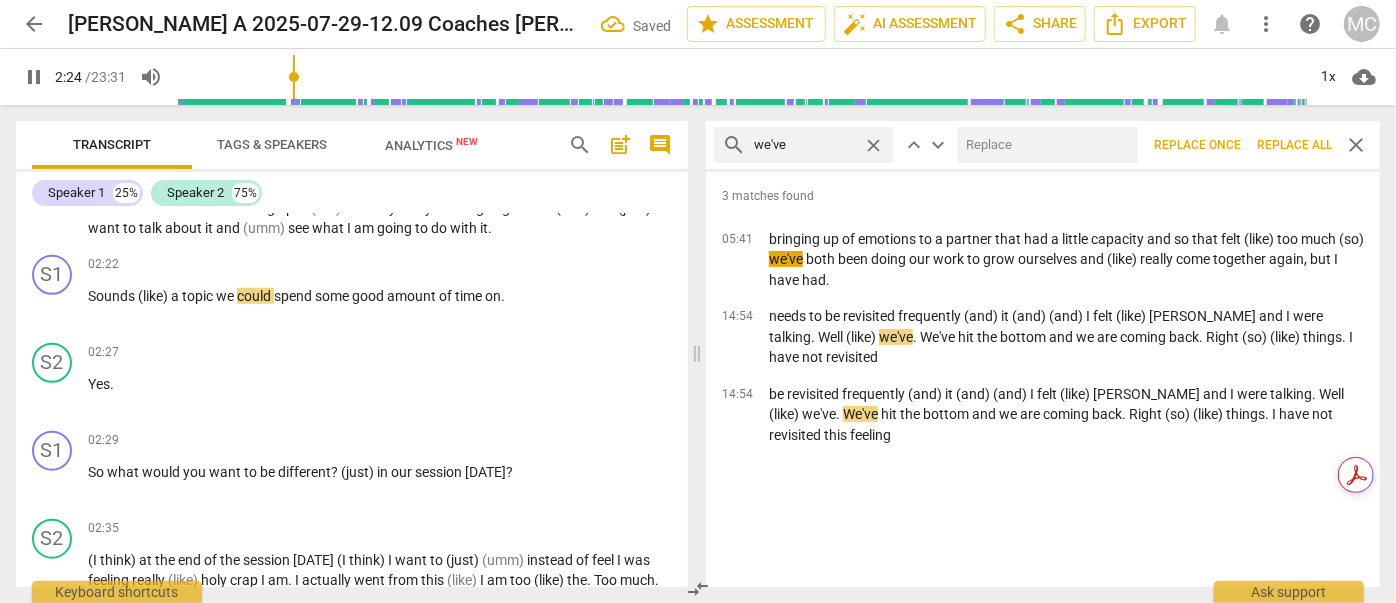 click at bounding box center (1044, 145) 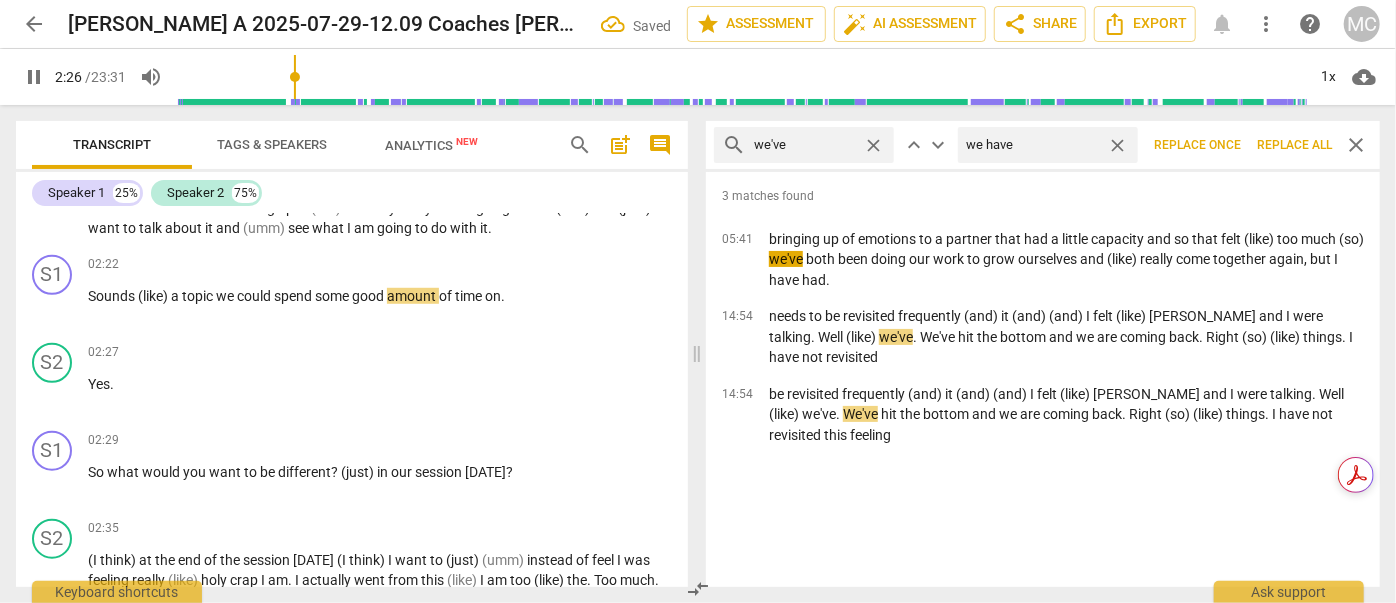 click on "Replace all" at bounding box center [1294, 145] 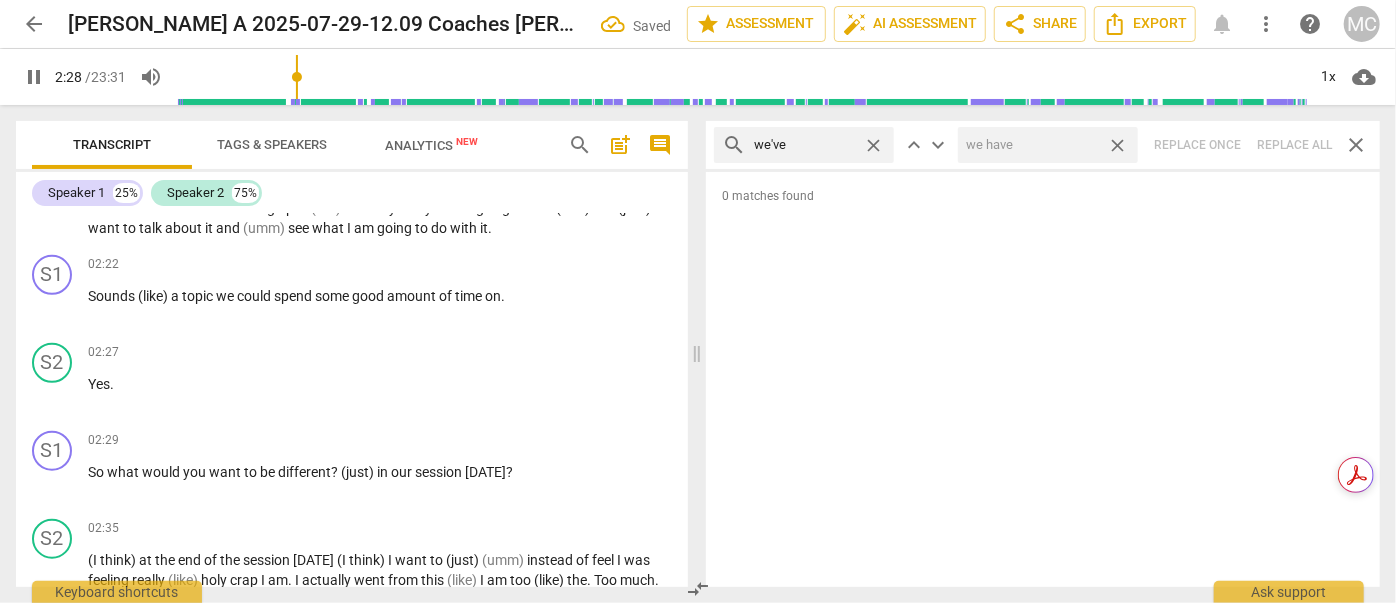 drag, startPoint x: 1114, startPoint y: 145, endPoint x: 1048, endPoint y: 135, distance: 66.75328 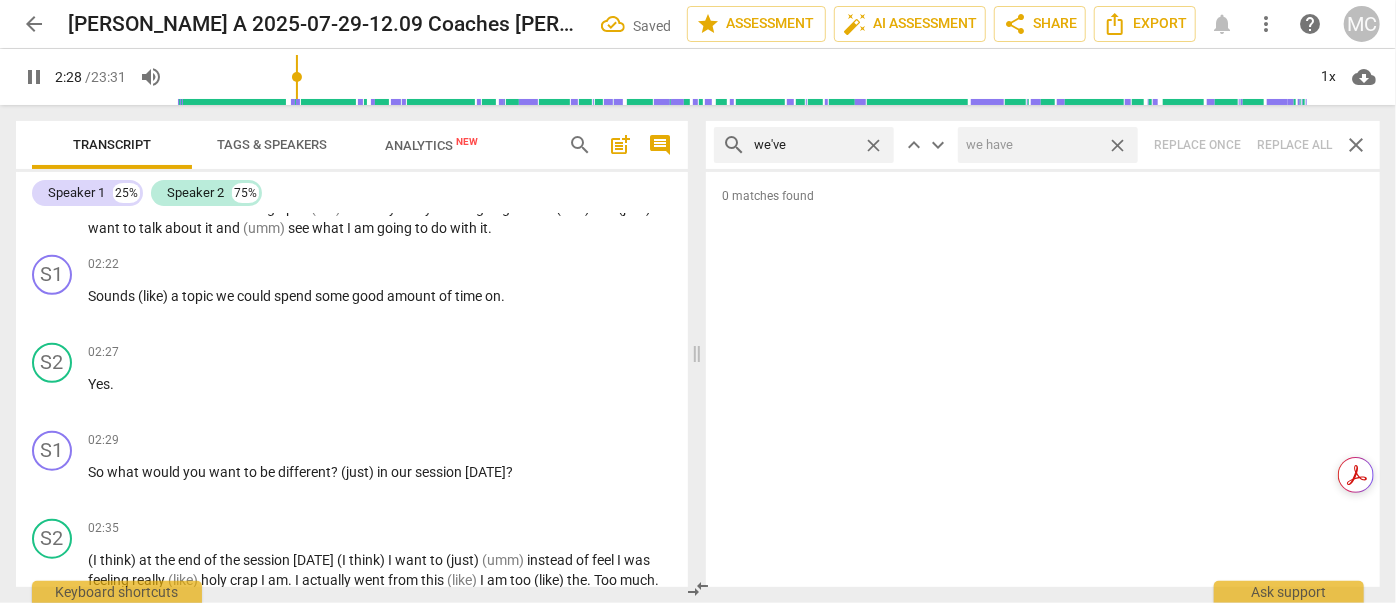 click on "close" at bounding box center (1117, 145) 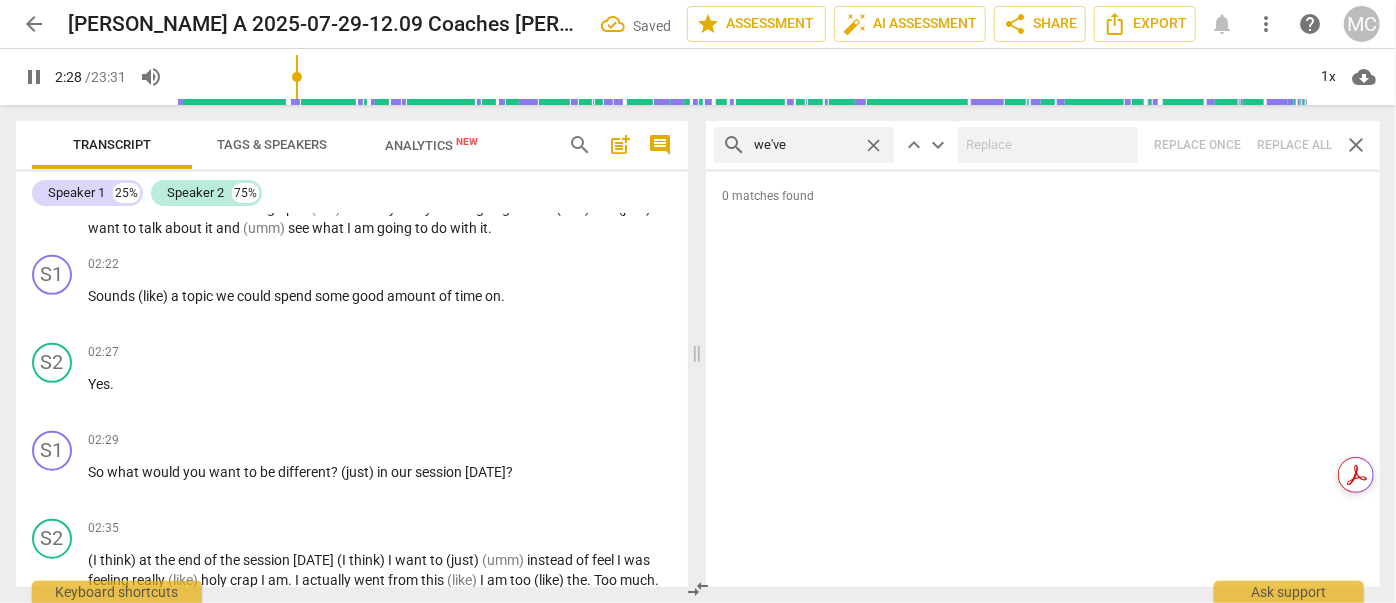 click on "close" at bounding box center [873, 145] 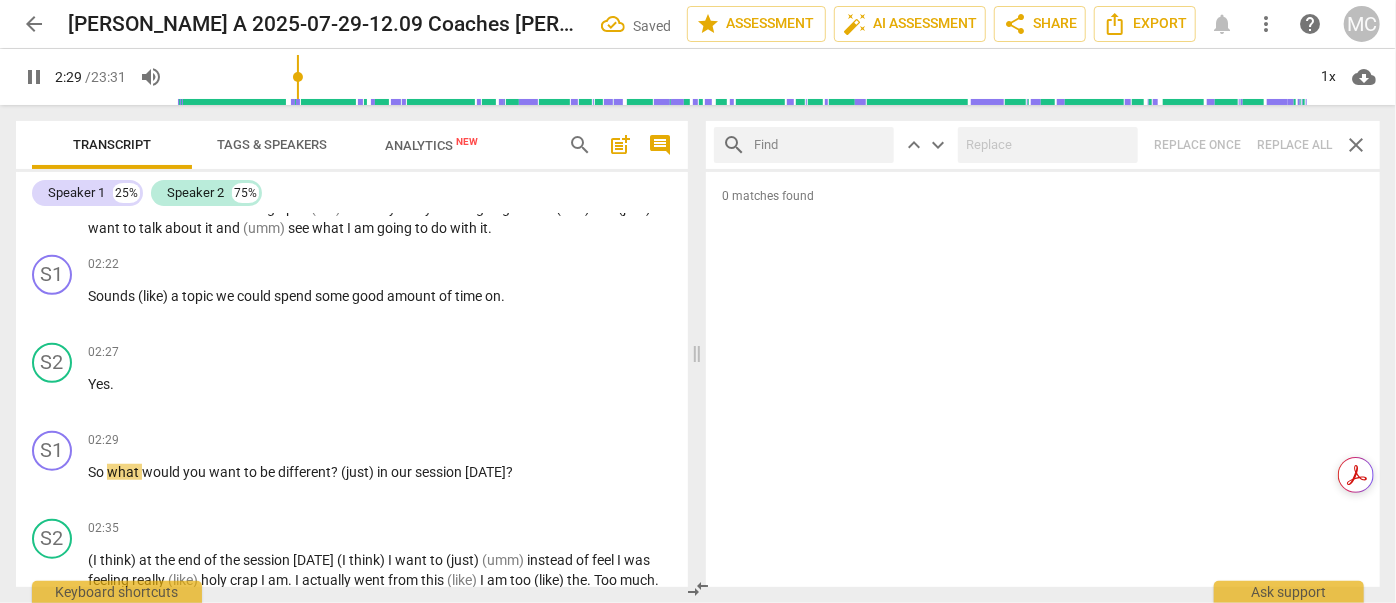 click at bounding box center [820, 145] 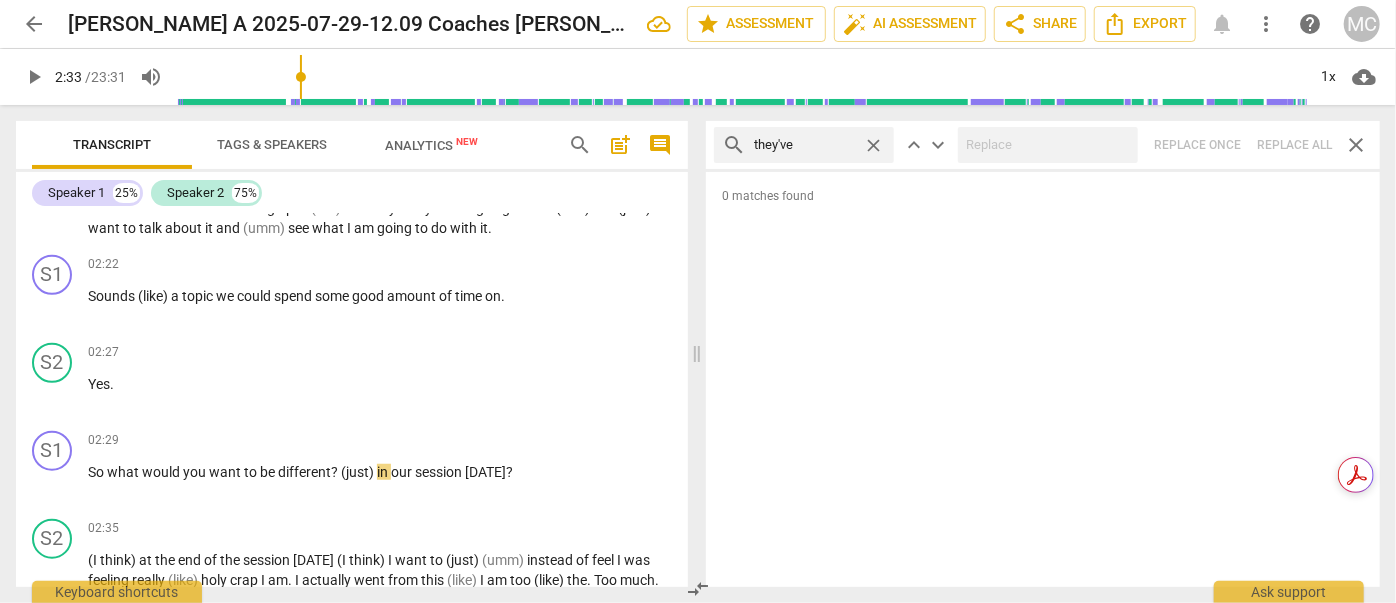 click on "search they've close keyboard_arrow_up keyboard_arrow_down Replace once Replace all close" at bounding box center [1043, 145] 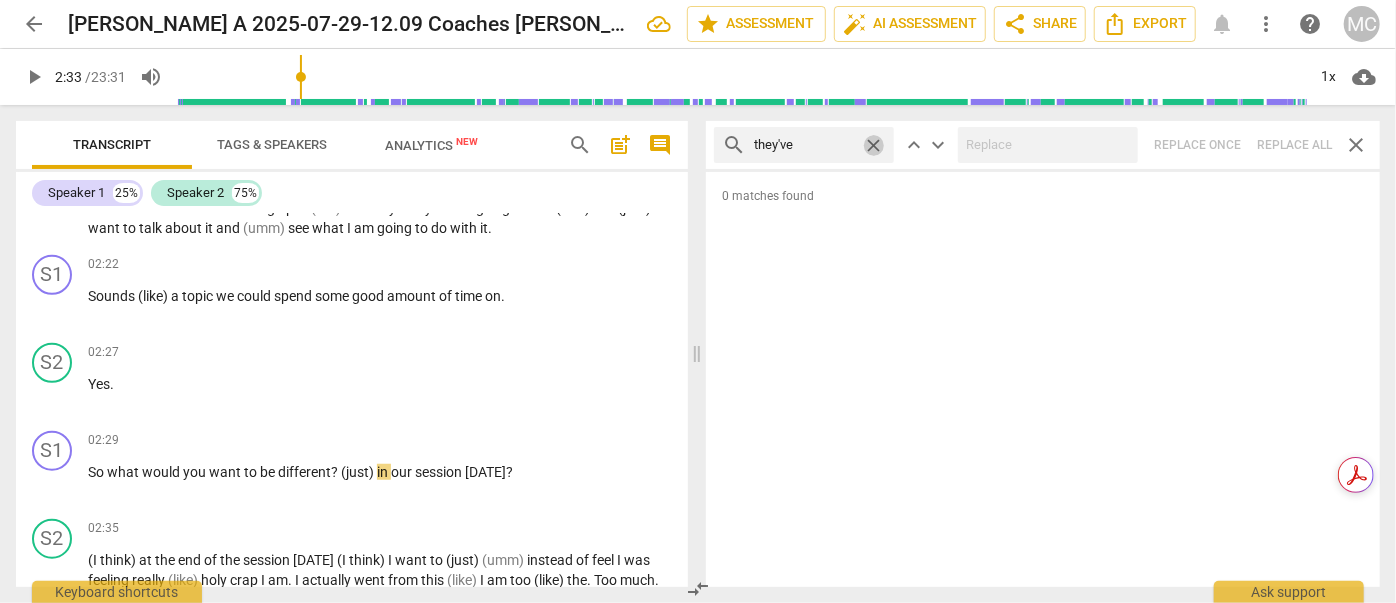 drag, startPoint x: 869, startPoint y: 143, endPoint x: 829, endPoint y: 147, distance: 40.1995 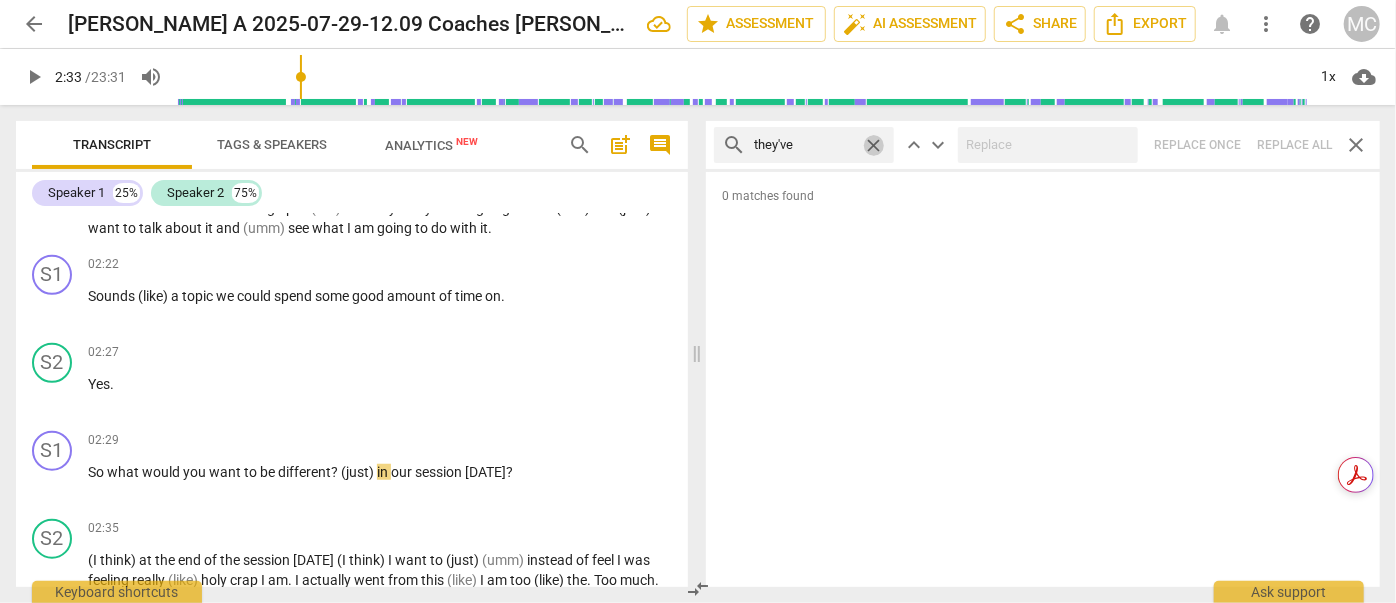 click on "close" at bounding box center (873, 145) 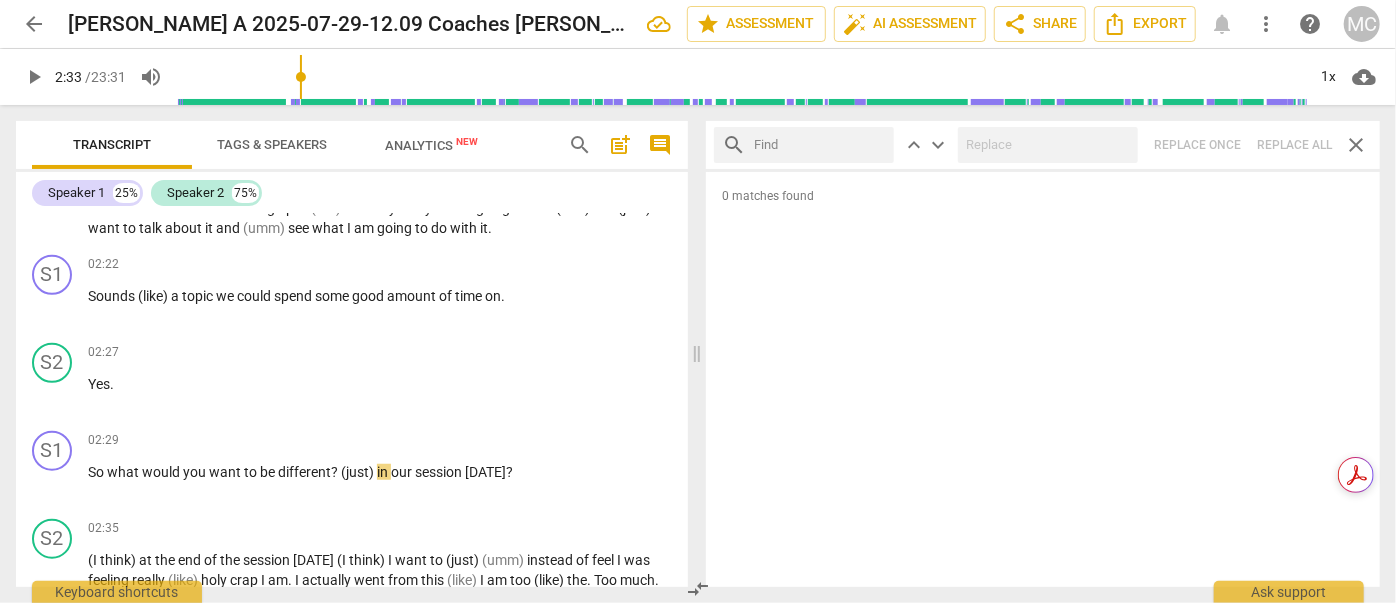 click at bounding box center (820, 145) 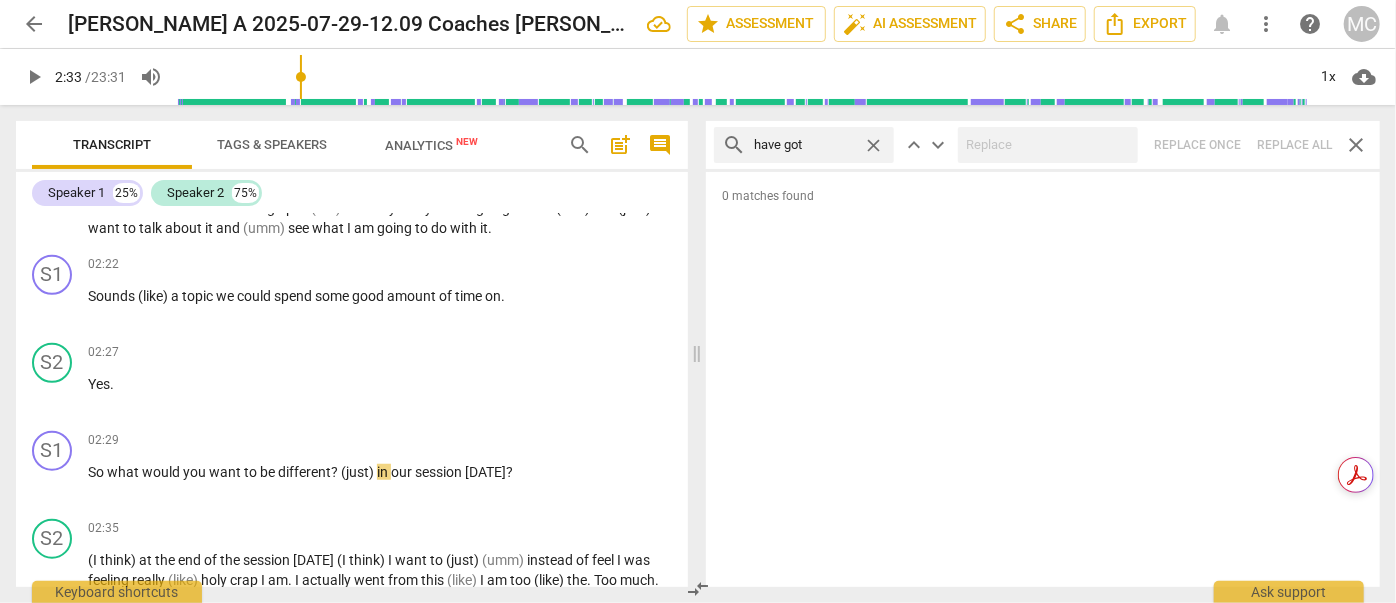 click on "search have got close keyboard_arrow_up keyboard_arrow_down Replace once Replace all close" at bounding box center [1043, 145] 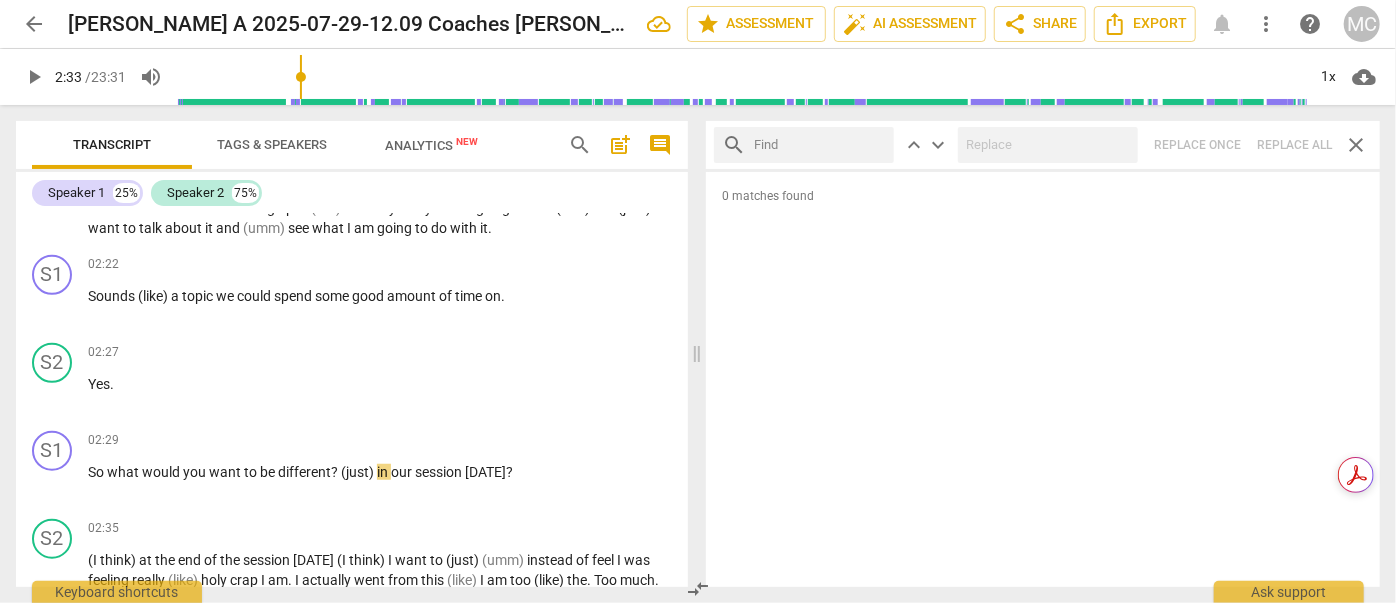 click at bounding box center [820, 145] 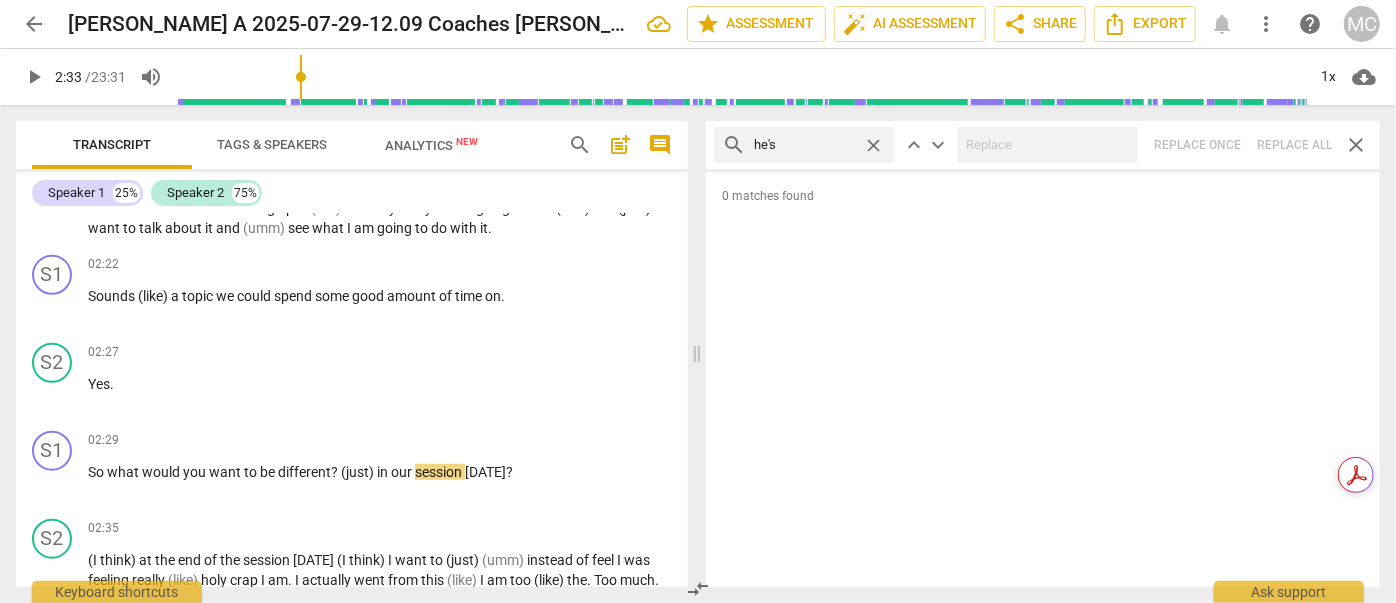 click on "search he's close keyboard_arrow_up keyboard_arrow_down Replace once Replace all close" at bounding box center (1043, 145) 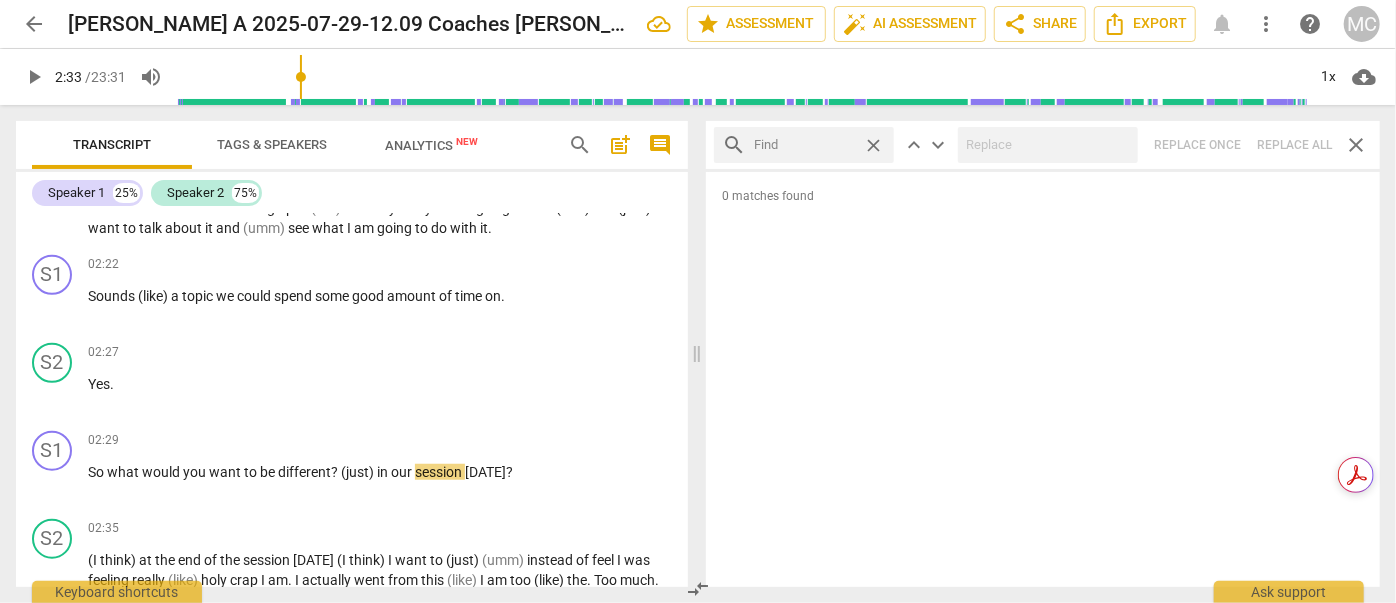 click at bounding box center [804, 145] 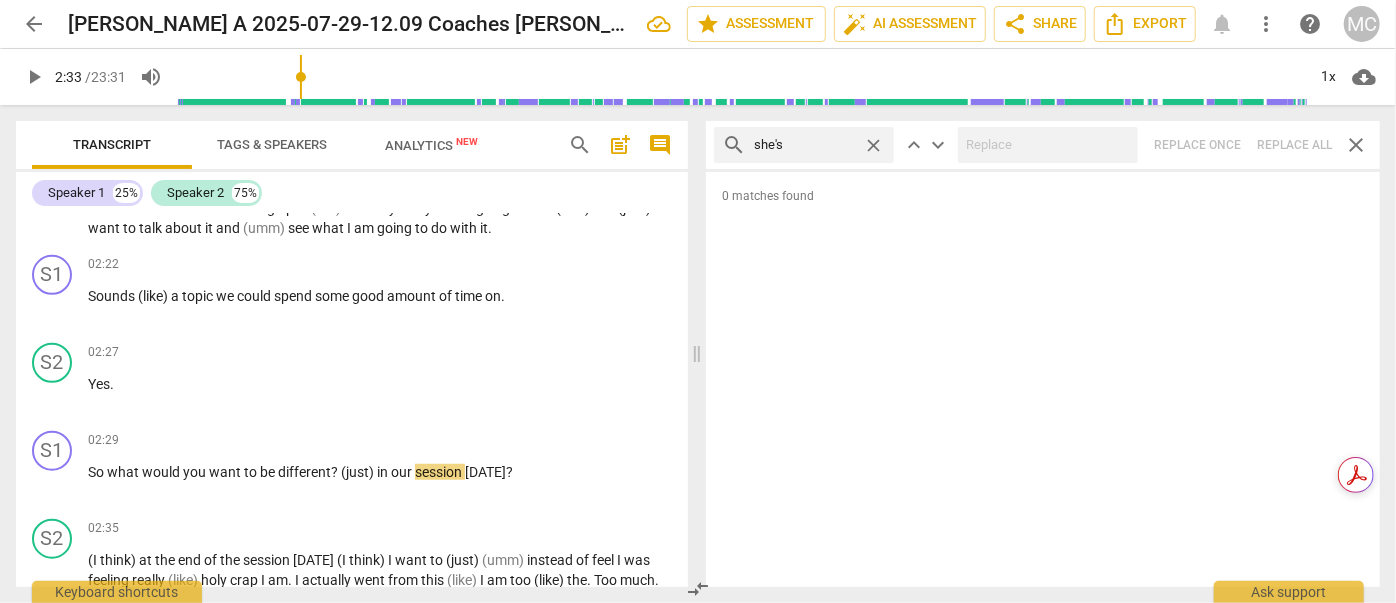 click on "search she's close keyboard_arrow_up keyboard_arrow_down Replace once Replace all close" at bounding box center [1043, 145] 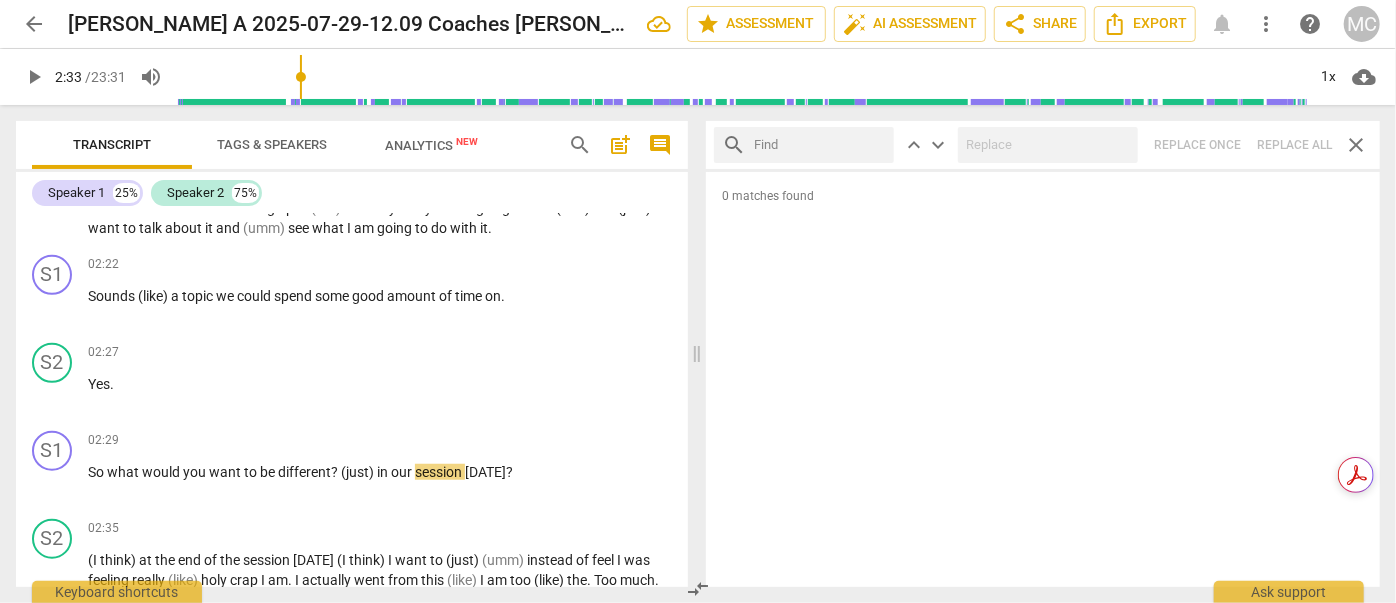 click at bounding box center (820, 145) 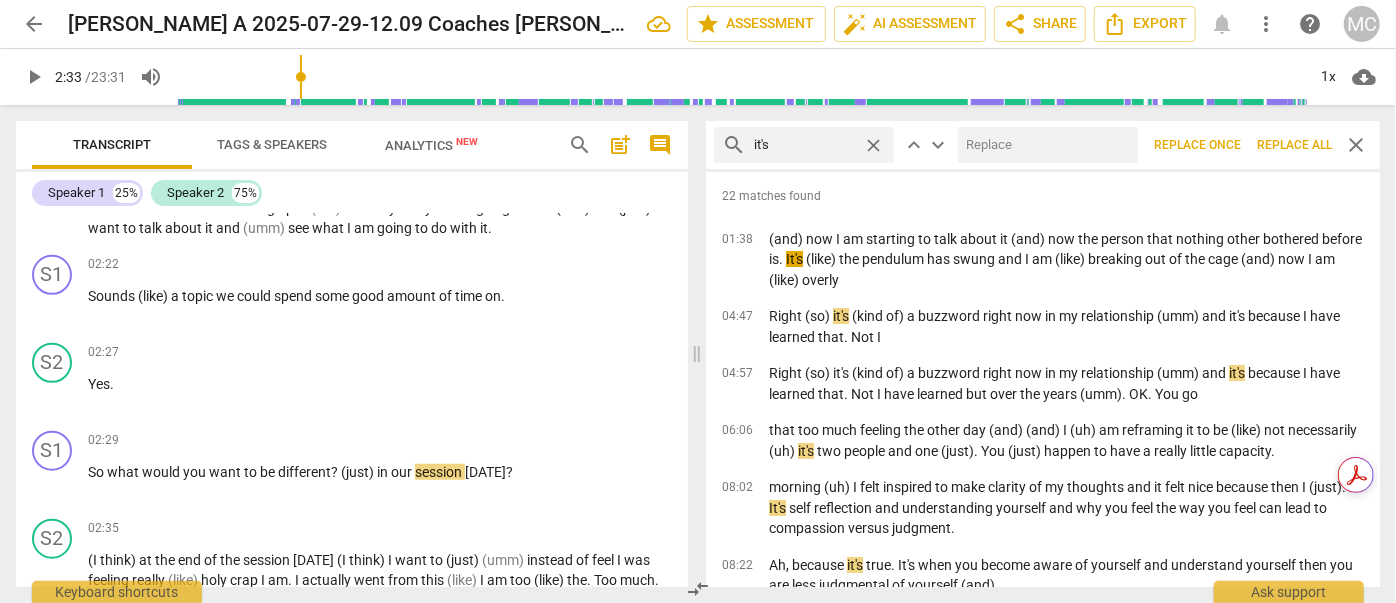 click at bounding box center (1044, 145) 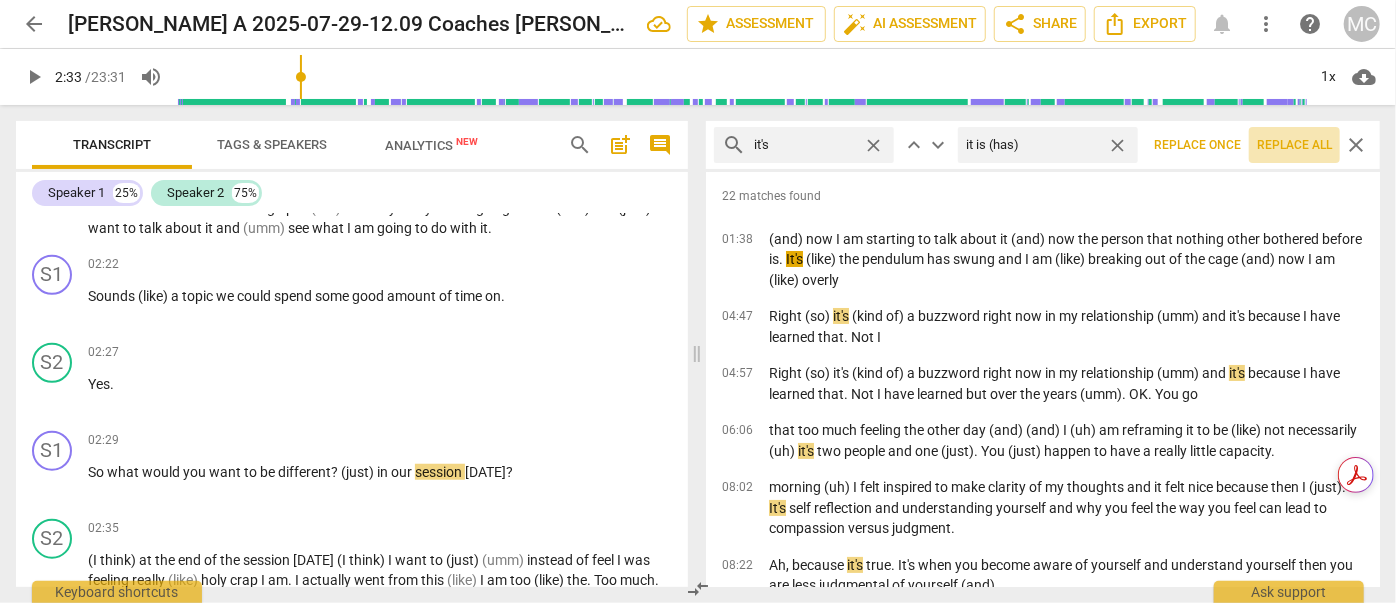 click on "Replace all" at bounding box center (1294, 145) 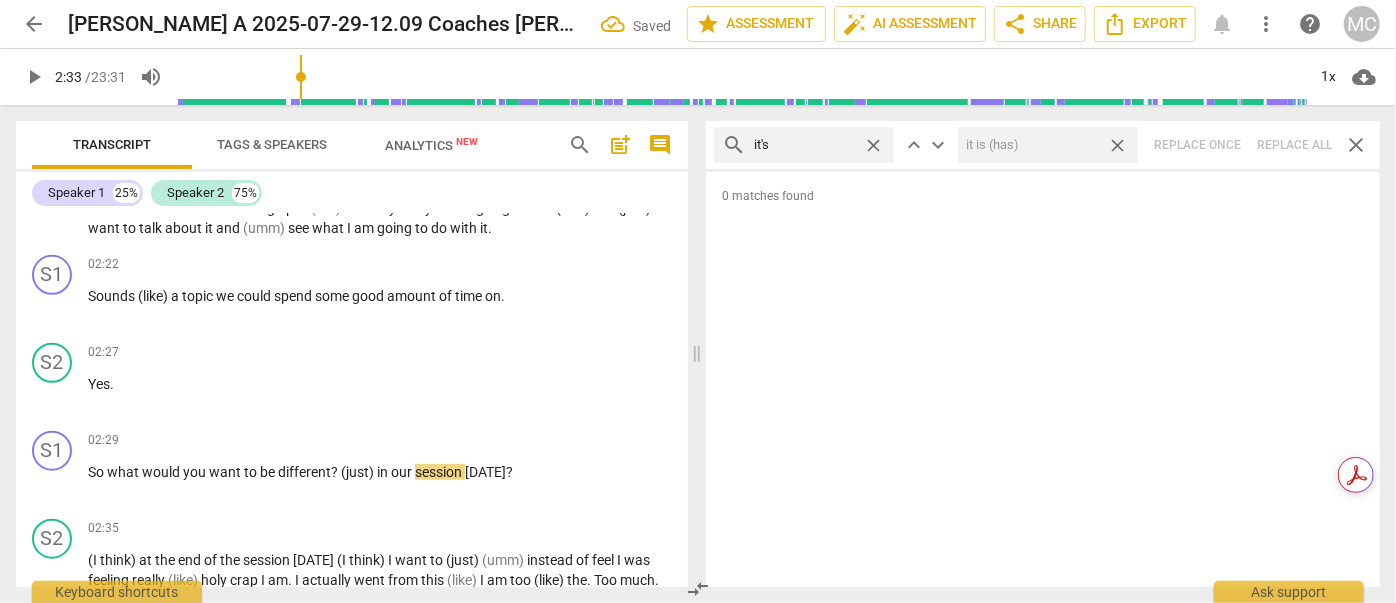 drag, startPoint x: 1121, startPoint y: 143, endPoint x: 1002, endPoint y: 133, distance: 119.419426 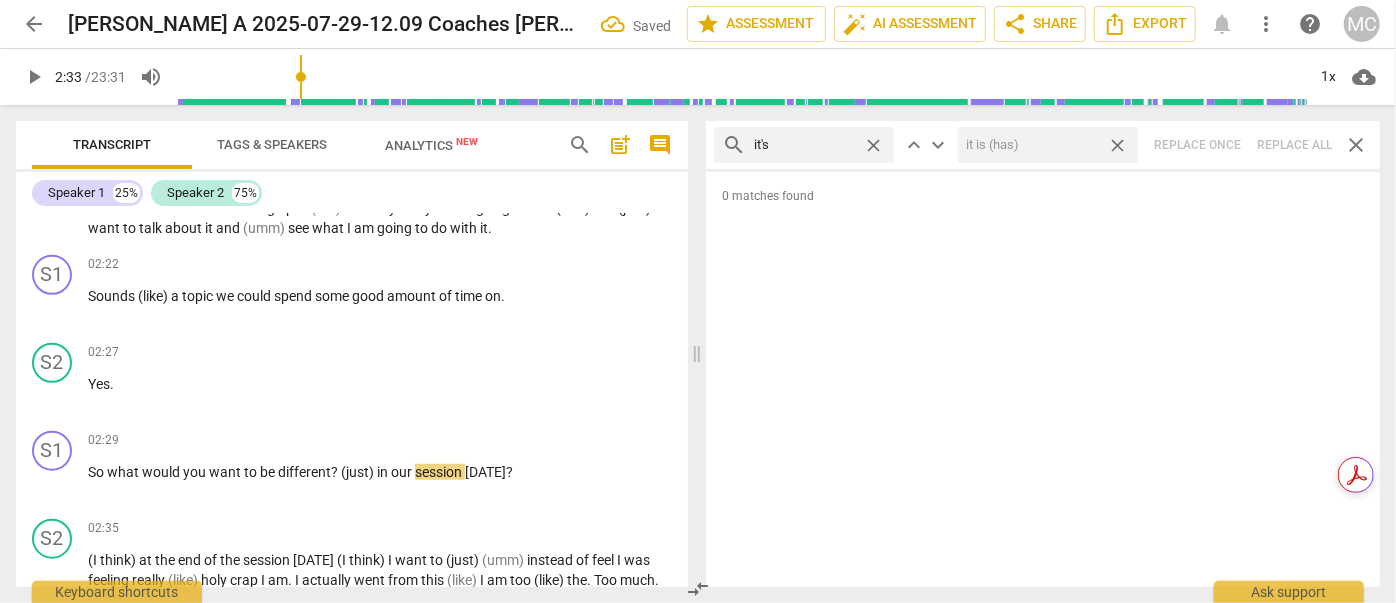 click on "close" at bounding box center [1117, 145] 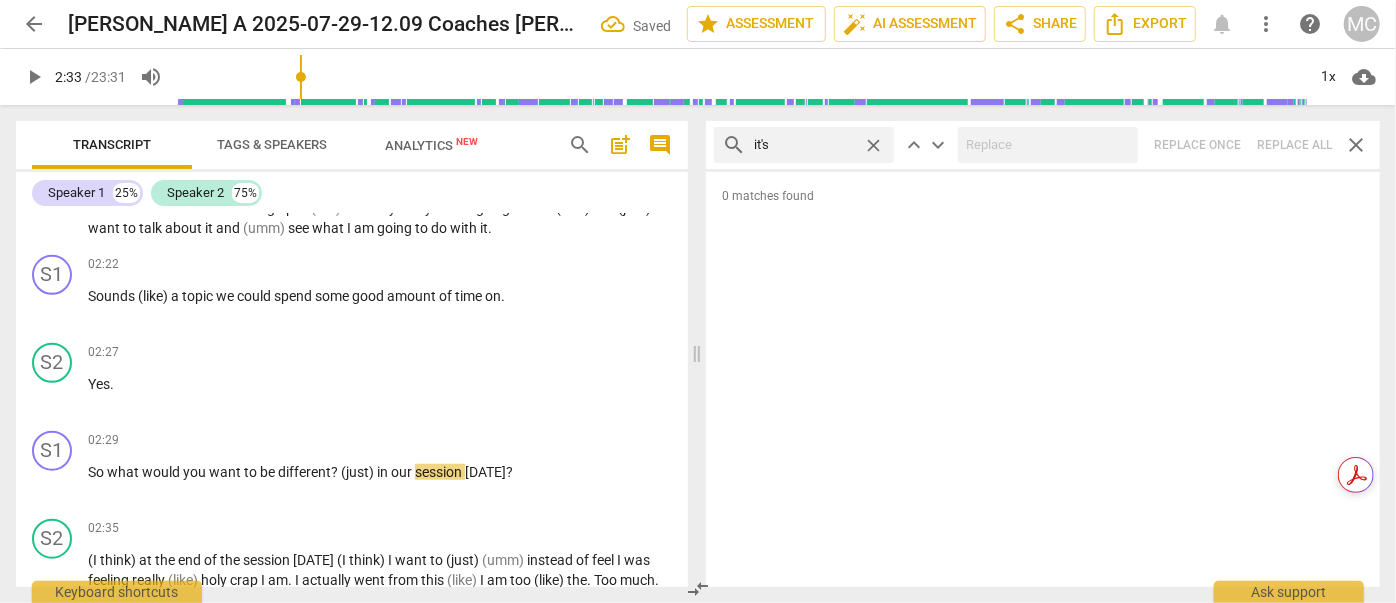click on "close" at bounding box center (873, 145) 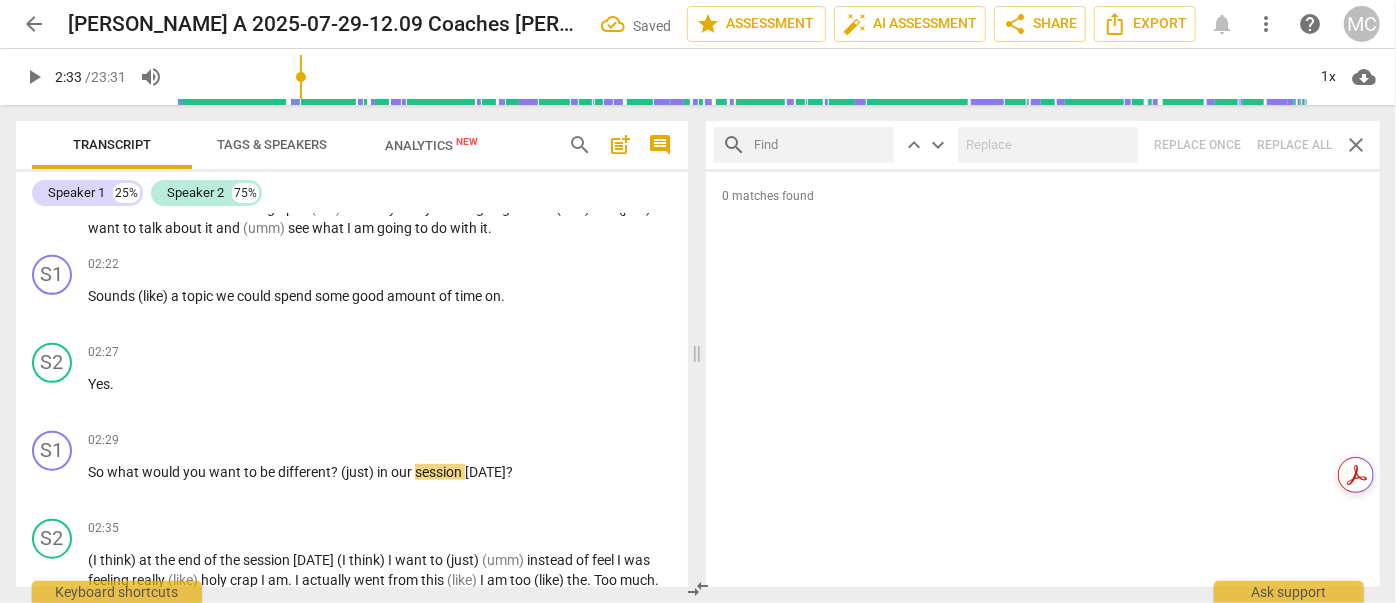 click at bounding box center [820, 145] 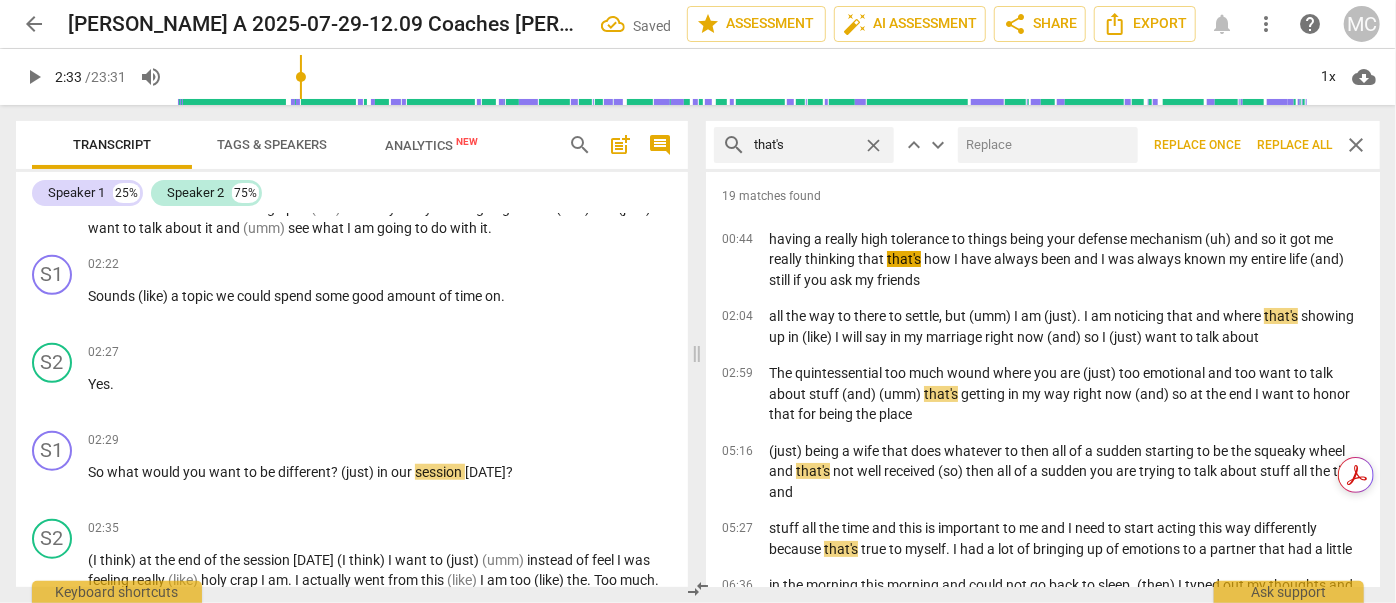 click at bounding box center (1044, 145) 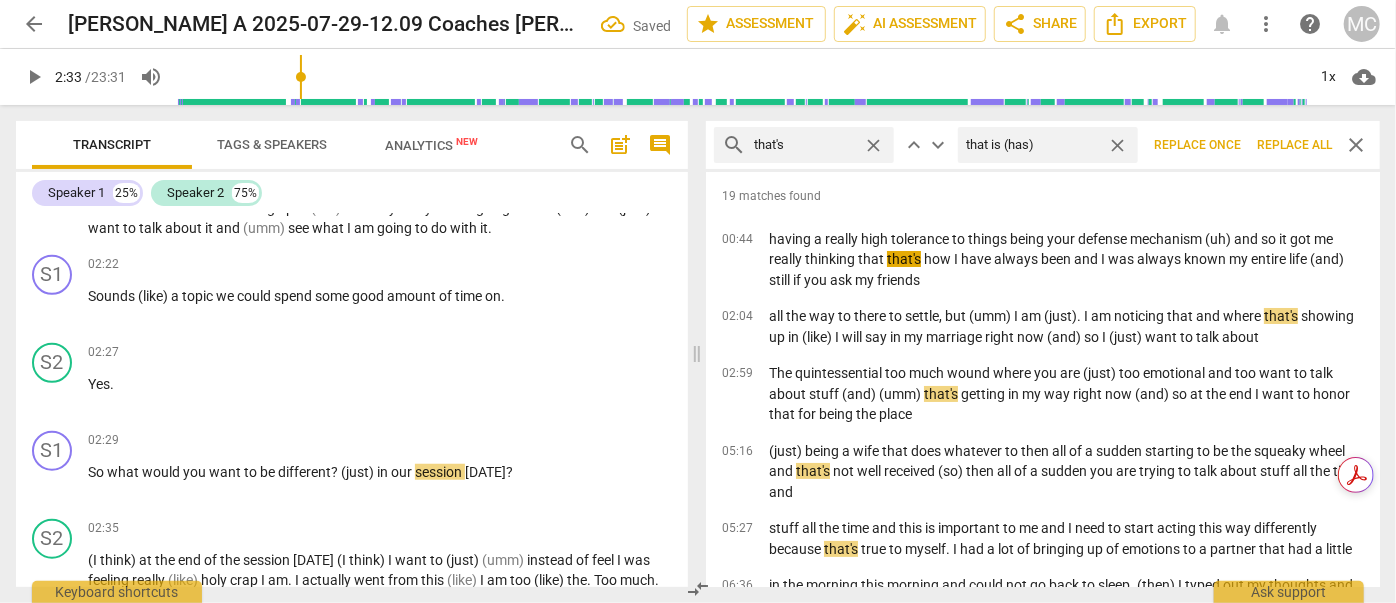 click on "Replace all" at bounding box center (1294, 145) 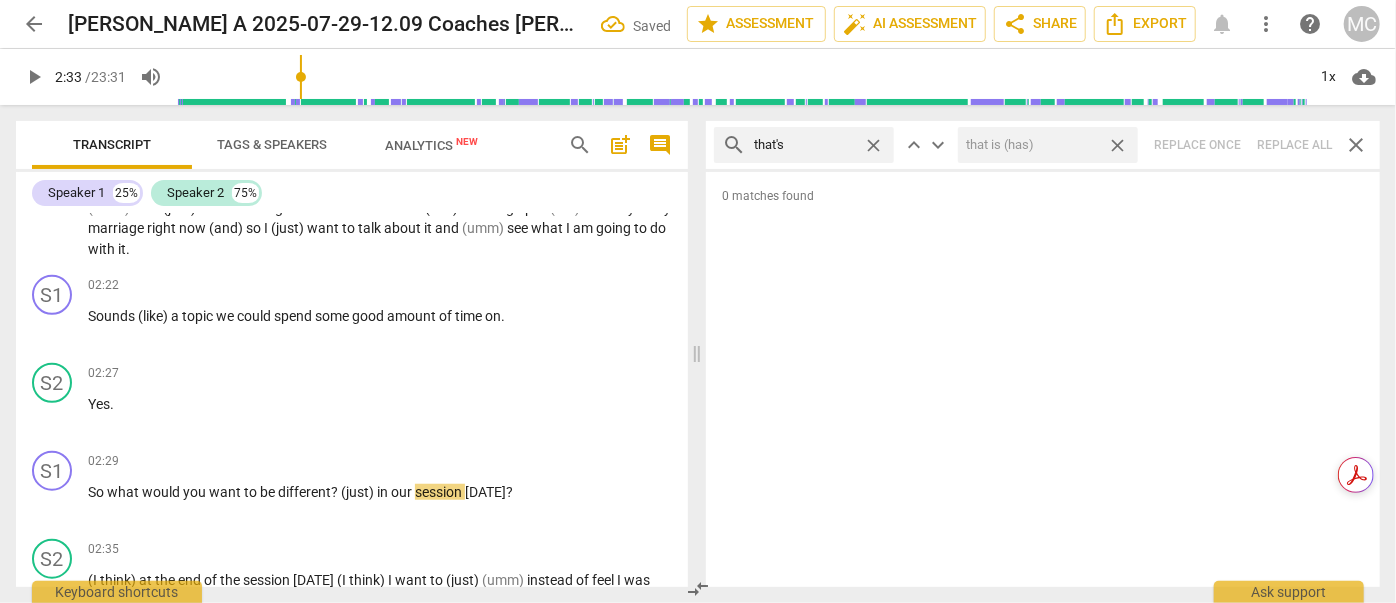 click on "close" at bounding box center (1117, 145) 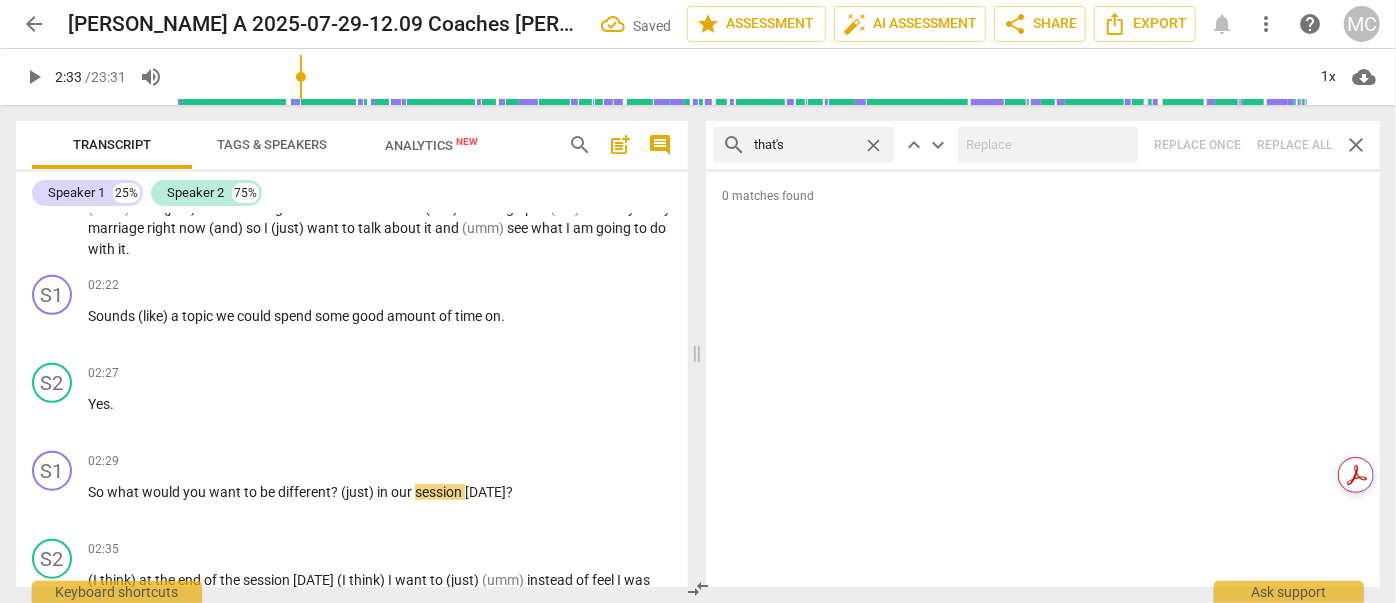click on "close" at bounding box center (873, 145) 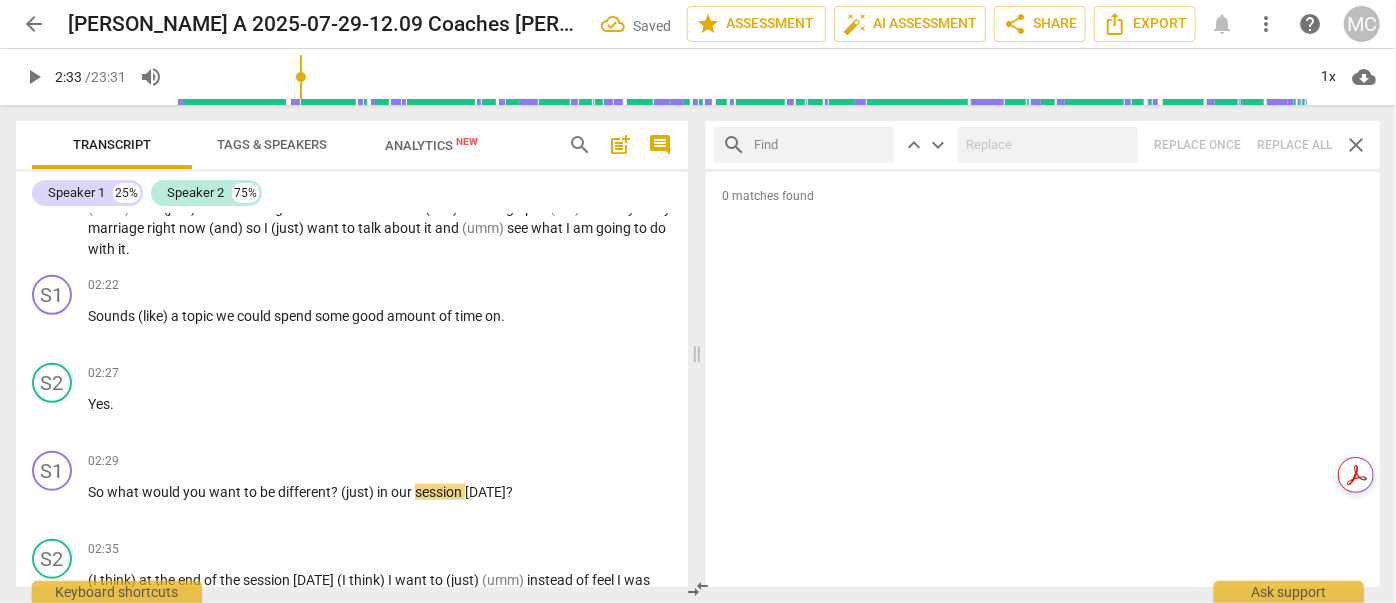 click at bounding box center (820, 145) 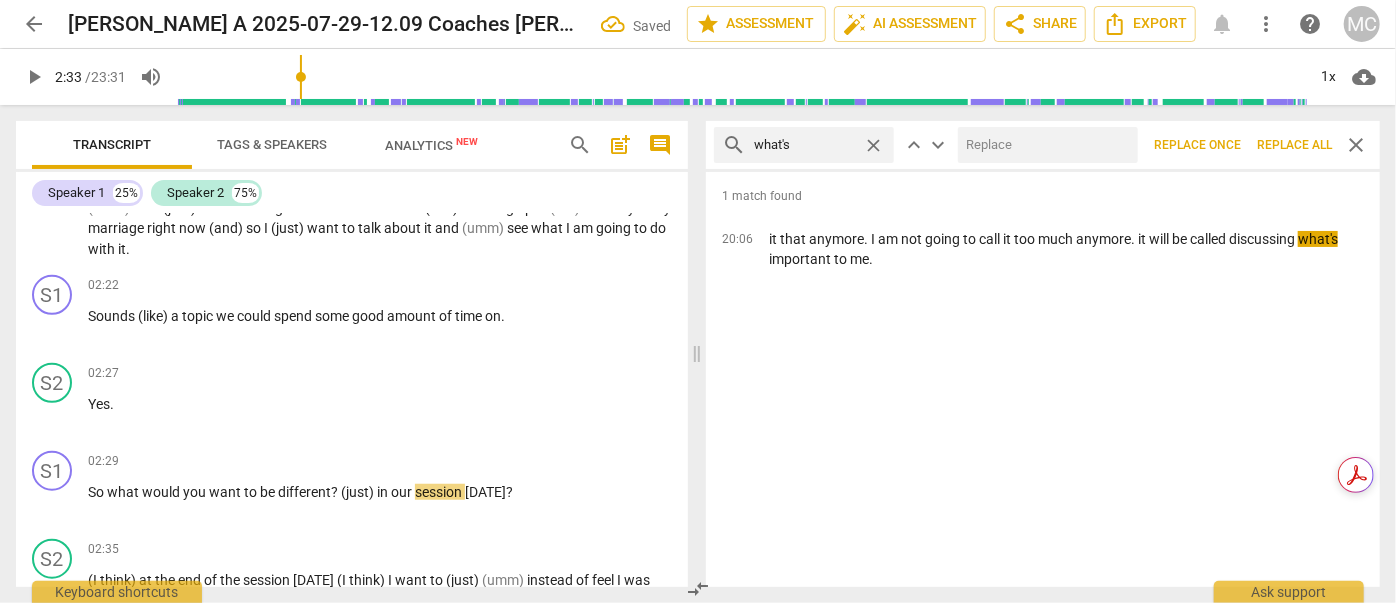 click at bounding box center (1044, 145) 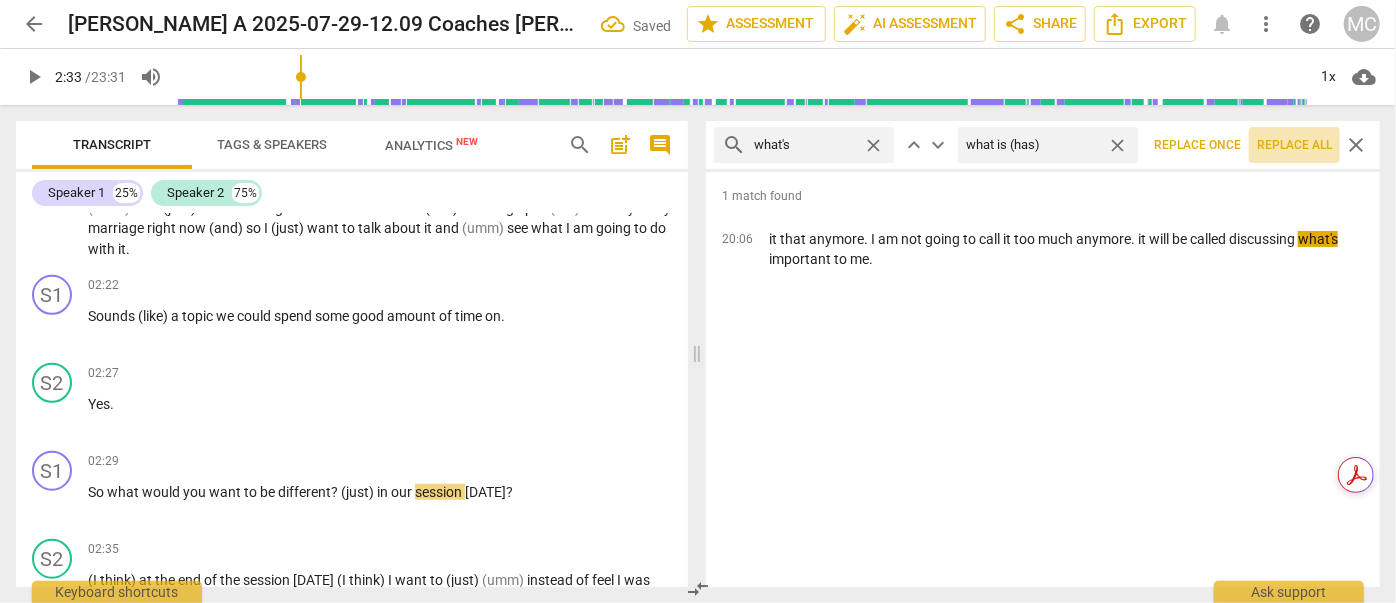 click on "Replace all" at bounding box center [1294, 145] 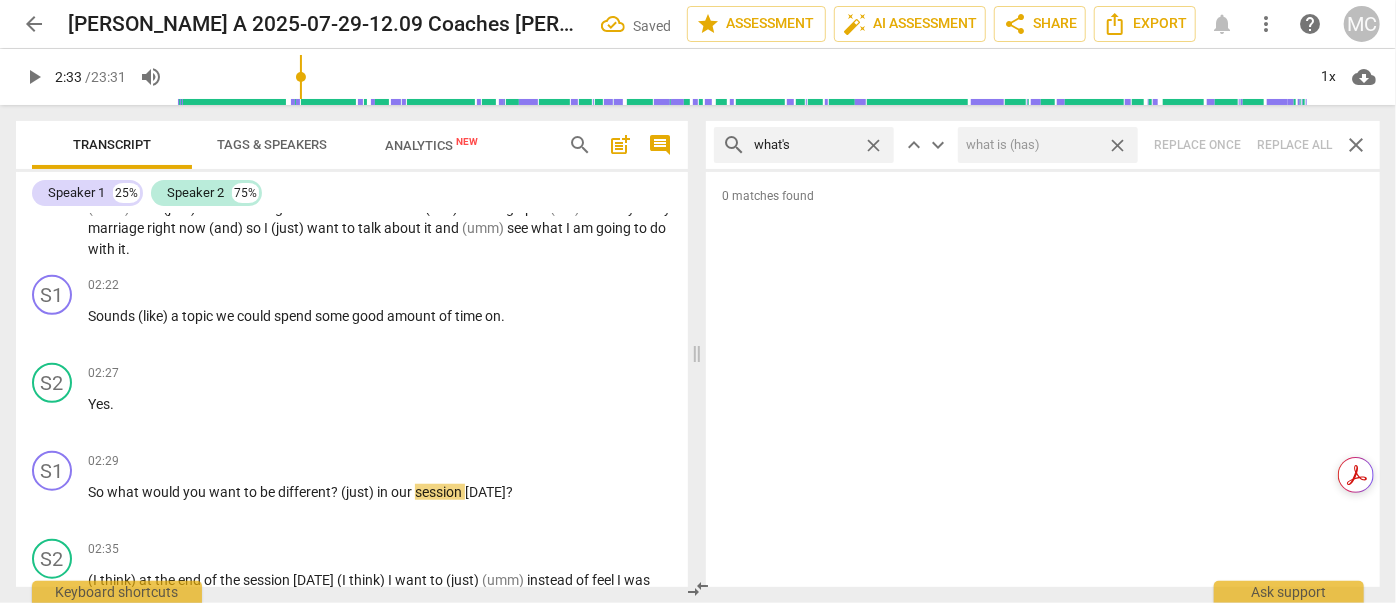 click on "close" at bounding box center [1117, 145] 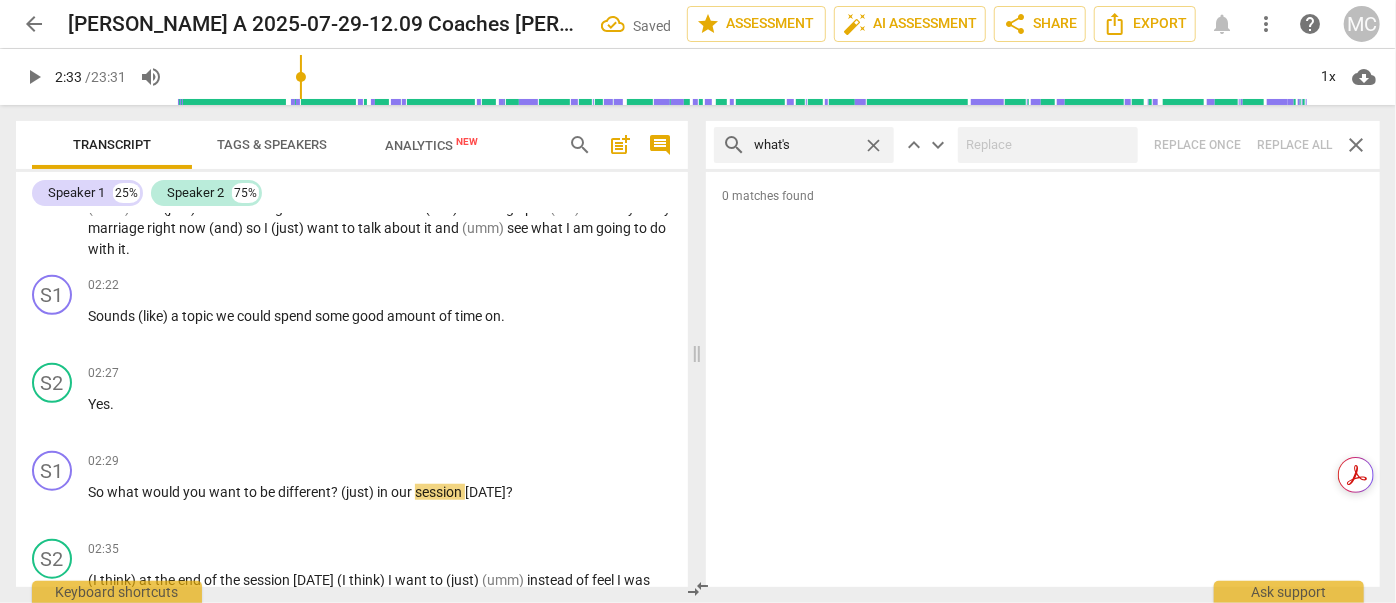 click on "close" at bounding box center [873, 145] 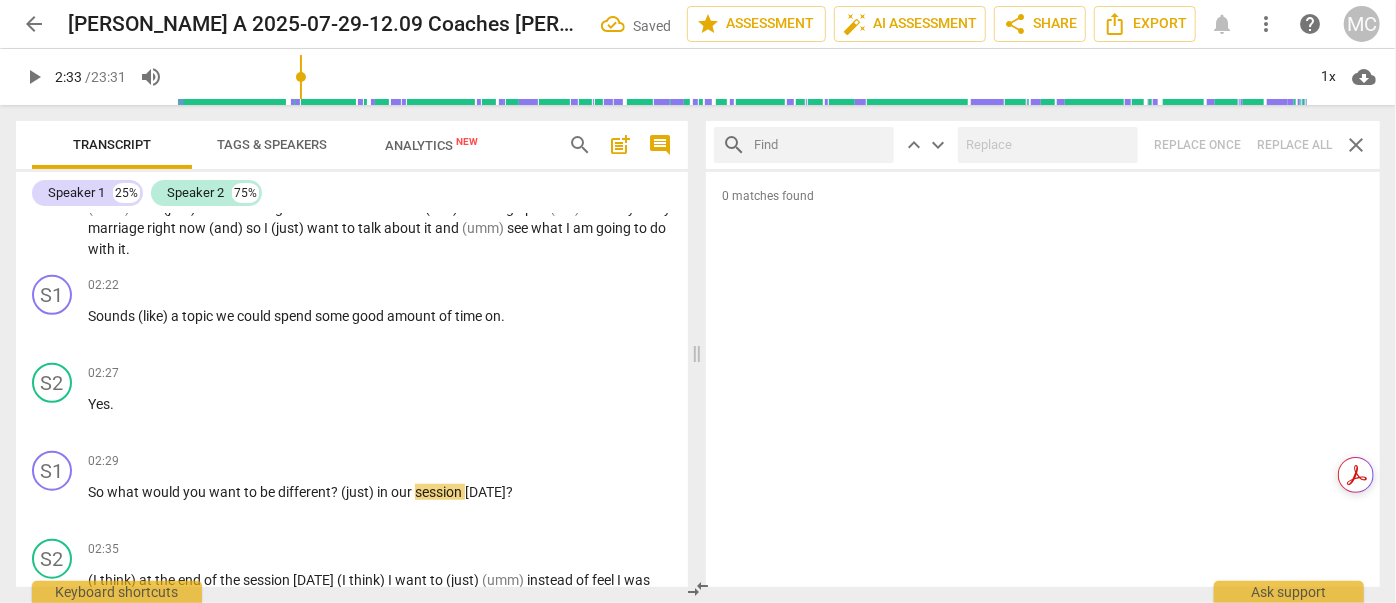 click at bounding box center (820, 145) 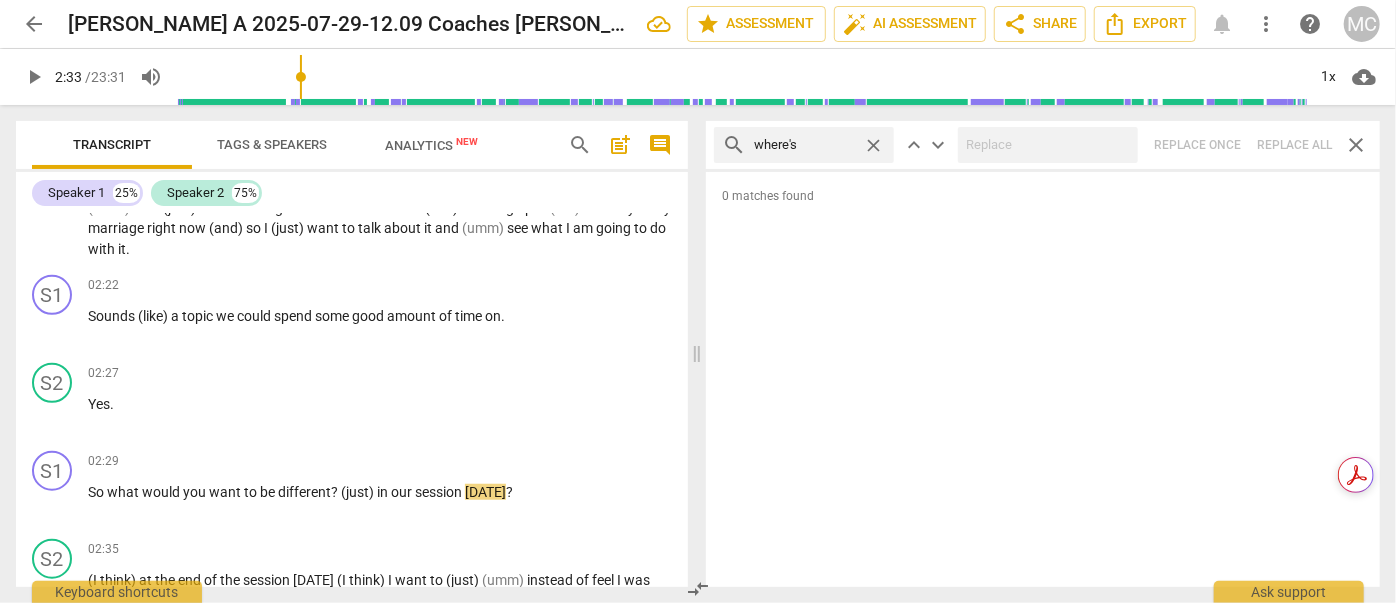 click on "search where's close keyboard_arrow_up keyboard_arrow_down Replace once Replace all close" at bounding box center [1043, 145] 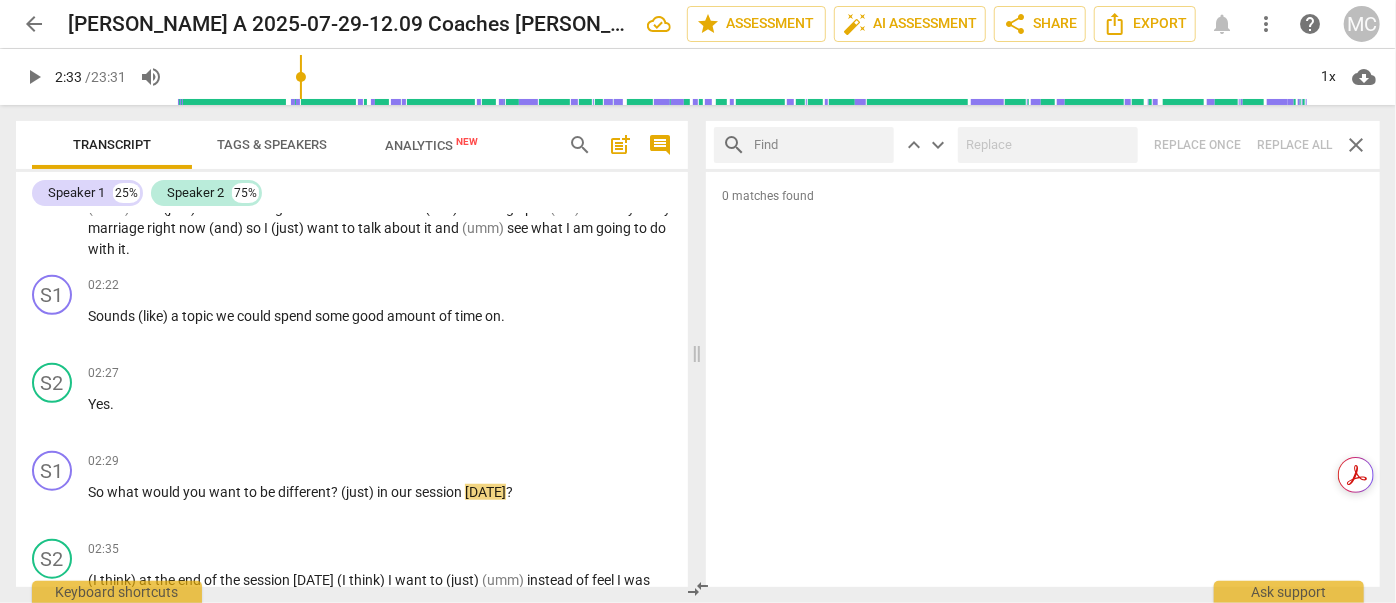 drag, startPoint x: 825, startPoint y: 146, endPoint x: 811, endPoint y: 147, distance: 14.035668 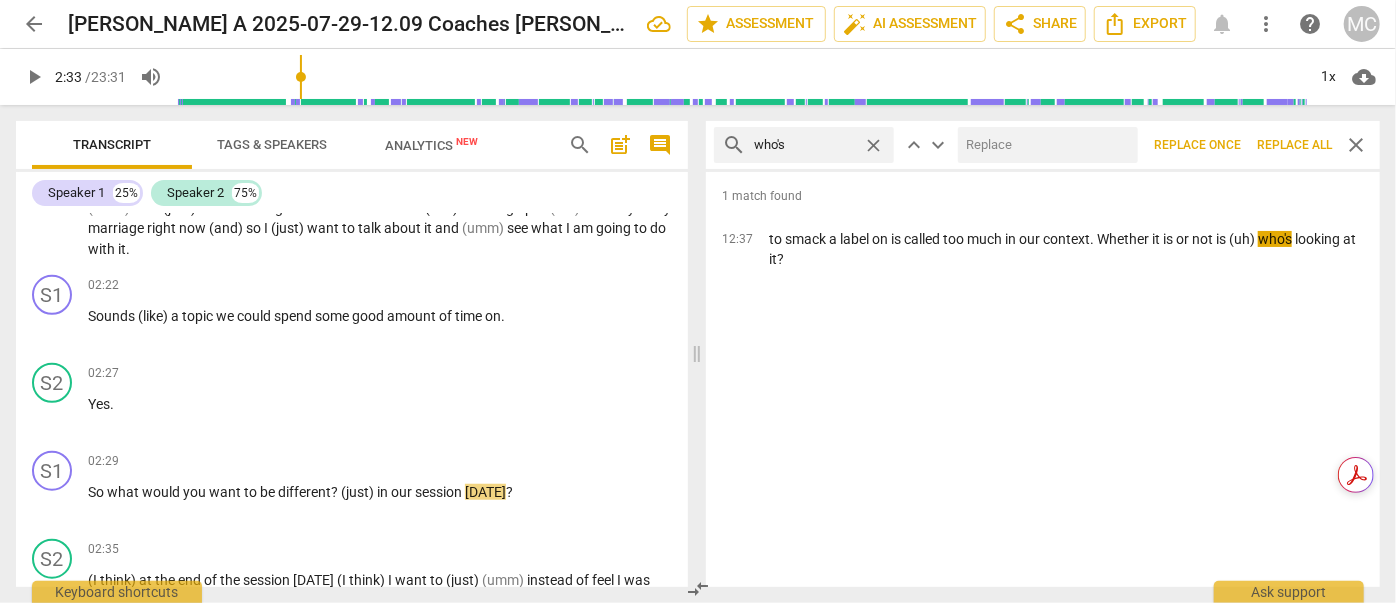 click at bounding box center (1044, 145) 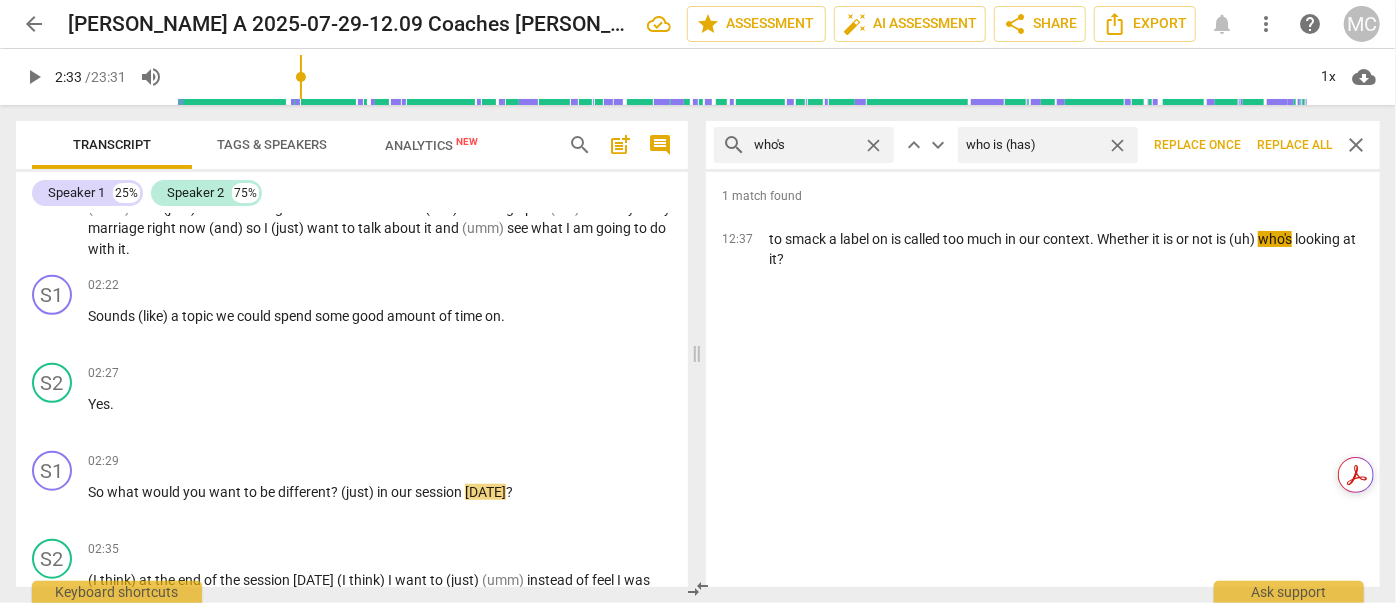 click on "Replace all" at bounding box center [1294, 145] 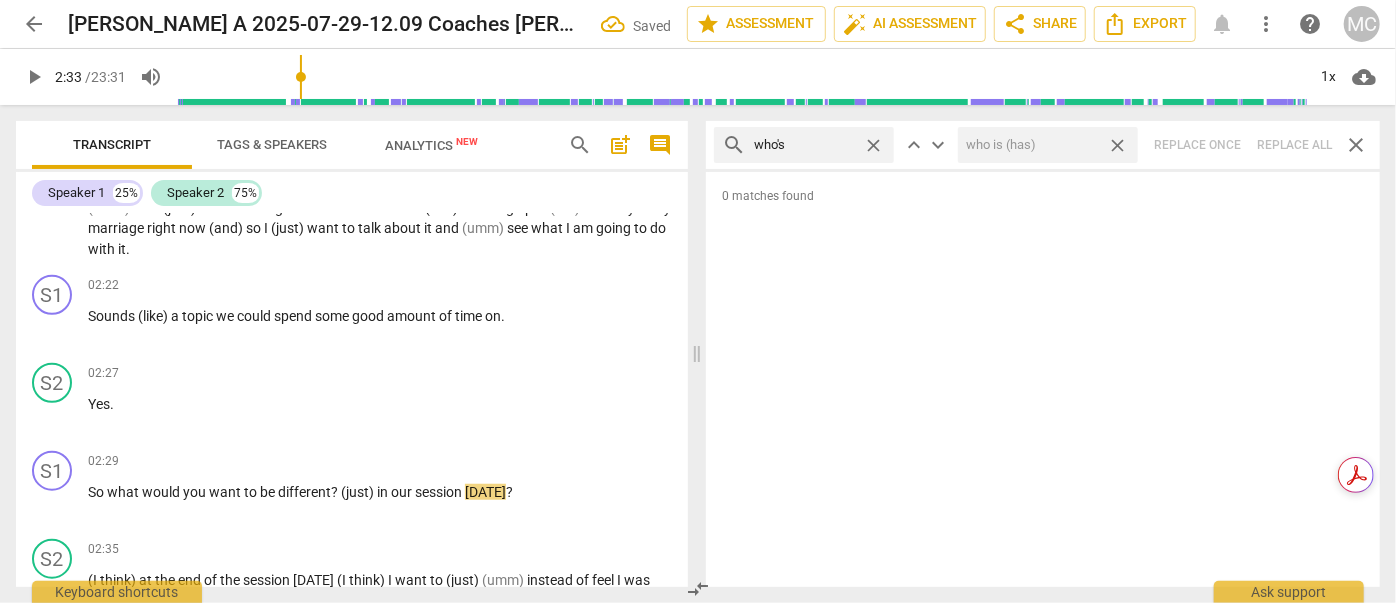 click on "close" at bounding box center (1117, 145) 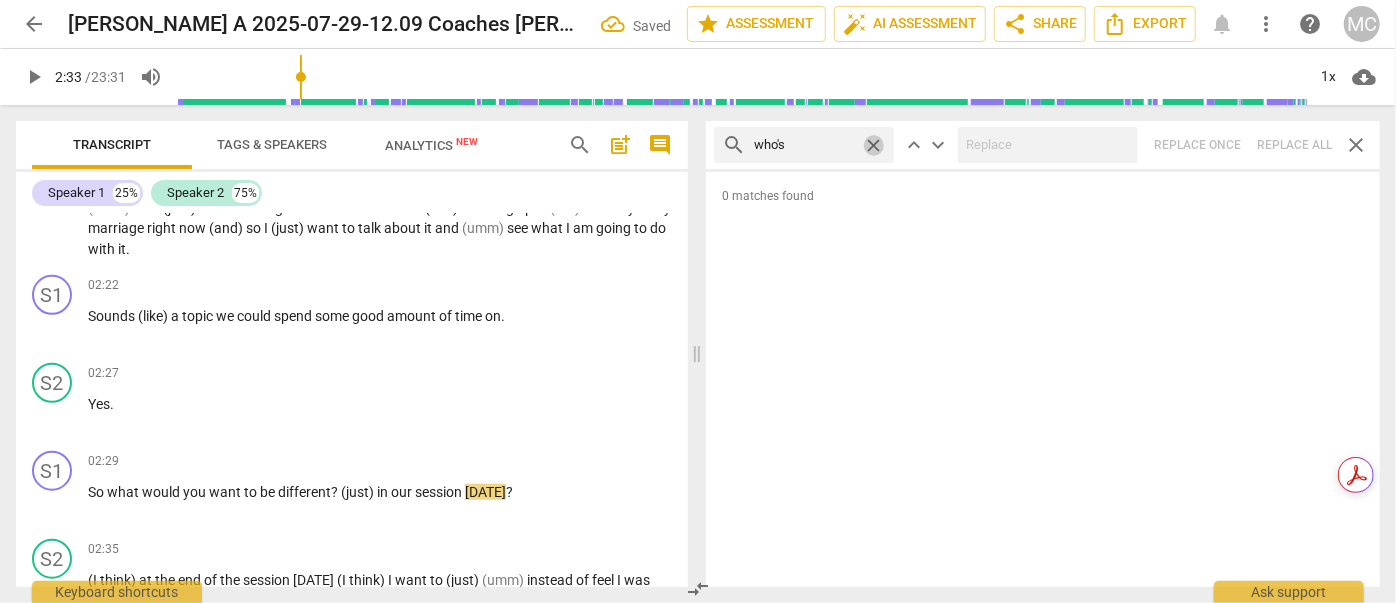 click on "close" at bounding box center [873, 145] 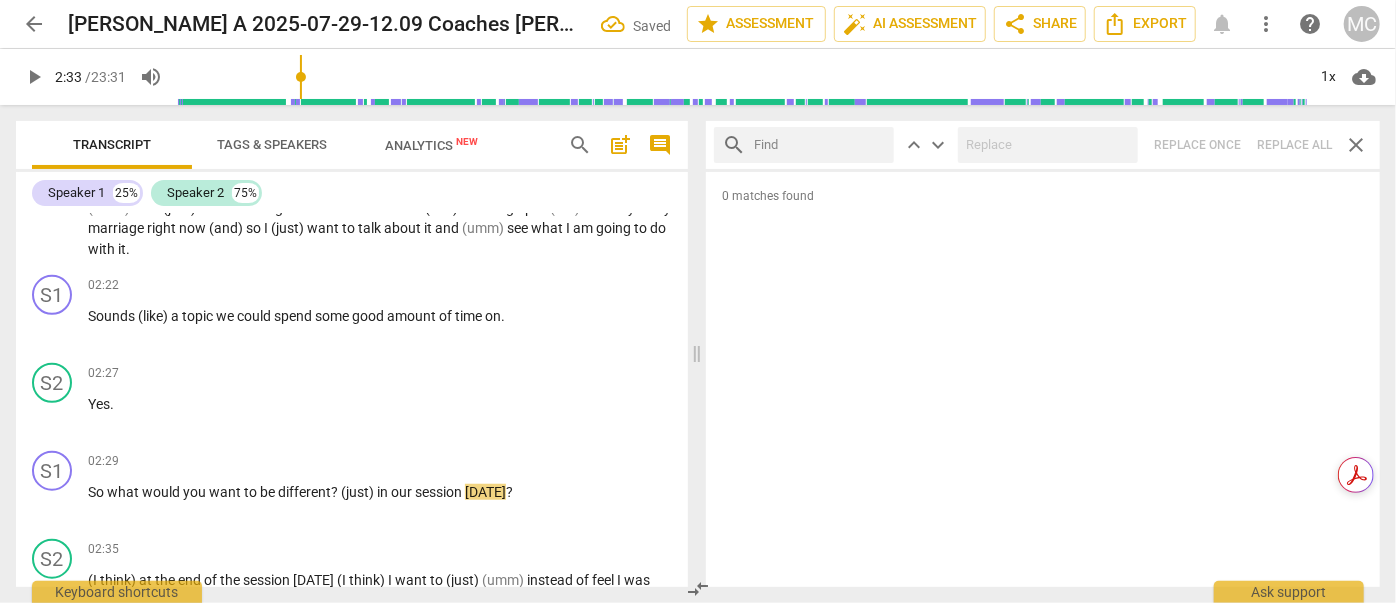 drag, startPoint x: 829, startPoint y: 142, endPoint x: 819, endPoint y: 141, distance: 10.049875 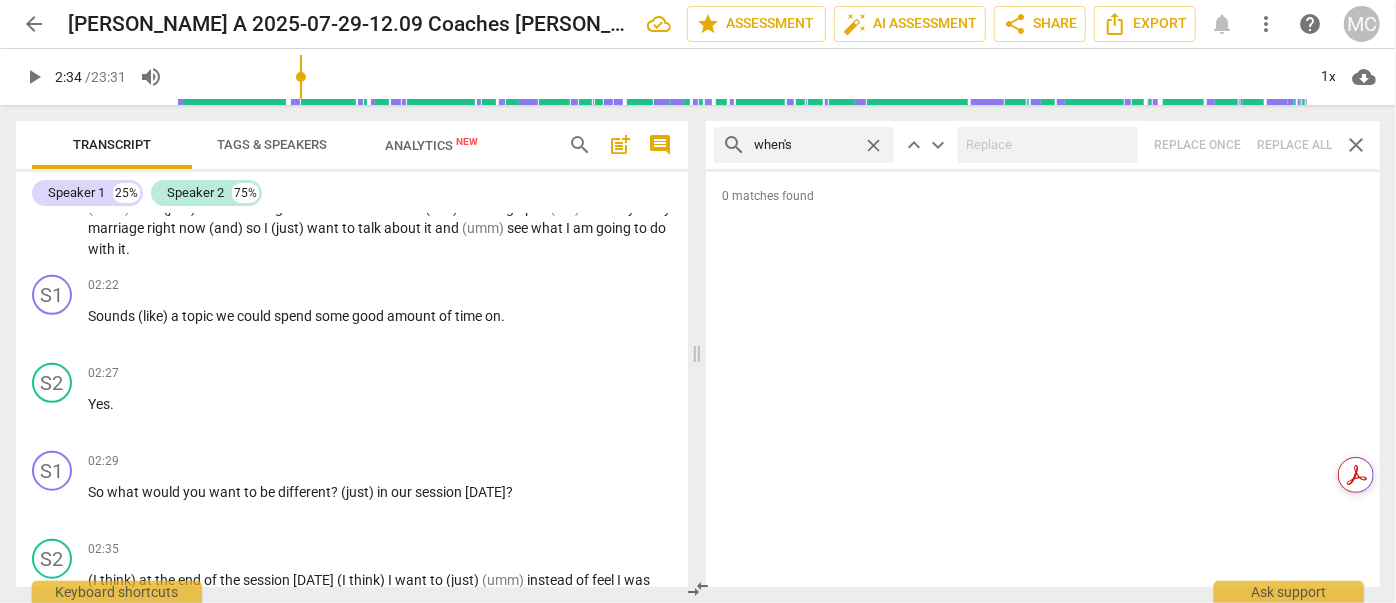 click on "search when's close keyboard_arrow_up keyboard_arrow_down Replace once Replace all close" at bounding box center [1043, 145] 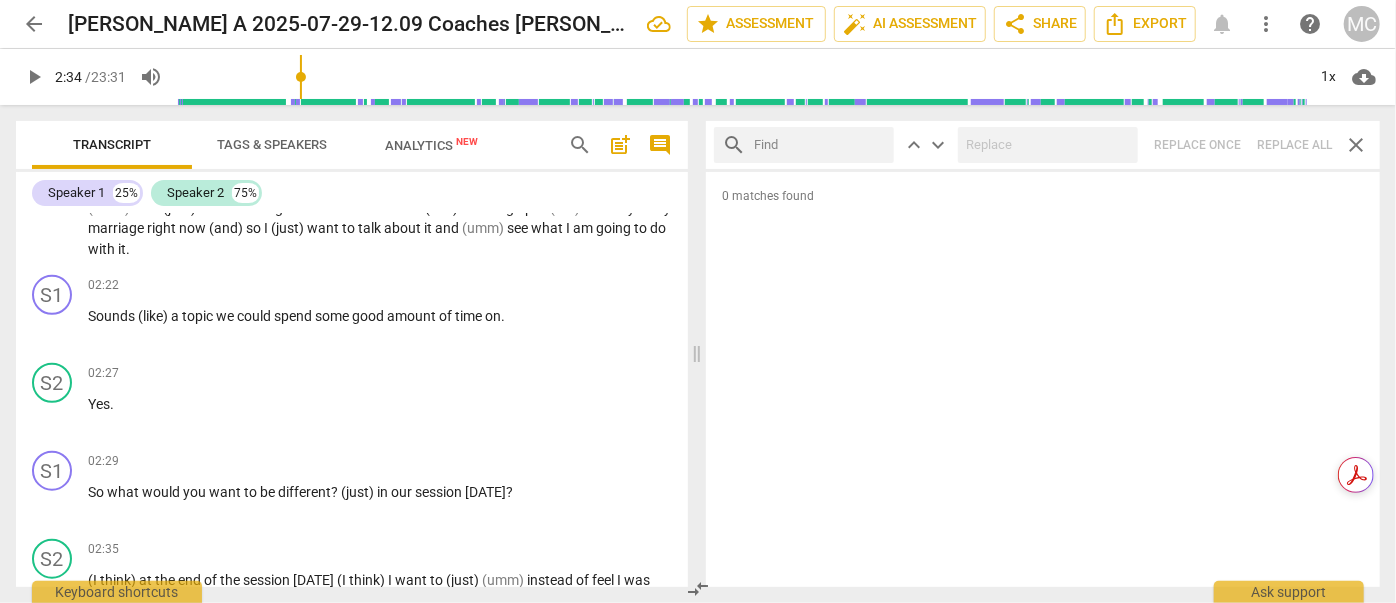 click at bounding box center [820, 145] 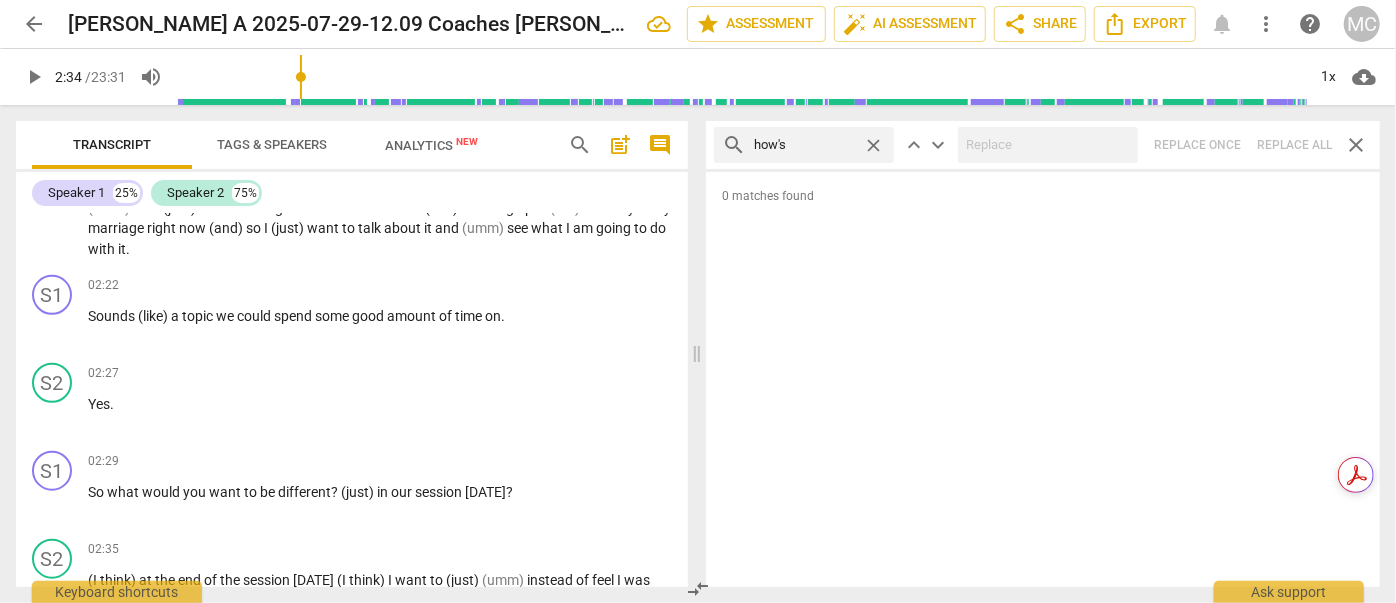 click on "search how's close keyboard_arrow_up keyboard_arrow_down Replace once Replace all close" at bounding box center [1043, 145] 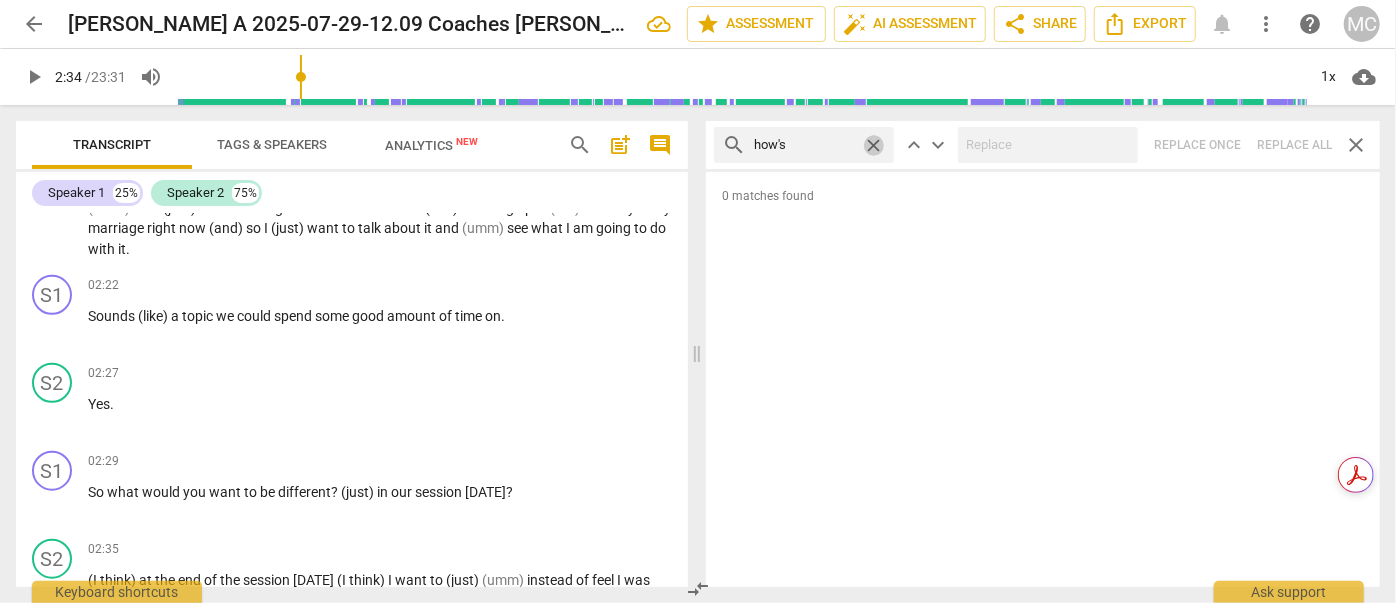 click on "close" at bounding box center [873, 145] 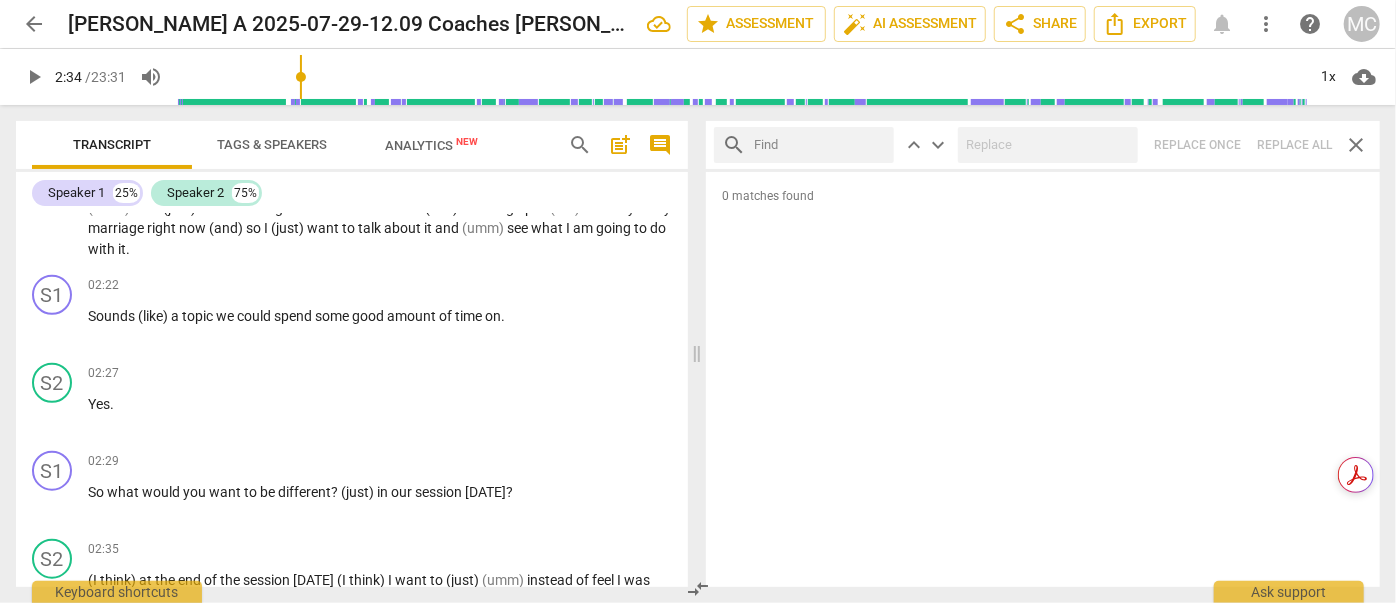 click at bounding box center (820, 145) 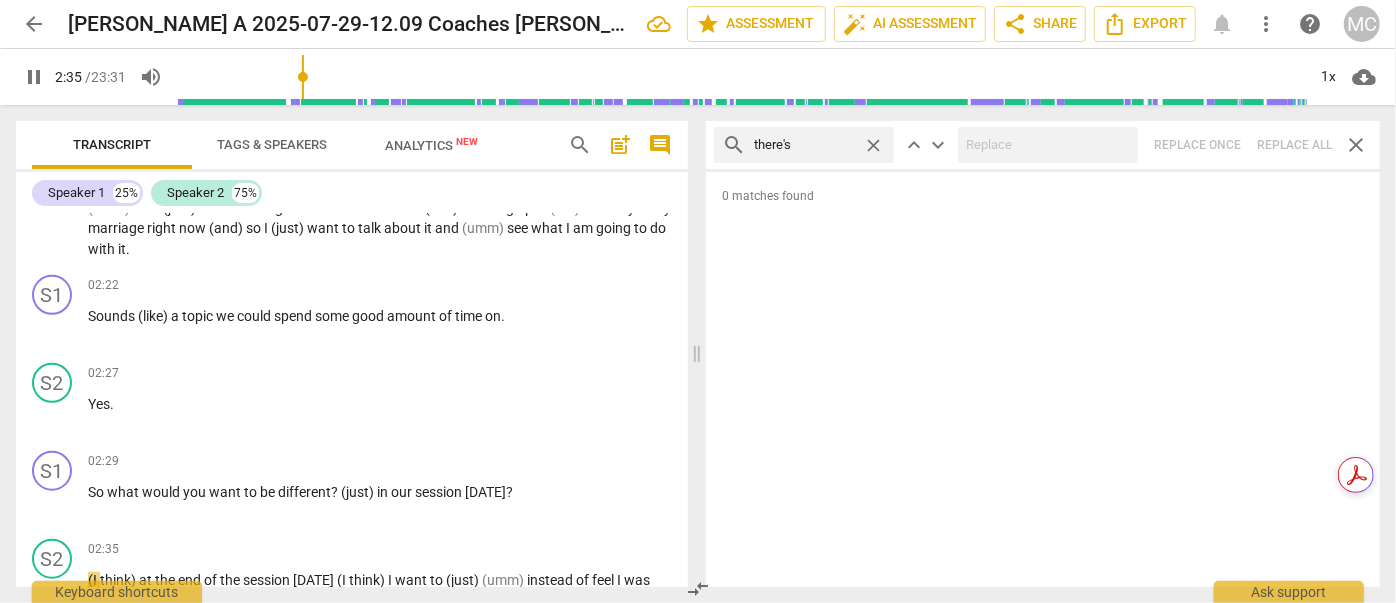 click on "search there's close keyboard_arrow_up keyboard_arrow_down Replace once Replace all close" at bounding box center (1043, 145) 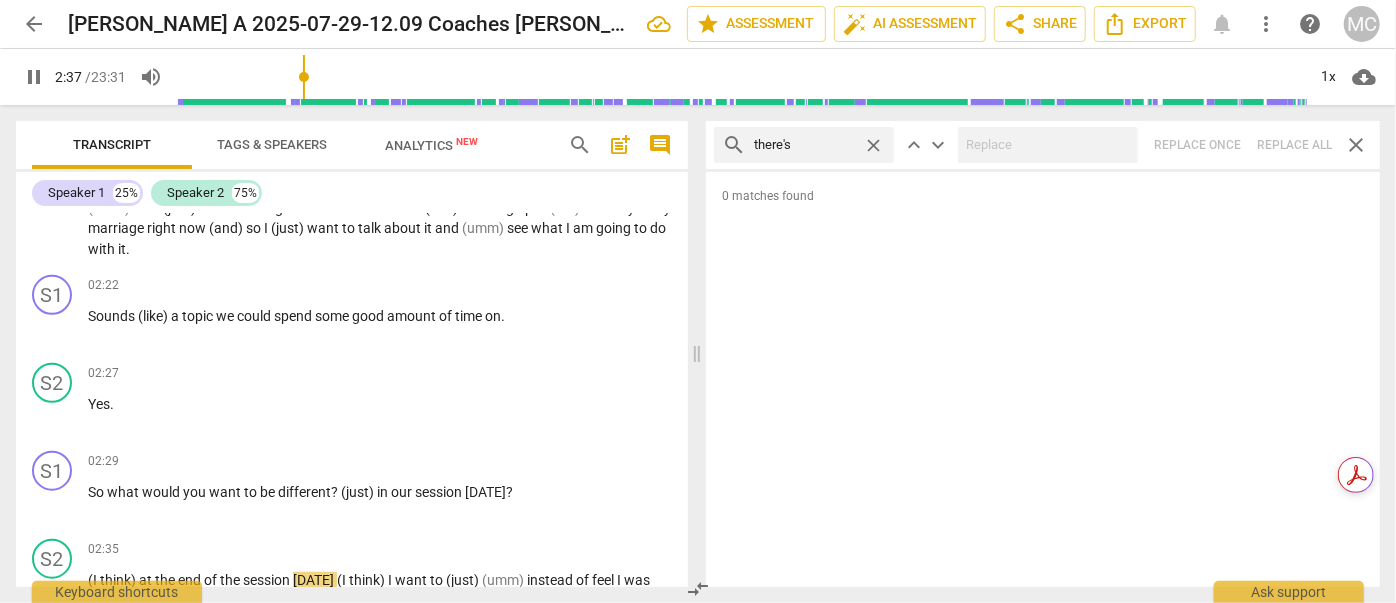 click on "close" at bounding box center (873, 145) 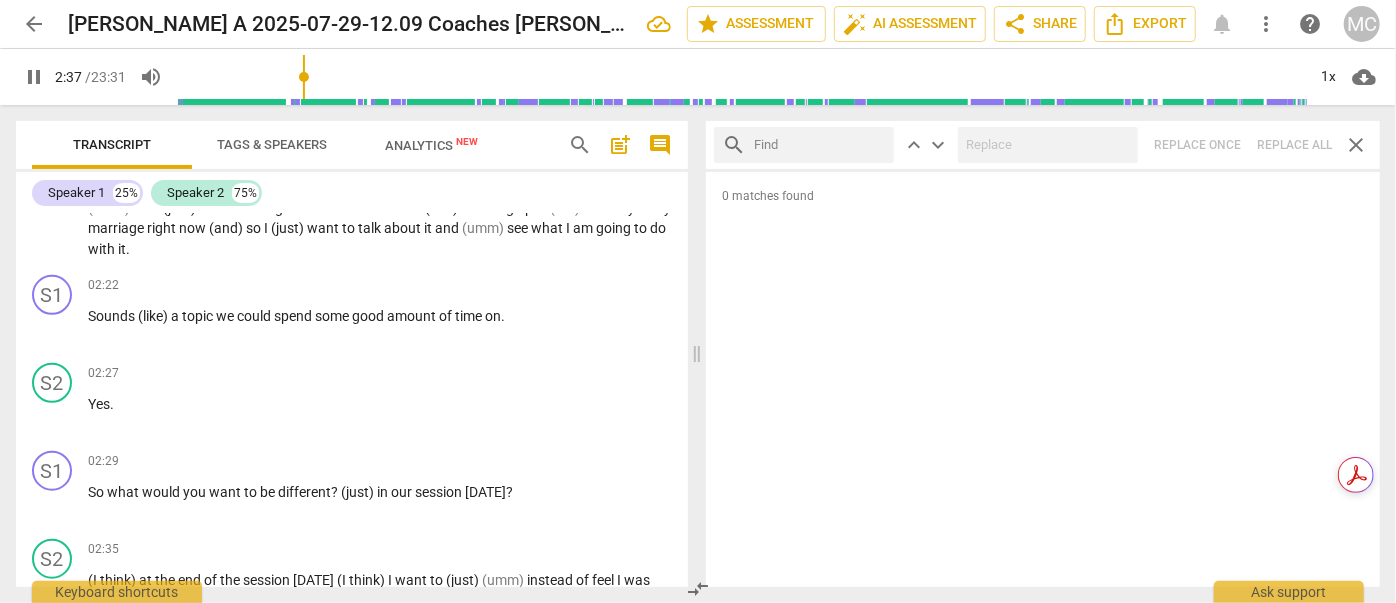 click at bounding box center [820, 145] 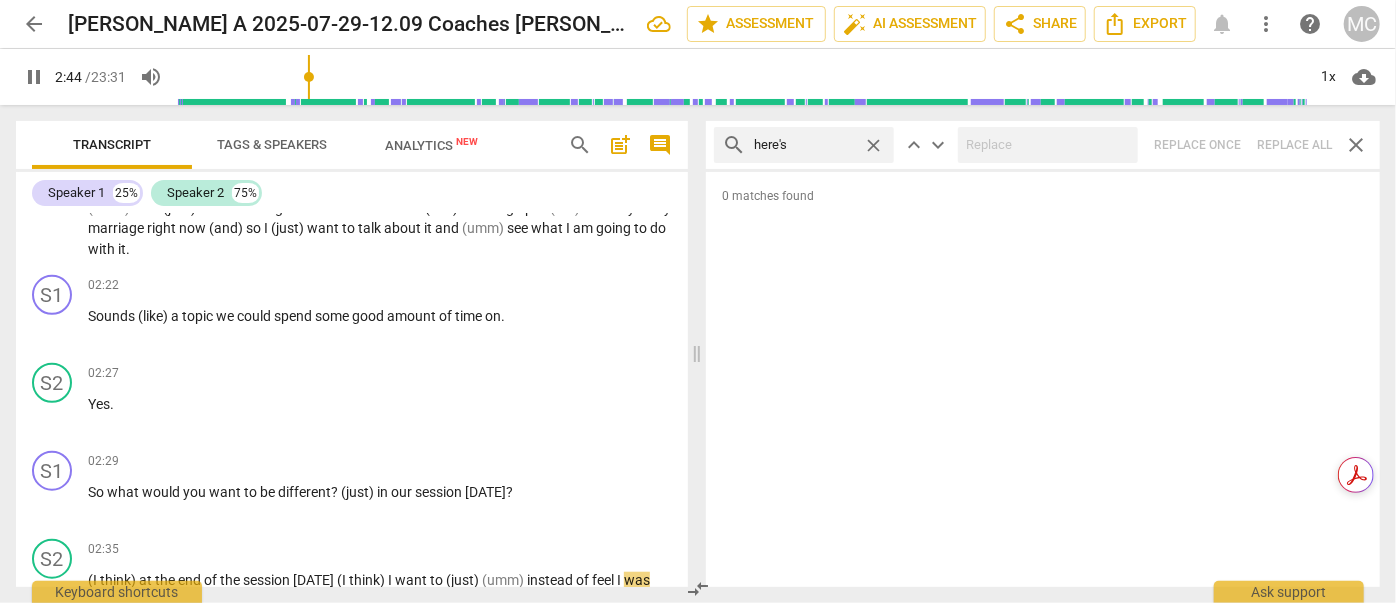 click on "search here's close keyboard_arrow_up keyboard_arrow_down Replace once Replace all close" at bounding box center (1043, 145) 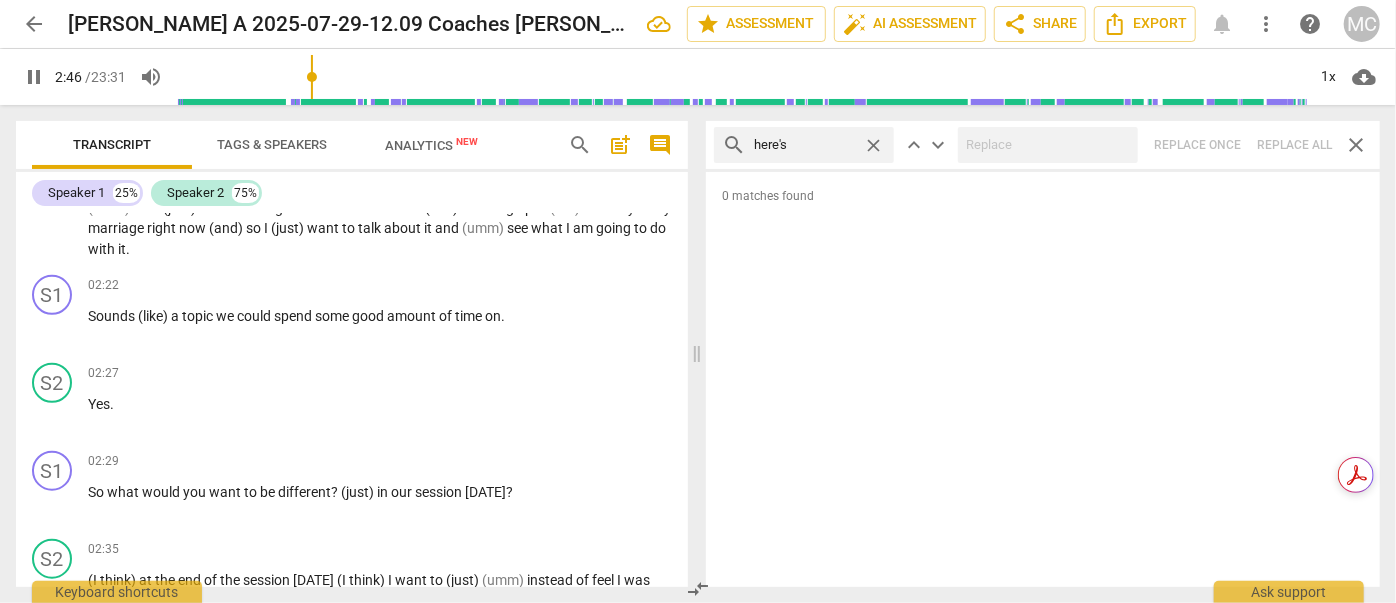 click on "close" at bounding box center (873, 145) 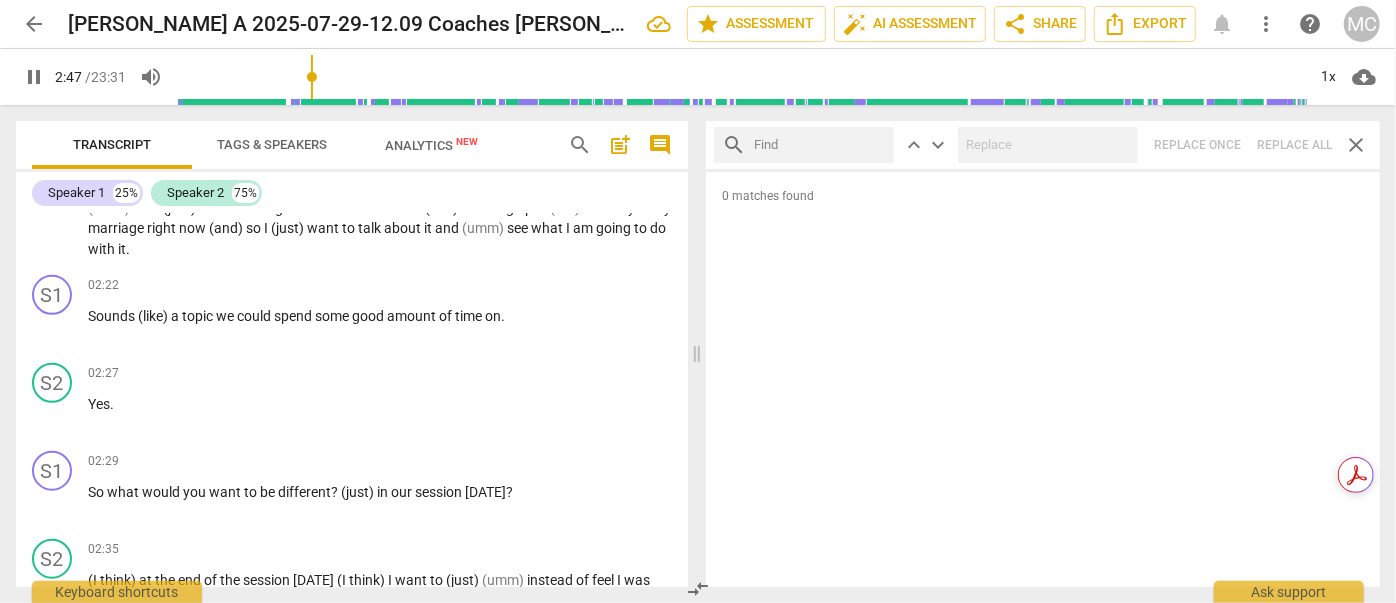 click at bounding box center [820, 145] 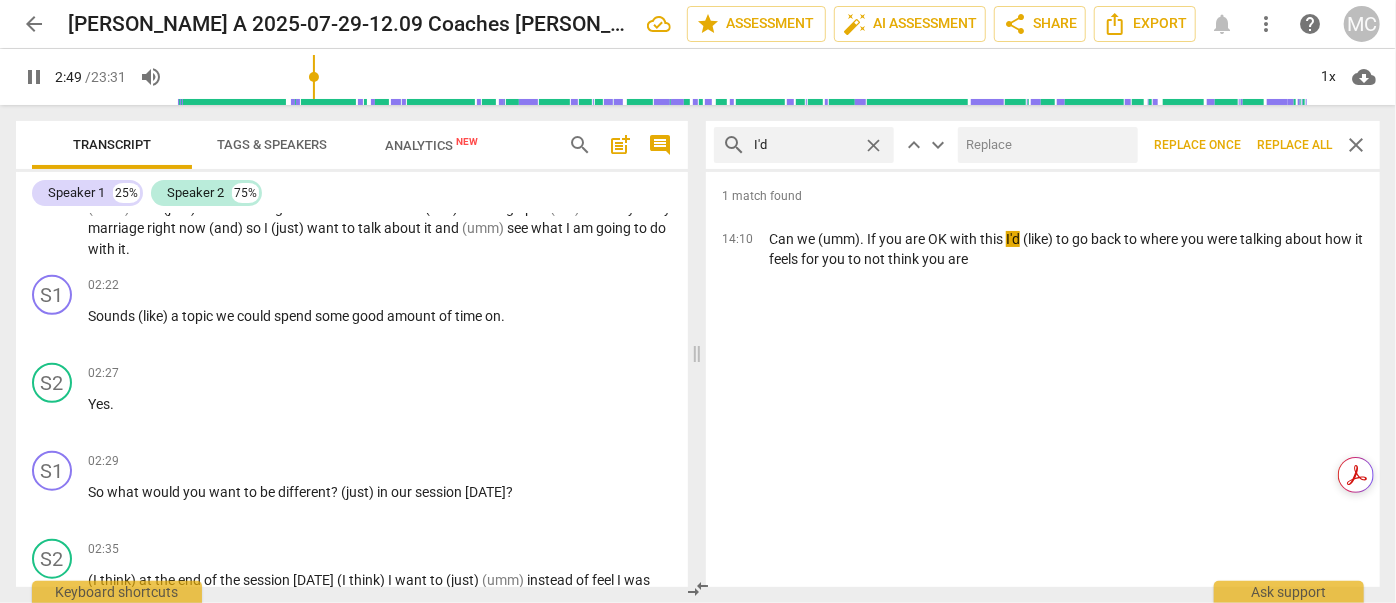 click at bounding box center (1044, 145) 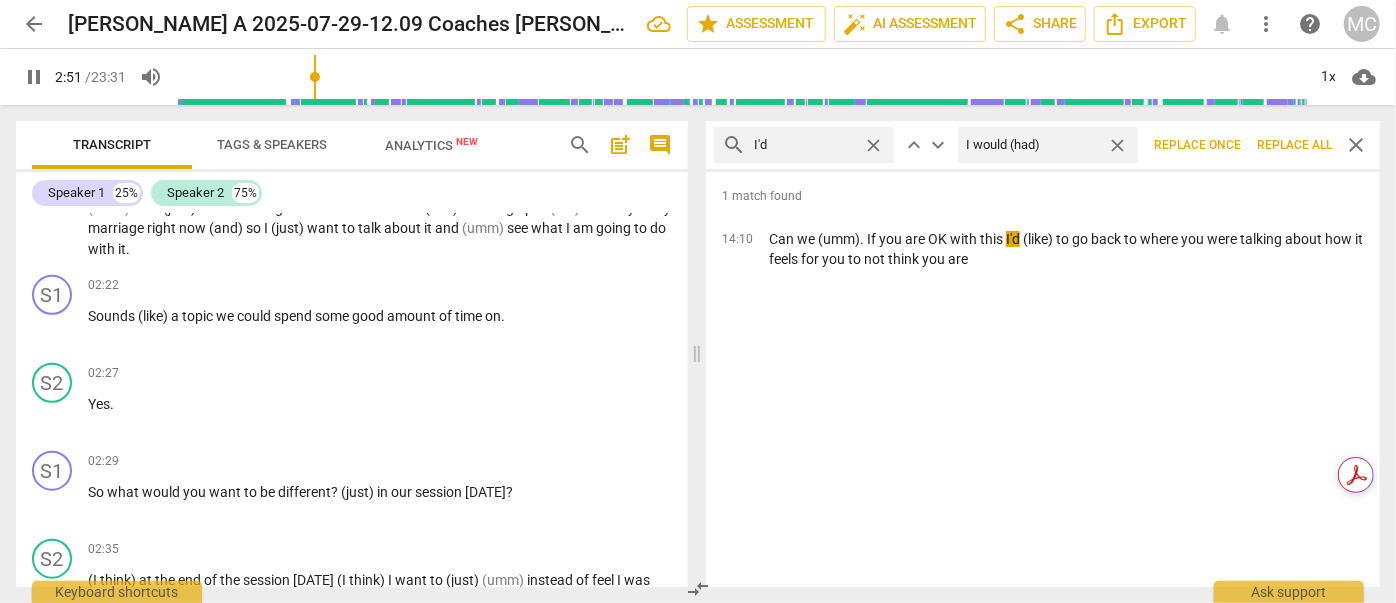 click on "Replace all" at bounding box center (1294, 145) 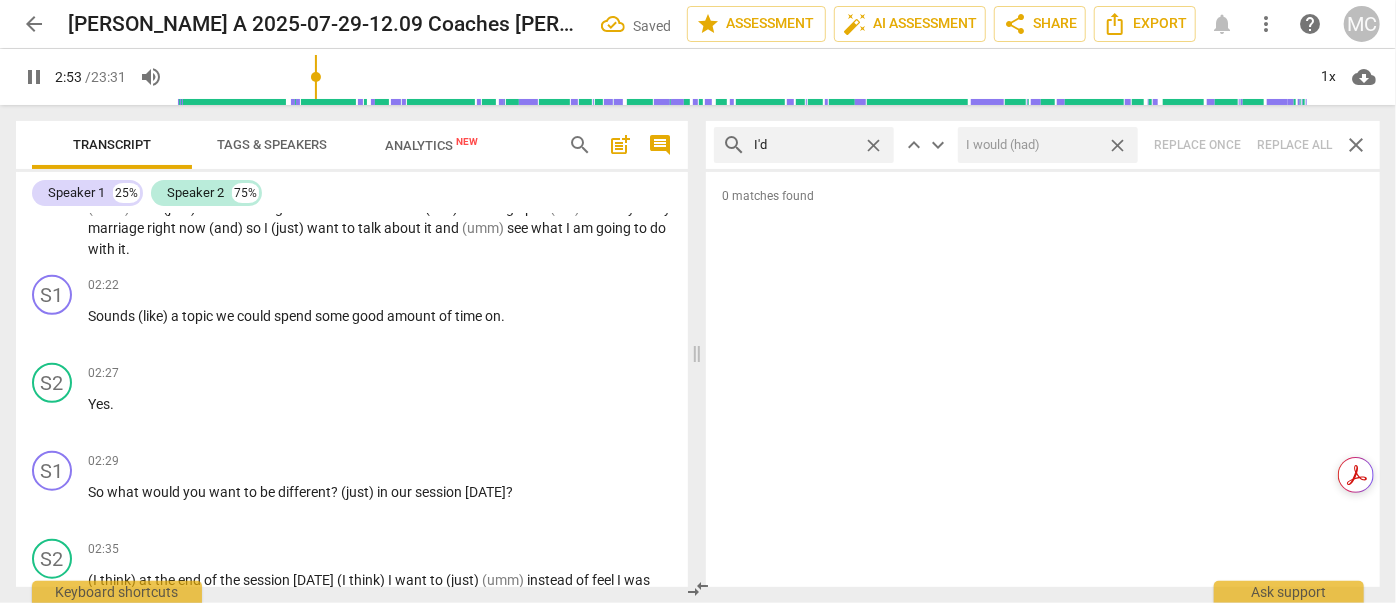 drag, startPoint x: 1122, startPoint y: 140, endPoint x: 1038, endPoint y: 140, distance: 84 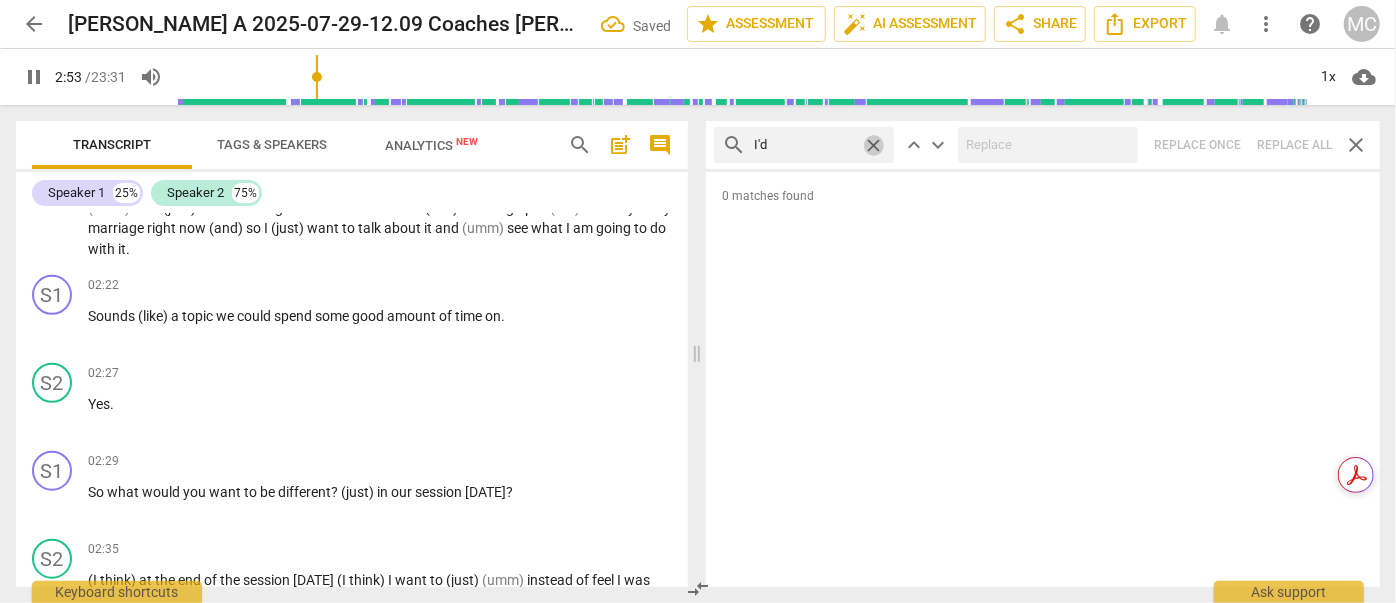 click on "close" at bounding box center [873, 145] 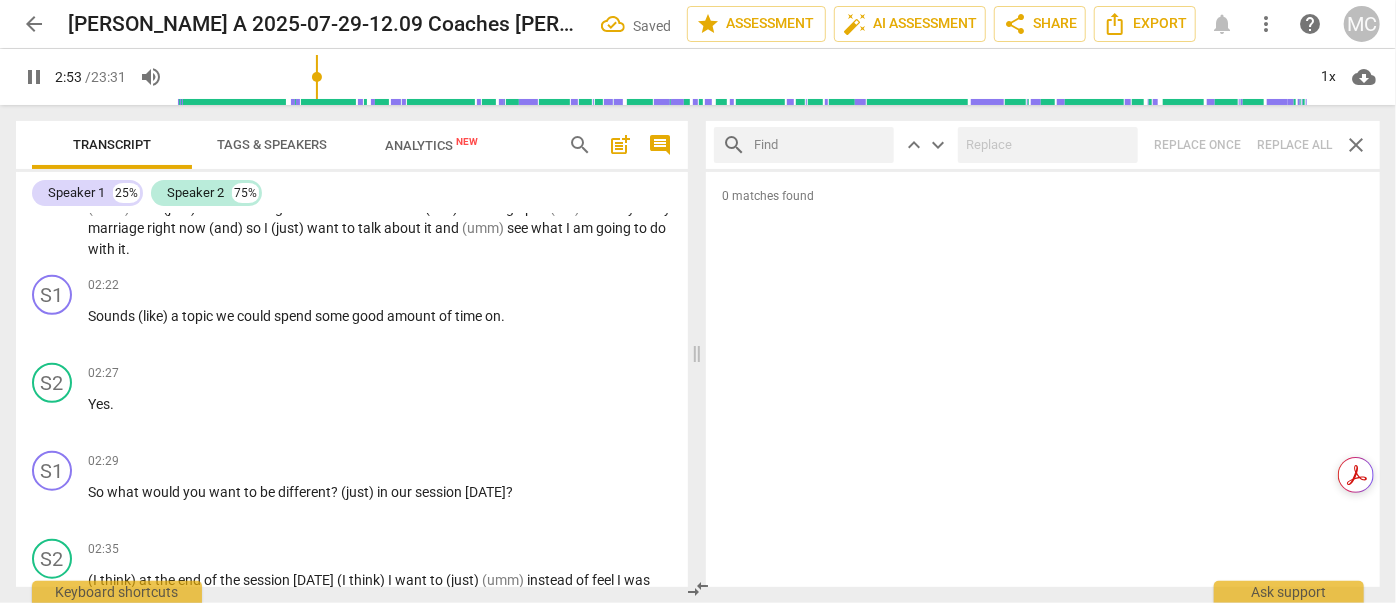click at bounding box center [820, 145] 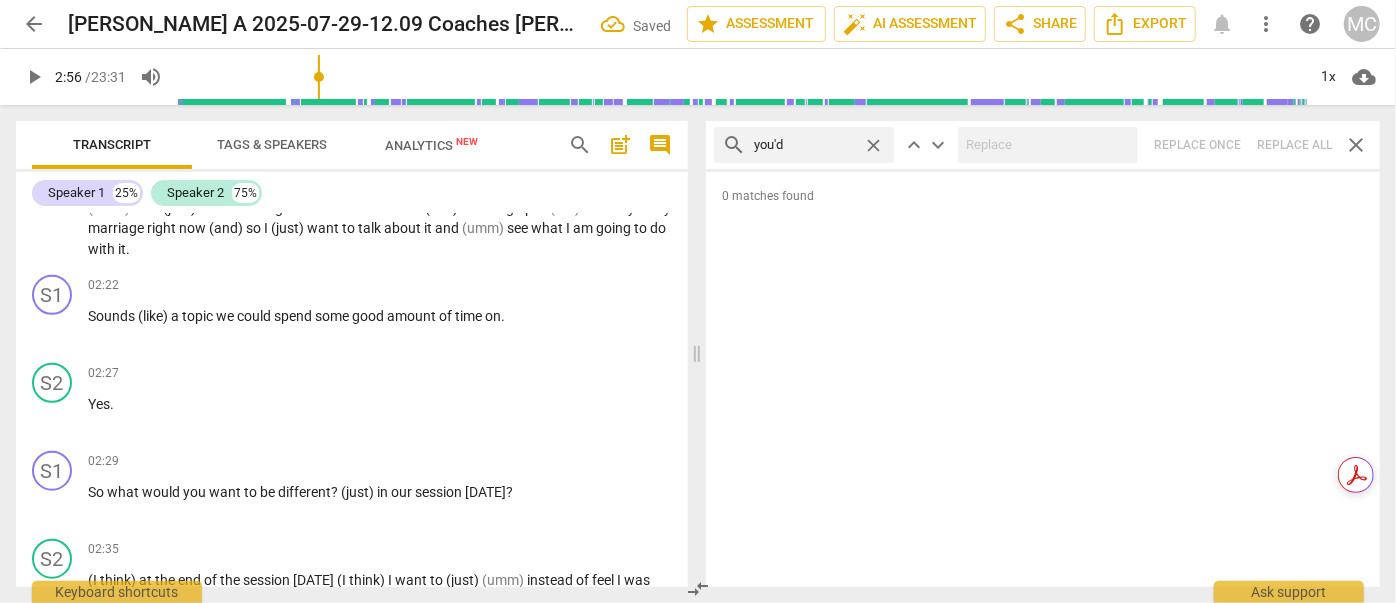 click on "search you'd close keyboard_arrow_up keyboard_arrow_down Replace once Replace all close" at bounding box center [1043, 145] 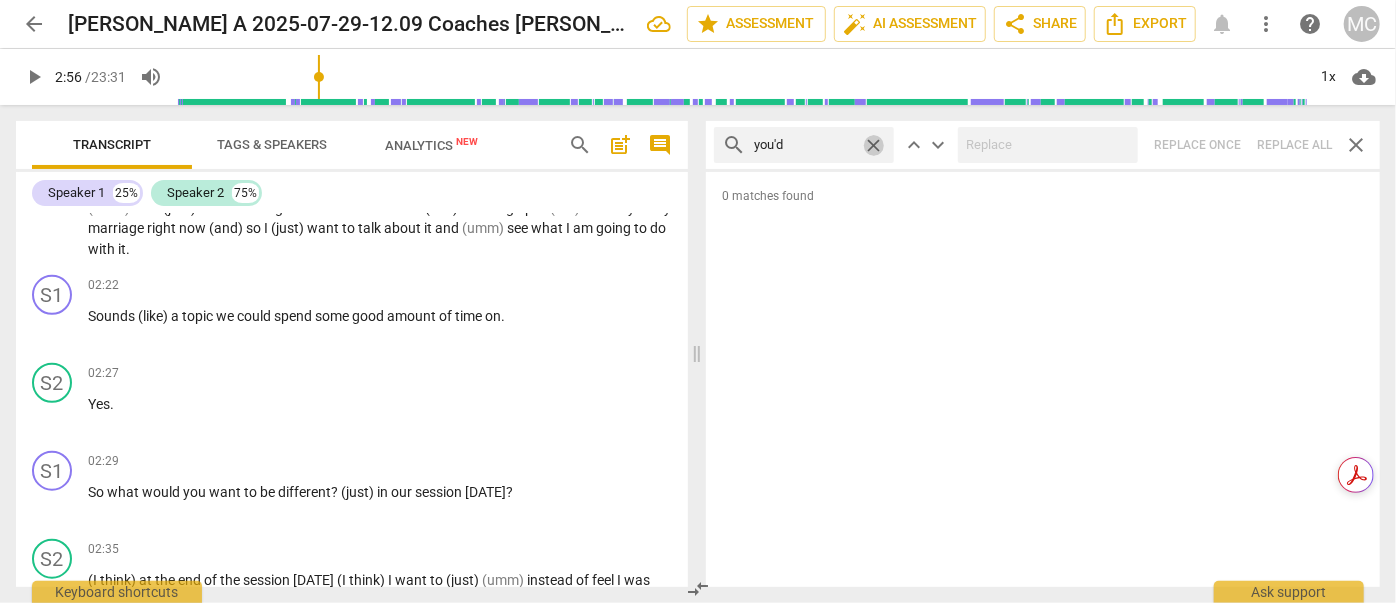 click on "close" at bounding box center [873, 145] 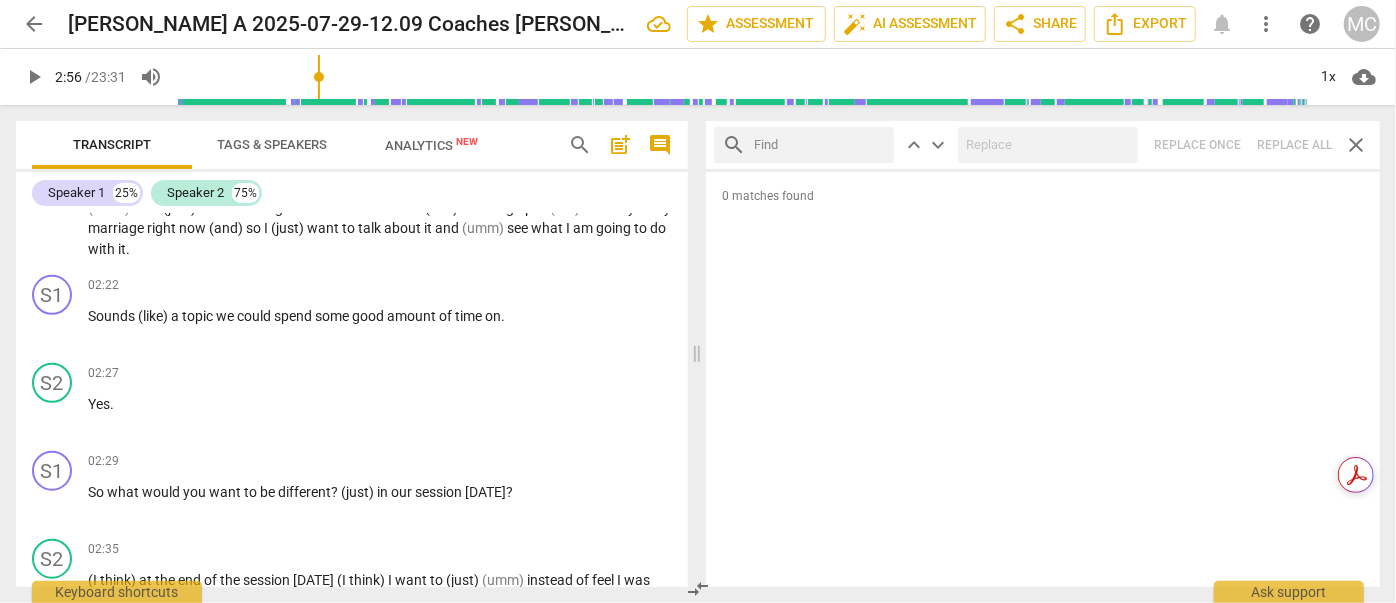 click at bounding box center (820, 145) 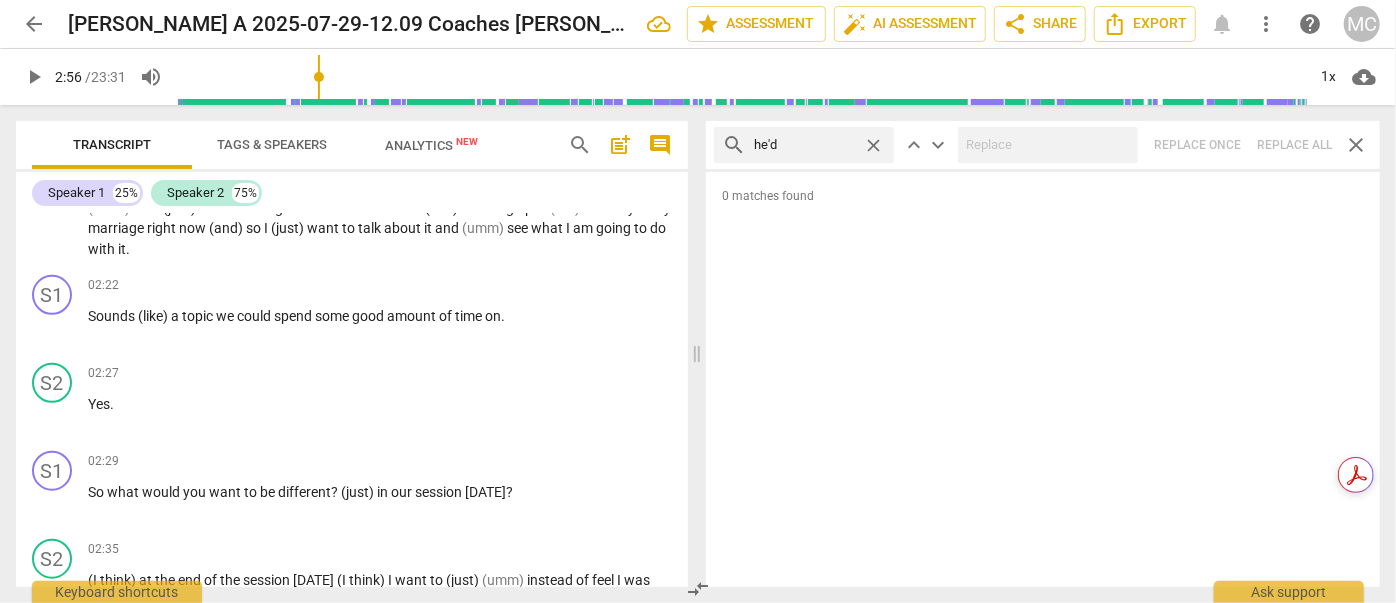 click on "search he'd close keyboard_arrow_up keyboard_arrow_down Replace once Replace all close" at bounding box center [1043, 145] 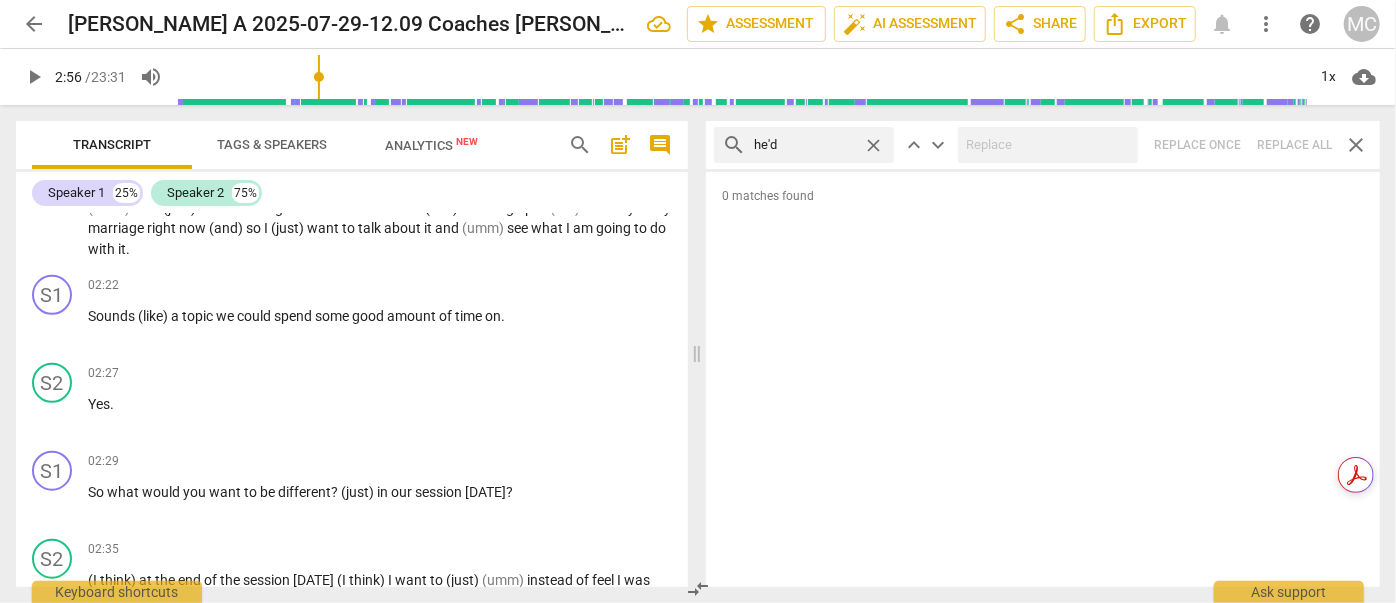 click on "close" at bounding box center [873, 145] 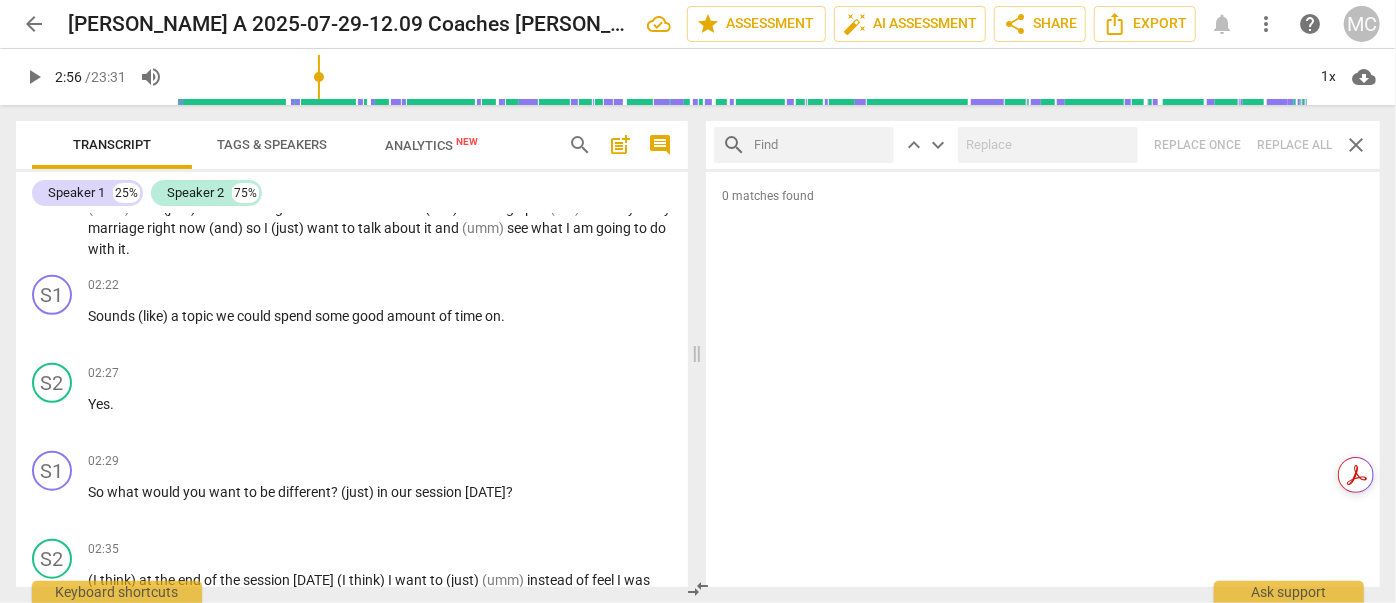click at bounding box center [820, 145] 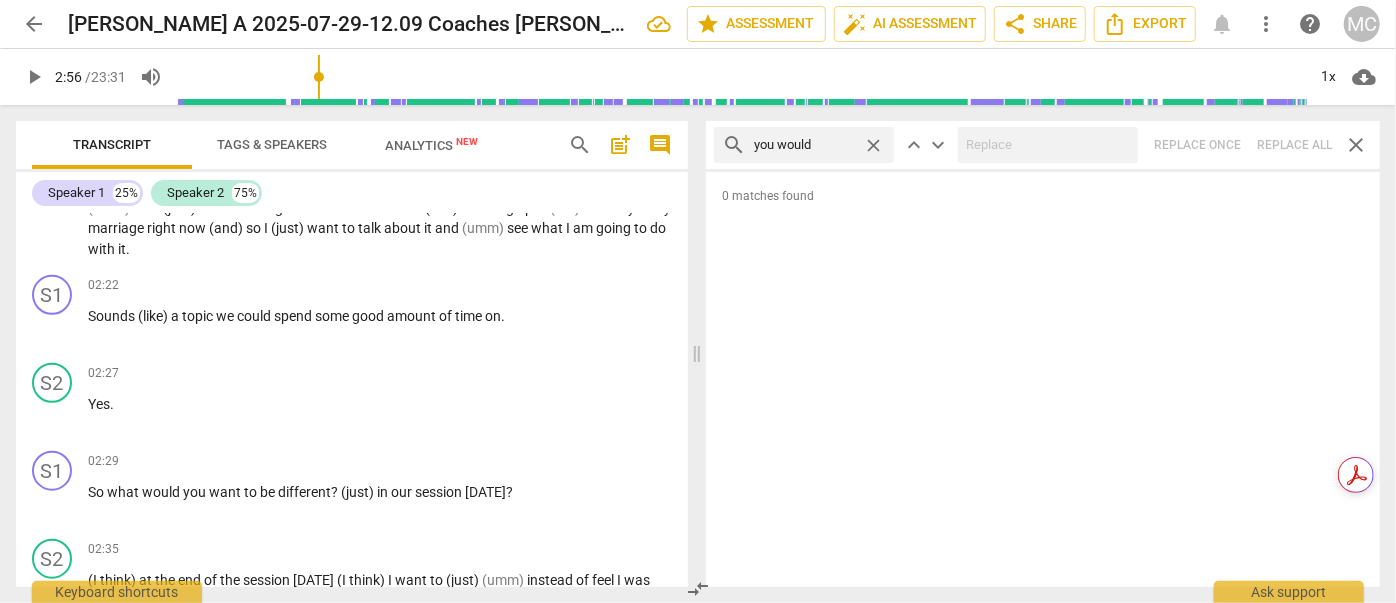 click on "search you would close keyboard_arrow_up keyboard_arrow_down Replace once Replace all close" at bounding box center (1043, 145) 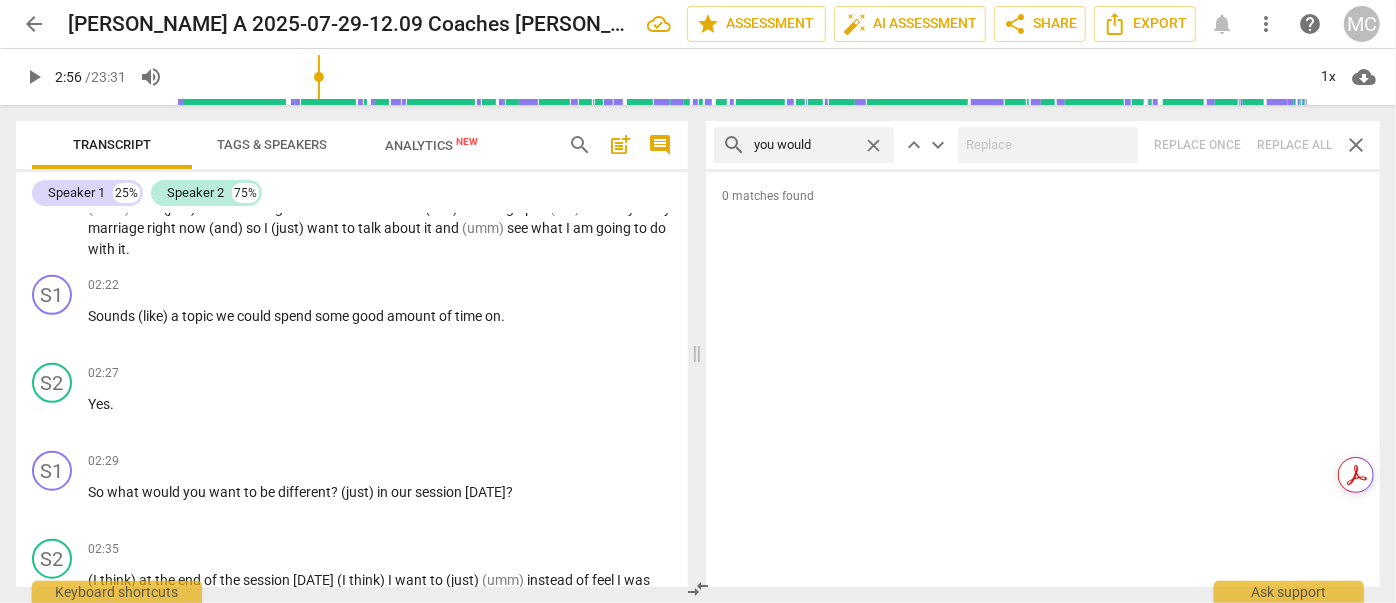 click on "close" at bounding box center [873, 145] 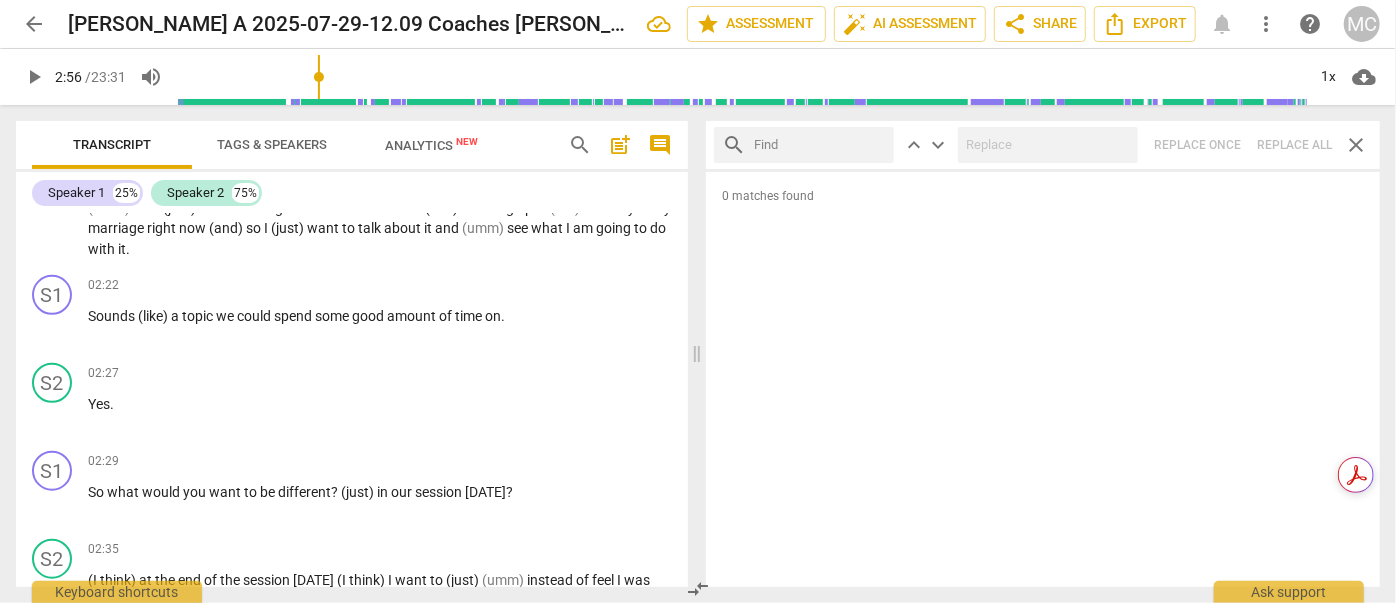 click at bounding box center (820, 145) 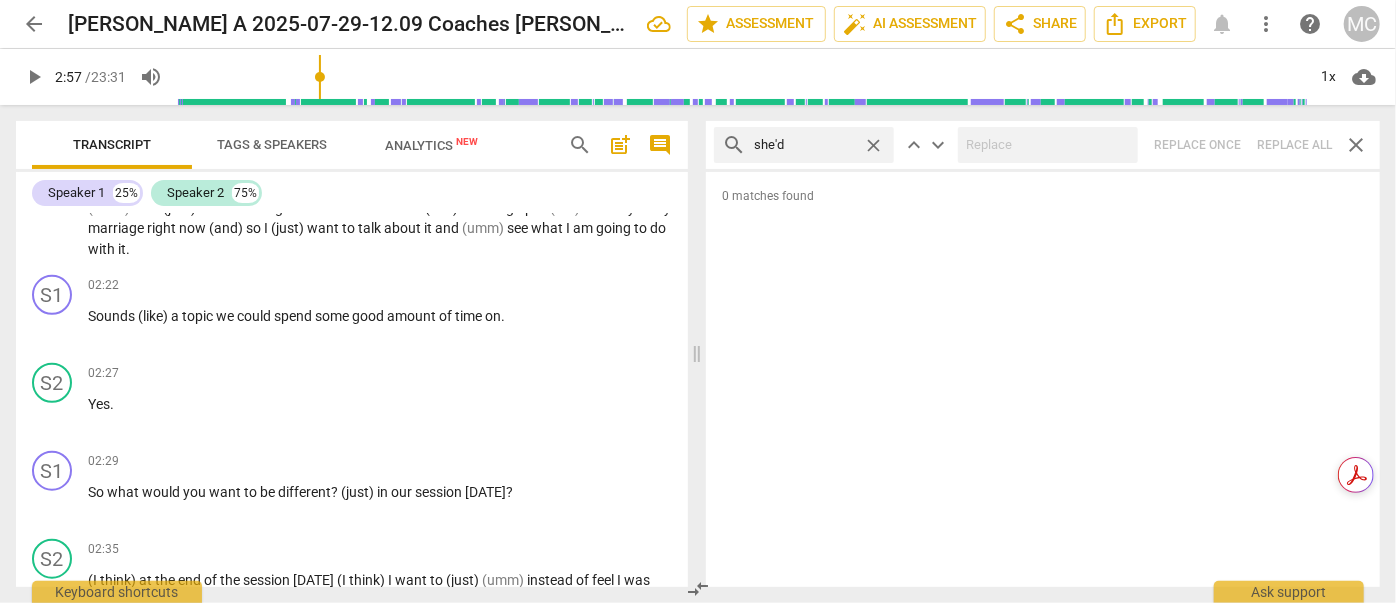 click on "search she'd close keyboard_arrow_up keyboard_arrow_down Replace once Replace all close" at bounding box center (1043, 145) 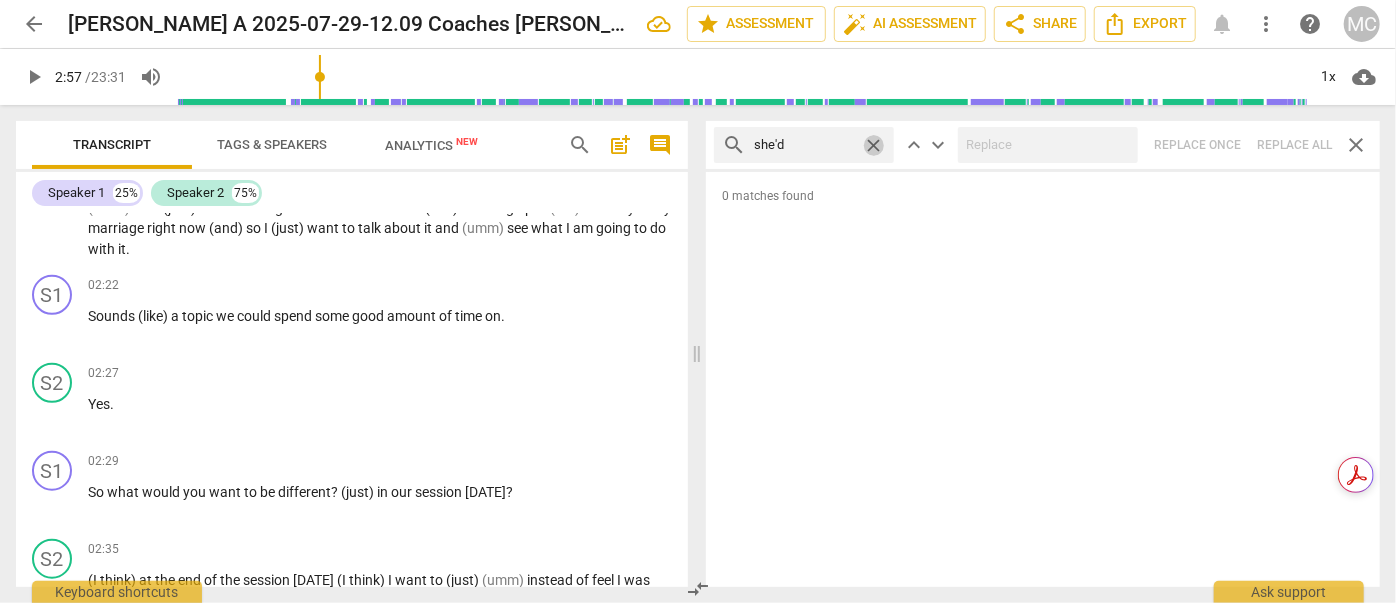 click on "close" at bounding box center (873, 145) 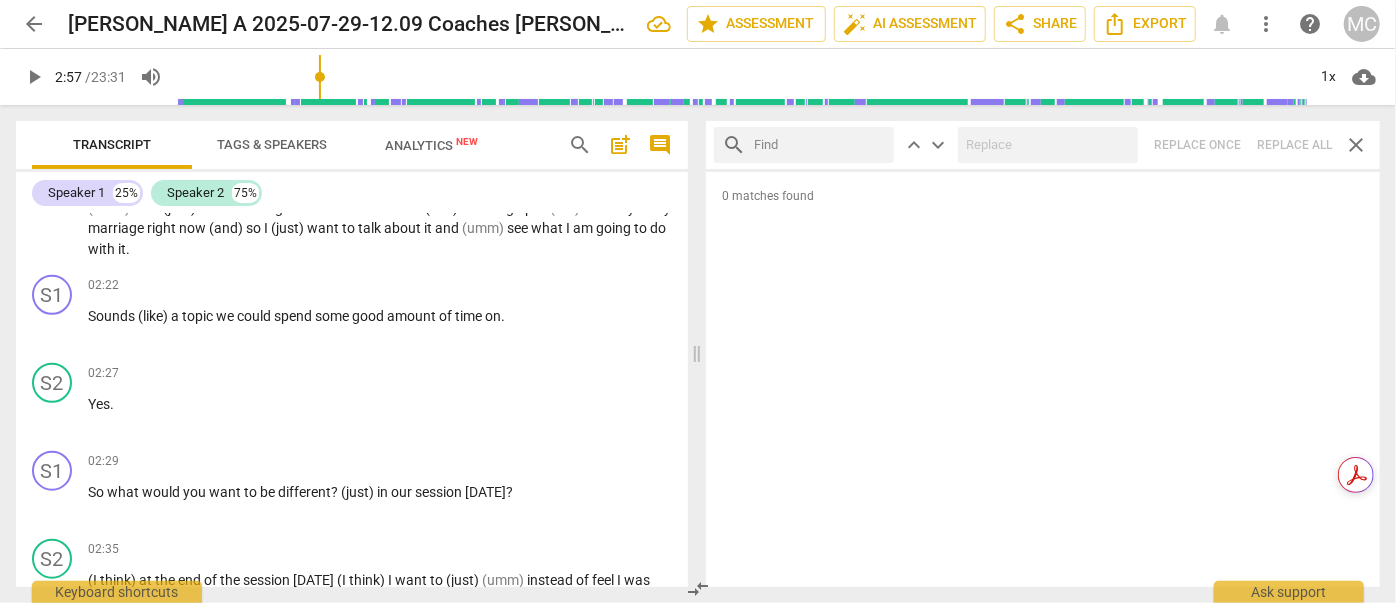 click at bounding box center [820, 145] 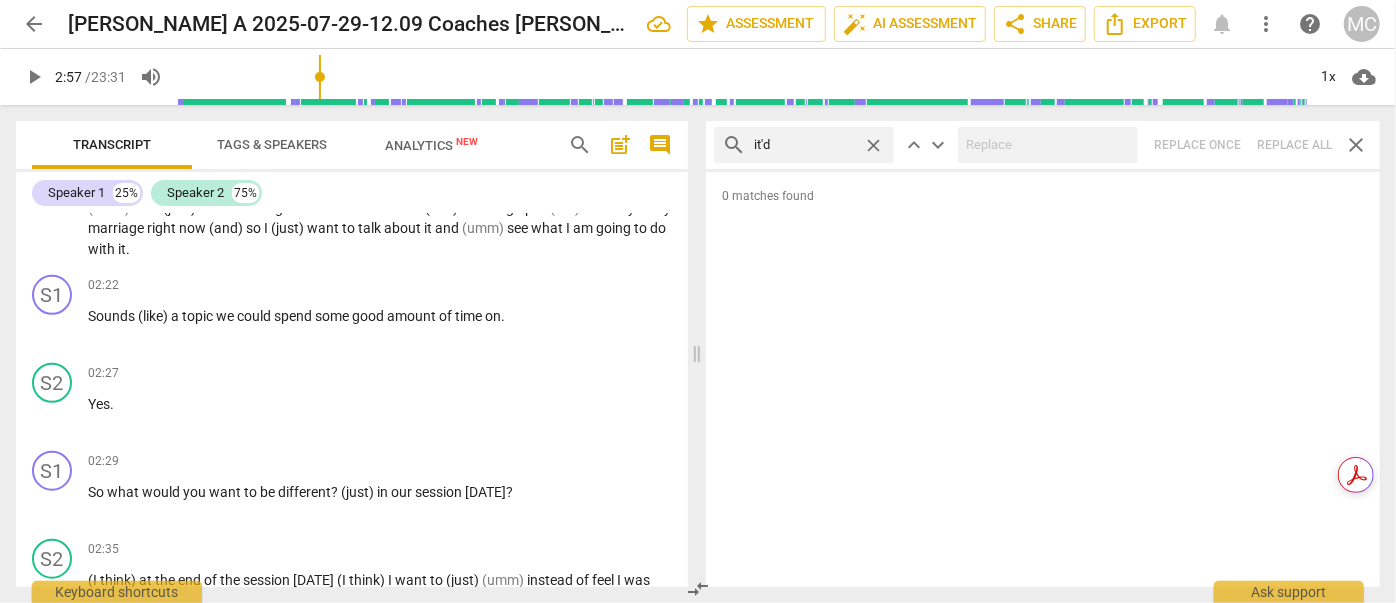 click on "search it'd close keyboard_arrow_up keyboard_arrow_down Replace once Replace all close" at bounding box center [1043, 145] 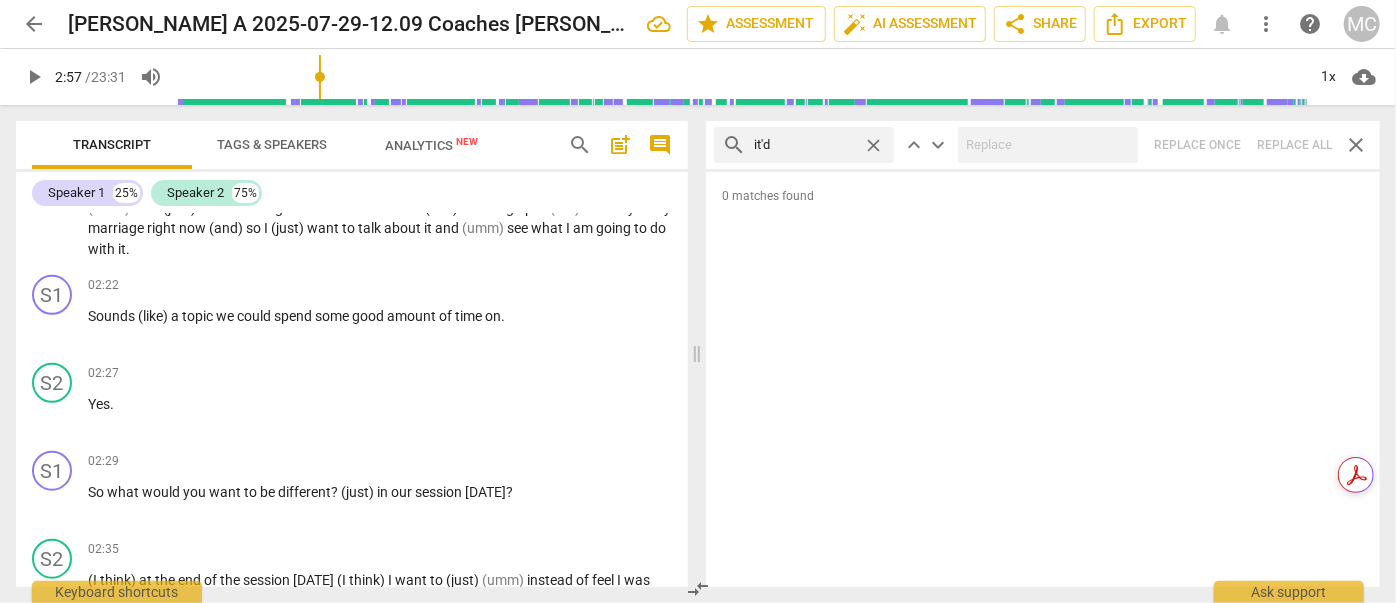 click on "close" at bounding box center (873, 145) 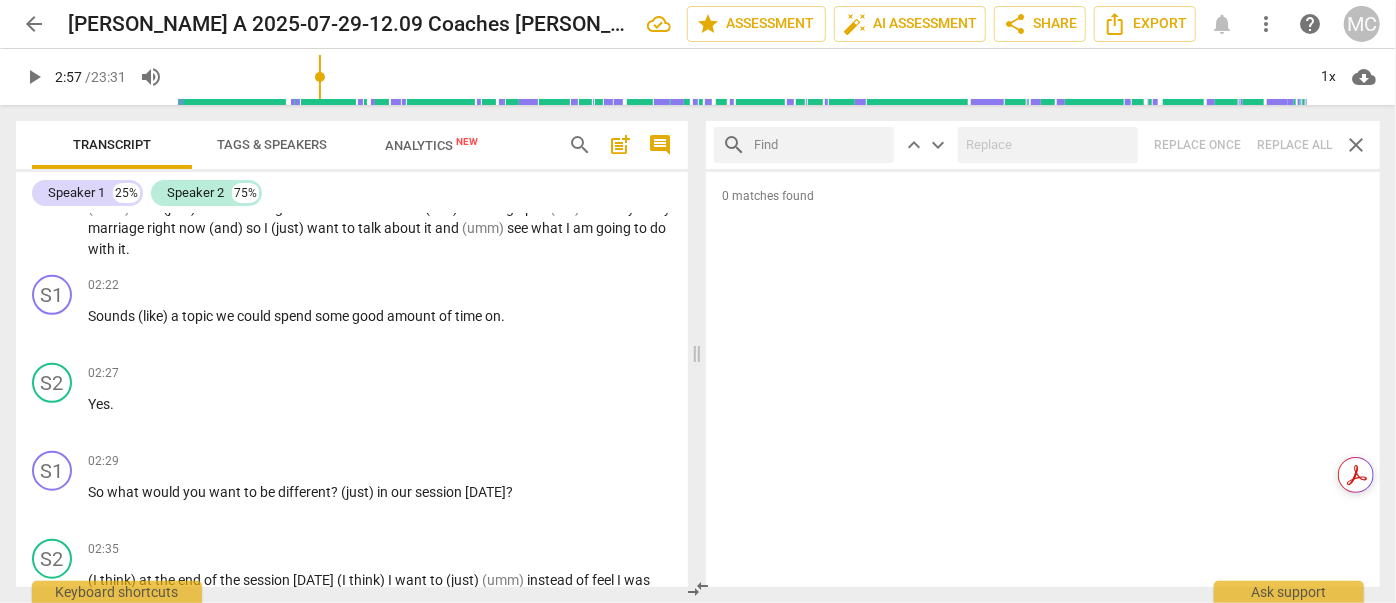 click at bounding box center (820, 145) 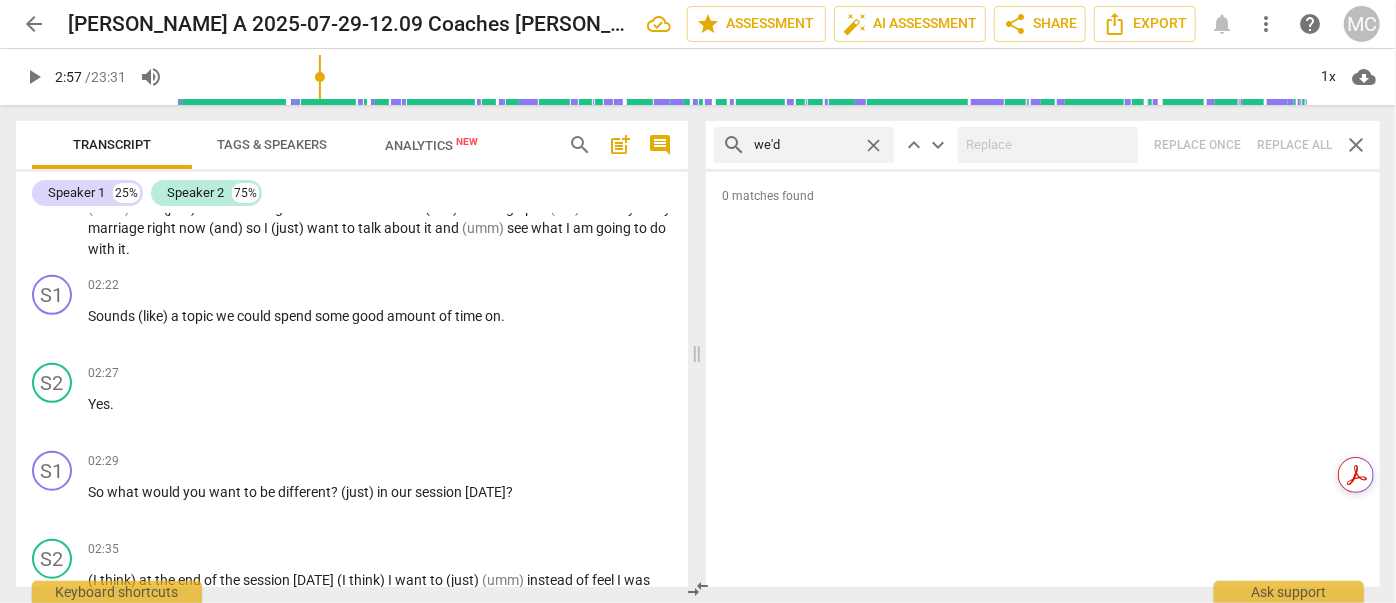 scroll, scrollTop: 1152, scrollLeft: 0, axis: vertical 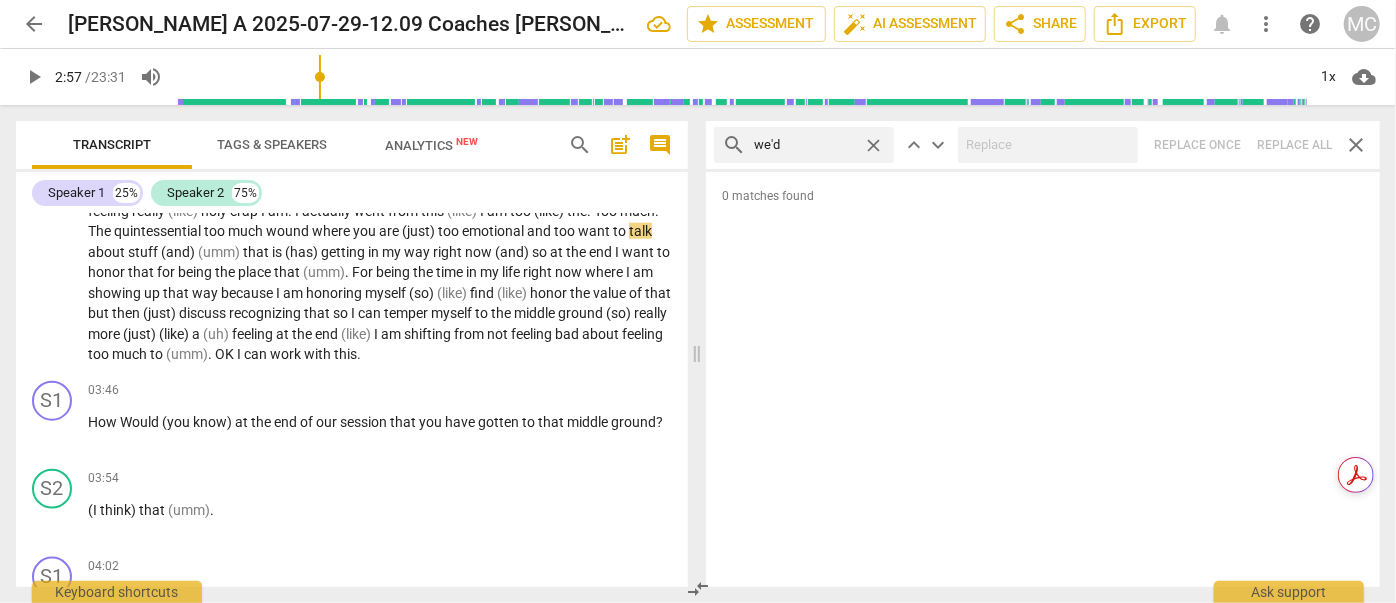 click on "search we'd close keyboard_arrow_up keyboard_arrow_down Replace once Replace all close" at bounding box center [1043, 145] 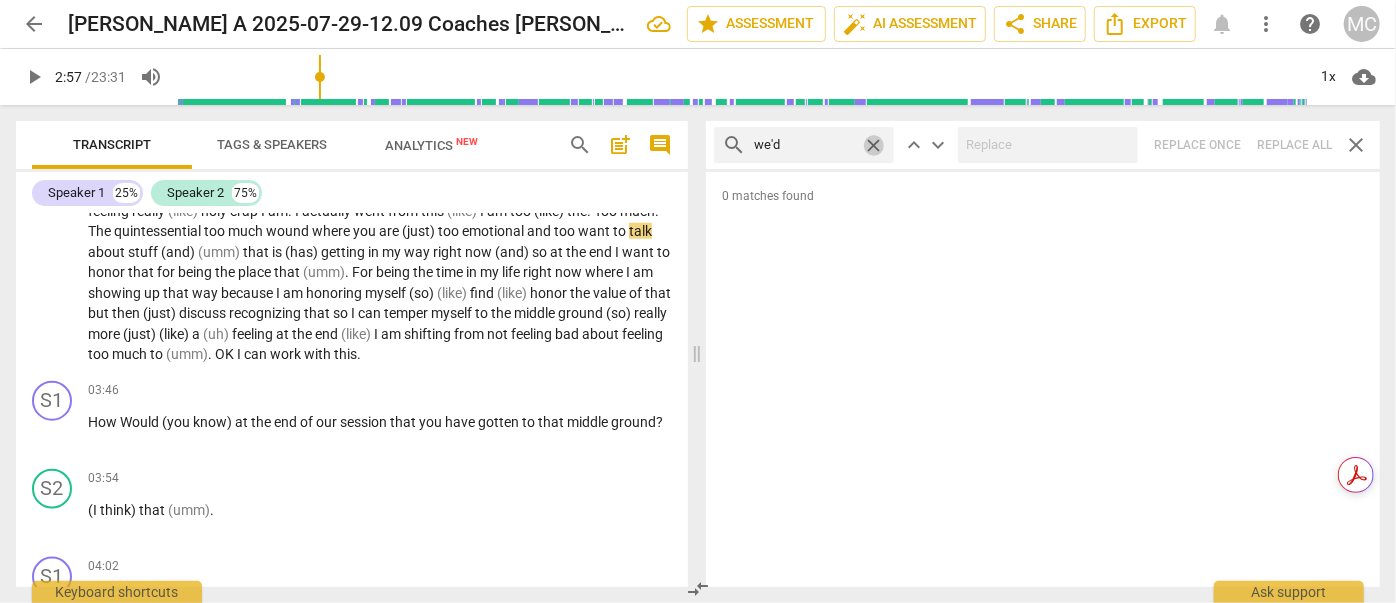 click on "close" at bounding box center (873, 145) 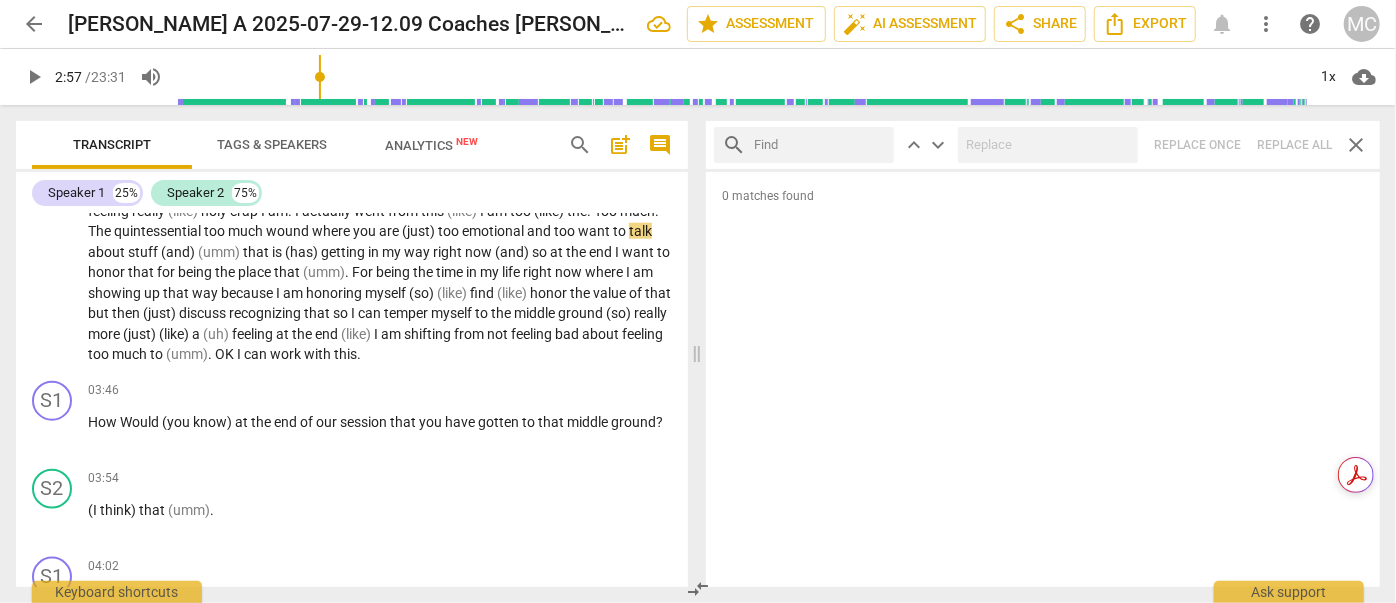 click at bounding box center [820, 145] 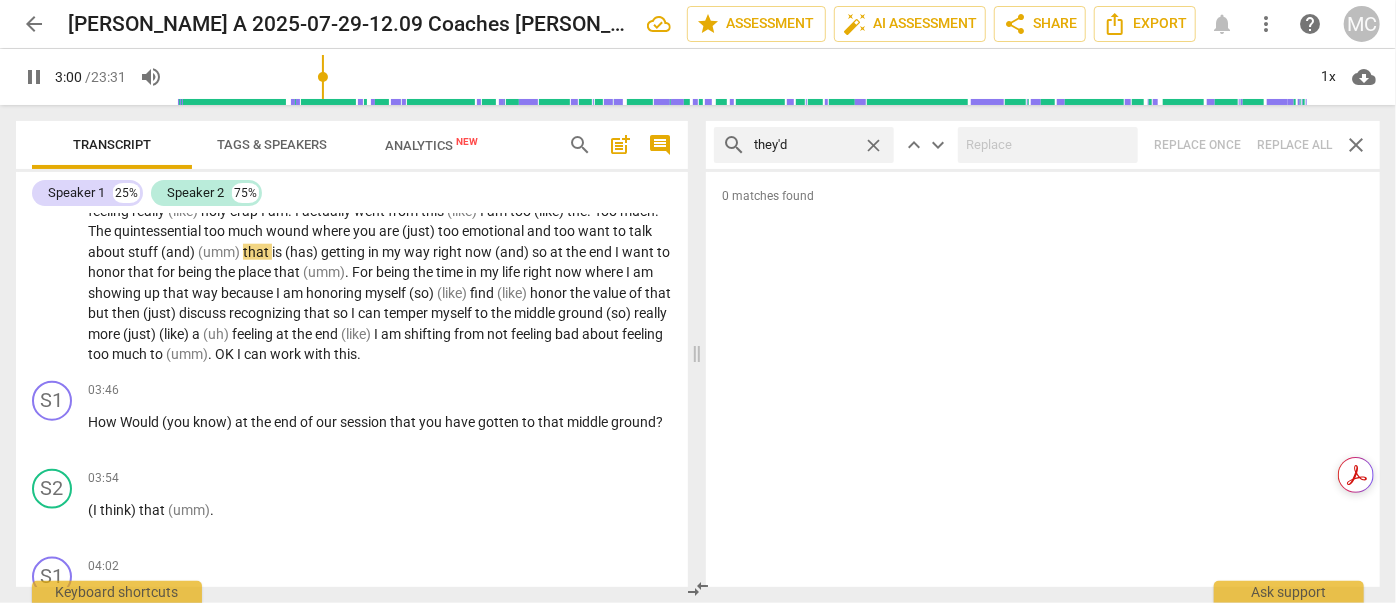click on "search they'd close keyboard_arrow_up keyboard_arrow_down Replace once Replace all close" at bounding box center (1043, 145) 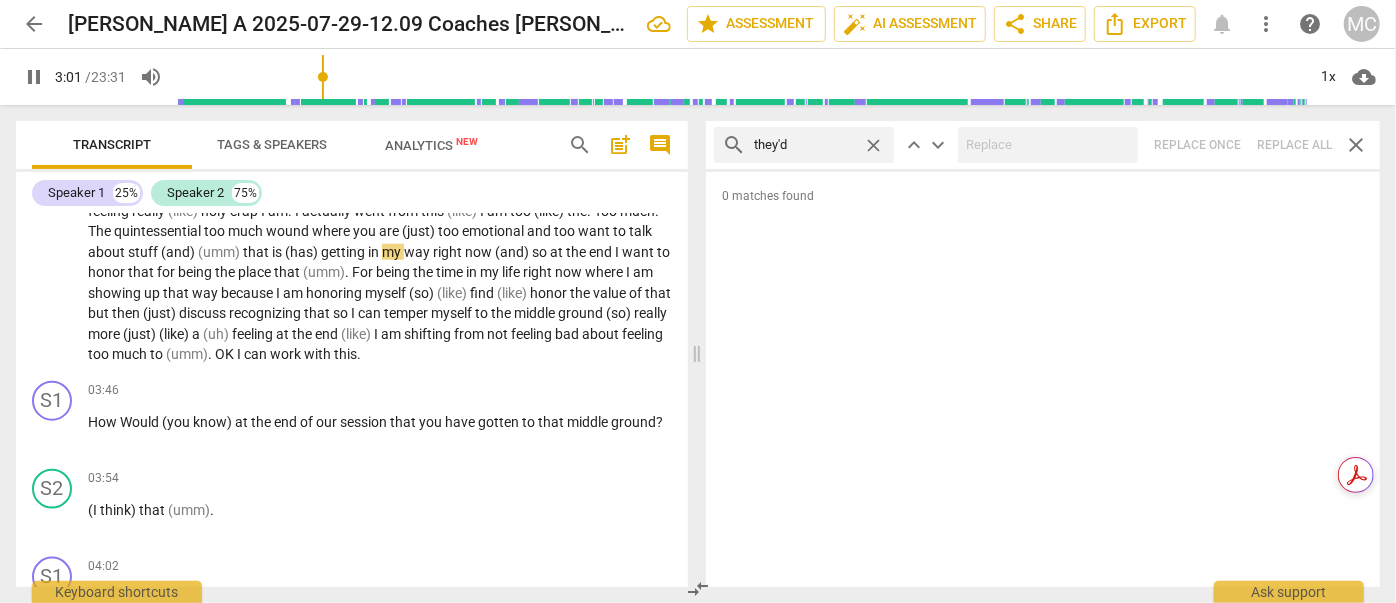 click on "close" at bounding box center [873, 145] 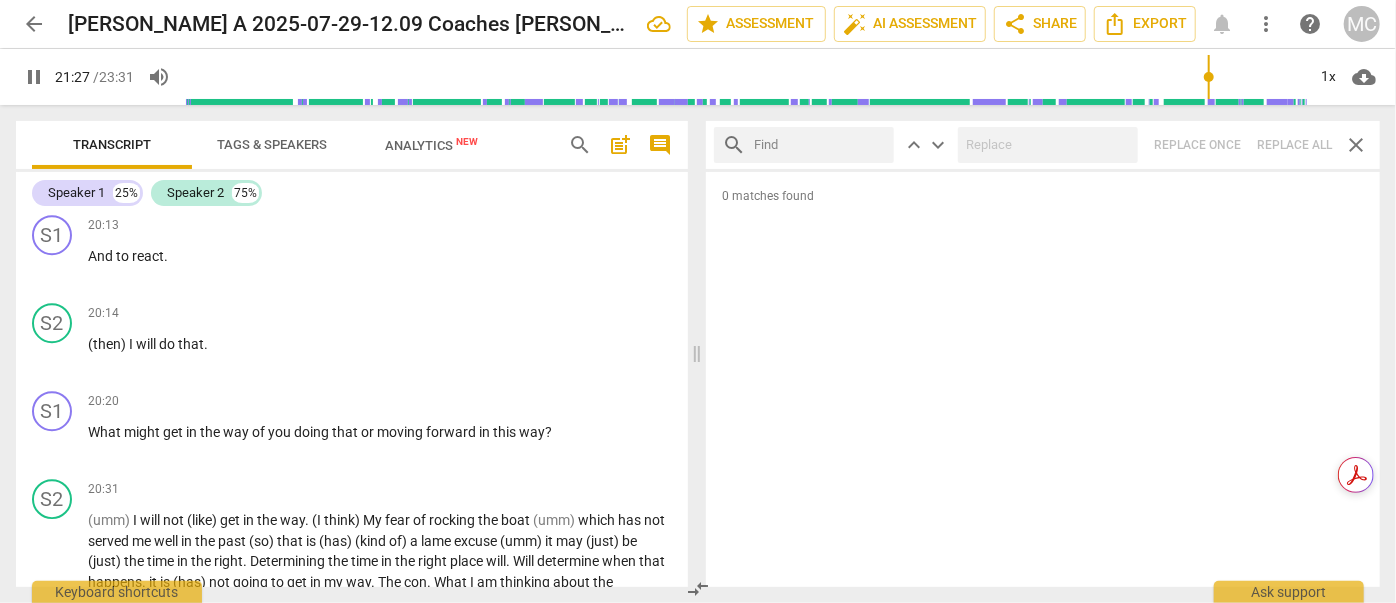 scroll, scrollTop: 7349, scrollLeft: 0, axis: vertical 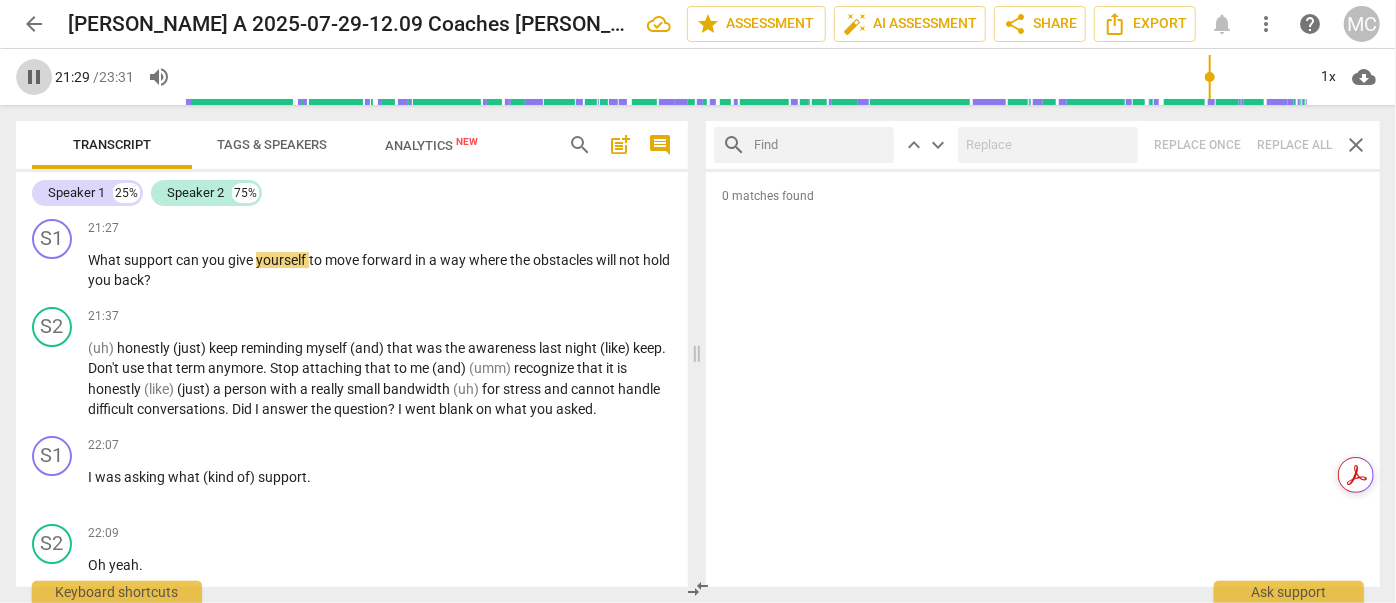drag, startPoint x: 35, startPoint y: 78, endPoint x: 286, endPoint y: 142, distance: 259.03088 